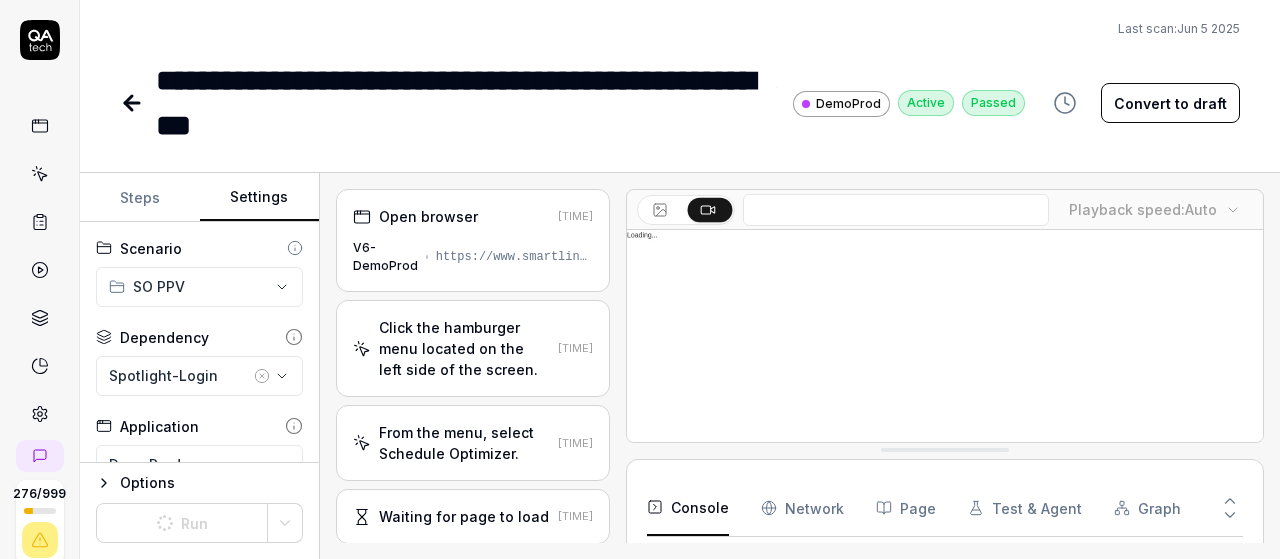 scroll, scrollTop: 0, scrollLeft: 0, axis: both 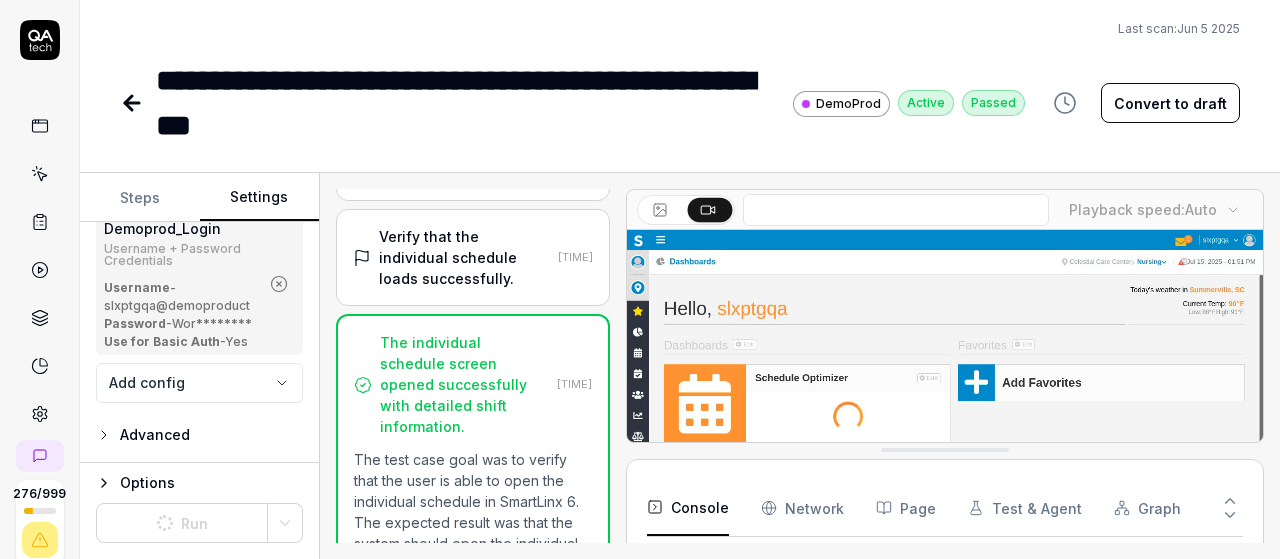 click at bounding box center [134, 103] 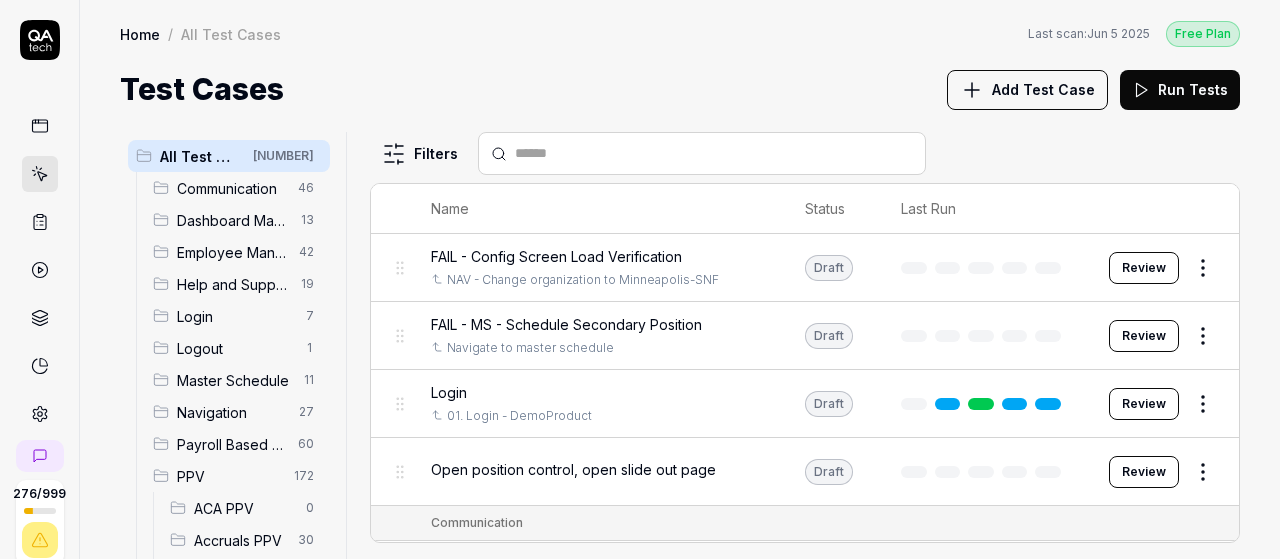click on "Master Schedule" at bounding box center [234, 380] 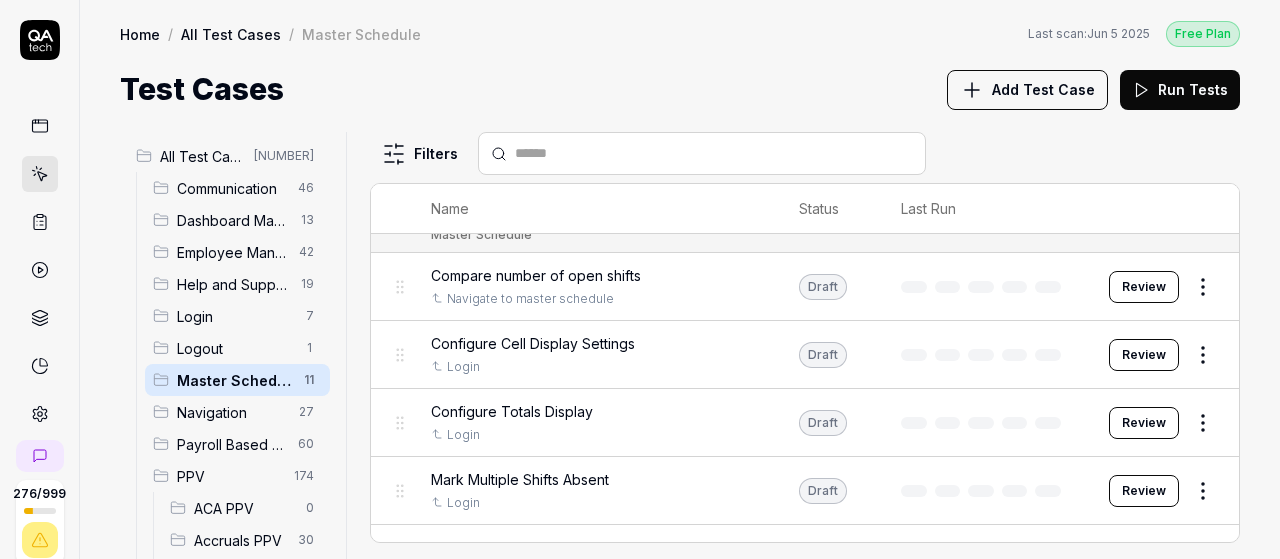 scroll, scrollTop: 0, scrollLeft: 0, axis: both 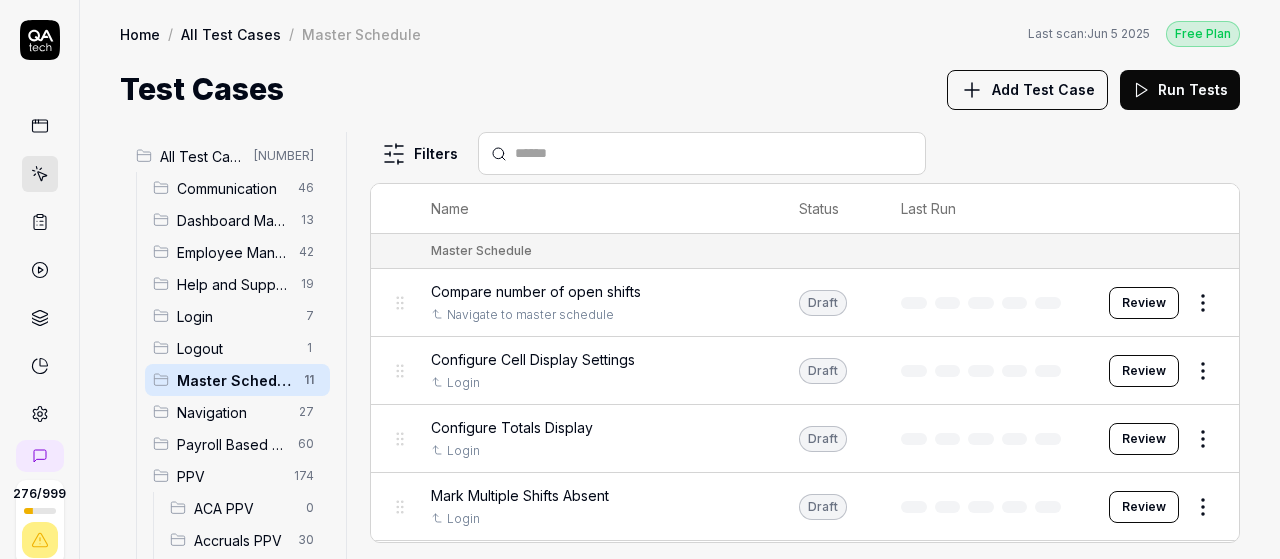 click on "Review" at bounding box center [1144, 303] 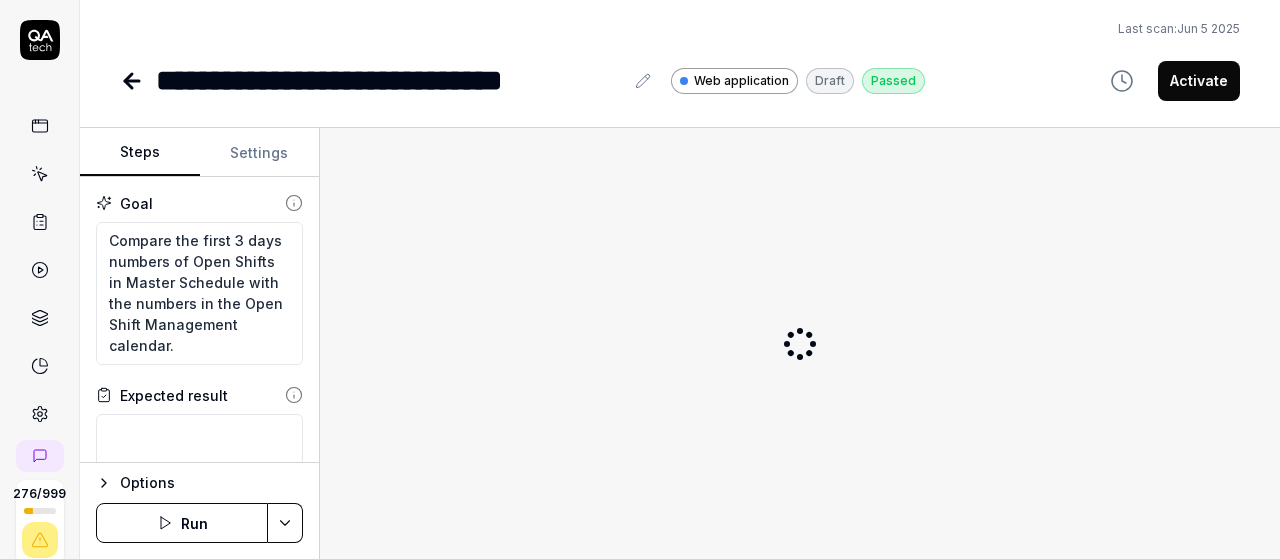 scroll, scrollTop: 21, scrollLeft: 0, axis: vertical 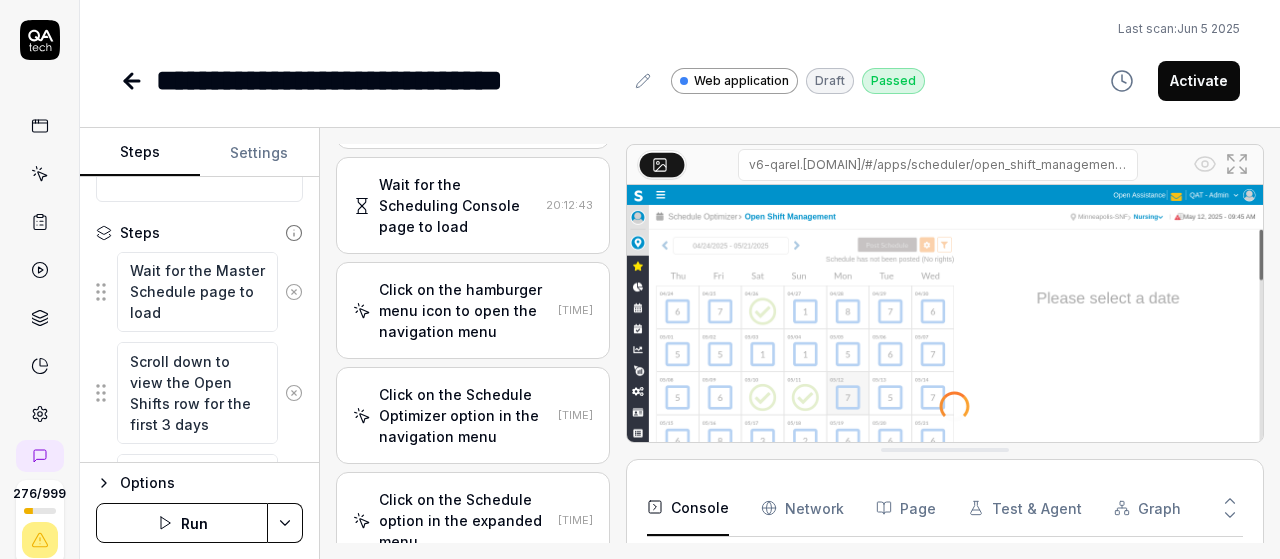 click on "Run" at bounding box center (182, 523) 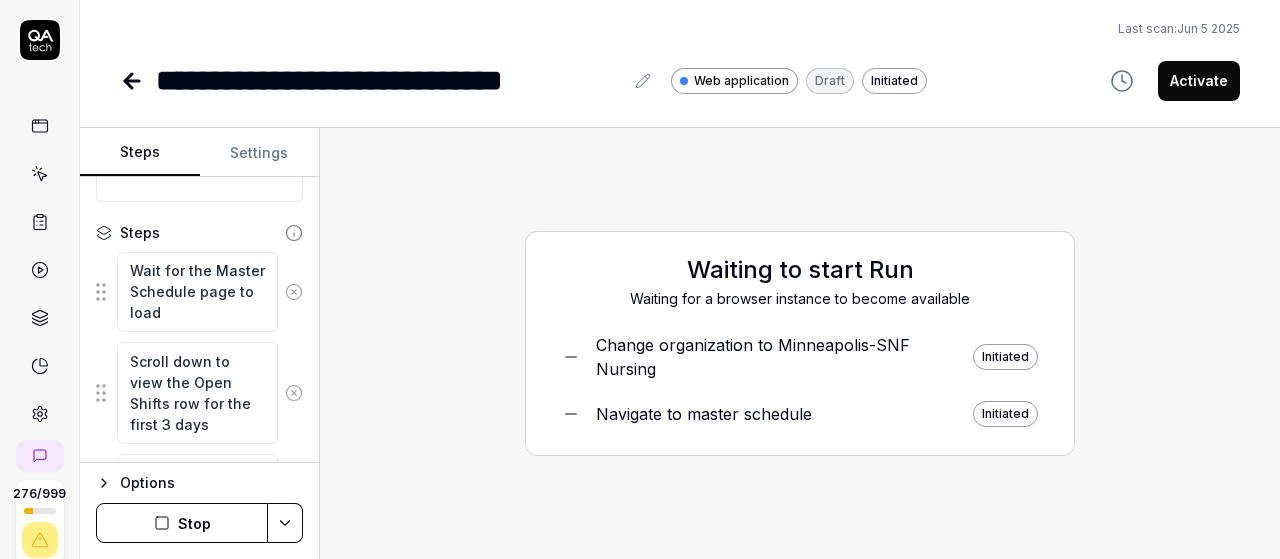 scroll, scrollTop: 0, scrollLeft: 0, axis: both 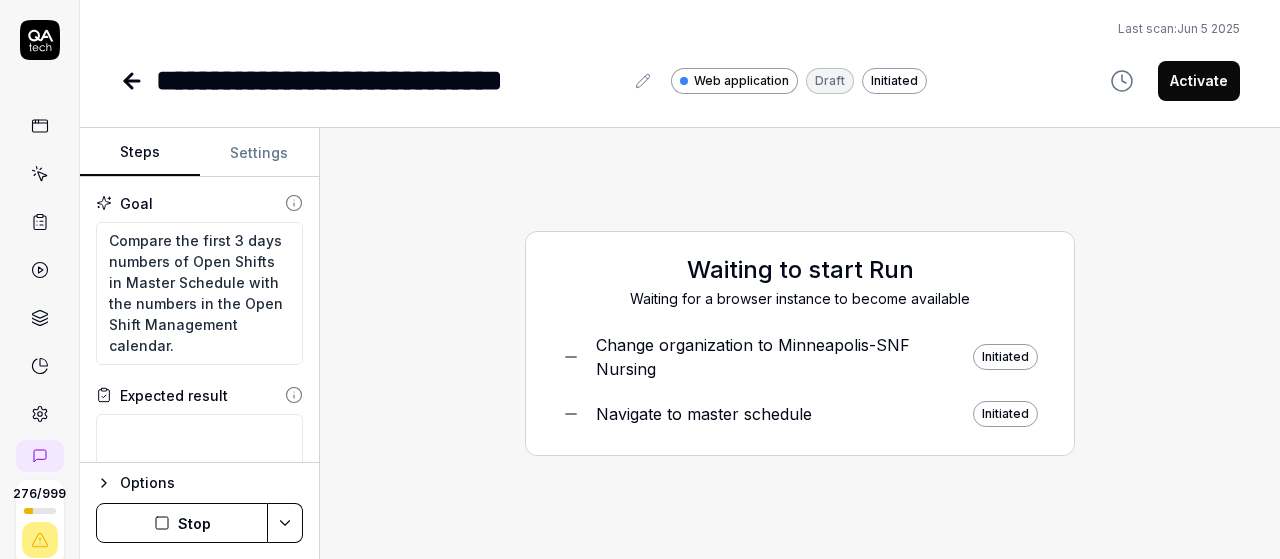 type on "*" 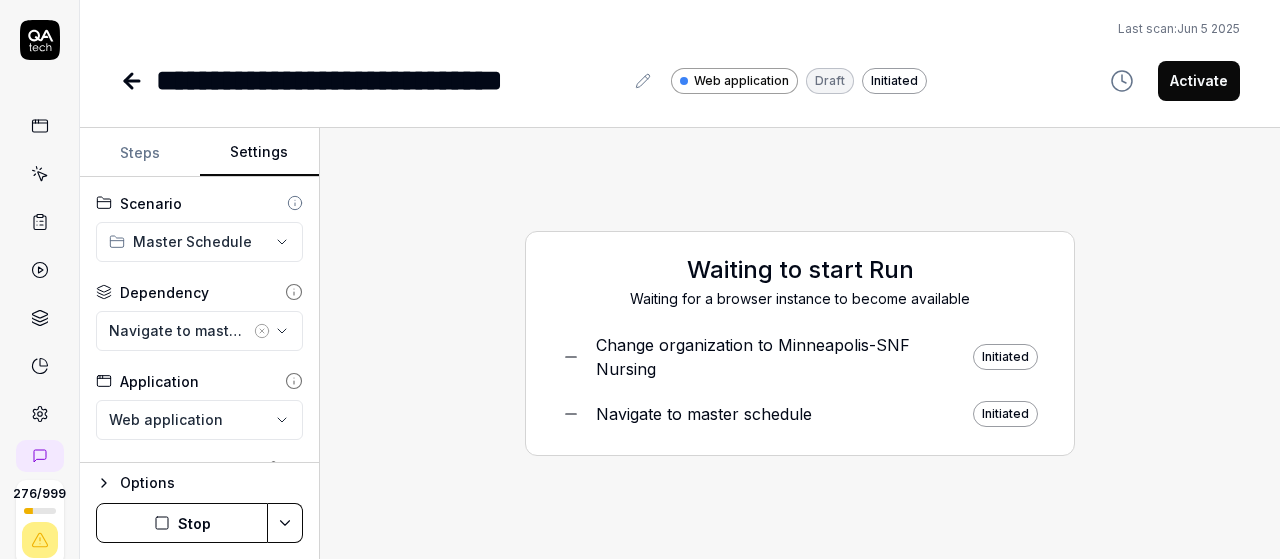 click on "Settings" at bounding box center (260, 153) 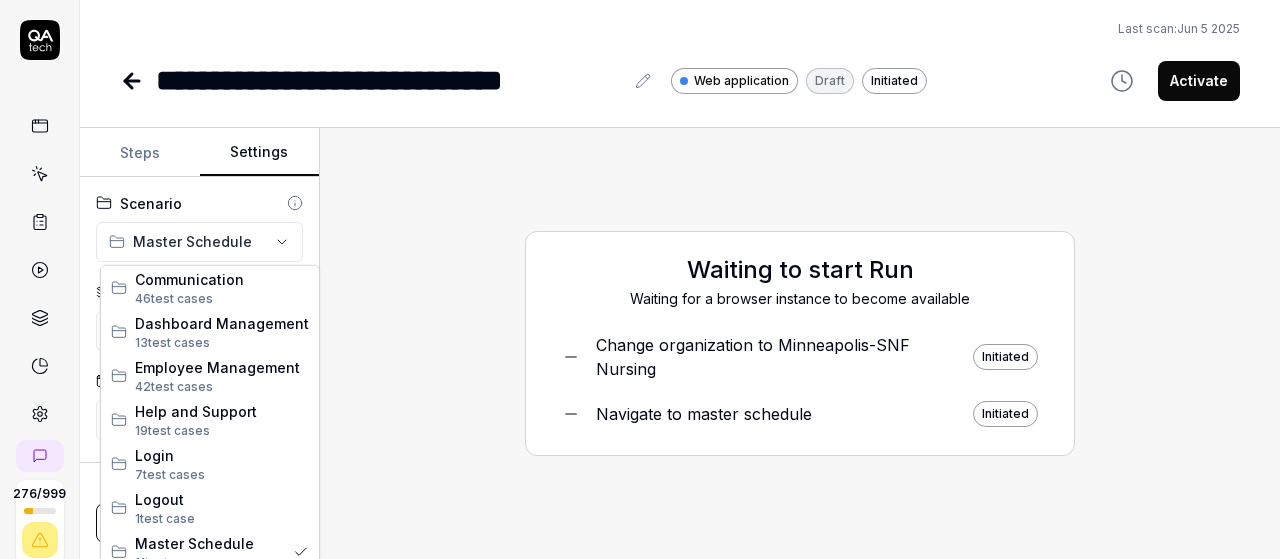 click on "**********" at bounding box center (640, 279) 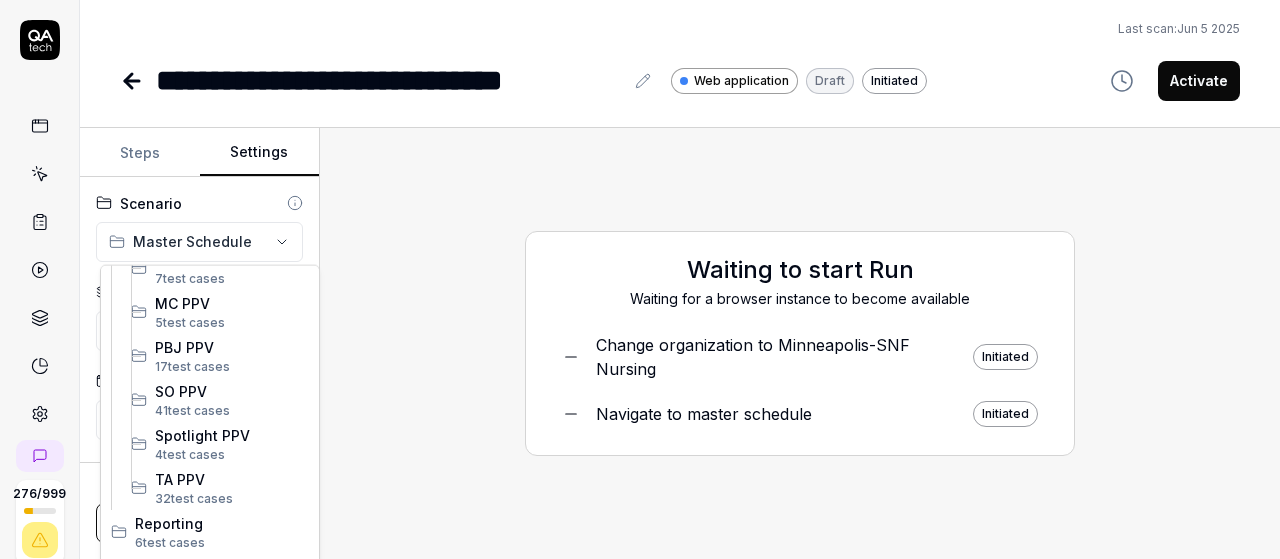 scroll, scrollTop: 637, scrollLeft: 0, axis: vertical 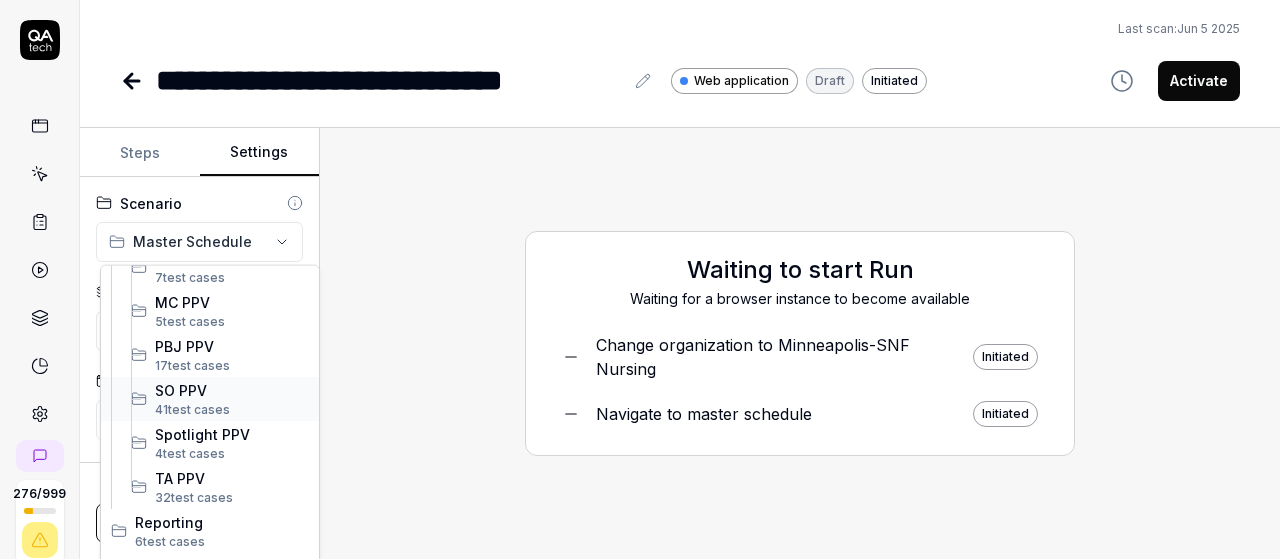 click on "SO PPV" at bounding box center (232, 389) 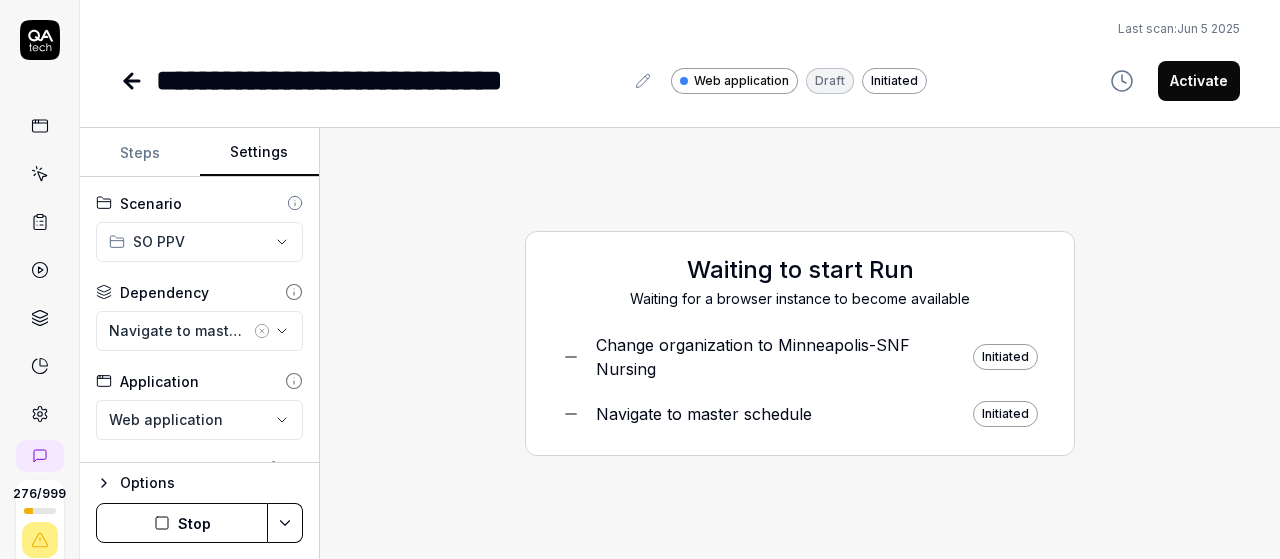 click 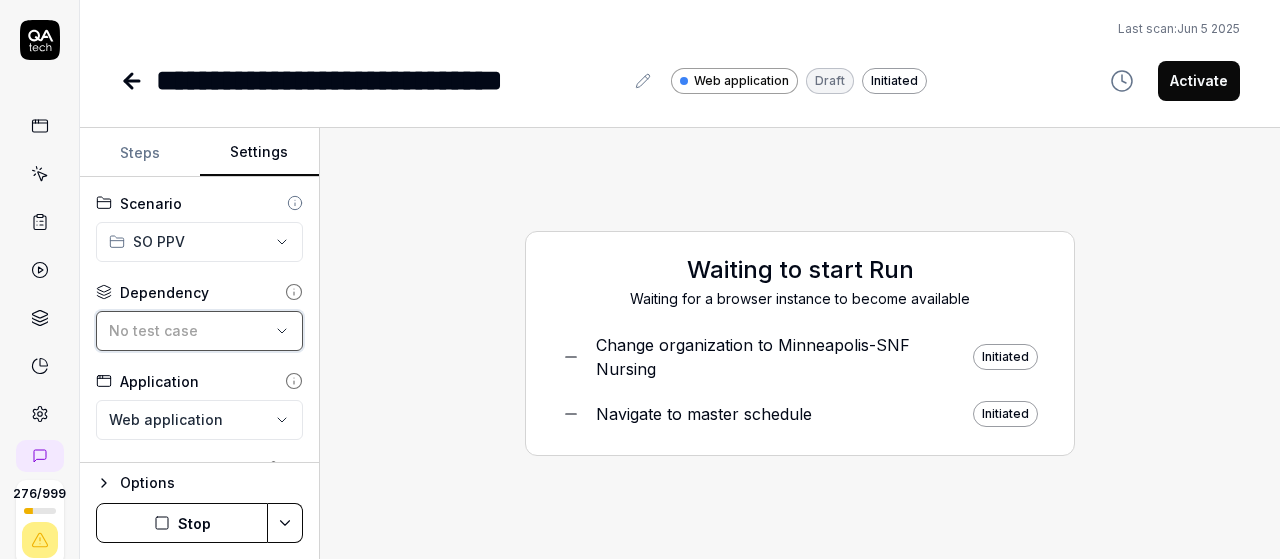 click on "No test case" at bounding box center (189, 330) 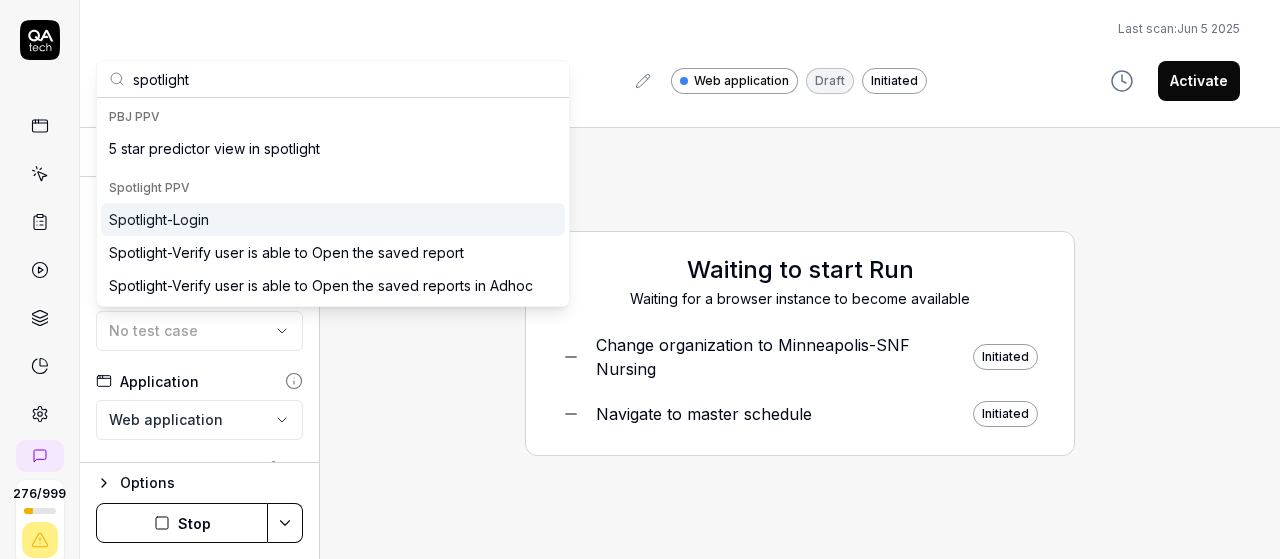 type on "spotlight" 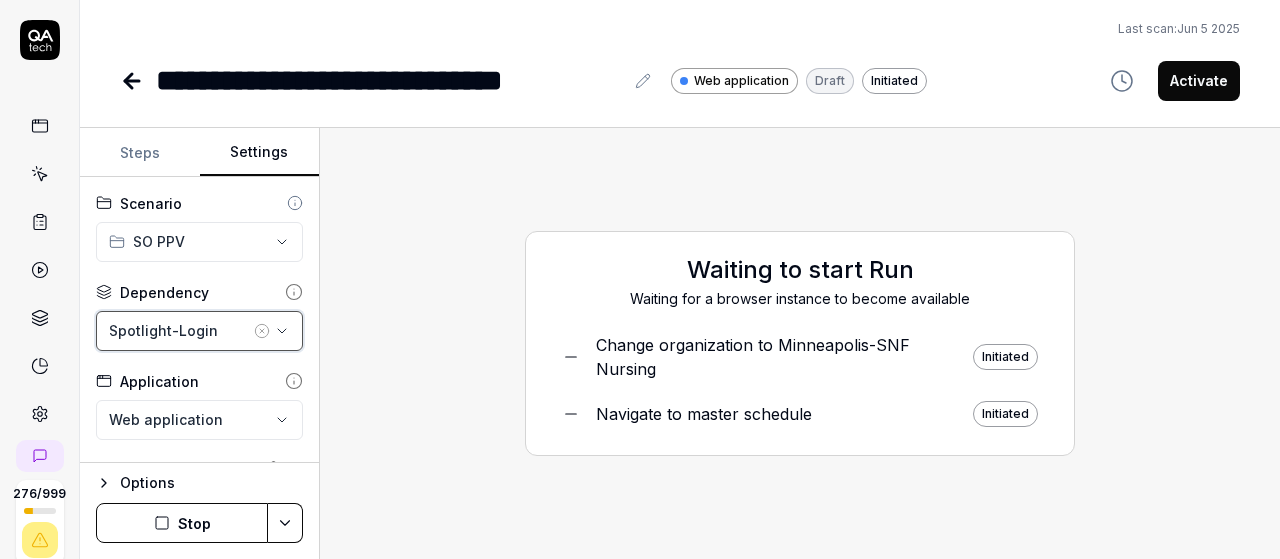 scroll, scrollTop: 125, scrollLeft: 0, axis: vertical 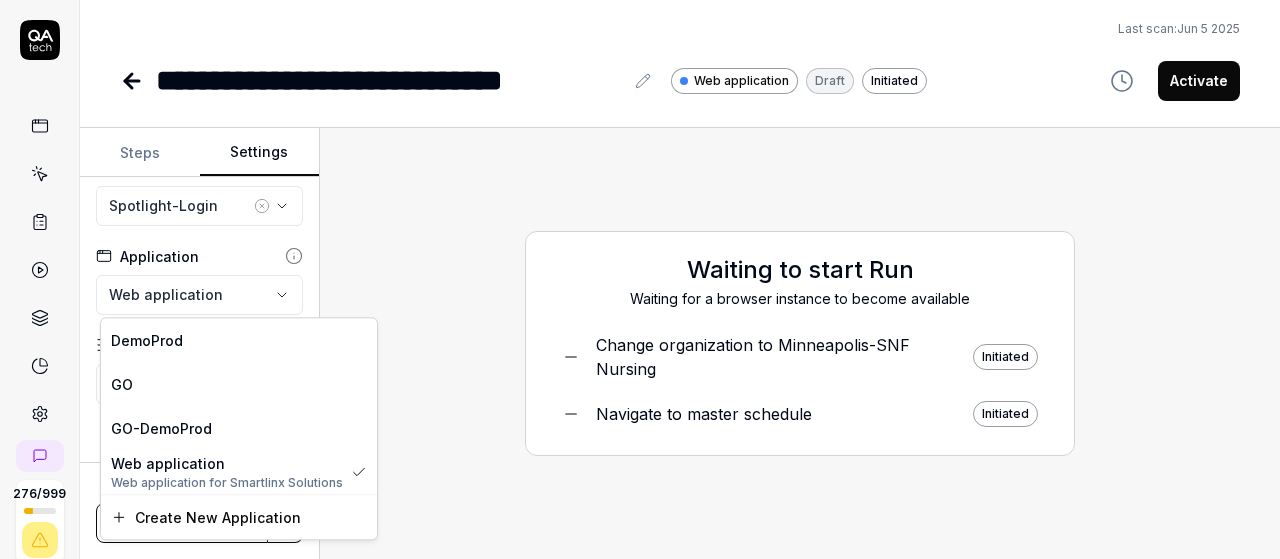 click on "**********" at bounding box center [640, 279] 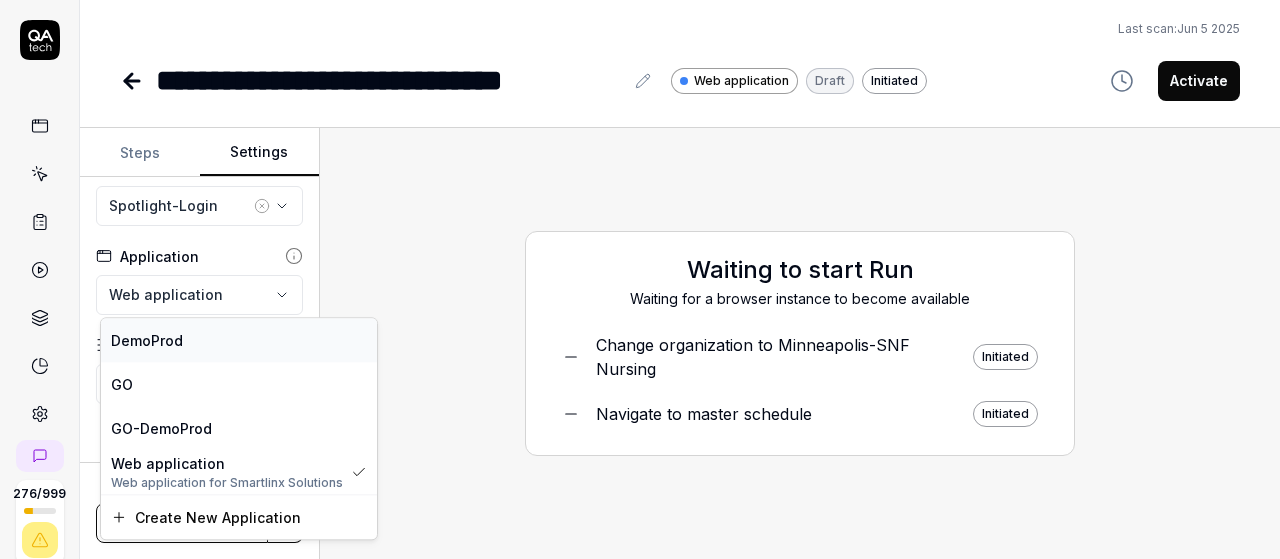 click on "DemoProd" at bounding box center [239, 340] 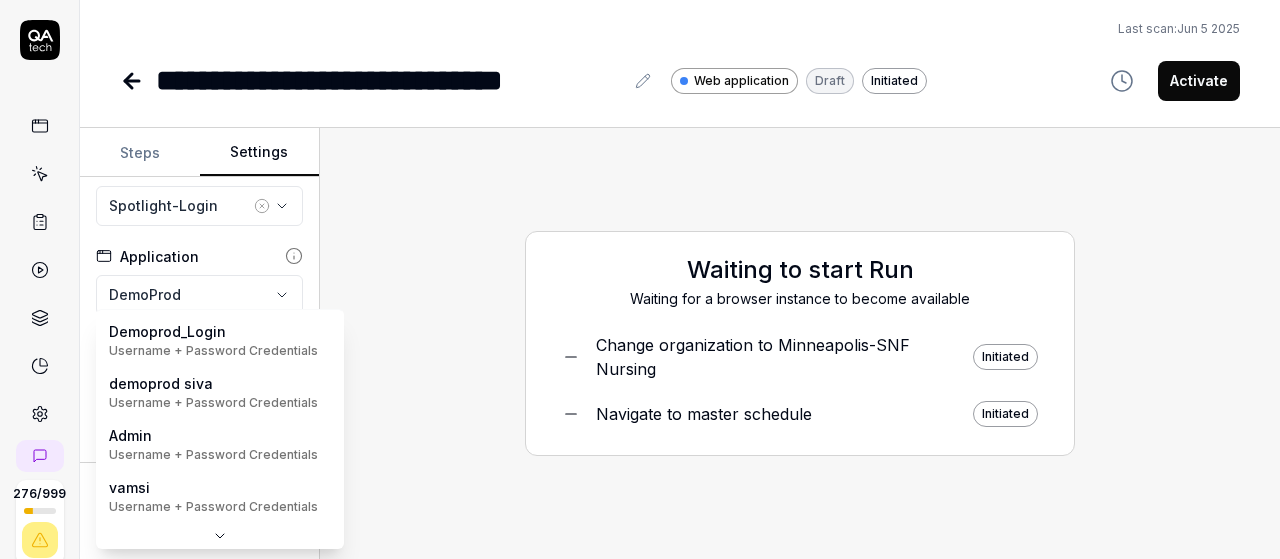 click on "**********" at bounding box center [640, 279] 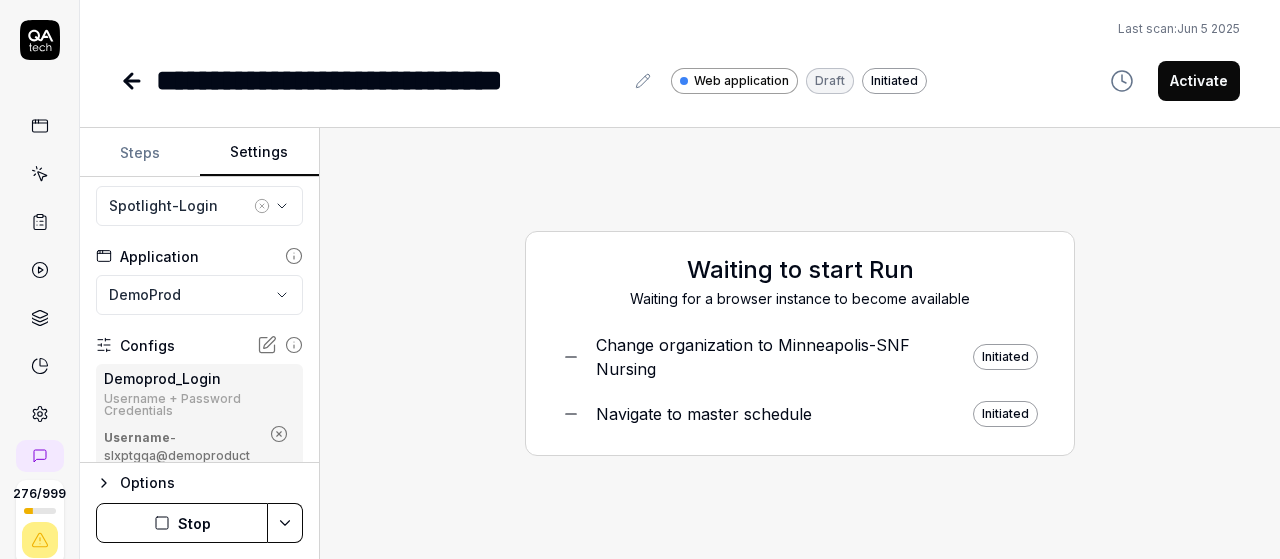 click on "Stop" at bounding box center (182, 523) 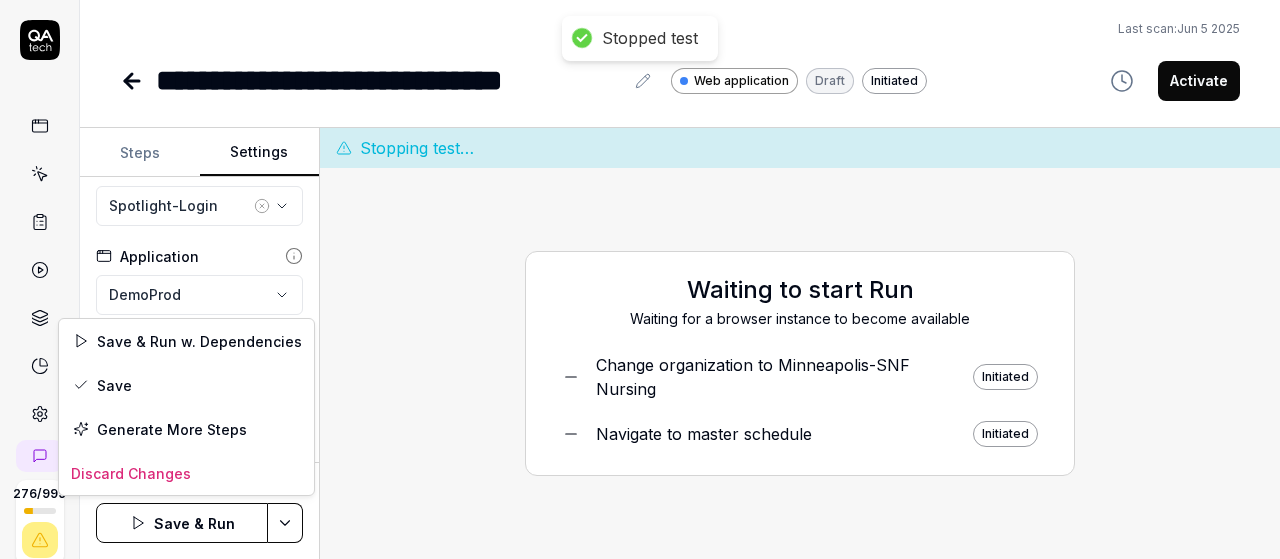 click on "**********" at bounding box center (640, 279) 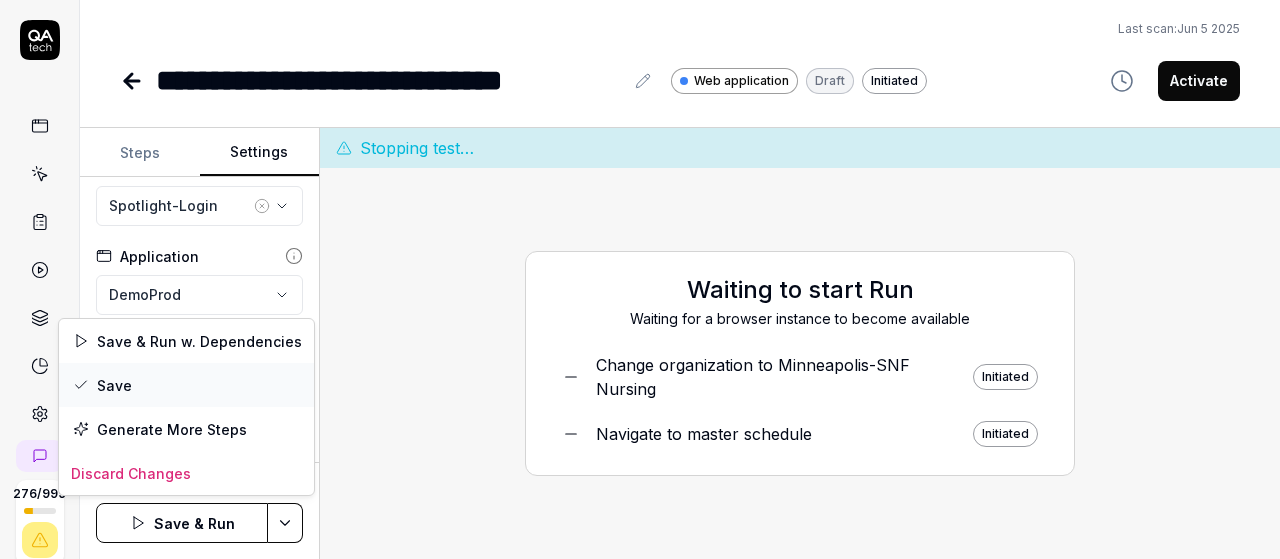 click on "Save" at bounding box center [186, 385] 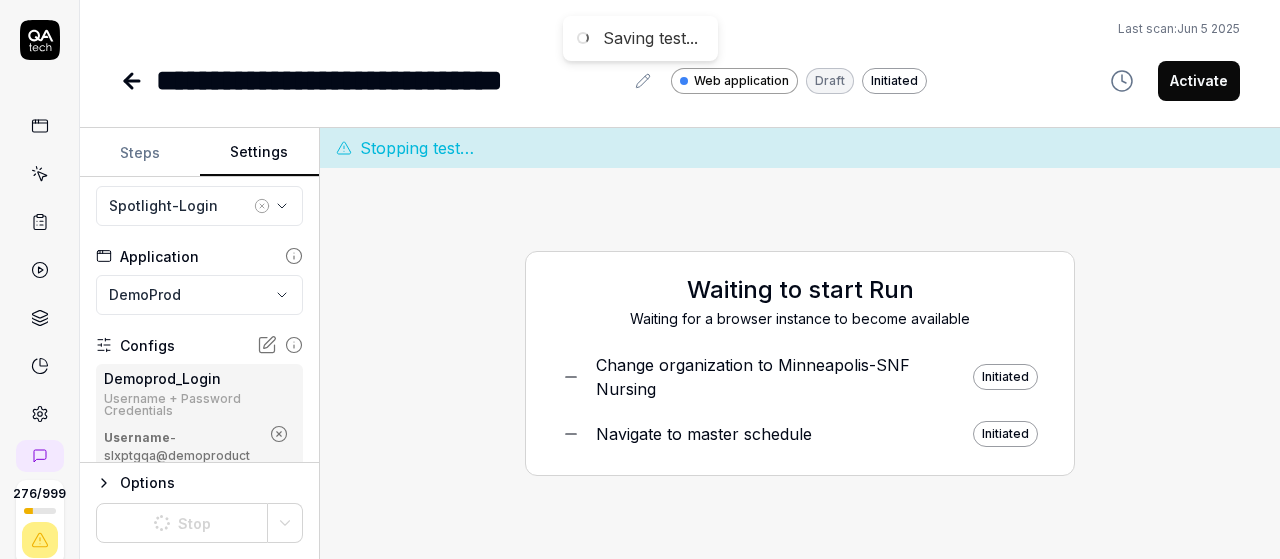 scroll, scrollTop: 0, scrollLeft: 0, axis: both 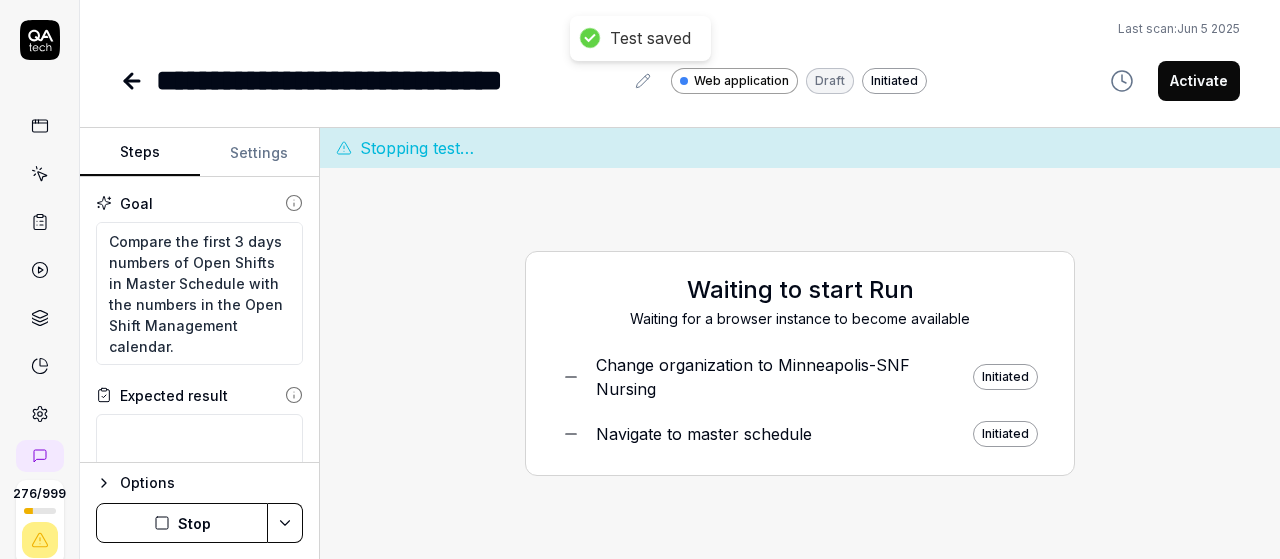 click on "Steps" at bounding box center [140, 153] 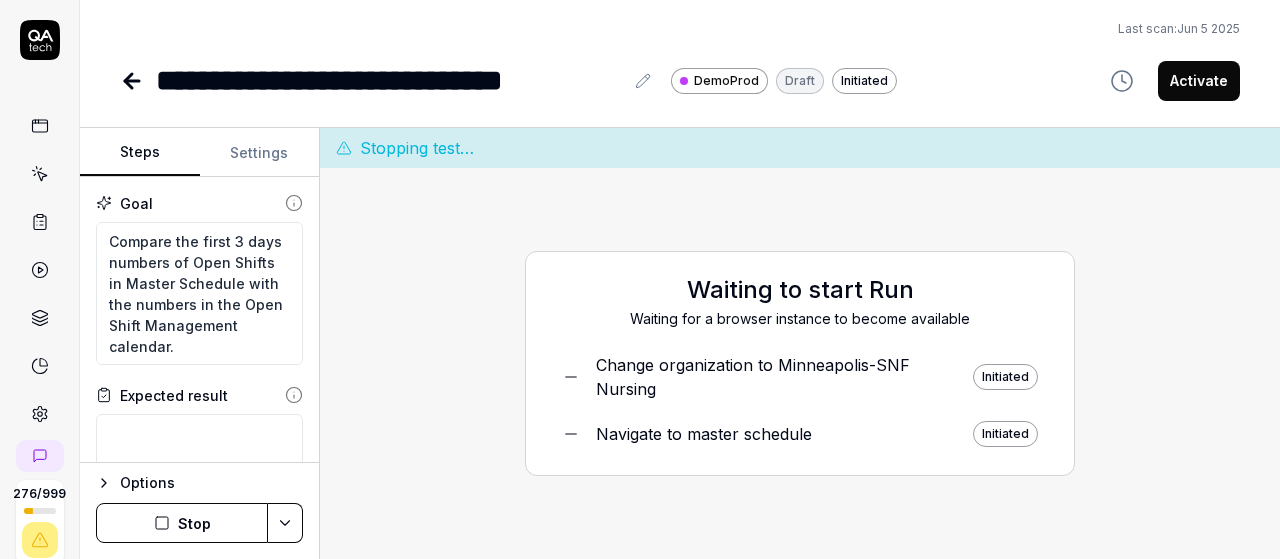 scroll, scrollTop: 21, scrollLeft: 0, axis: vertical 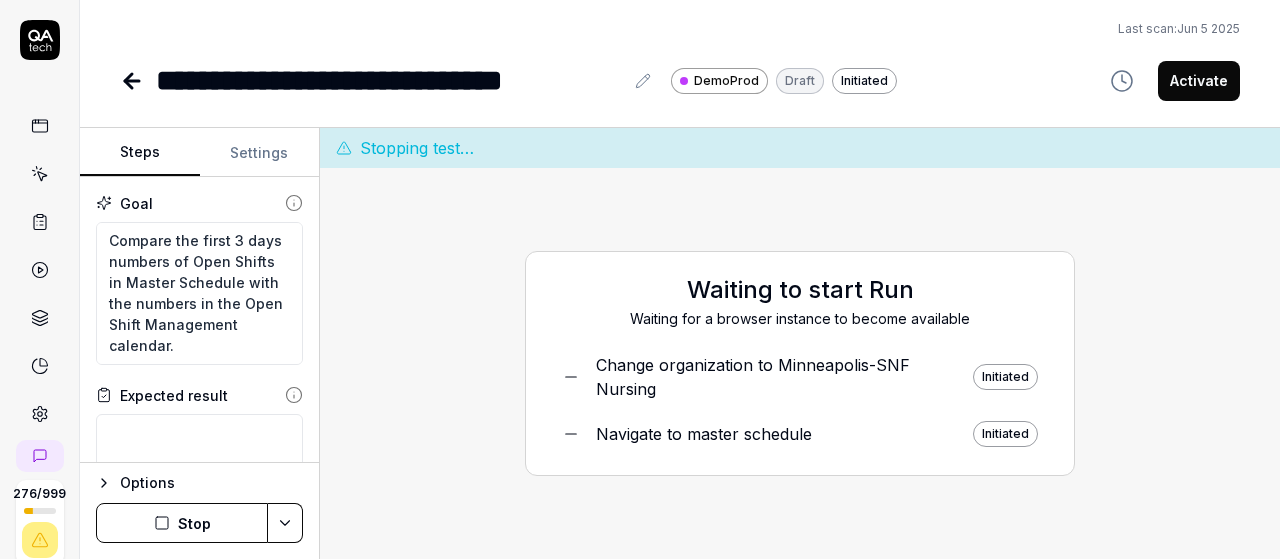 type on "*" 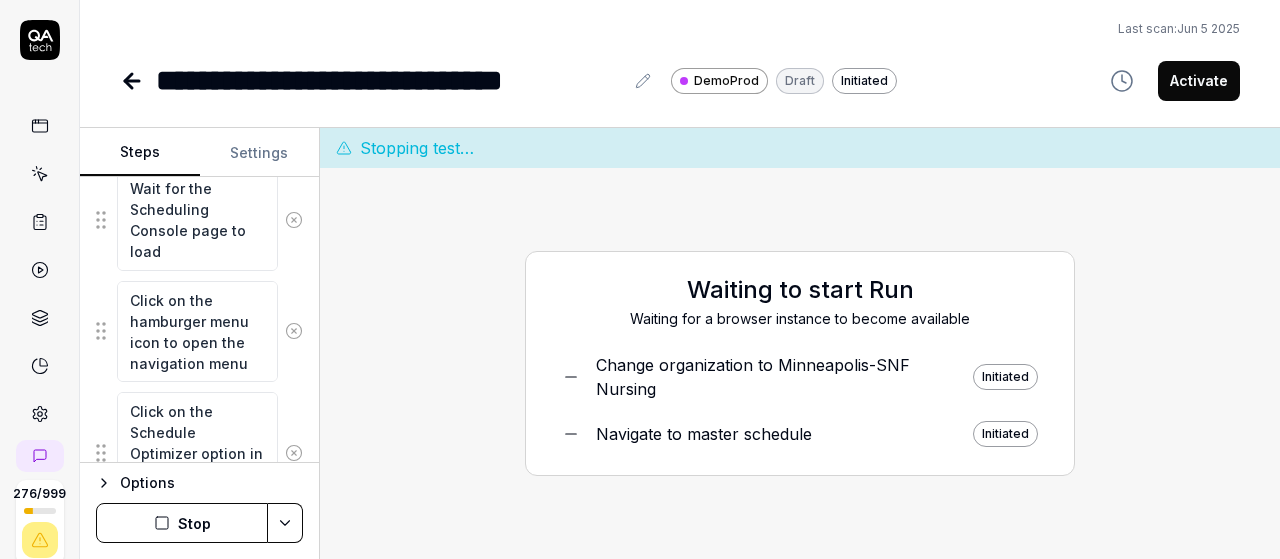 scroll, scrollTop: 863, scrollLeft: 0, axis: vertical 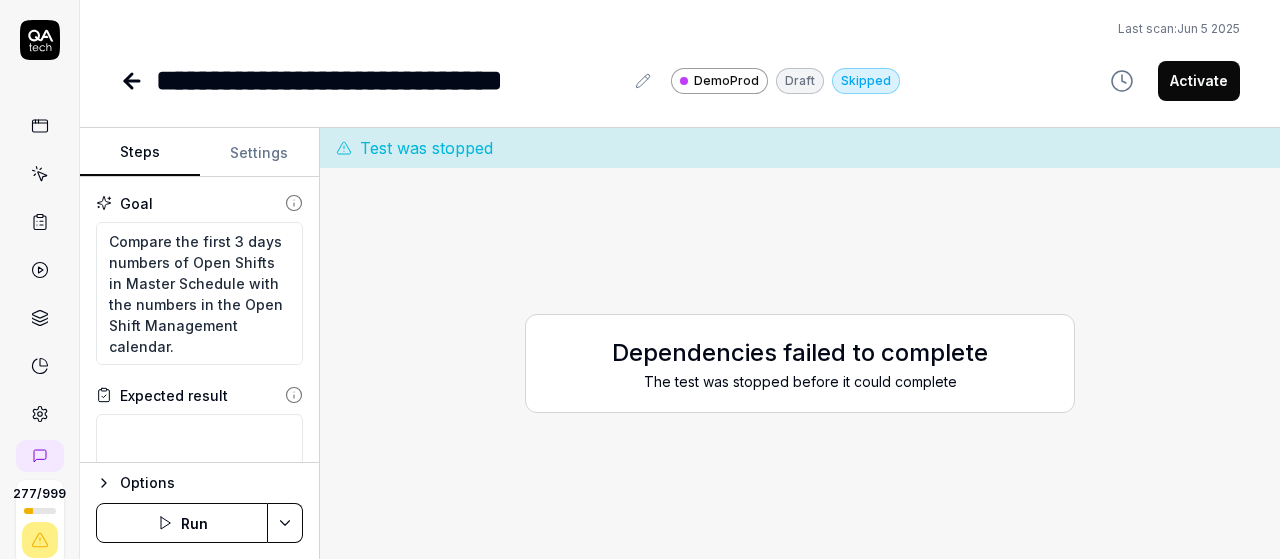 click on "Run" at bounding box center (182, 523) 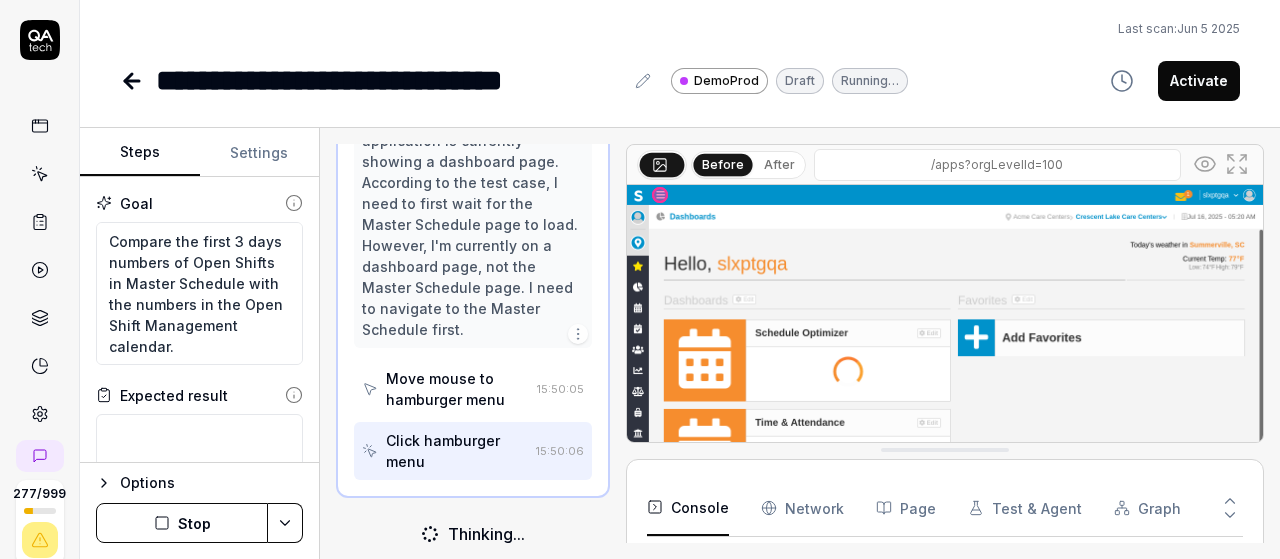 scroll, scrollTop: 225, scrollLeft: 0, axis: vertical 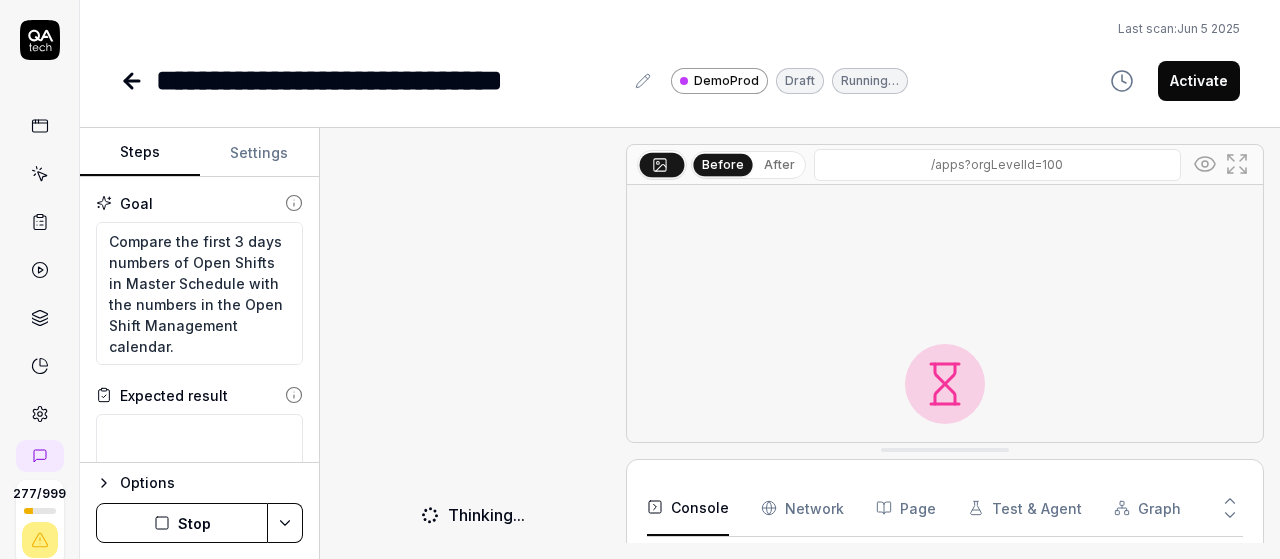 type on "*" 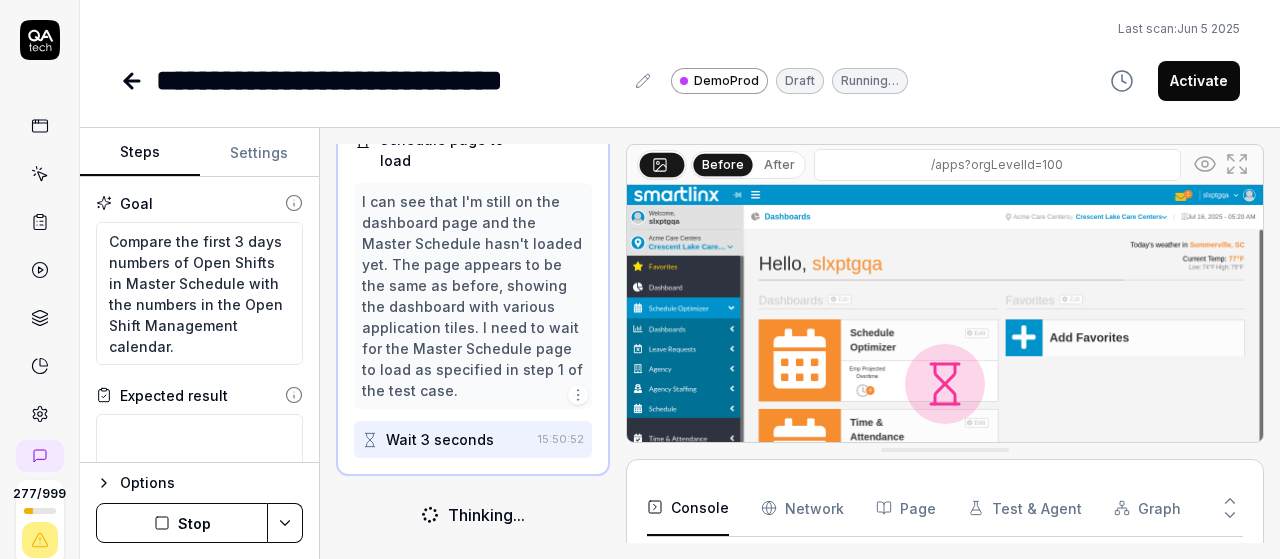 scroll, scrollTop: 496, scrollLeft: 0, axis: vertical 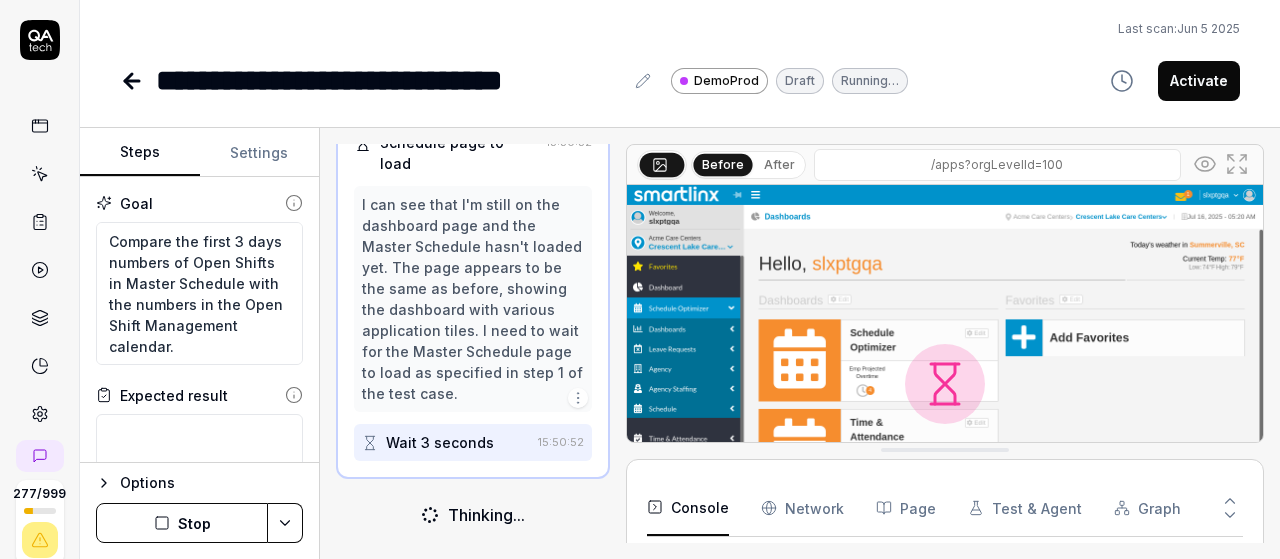 click 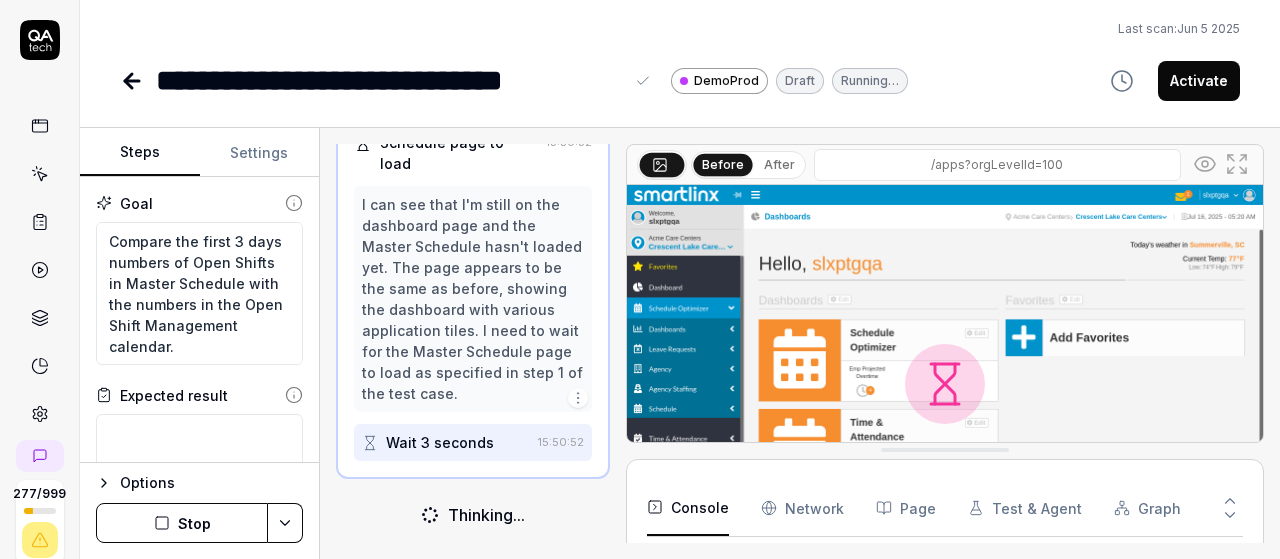 type 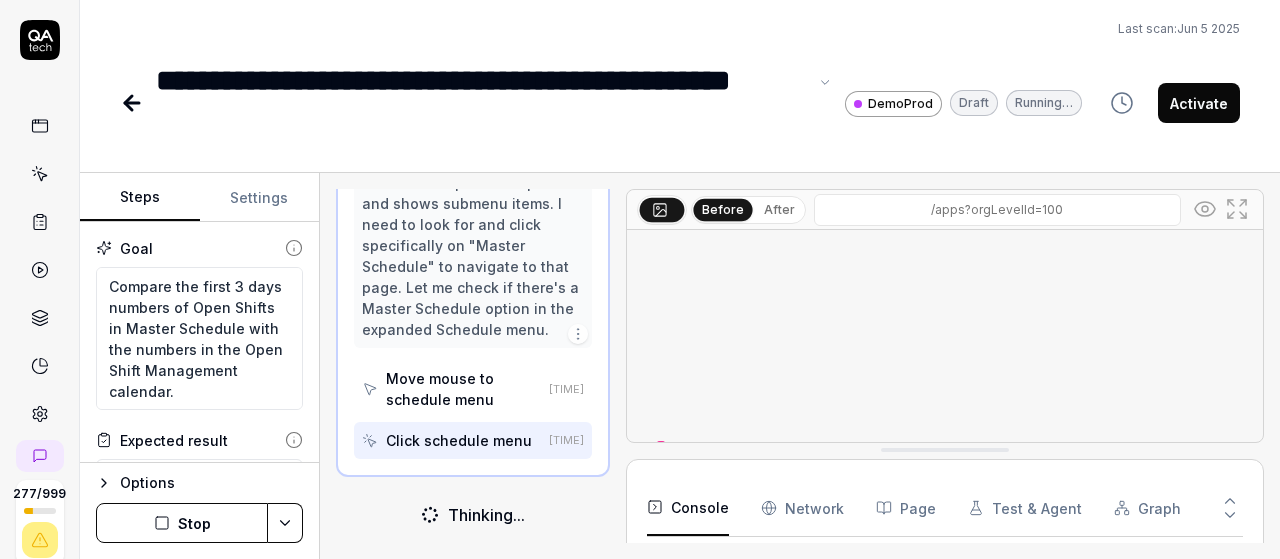 scroll, scrollTop: 813, scrollLeft: 0, axis: vertical 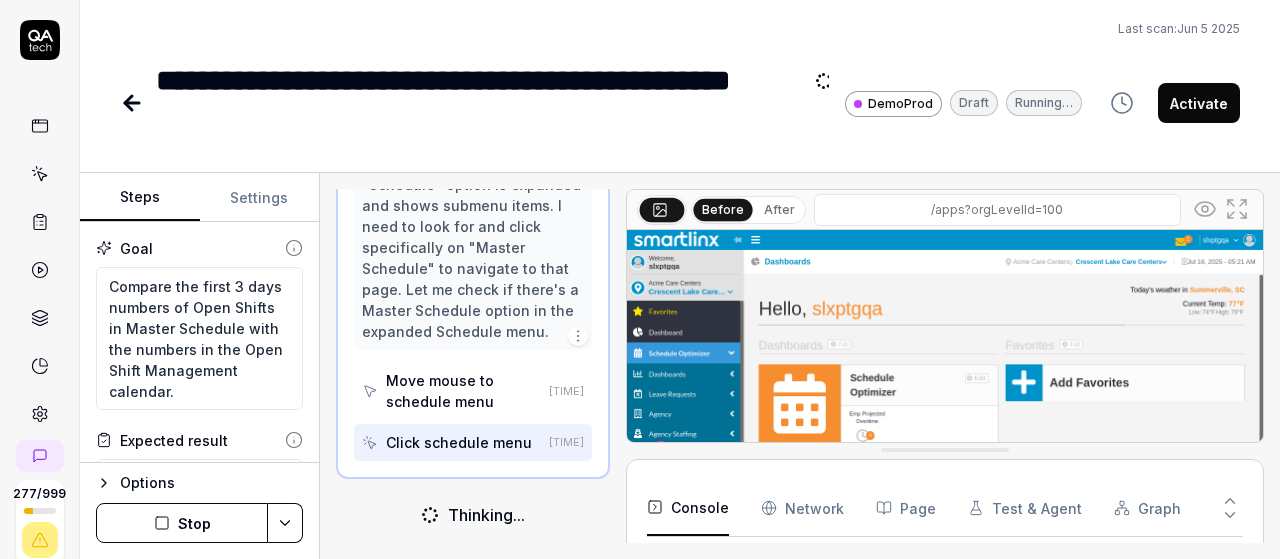 click on "**********" at bounding box center [680, 74] 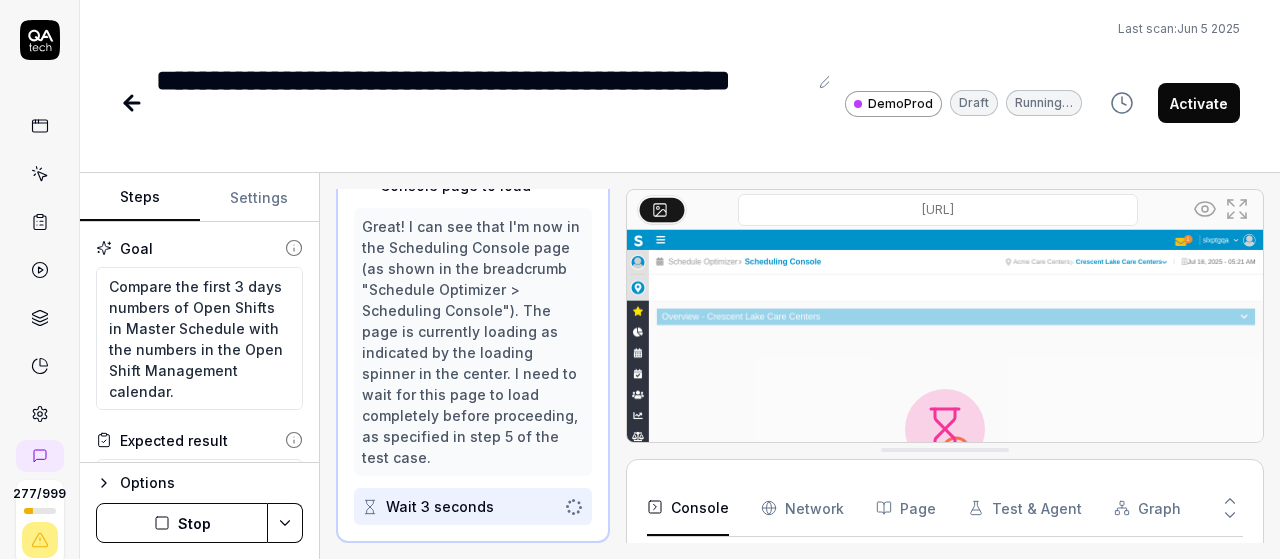 scroll, scrollTop: 975, scrollLeft: 0, axis: vertical 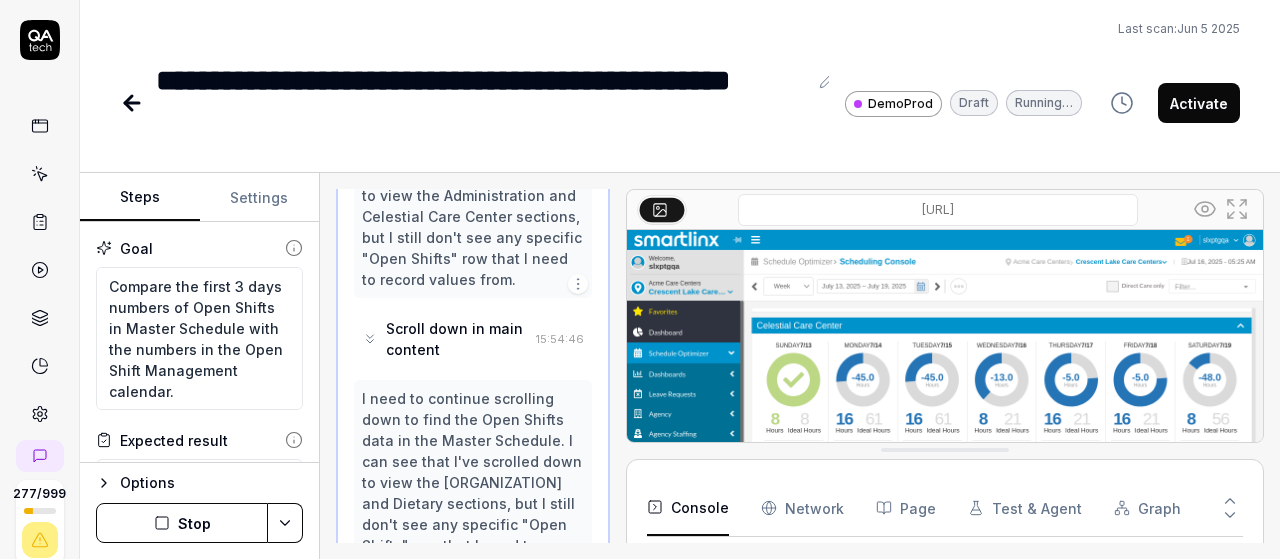 type on "*" 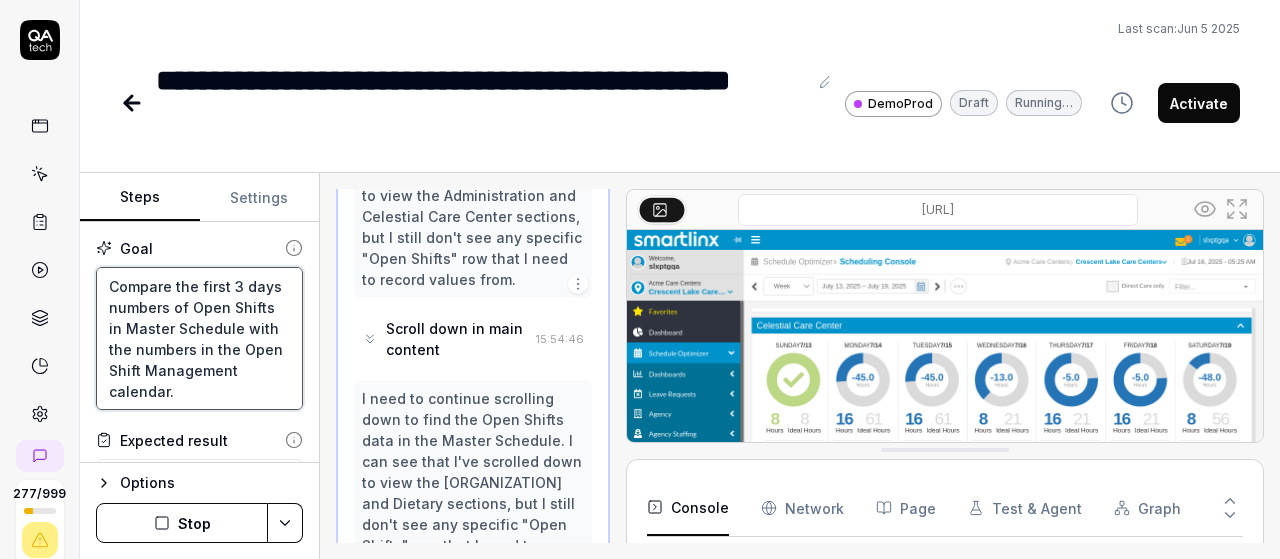click on "Compare the first 3 days numbers of Open Shifts in Master Schedule with the numbers in the Open Shift Management calendar." at bounding box center (199, 338) 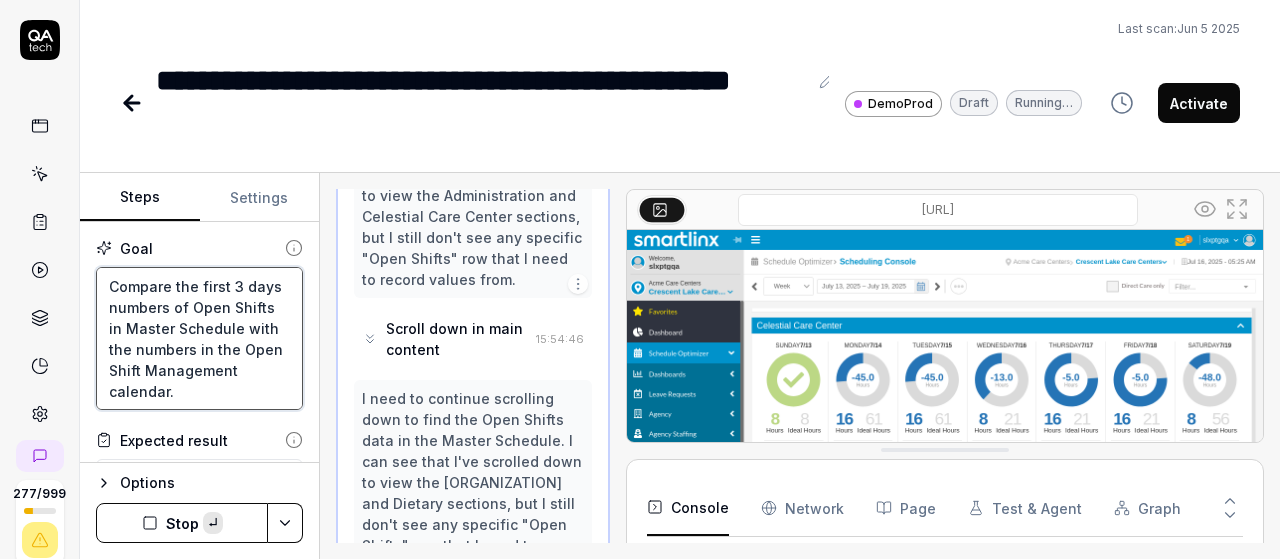 paste on "Left-click at current mouse position to open the navigation menu
Left-click at current mouse position to select 'Schedule Optimizer'
Left-click at current mouse position to select 'Schedule'
Left-click at current mouse position to select 'Scheduled Rotations'
Wait for 3 seconds for the page to load completely" 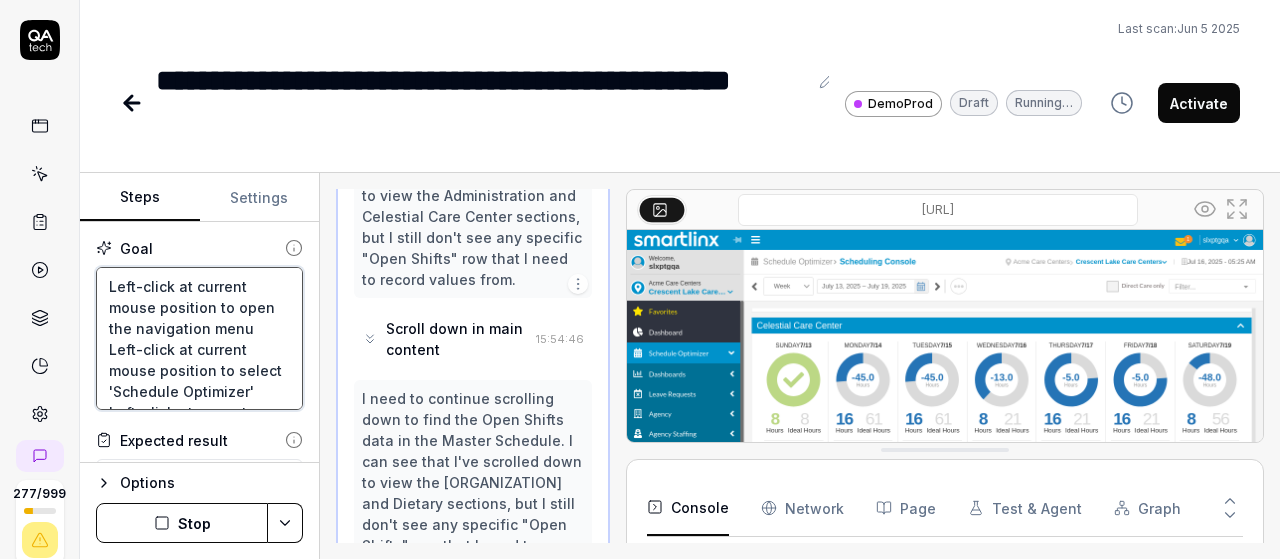 scroll, scrollTop: 24, scrollLeft: 0, axis: vertical 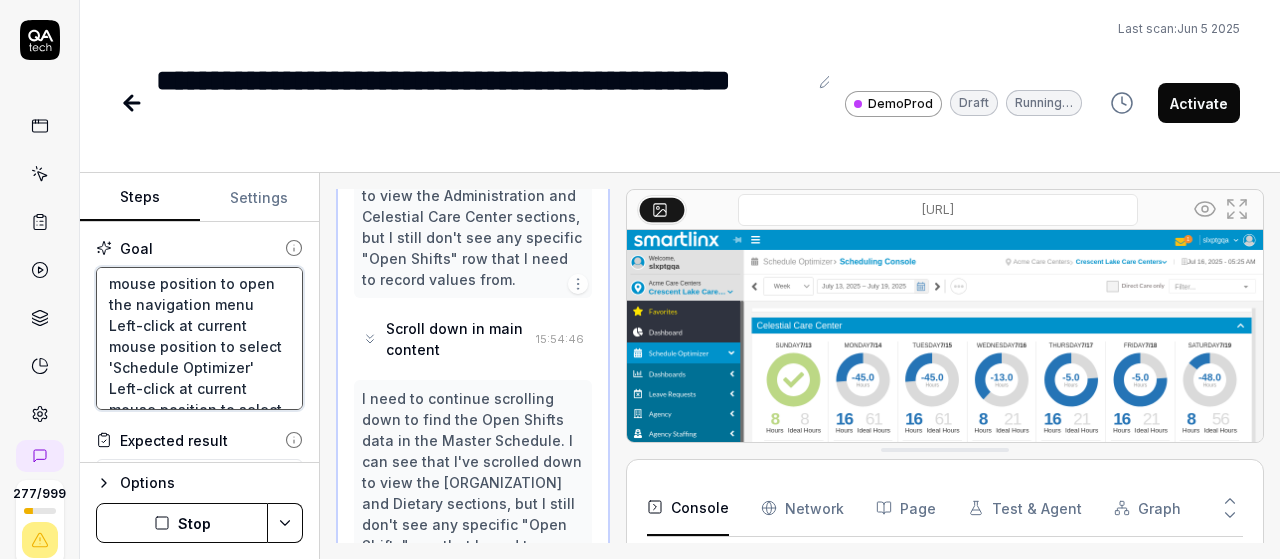 click on "Left-click at current mouse position to open the navigation menu
Left-click at current mouse position to select 'Schedule Optimizer'
Left-click at current mouse position to select 'Schedule'
Left-click at current mouse position to select 'Scheduled Rotations'
Wait for 3 seconds for the page to load completelyCompare the first 3 days numbers of Open Shifts in Master Schedule with the numbers in the Open Shift Management calendar." at bounding box center (199, 338) 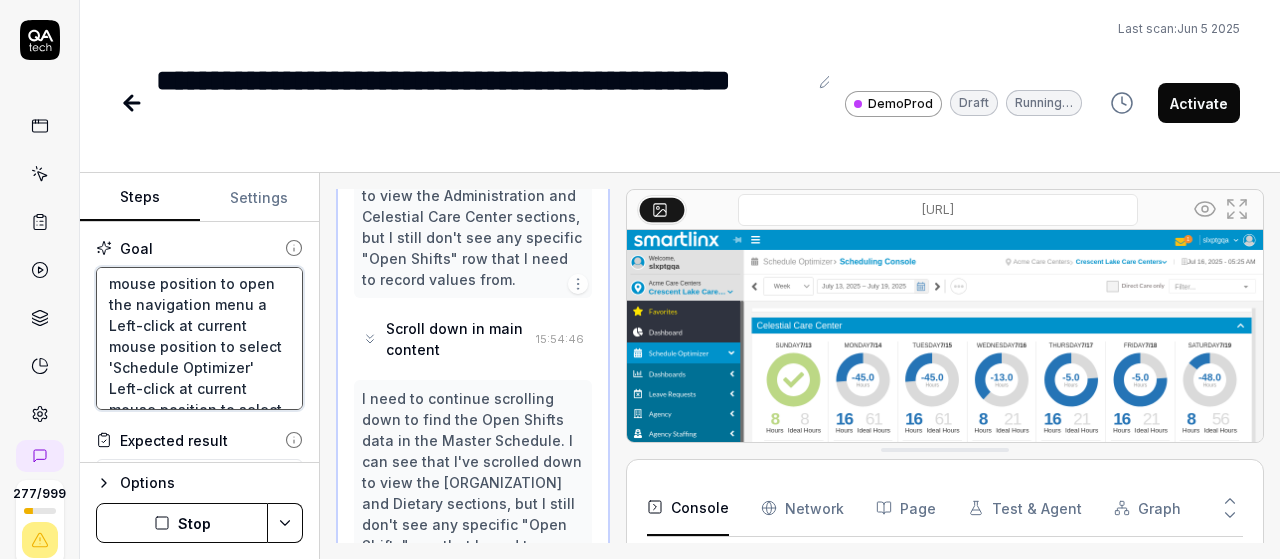 type on "Left-click at current mouse position to open the navigation menu an
Left-click at current mouse position to select 'Schedule Optimizer'
Left-click at current mouse position to select 'Schedule'
Left-click at current mouse position to select 'Scheduled Rotations'
Wait for 3 seconds for the page to load completelyCompare the first 3 days numbers of Open Shifts in Master Schedule with the numbers in the Open Shift Management calendar." 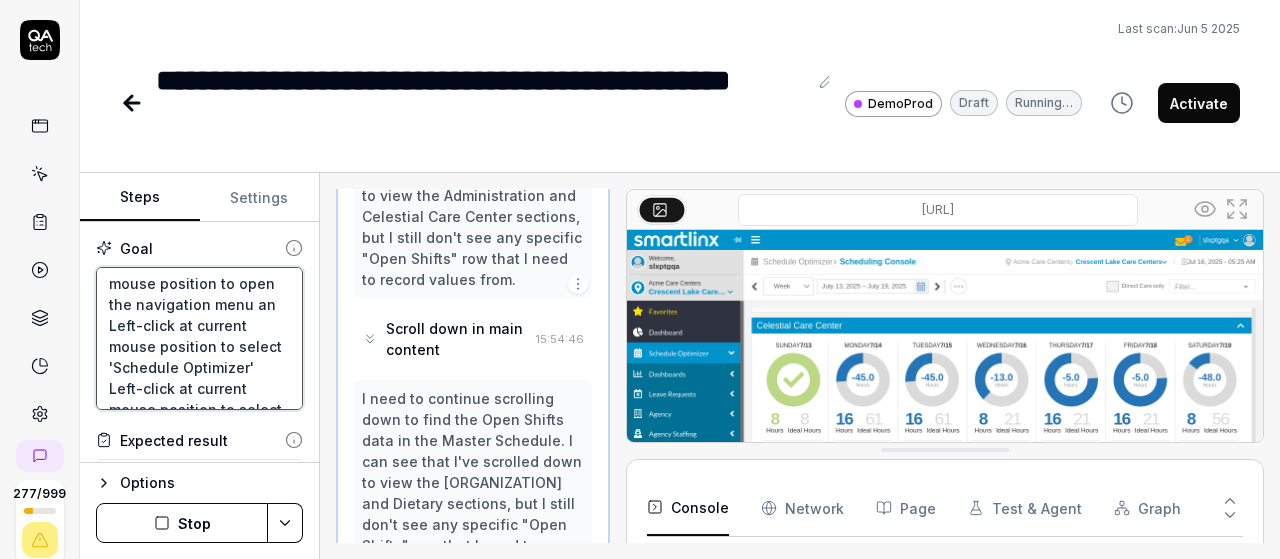type on "Left-click at current mouse position to open the navigation menu and
Left-click at current mouse position to select 'Schedule Optimizer'
Left-click at current mouse position to select 'Schedule'
Left-click at current mouse position to select 'Scheduled Rotations'
Wait for 3 seconds for the page to load completelyCompare the first 3 days numbers of Open Shifts in Master Schedule with the numbers in the Open Shift Management calendar." 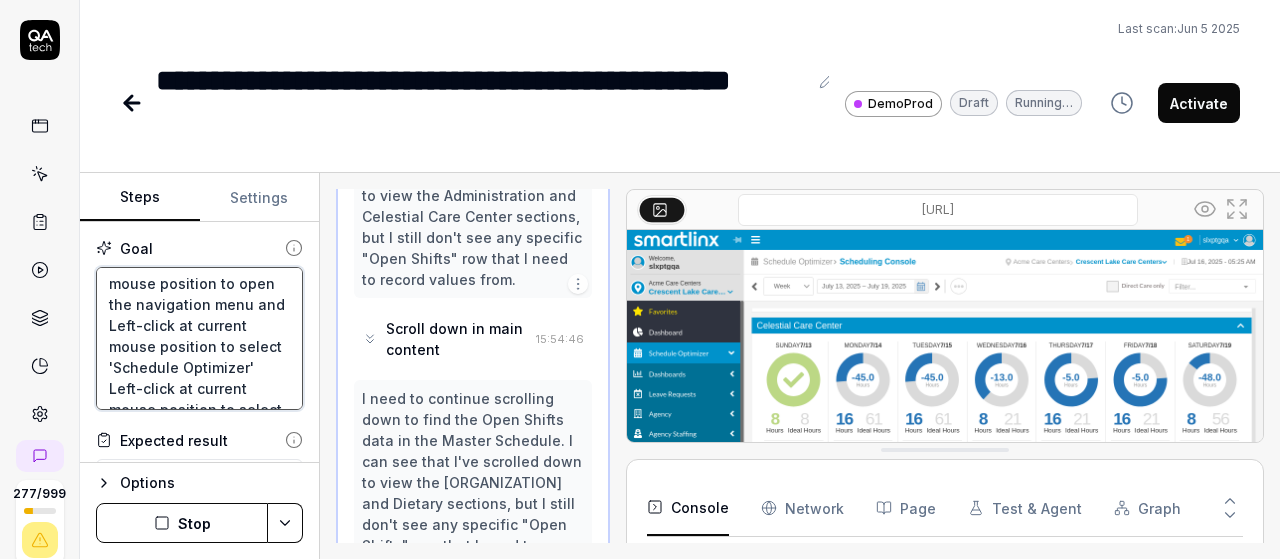 type on "Left-click at current mouse position to open the navigation menu and
Left-click at current mouse position to select 'Schedule Optimizer'
Left-click at current mouse position to select 'Schedule'
Left-click at current mouse position to select 'Scheduled Rotations'
Wait for [TIME] for the page to load completelyCompare the first 3 days numbers of Open Shifts in Master Schedule with the numbers in the Open Shift Management calendar." 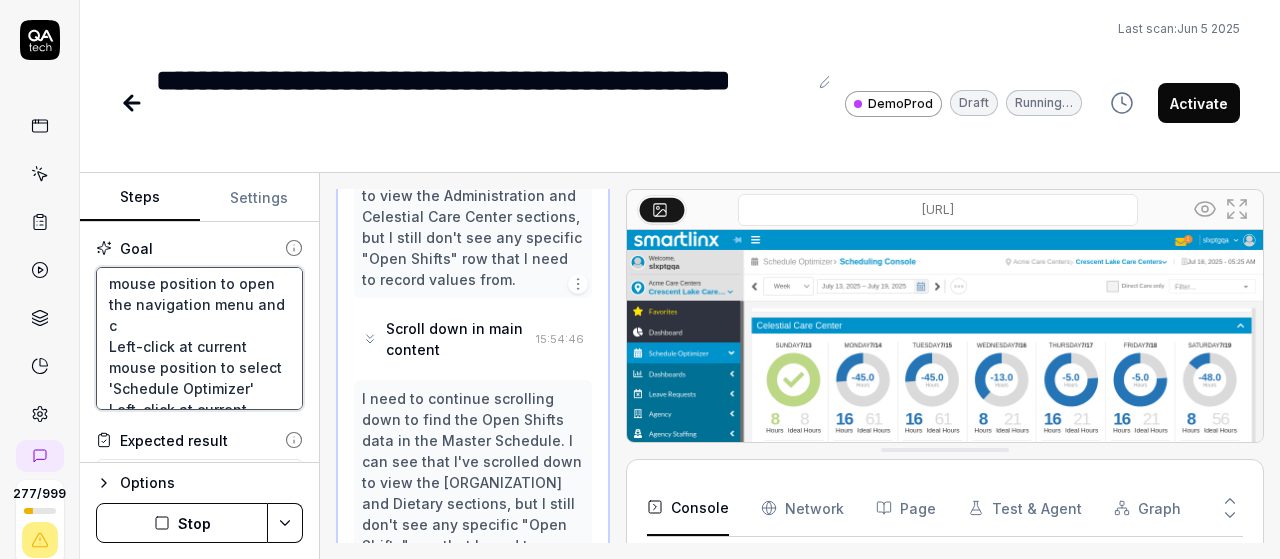 type on "Left-click at current mouse position to open the navigation menu and cl
Left-click at current mouse position to select 'Schedule Optimizer'
Left-click at current mouse position to select 'Schedule'
Left-click at current mouse position to select 'Scheduled Rotations'
Wait for 3 seconds for the page to load completelyCompare the first 3 days numbers of Open Shifts in Master Schedule with the numbers in the Open Shift Management calendar." 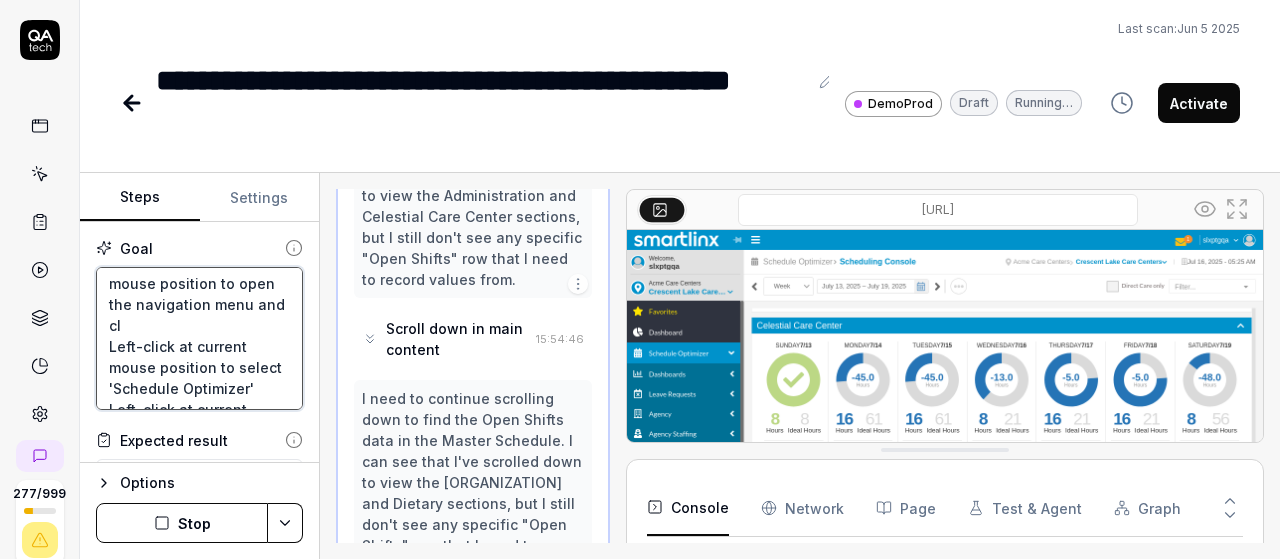 type on "Left-click at current mouse position to open the navigation menu and clc
Left-click at current mouse position to select 'Schedule Optimizer'
Left-click at current mouse position to select 'Schedule'
Left-click at current mouse position to select 'Scheduled Rotations'
Wait for 3 seconds for the page to load completelyCompare the first 3 days numbers of Open Shifts in Master Schedule with the numbers in the Open Shift Management calendar." 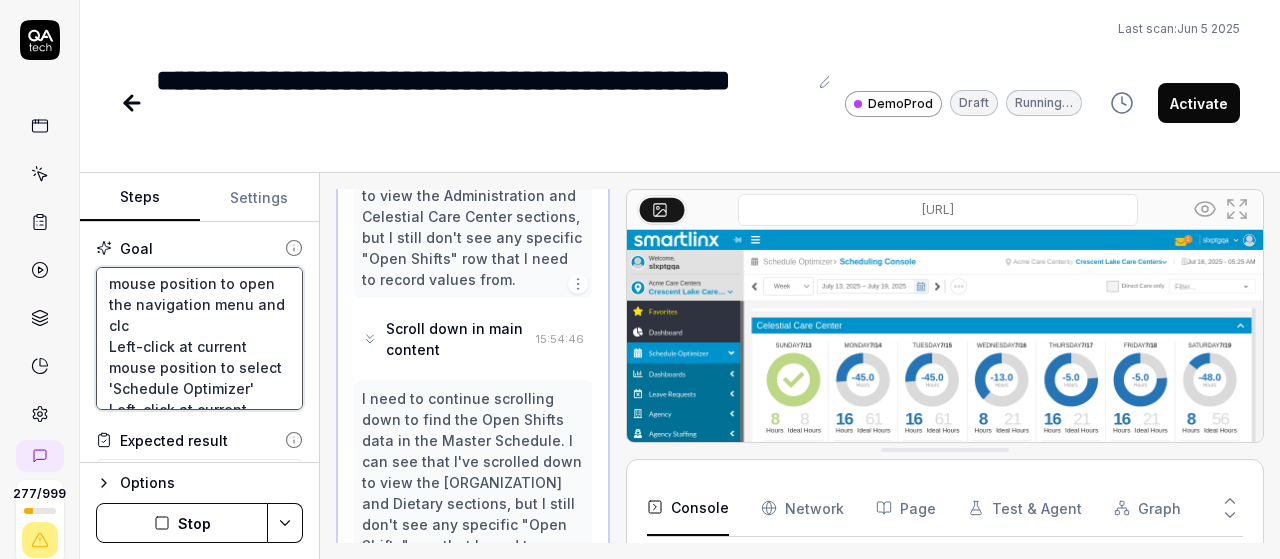 type on "Left-click at current mouse position to open the navigation menu and clci
Left-click at current mouse position to select 'Schedule Optimizer'
Left-click at current mouse position to select 'Schedule'
Left-click at current mouse position to select 'Scheduled Rotations'
Wait for 3 seconds for the page to load completelyCompare the first 3 days numbers of Open Shifts in Master Schedule with the numbers in the Open Shift Management calendar." 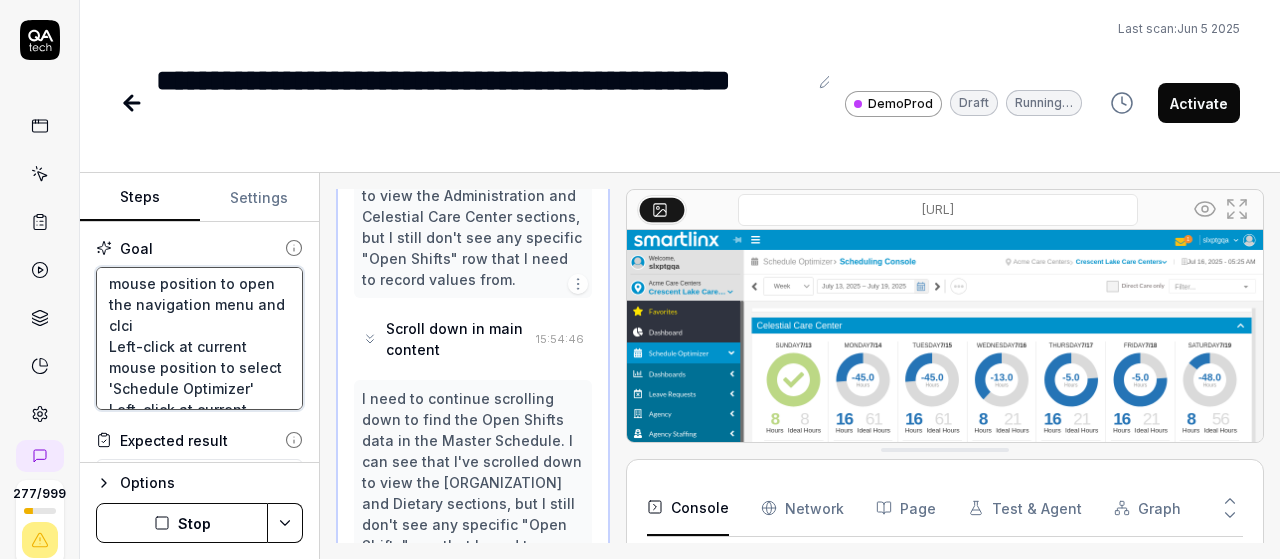 type on "Left-click at current mouse position to open the navigation menu and clcik
Left-click at current mouse position to select 'Schedule Optimizer'
Left-click at current mouse position to select 'Schedule'
Left-click at current mouse position to select 'Scheduled Rotations'
Wait for 3 seconds for the page to load completelyCompare the first 3 days numbers of Open Shifts in Master Schedule with the numbers in the Open Shift Management calendar." 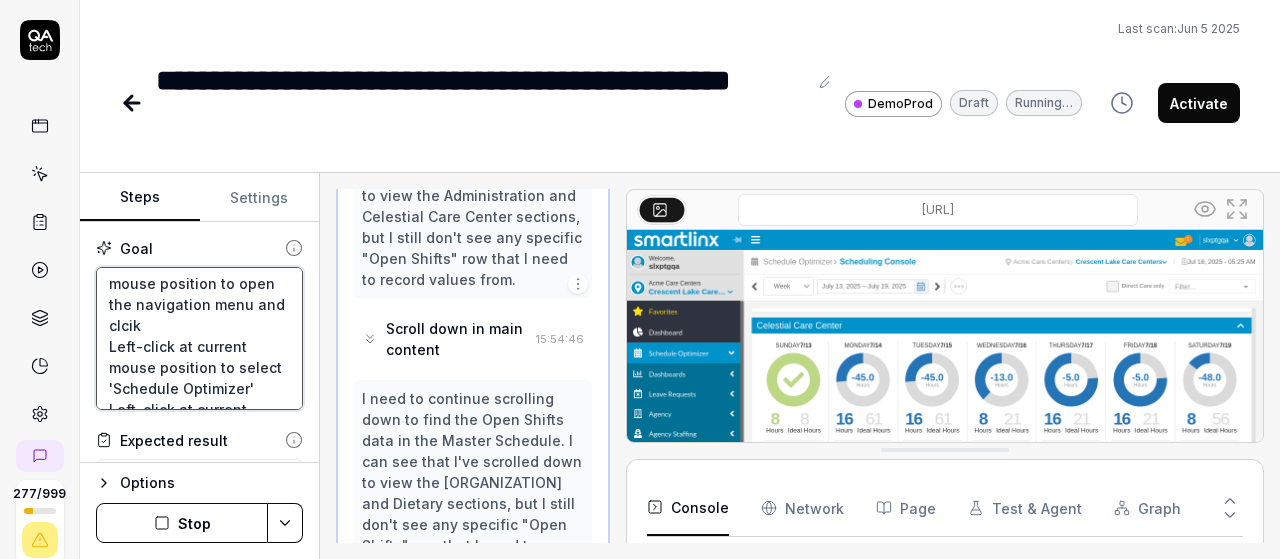 type on "Left-click at current mouse position to open the navigation menu and clcik
Left-click at current mouse position to select 'Schedule Optimizer'
Left-click at current mouse position to select 'Schedule'
Left-click at current mouse position to select 'Scheduled Rotations'
Wait for 3 seconds for the page to load completelyCompare the first 3 days numbers of Open Shifts in Master Schedule with the numbers in the Open Shift Management calendar." 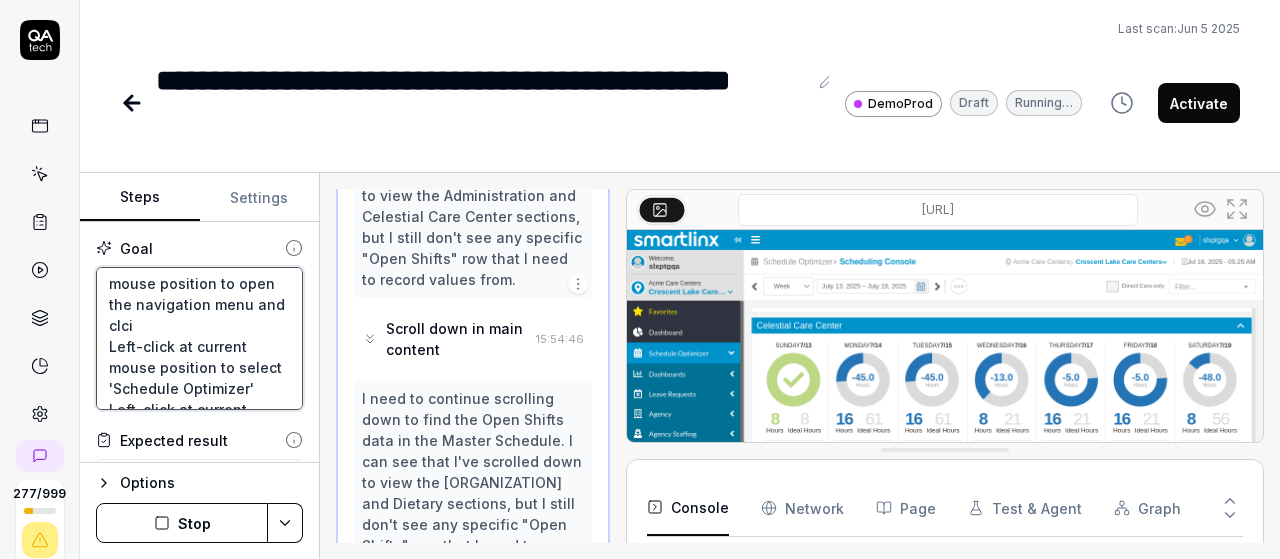 type on "Left-click at current mouse position to open the navigation menu and clc
Left-click at current mouse position to select 'Schedule Optimizer'
Left-click at current mouse position to select 'Schedule'
Left-click at current mouse position to select 'Scheduled Rotations'
Wait for 3 seconds for the page to load completelyCompare the first 3 days numbers of Open Shifts in Master Schedule with the numbers in the Open Shift Management calendar." 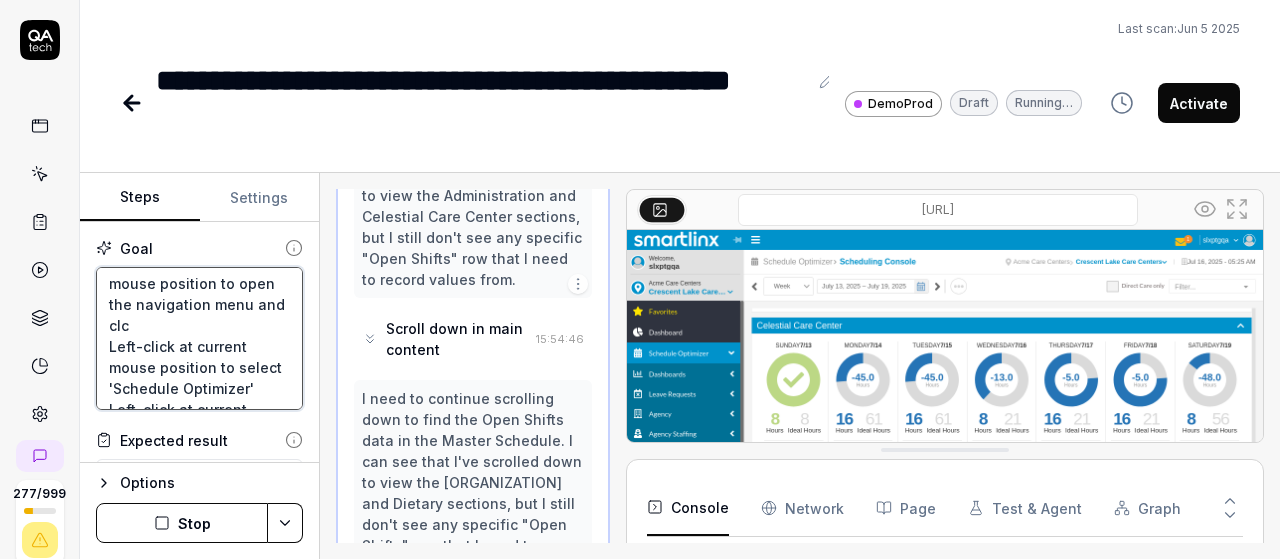 type on "Left-click at current mouse position to open the navigation menu and cl
Left-click at current mouse position to select 'Schedule Optimizer'
Left-click at current mouse position to select 'Schedule'
Left-click at current mouse position to select 'Scheduled Rotations'
Wait for 3 seconds for the page to load completelyCompare the first 3 days numbers of Open Shifts in Master Schedule with the numbers in the Open Shift Management calendar." 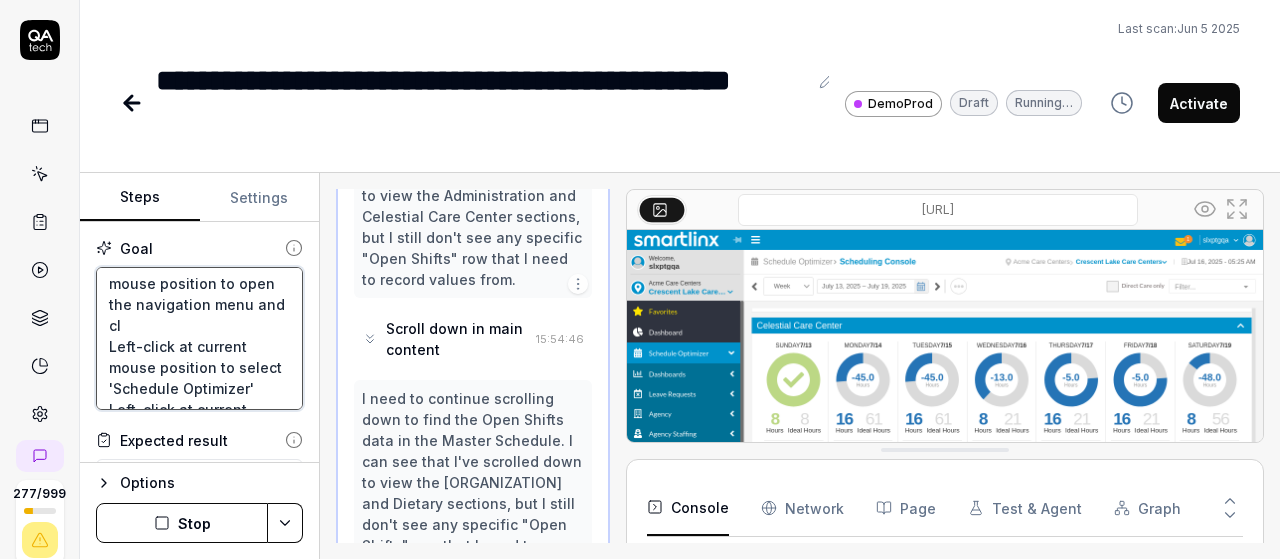 type on "Left-click at current mouse position to open the navigation menu and cli
Left-click at current mouse position to select 'Schedule Optimizer'
Left-click at current mouse position to select 'Schedule'
Left-click at current mouse position to select 'Scheduled Rotations'
Wait for 3 seconds for the page to load completelyCompare the first 3 days numbers of Open Shifts in Master Schedule with the numbers in the Open Shift Management calendar." 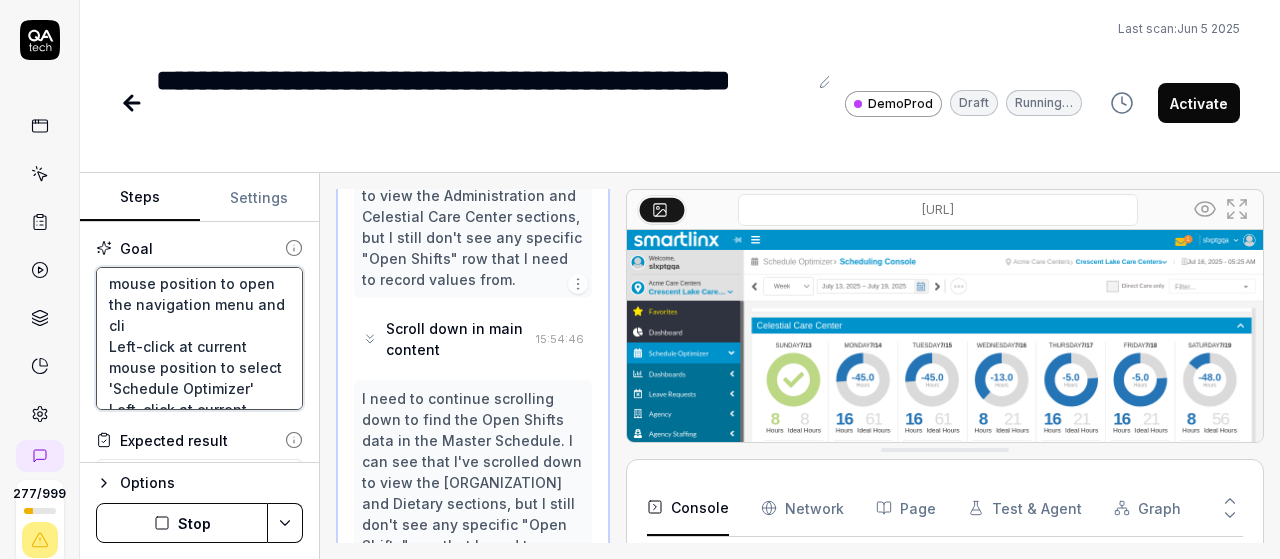 type on "Left-click at current mouse position to open the navigation menu and clic
Left-click at current mouse position to select 'Schedule Optimizer'
Left-click at current mouse position to select 'Schedule'
Left-click at current mouse position to select 'Scheduled Rotations'
Wait for 3 seconds for the page to load completelyCompare the first 3 days numbers of Open Shifts in Master Schedule with the numbers in the Open Shift Management calendar." 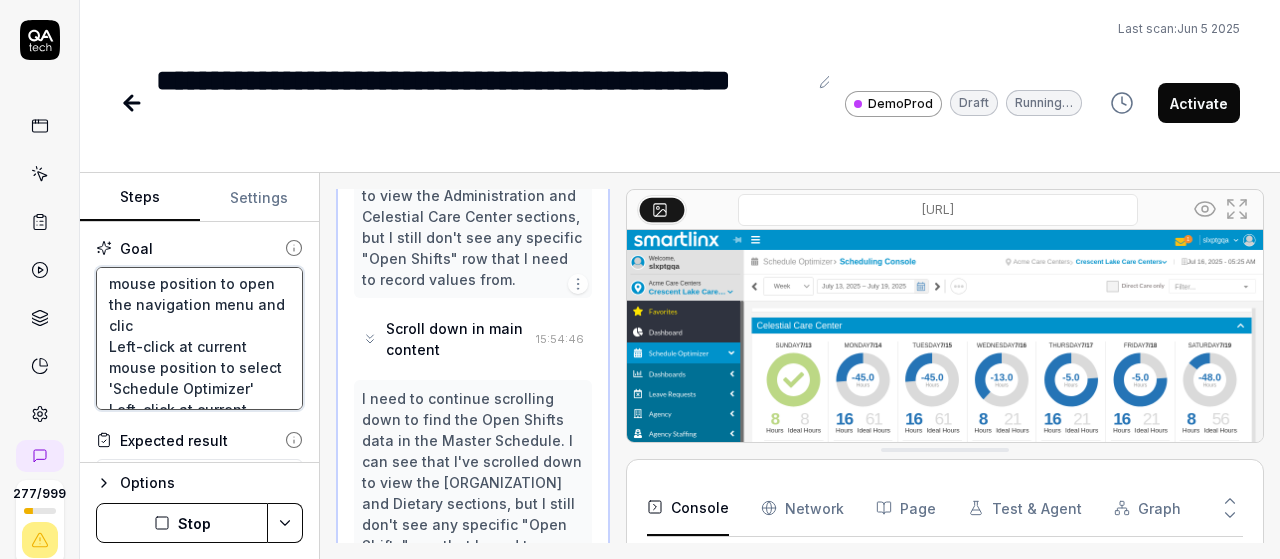 type on "Left-click at current mouse position to open the navigation menu and click
Left-click at current mouse position to select 'Schedule Optimizer'
Left-click at current mouse position to select 'Schedule'
Left-click at current mouse position to select 'Scheduled Rotations'
Wait for 3 seconds for the page to load completelyCompare the first 3 days numbers of Open Shifts in Master Schedule with the numbers in the Open Shift Management calendar." 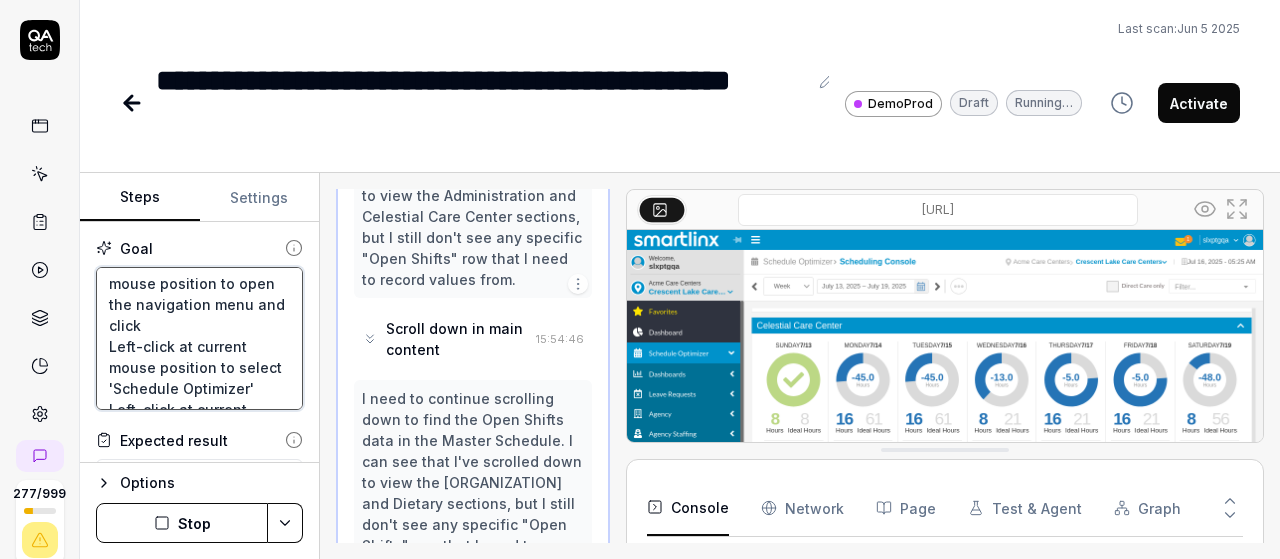 type on "Left-click at current mouse position to open the navigation menu and click
Left-click at current mouse position to select 'Schedule Optimizer'
Left-click at current mouse position to select 'Schedule'
Left-click at current mouse position to select 'Scheduled Rotations'
Wait for [TIME] for the page to load completelyCompare the first 3 days numbers of Open Shifts in Master Schedule with the numbers in the Open Shift Management calendar." 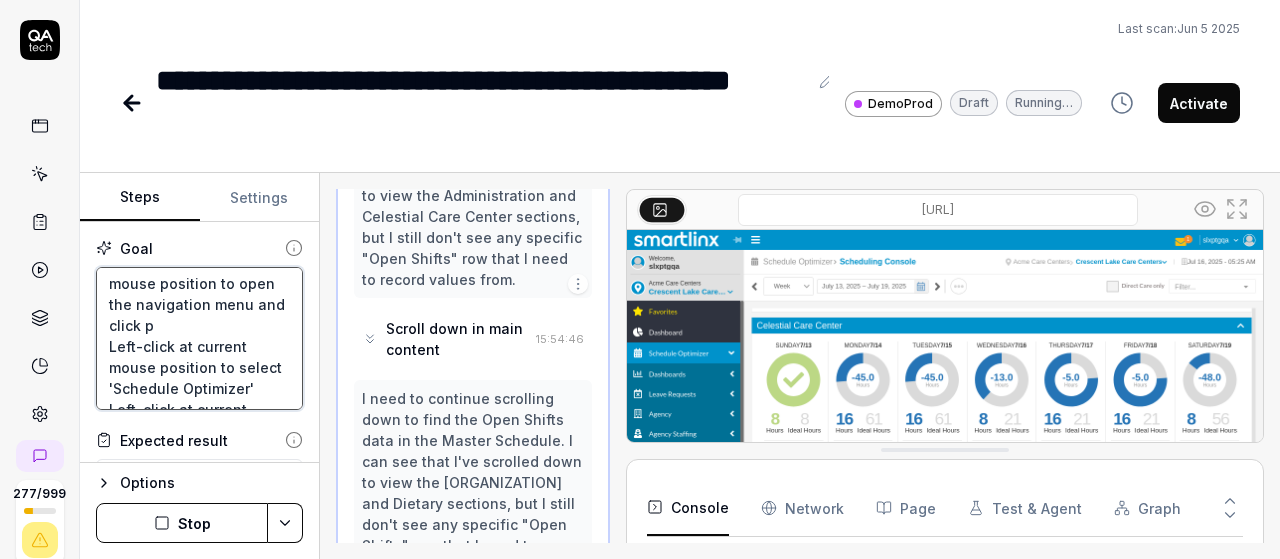 type on "Left-click at current mouse position to open the navigation menu and click
Left-click at current mouse position to select 'Schedule Optimizer'
Left-click at current mouse position to select 'Schedule'
Left-click at current mouse position to select 'Scheduled Rotations'
Wait for [TIME] for the page to load completelyCompare the first 3 days numbers of Open Shifts in Master Schedule with the numbers in the Open Shift Management calendar." 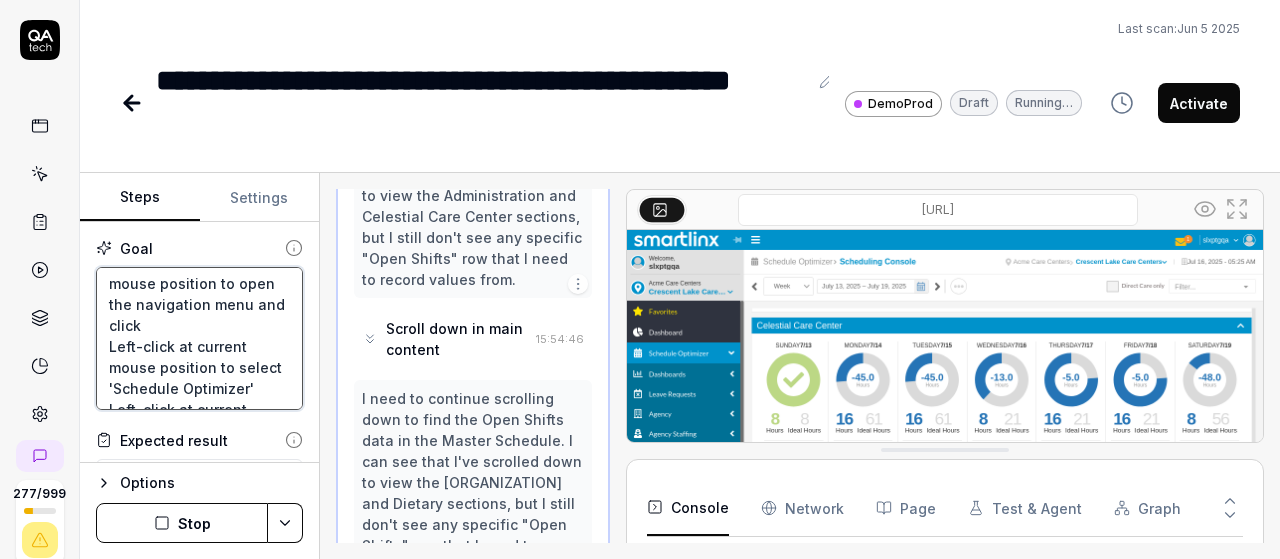 type on "Left-click at current mouse position to open the navigation menu and click p
Left-click at current mouse position to select 'Schedule Optimizer'
Left-click at current mouse position to select 'Schedule'
Left-click at current mouse position to select 'Scheduled Rotations'
Wait for 3 seconds for the page to load completelyCompare the first 3 days numbers of Open Shifts in Master Schedule with the numbers in the Open Shift Management calendar." 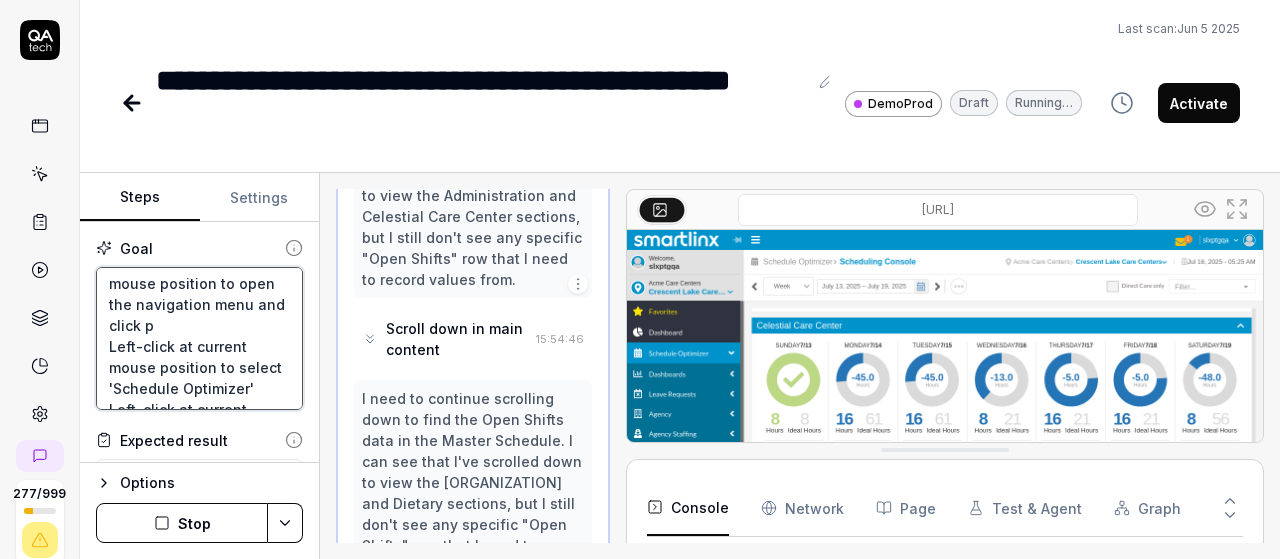 type on "Left-click at current mouse position to open the navigation menu and click
Left-click at current mouse position to select 'Schedule Optimizer'
Left-click at current mouse position to select 'Schedule'
Left-click at current mouse position to select 'Scheduled Rotations'
Wait for [TIME] for the page to load completelyCompare the first 3 days numbers of Open Shifts in Master Schedule with the numbers in the Open Shift Management calendar." 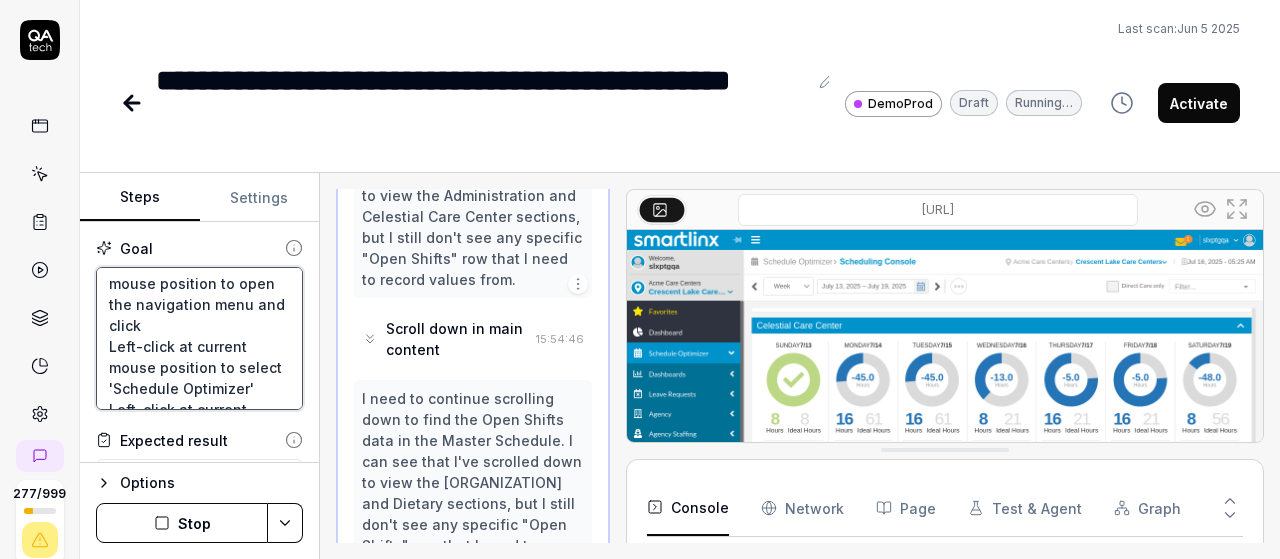type on "Left-click at current mouse position to open the navigation menu and click o
Left-click at current mouse position to select 'Schedule Optimizer'
Left-click at current mouse position to select 'Schedule'
Left-click at current mouse position to select 'Scheduled Rotations'
Wait for 3 seconds for the page to load completelyCompare the first 3 days numbers of Open Shifts in Master Schedule with the numbers in the Open Shift Management calendar." 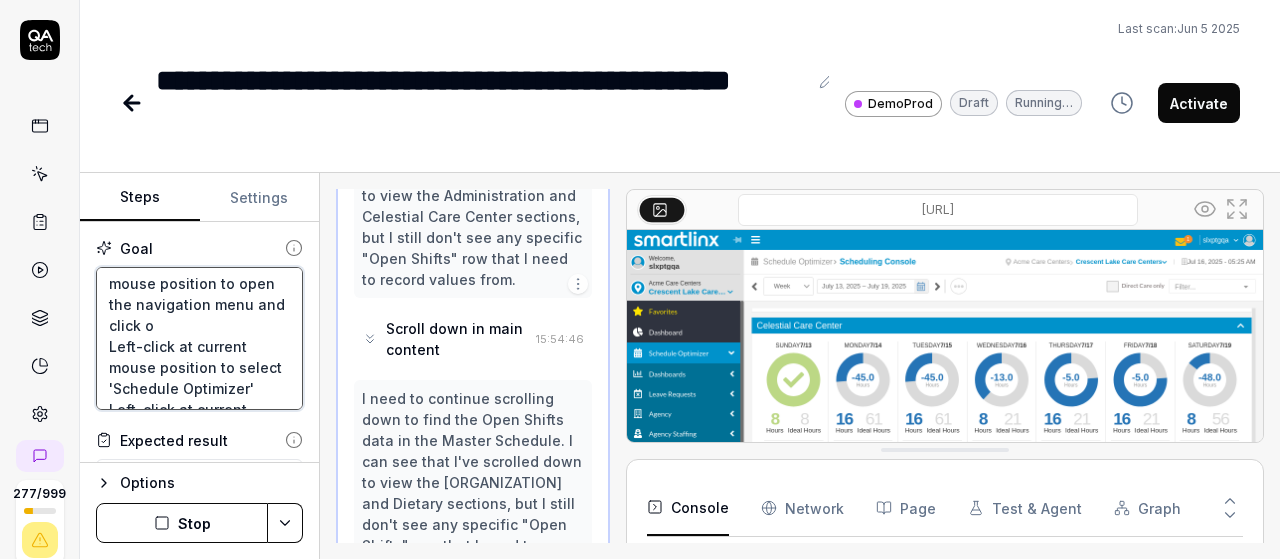 type on "Left-click at current mouse position to open the navigation menu and click on
Left-click at current mouse position to select 'Schedule Optimizer'
Left-click at current mouse position to select 'Schedule'
Left-click at current mouse position to select 'Scheduled Rotations'
Wait for 3 seconds for the page to load completelyCompare the first 3 days numbers of Open Shifts in Master Schedule with the numbers in the Open Shift Management calendar." 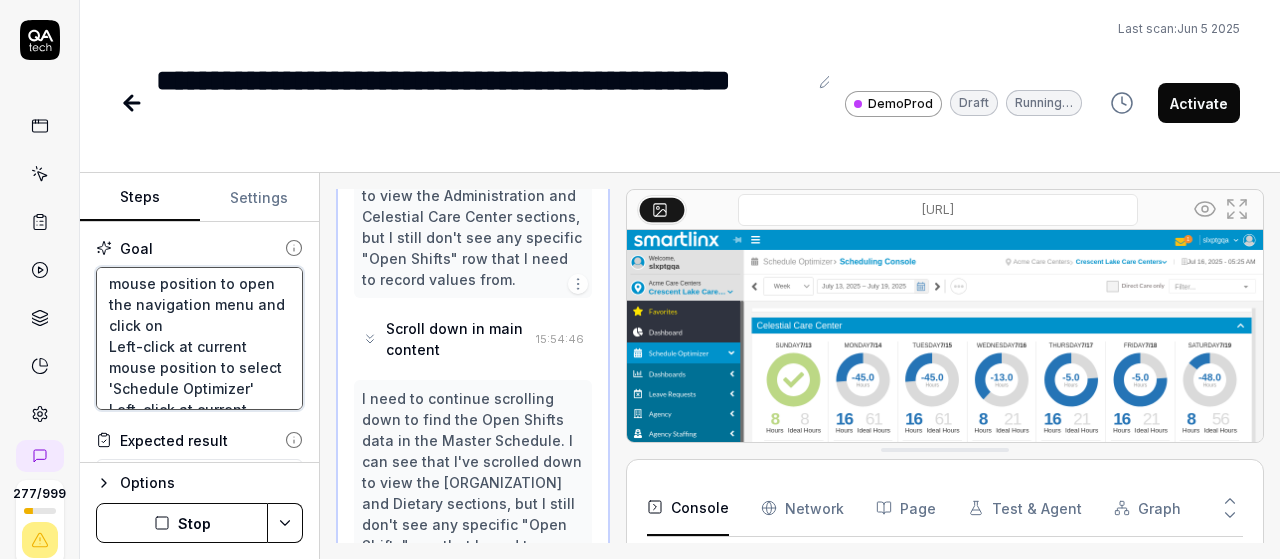 type on "Left-click at current mouse position to open the navigation menu and click on
Left-click at current mouse position to select 'Schedule Optimizer'
Left-click at current mouse position to select 'Schedule'
Left-click at current mouse position to select 'Scheduled Rotations'
Wait for 3 seconds for the page to load completelyCompare the first 3 days numbers of Open Shifts in Master Schedule with the numbers in the Open Shift Management calendar." 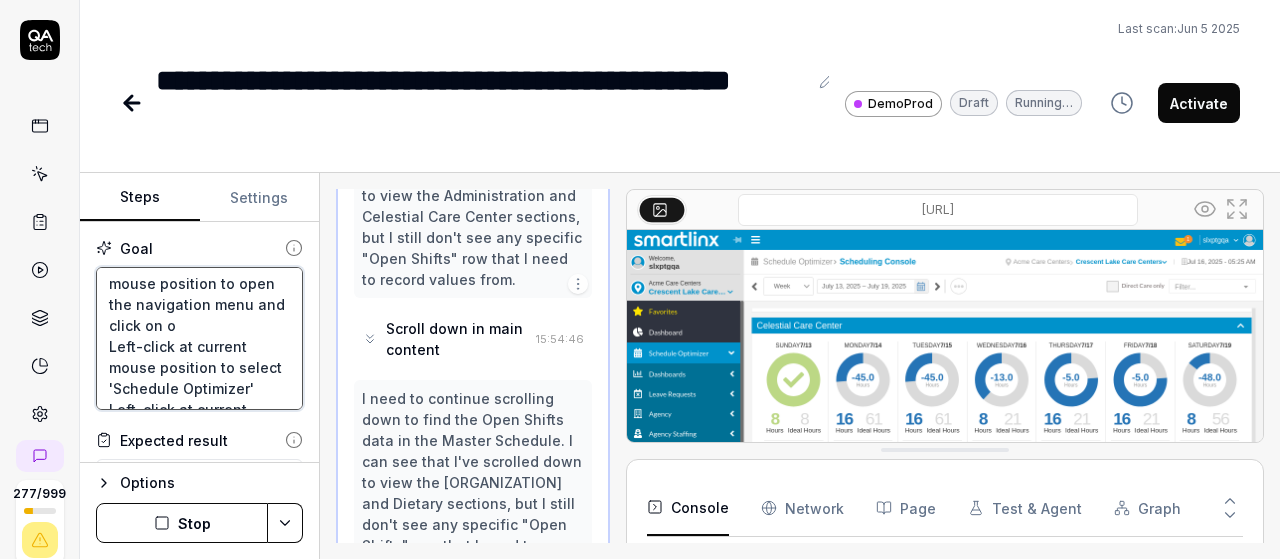 type on "Left-click at current mouse position to open the navigation menu and click on organization tree here the user should be at department level which is nursing in celestial care center
Left-click at current mouse position to select 'Schedule Optimizer'
Left-click at current mouse position to select 'Schedule'
Left-click at current mouse position to select 'Scheduled Rotations'
Wait for 3 seconds for the page to load completelyCompare the first 3 days numbers of Open Shifts in Master Schedule with the numbers in the Open Shift Management calendar." 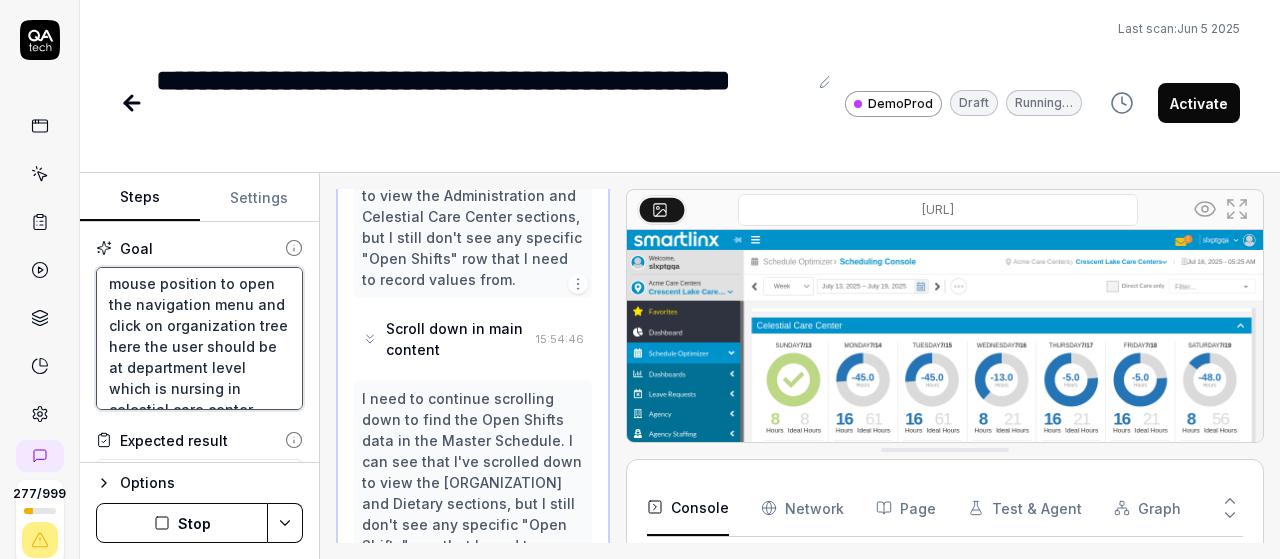 type on "Left-click at current mouse position to open the navigation menu and click on org
Left-click at current mouse position to select 'Schedule Optimizer'
Left-click at current mouse position to select 'Schedule'
Left-click at current mouse position to select 'Scheduled Rotations'
Wait for 3 seconds for the page to load completelyCompare the first 3 days numbers of Open Shifts in Master Schedule with the numbers in the Open Shift Management calendar." 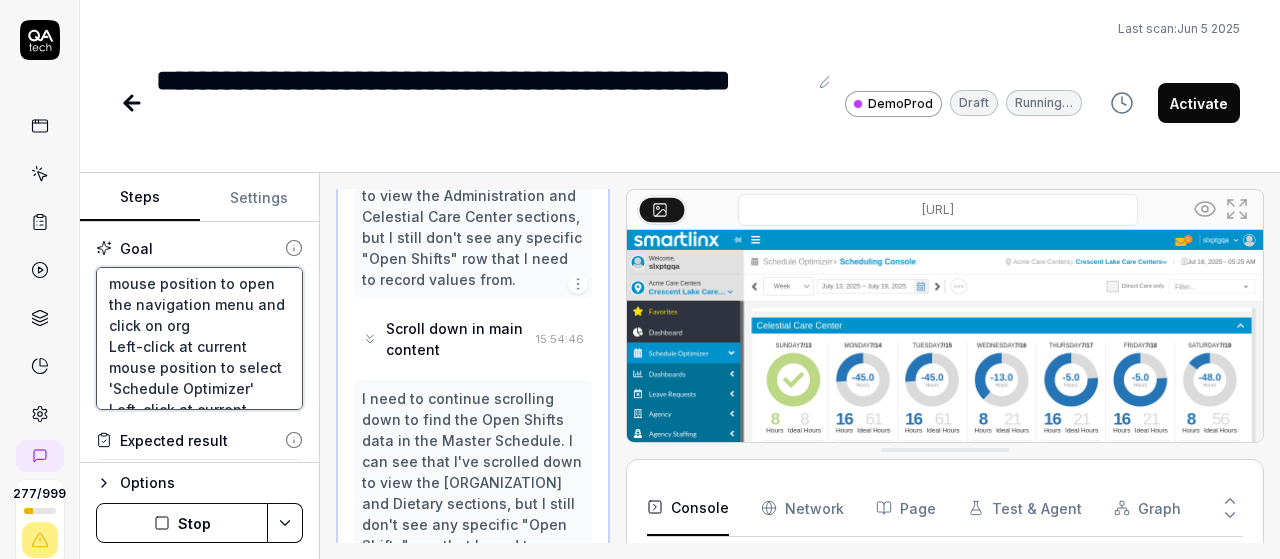 type on "Left-click at current mouse position to open the navigation menu and click on orga
Left-click at current mouse position to select 'Schedule Optimizer'
Left-click at current mouse position to select 'Schedule'
Left-click at current mouse position to select 'Scheduled Rotations'
Wait for 3 seconds for the page to load completelyCompare the first 3 days numbers of Open Shifts in Master Schedule with the numbers in the Open Shift Management calendar." 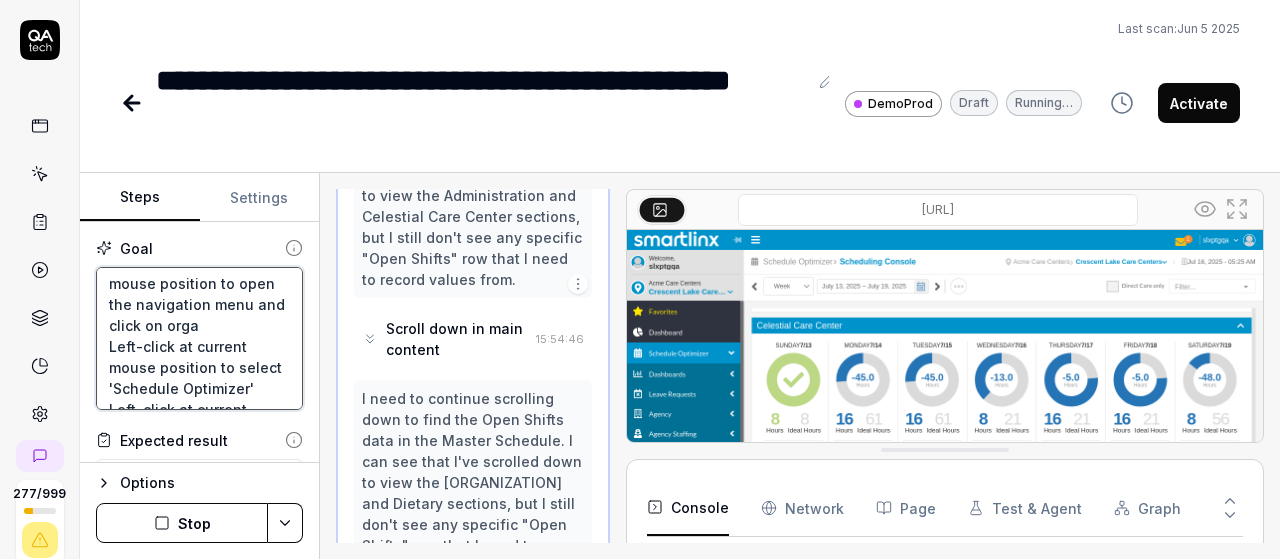 type on "Left-click at current mouse position to open the navigation menu and click on organ
Left-click at current mouse position to select 'Schedule Optimizer'
Left-click at current mouse position to select 'Schedule'
Left-click at current mouse position to select 'Scheduled Rotations'
Wait for [TIME] for the page to load completelyCompare the first 3 days numbers of Open Shifts in Master Schedule with the numbers in the Open Shift Management calendar." 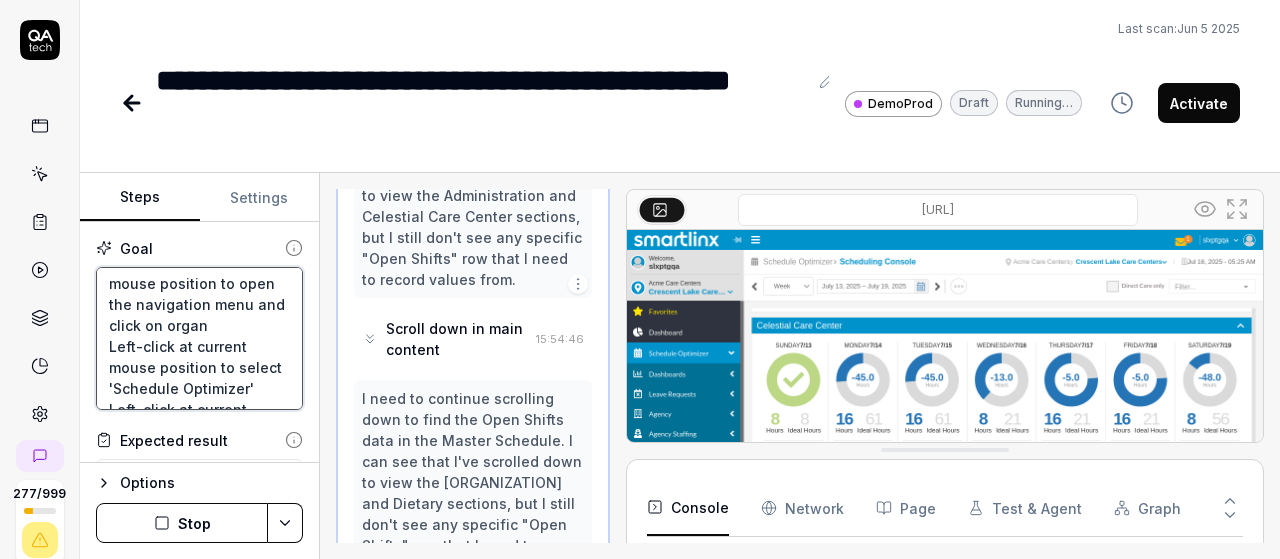 type on "Left-click at current mouse position to open the navigation menu and click on organi
Left-click at current mouse position to select 'Schedule Optimizer'
Left-click at current mouse position to select 'Schedule'
Left-click at current mouse position to select 'Scheduled Rotations'
Wait for [TIME] for the page to load completelyCompare the first 3 days numbers of Open Shifts in Master Schedule with the numbers in the Open Shift Management calendar." 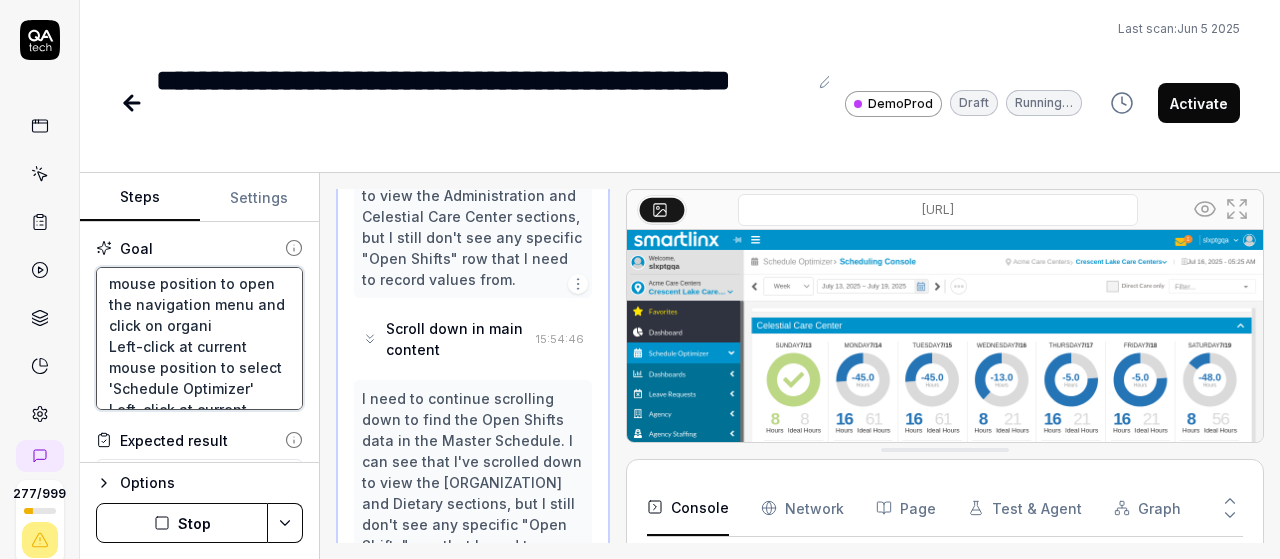 type on "Left-click at current mouse position to open the navigation menu and click on organiz
Left-click at current mouse position to select 'Schedule Optimizer'
Left-click at current mouse position to select 'Schedule'
Left-click at current mouse position to select 'Scheduled Rotations'
Wait for 3 seconds for the page to load completelyCompare the first 3 days numbers of Open Shifts in Master Schedule with the numbers in the Open Shift Management calendar." 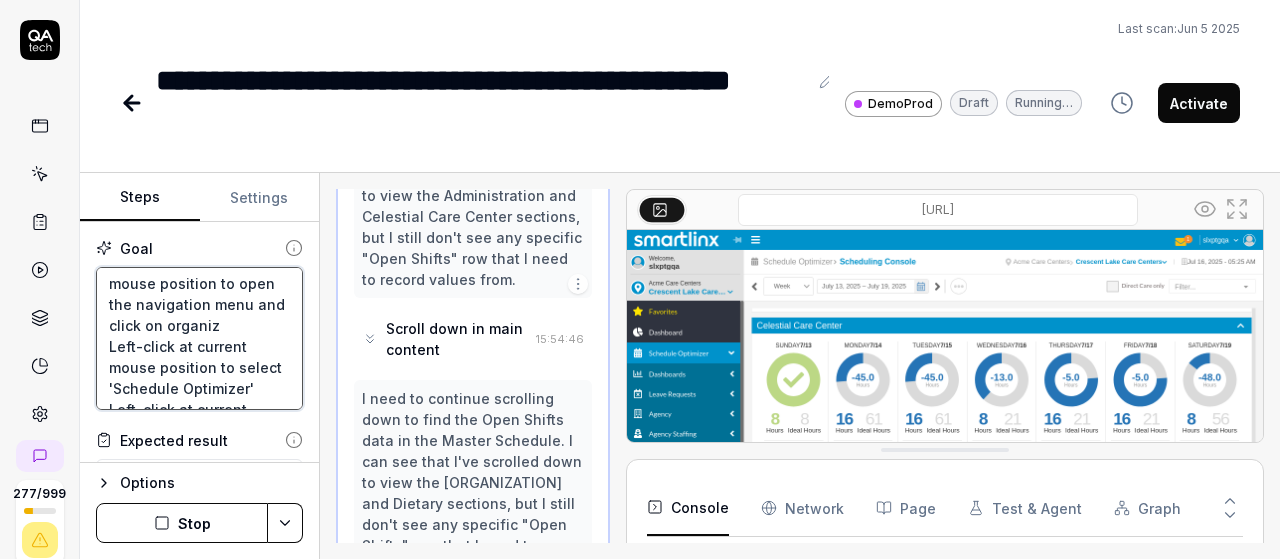 type on "Left-click at current mouse position to open the navigation menu and click on organiza
Left-click at current mouse position to select 'Schedule Optimizer'
Left-click at current mouse position to select 'Schedule'
Left-click at current mouse position to select 'Scheduled Rotations'
Wait for 3 seconds for the page to load completelyCompare the first 3 days numbers of Open Shifts in Master Schedule with the numbers in the Open Shift Management calendar." 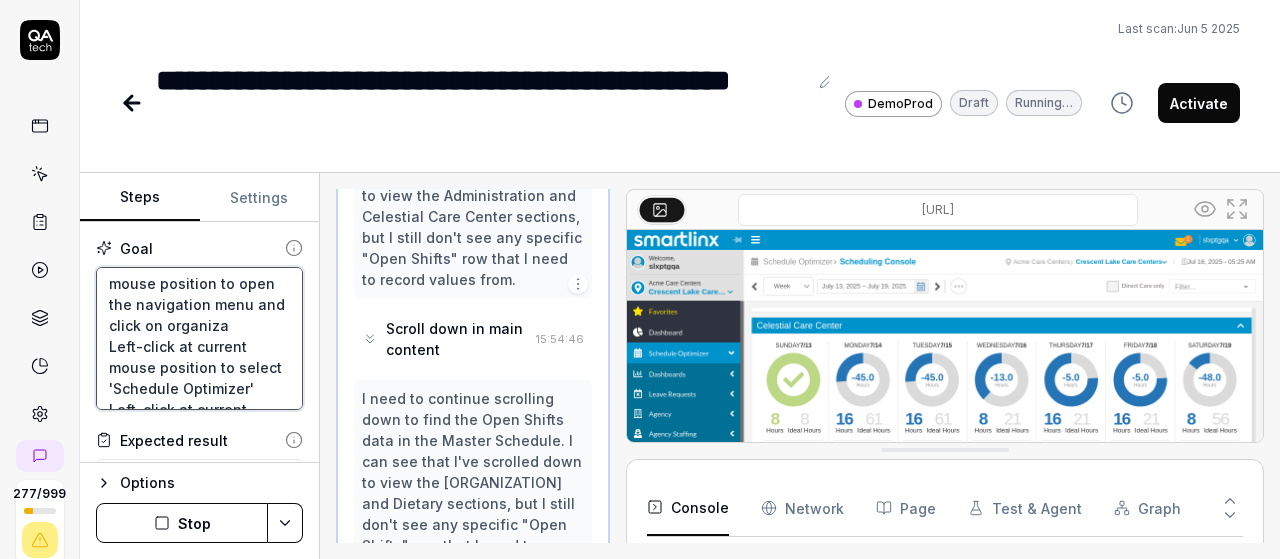 type on "Left-click at current mouse position to open the navigation menu and click on organizat
Left-click at current mouse position to select 'Schedule Optimizer'
Left-click at current mouse position to select 'Schedule'
Left-click at current mouse position to select 'Scheduled Rotations'
Wait for 3 seconds for the page to load completelyCompare the first 3 days numbers of Open Shifts in Master Schedule with the numbers in the Open Shift Management calendar." 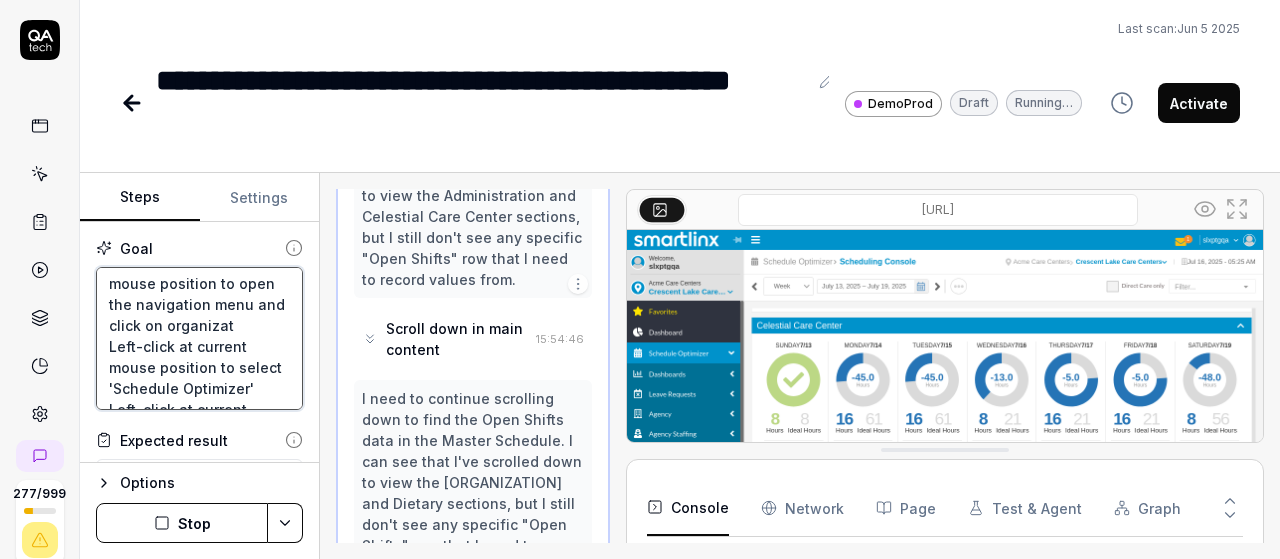 type on "Left-click at current mouse position to open the navigation menu and click on organizati
Left-click at current mouse position to select 'Schedule Optimizer'
Left-click at current mouse position to select 'Schedule'
Left-click at current mouse position to select 'Scheduled Rotations'
Wait for 3 seconds for the page to load completelyCompare the first 3 days numbers of Open Shifts in Master Schedule with the numbers in the Open Shift Management calendar." 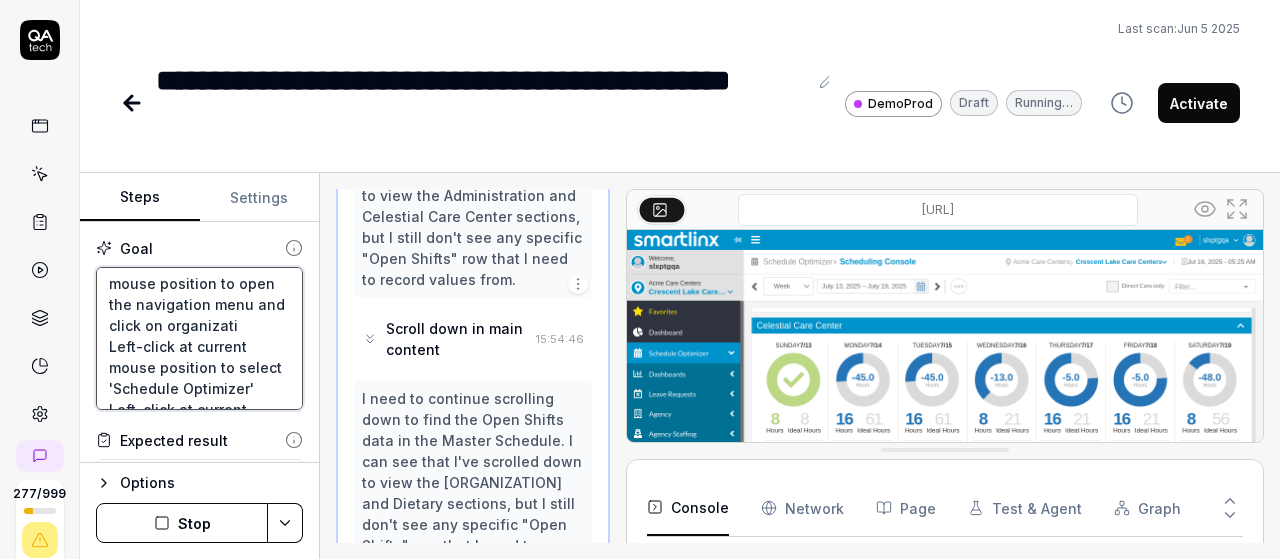 type on "Left-click at current mouse position to open the navigation menu and click on organizatio
Left-click at current mouse position to select 'Schedule Optimizer'
Left-click at current mouse position to select 'Schedule'
Left-click at current mouse position to select 'Scheduled Rotations'
Wait for 3 seconds for the page to load completelyCompare the first 3 days numbers of Open Shifts in Master Schedule with the numbers in the Open Shift Management calendar." 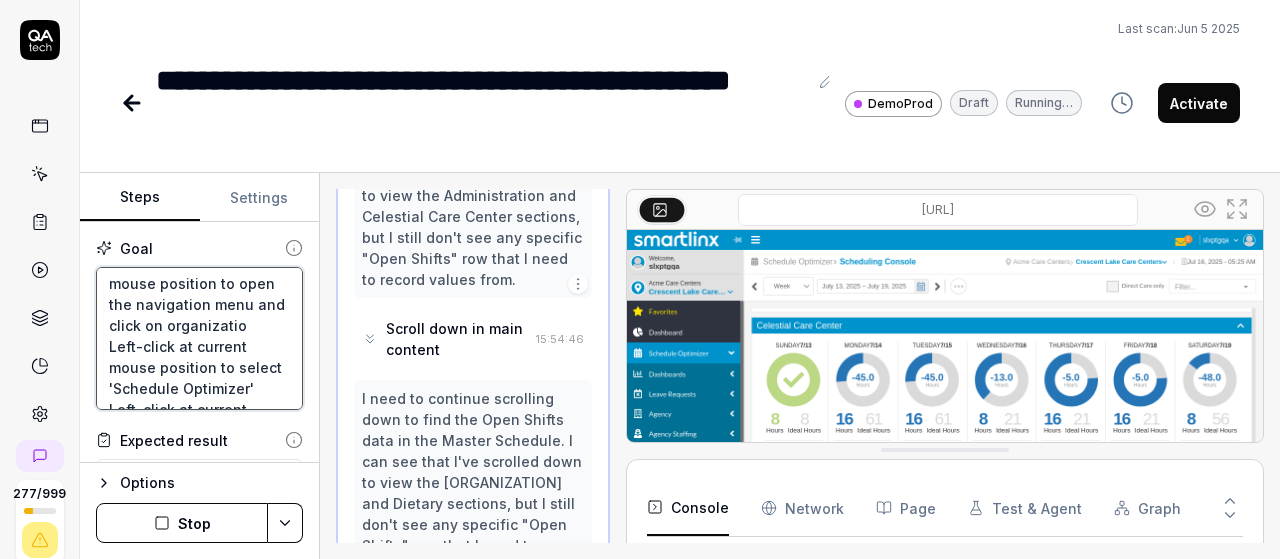 type on "Left-click at current mouse position to open the navigation menu and click on organization
Left-click at current mouse position to select 'Schedule Optimizer'
Left-click at current mouse position to select 'Schedule'
Left-click at current mouse position to select 'Scheduled Rotations'
Wait for 3 seconds for the page to load completelyCompare the first 3 days numbers of Open Shifts in Master Schedule with the numbers in the Open Shift Management calendar." 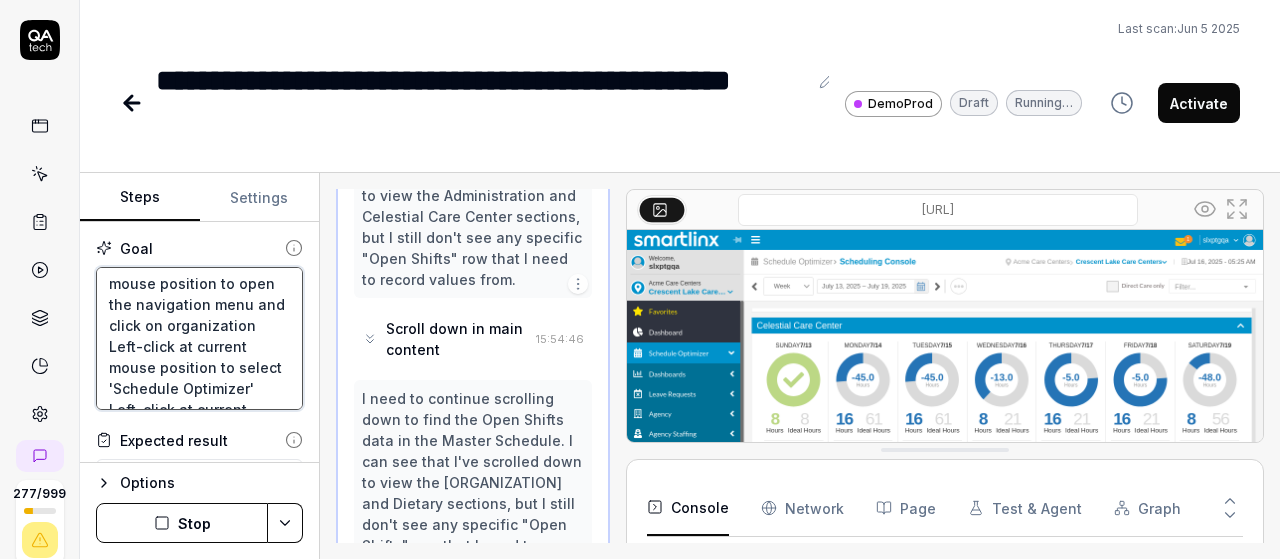 type on "Left-click at current mouse position to open the navigation menu and click on organization
Left-click at current mouse position to select 'Schedule Optimizer'
Left-click at current mouse position to select 'Schedule'
Left-click at current mouse position to select 'Scheduled Rotations'
Wait for 3 seconds for the page to load completelyCompare the first 3 days numbers of Open Shifts in Master Schedule with the numbers in the Open Shift Management calendar." 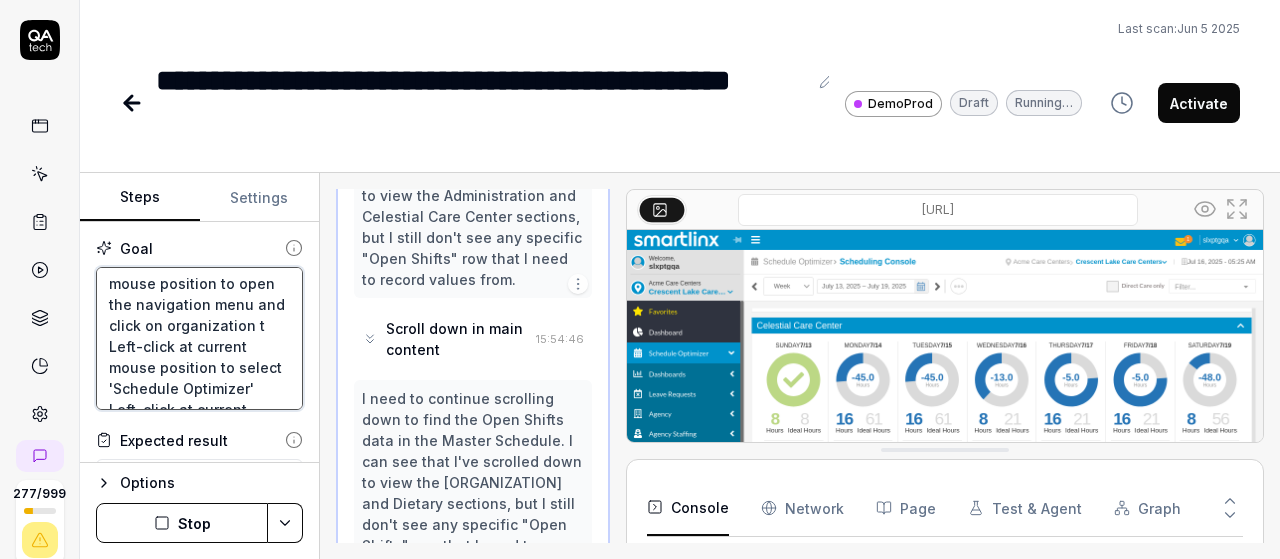 type on "*" 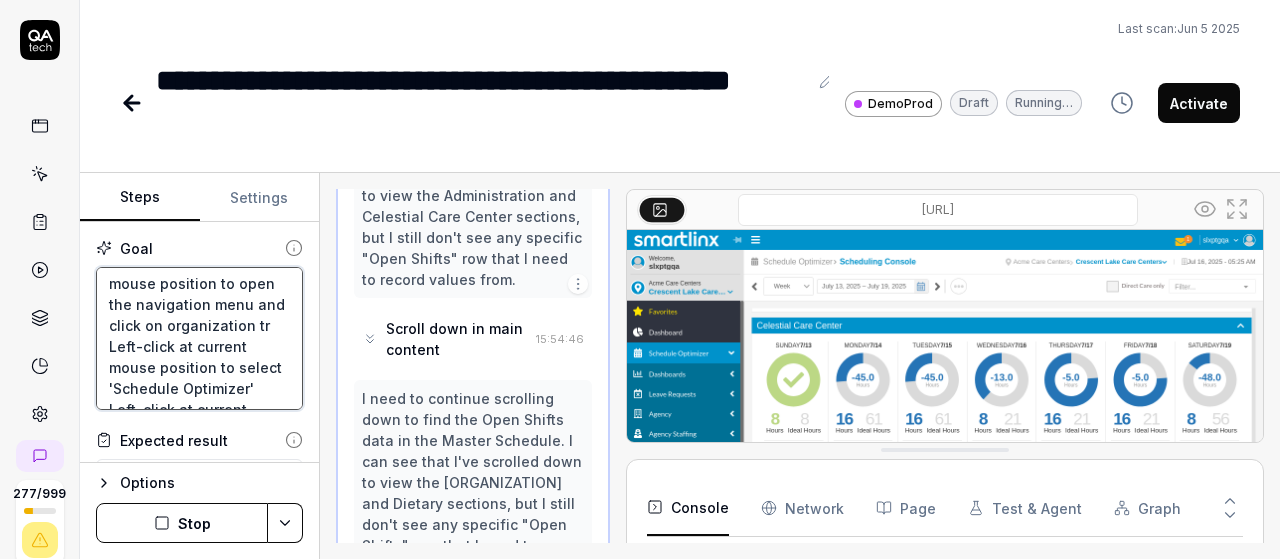 type on "Left-click at current mouse position to open the navigation menu and click on organization tre
Left-click at current mouse position to select 'Schedule Optimizer'
Left-click at current mouse position to select 'Schedule'
Left-click at current mouse position to select 'Scheduled Rotations'
Wait for 3 seconds for the page to load completelyCompare the first 3 days numbers of Open Shifts in Master Schedule with the numbers in the Open Shift Management calendar." 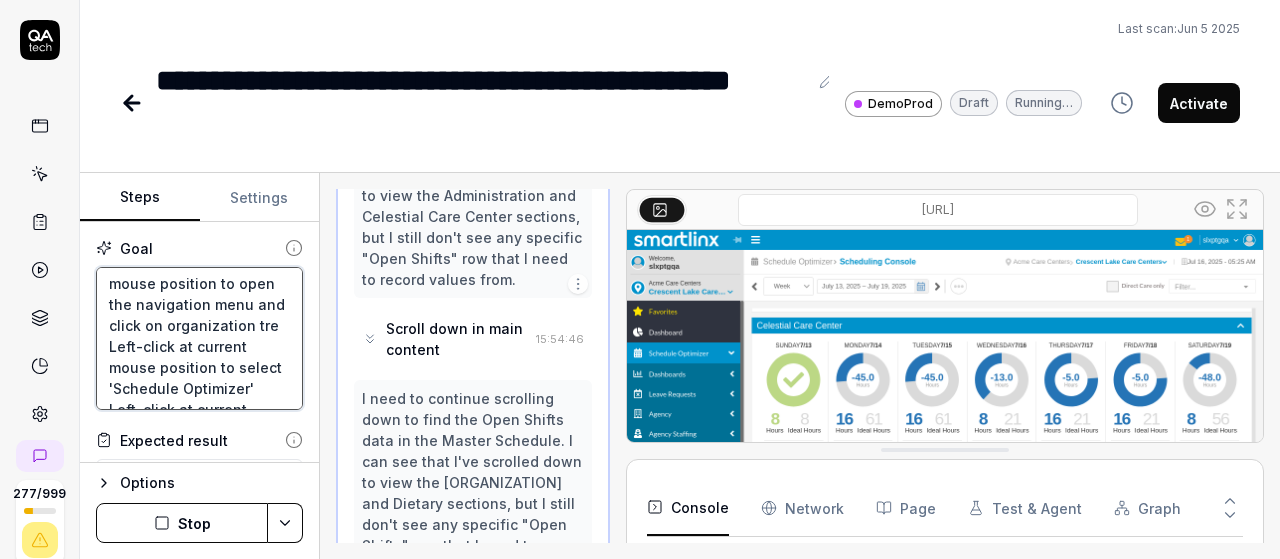 type on "Left-click at current mouse position to open the navigation menu and click on organization tree
Left-click at current mouse position to select 'Schedule Optimizer'
Left-click at current mouse position to select 'Schedule'
Left-click at current mouse position to select 'Scheduled Rotations'
Wait for [TIME] for the page to load completelyCompare the first 3 days numbers of Open Shifts in Master Schedule with the numbers in the Open Shift Management calendar." 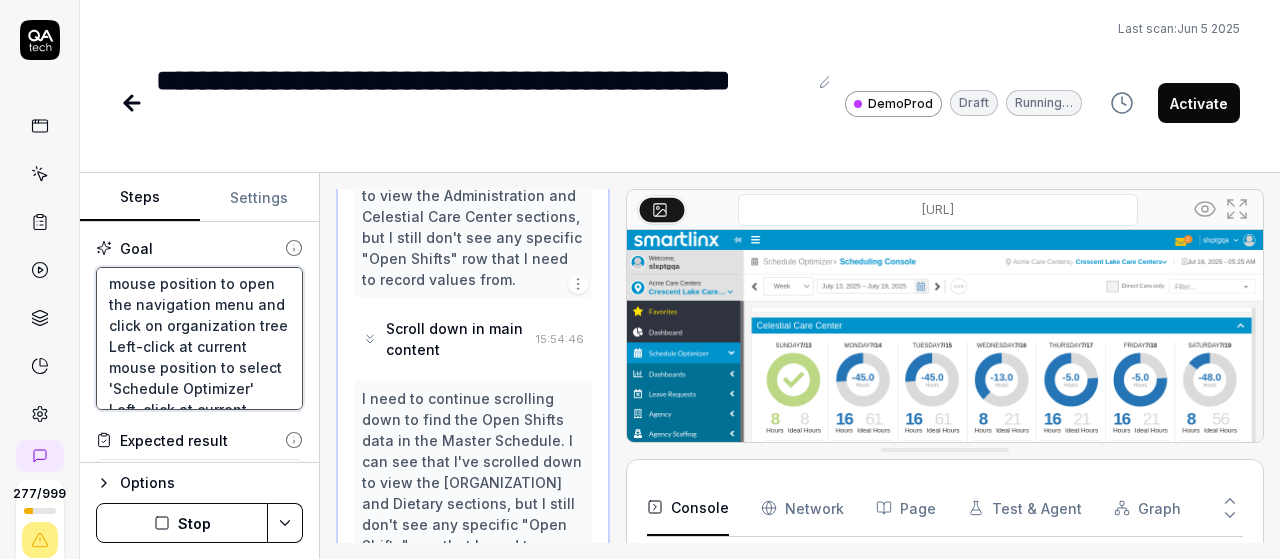 type on "Left-click at current mouse position to open the navigation menu and click on organization tree
Left-click at current mouse position to select 'Schedule Optimizer'
Left-click at current mouse position to select 'Schedule'
Left-click at current mouse position to select 'Scheduled Rotations'
Wait for 3 seconds for the page to load completelyCompare the first 3 days numbers of Open Shifts in Master Schedule with the numbers in the Open Shift Management calendar." 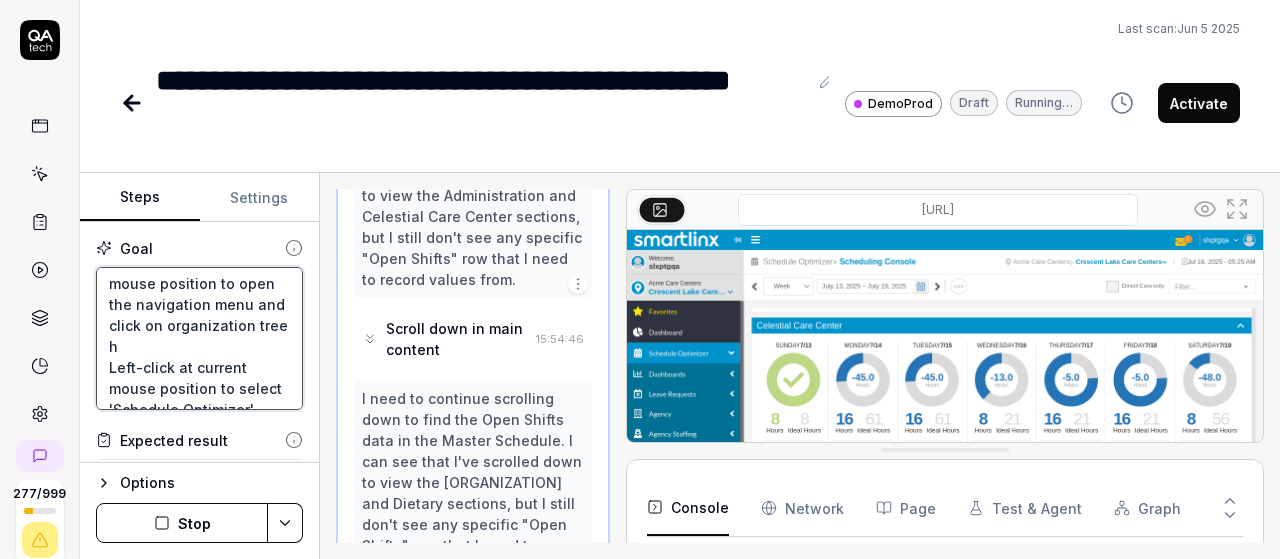 type on "Left-click at current mouse position to open the navigation menu and click on organization tree he
Left-click at current mouse position to select 'Schedule Optimizer'
Left-click at current mouse position to select 'Schedule'
Left-click at current mouse position to select 'Scheduled Rotations'
Wait for 3 seconds for the page to load completelyCompare the first 3 days numbers of Open Shifts in Master Schedule with the numbers in the Open Shift Management calendar." 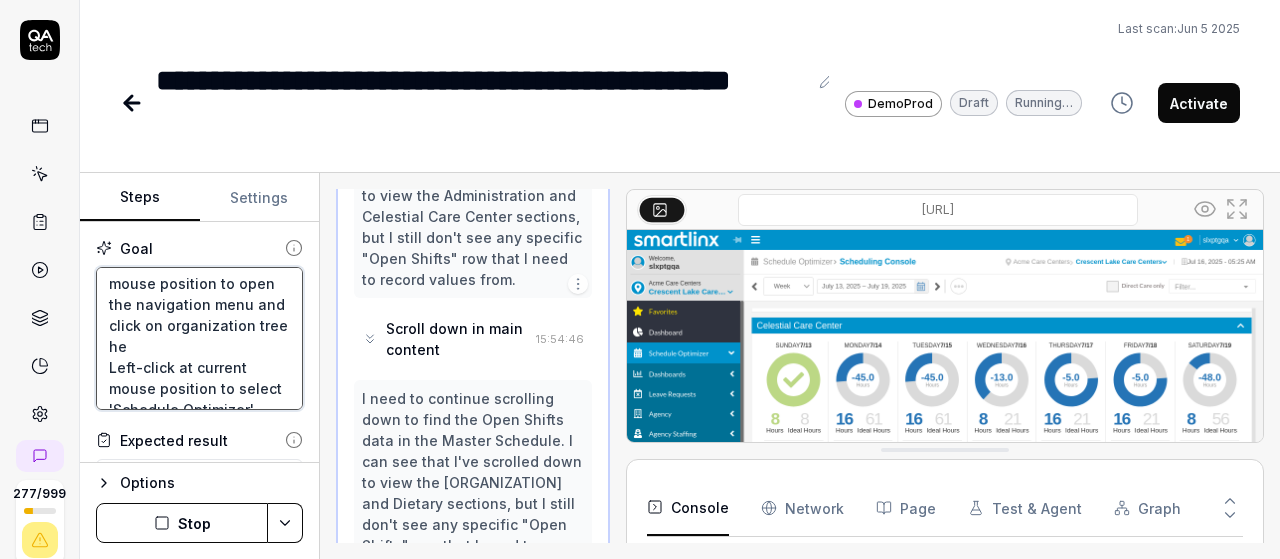 type on "Left-click at current mouse position to open the navigation menu and click on organization tree her
Left-click at current mouse position to select 'Schedule Optimizer'
Left-click at current mouse position to select 'Schedule'
Left-click at current mouse position to select 'Scheduled Rotations'
Wait for 3 seconds for the page to load completelyCompare the first 3 days numbers of Open Shifts in Master Schedule with the numbers in the Open Shift Management calendar." 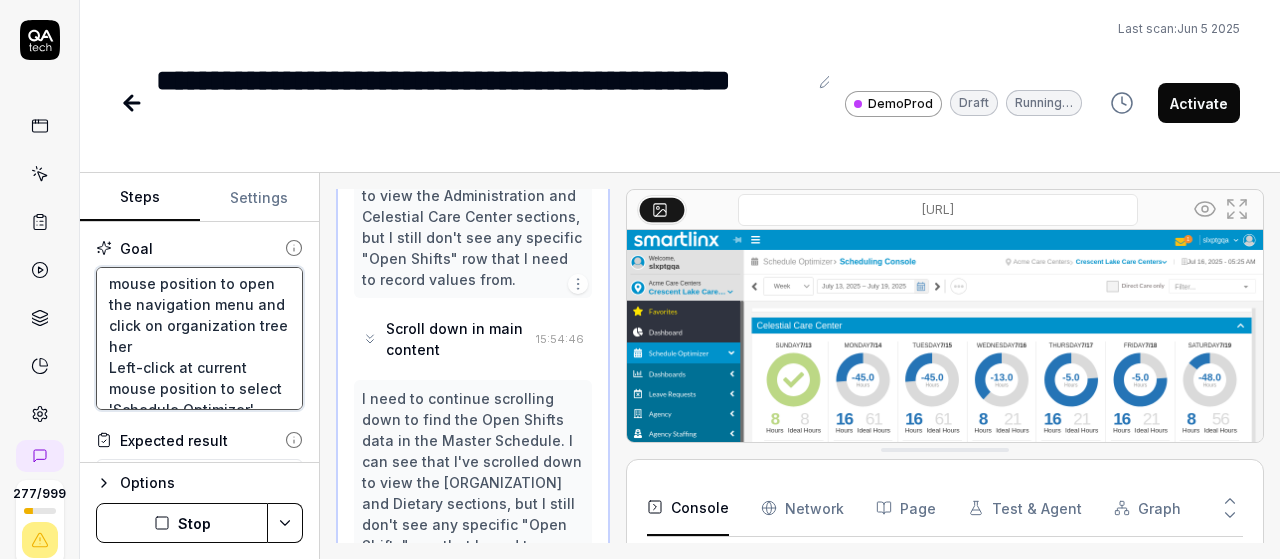 type on "Left-click at current mouse position to open the navigation menu and click on organization tree here
Left-click at current mouse position to select 'Schedule Optimizer'
Left-click at current mouse position to select 'Schedule'
Left-click at current mouse position to select 'Scheduled Rotations'
Wait for 3 seconds for the page to load completelyCompare the first 3 days numbers of Open Shifts in Master Schedule with the numbers in the Open Shift Management calendar." 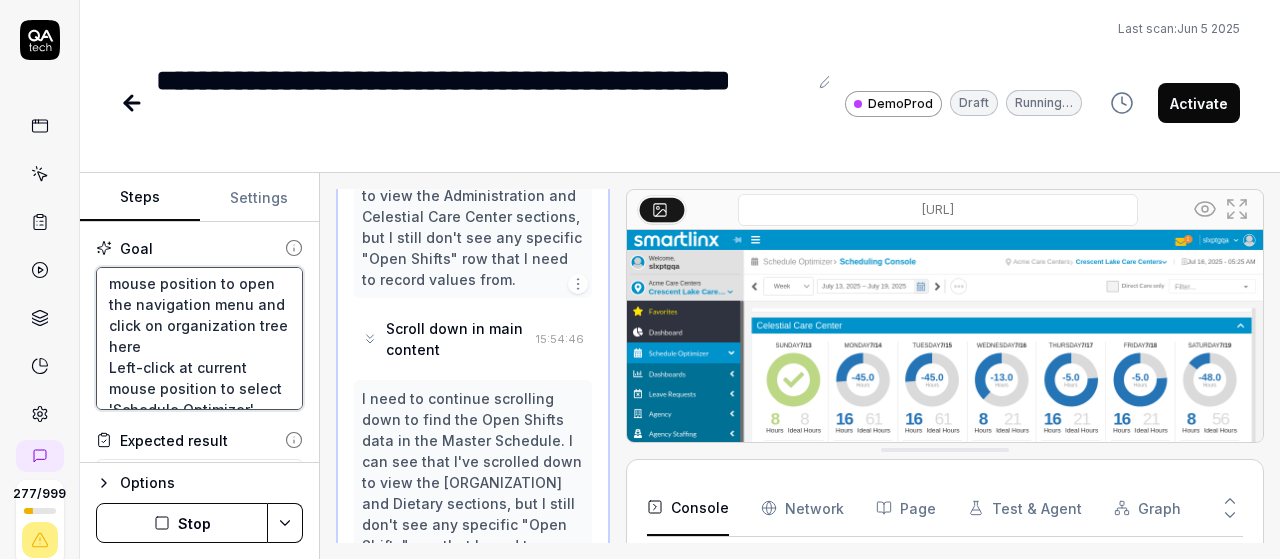 type on "Left-click at current mouse position to open the navigation menu and click on organization tree here
Left-click at current mouse position to select 'Schedule Optimizer'
Left-click at current mouse position to select 'Schedule'
Left-click at current mouse position to select 'Scheduled Rotations'
Wait for 3 seconds for the page to load completelyCompare the first 3 days numbers of Open Shifts in Master Schedule with the numbers in the Open Shift Management calendar." 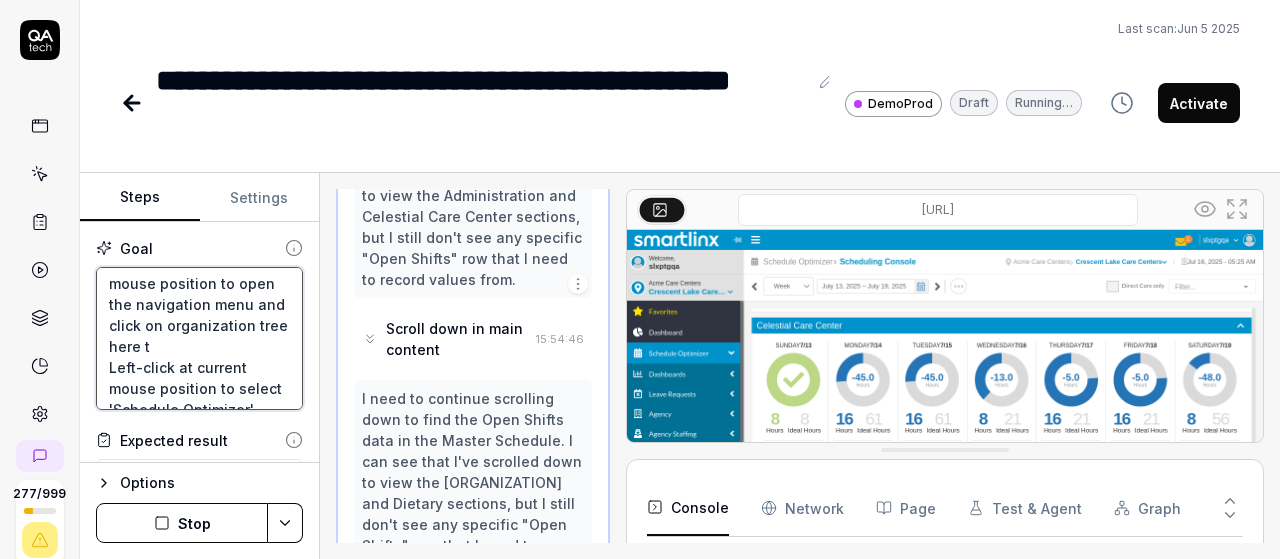 type on "Left-click at current mouse position to open the navigation menu and click on organization tree here th
Left-click at current mouse position to select 'Schedule Optimizer'
Left-click at current mouse position to select 'Schedule'
Left-click at current mouse position to select 'Scheduled Rotations'
Wait for 3 seconds for the page to load completelyCompare the first 3 days numbers of Open Shifts in Master Schedule with the numbers in the Open Shift Management calendar." 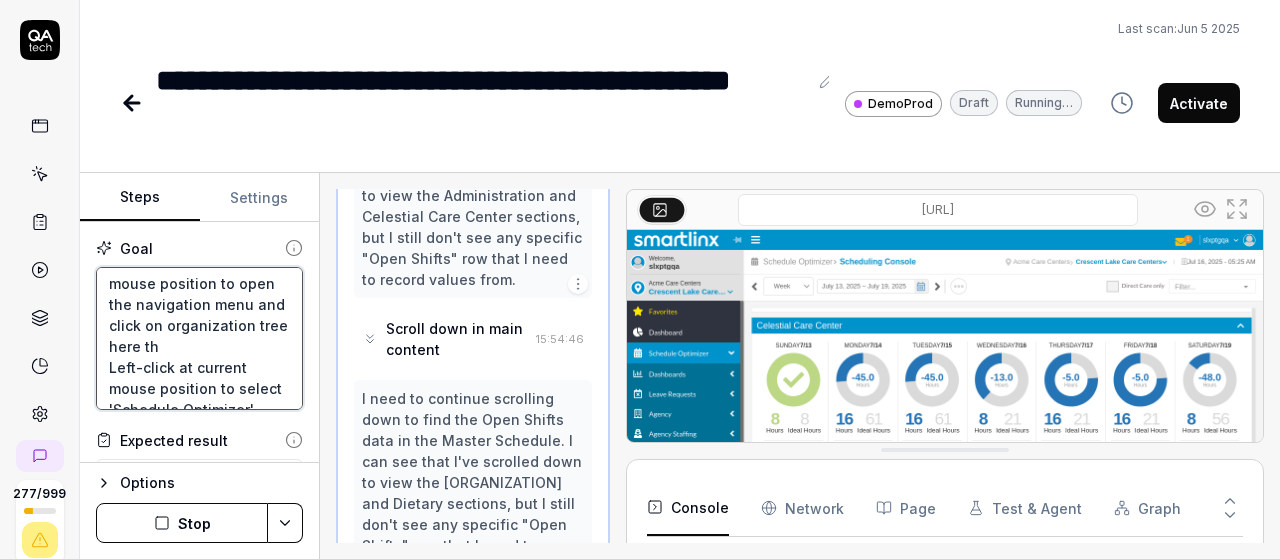 scroll, scrollTop: 203, scrollLeft: 0, axis: vertical 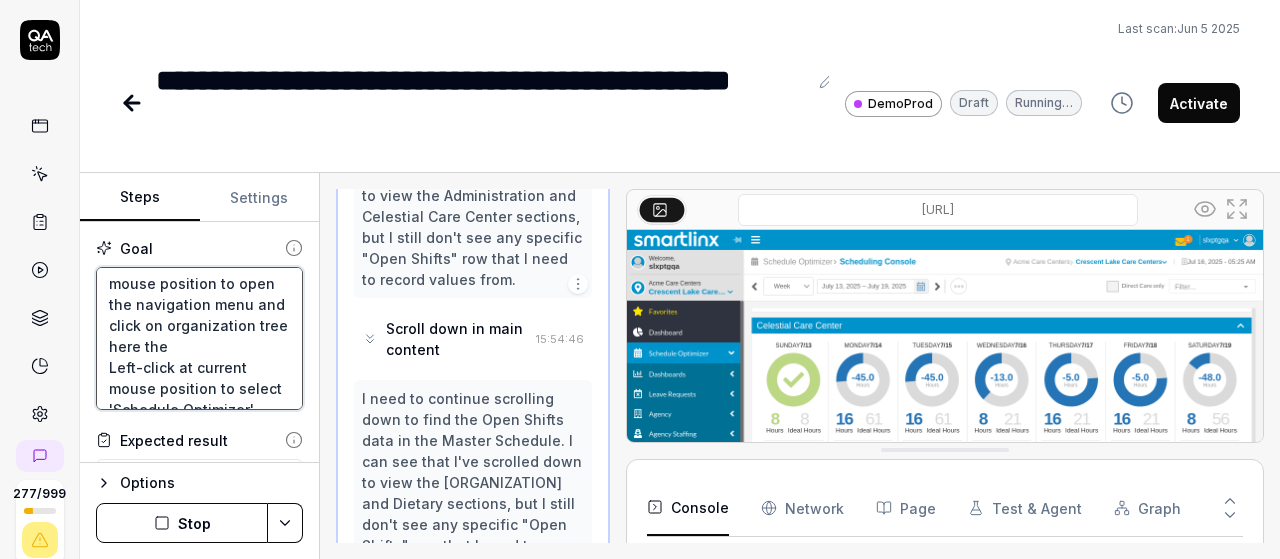 type on "Left-click at current mouse position to open the navigation menu and click on organization tree here the
Left-click at current mouse position to select 'Schedule Optimizer'
Left-click at current mouse position to select 'Schedule'
Left-click at current mouse position to select 'Scheduled Rotations'
Wait for [TIME] for the page to load completelyCompare the first 3 days numbers of Open Shifts in Master Schedule with the numbers in the Open Shift Management calendar." 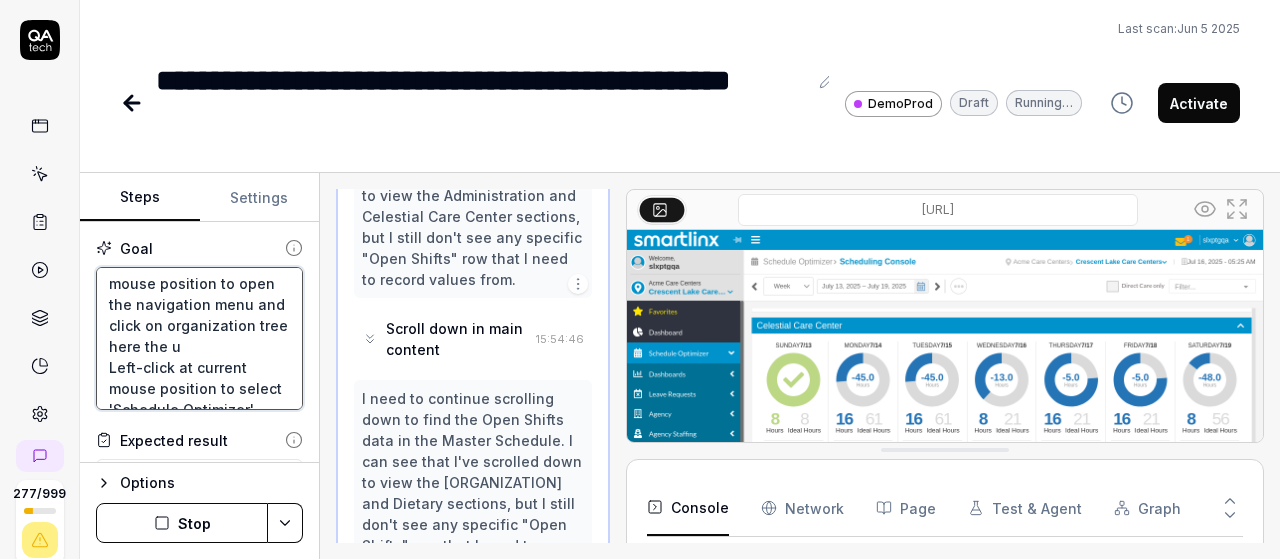 type on "Left-click at current mouse position to open the navigation menu and click on organization tree here the us
Left-click at current mouse position to select 'Schedule Optimizer'
Left-click at current mouse position to select 'Schedule'
Left-click at current mouse position to select 'Scheduled Rotations'
Wait for 3 seconds for the page to load completelyCompare the first 3 days numbers of Open Shifts in Master Schedule with the numbers in the Open Shift Management calendar." 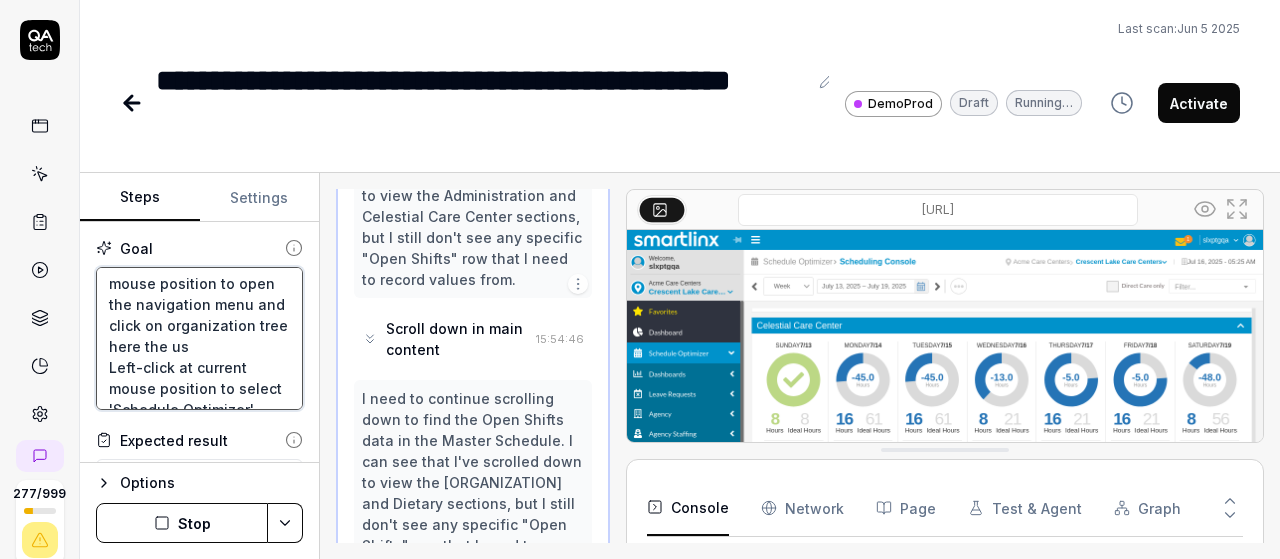 type on "Left-click at current mouse position to open the navigation menu and click on organization tree here the usd
Left-click at current mouse position to select 'Schedule Optimizer'
Left-click at current mouse position to select 'Schedule'
Left-click at current mouse position to select 'Scheduled Rotations'
Wait for 3 seconds for the page to load completelyCompare the first 3 days numbers of Open Shifts in Master Schedule with the numbers in the Open Shift Management calendar." 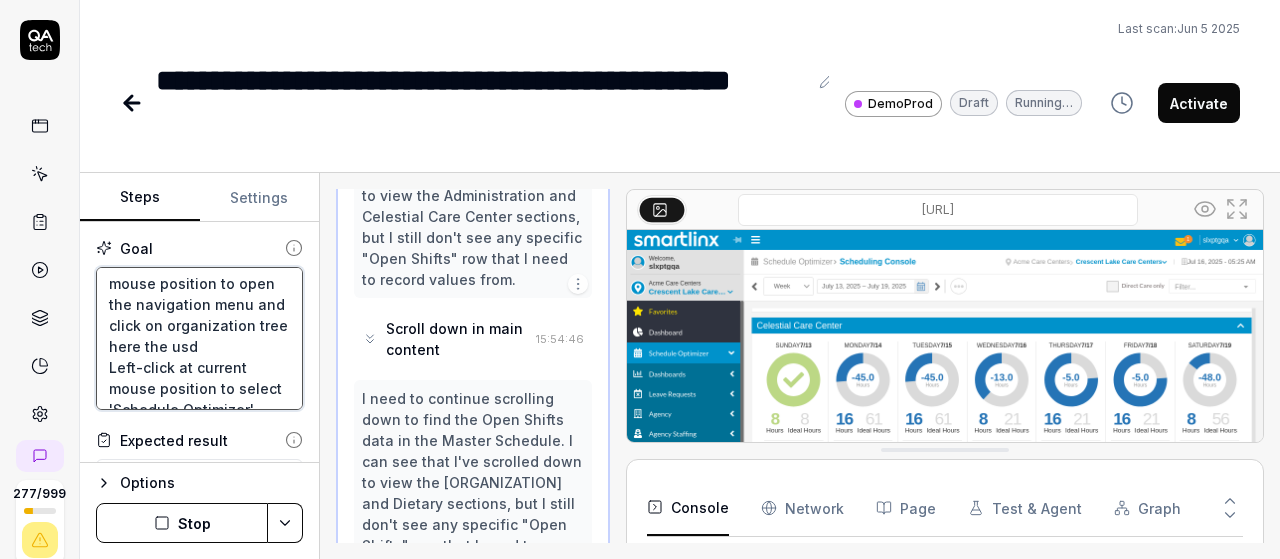 type on "Left-click at current mouse position to open the navigation menu and click on organization tree here the usd=
Left-click at current mouse position to select 'Schedule Optimizer'
Left-click at current mouse position to select 'Schedule'
Left-click at current mouse position to select 'Scheduled Rotations'
Wait for 3 seconds for the page to load completelyCompare the first 3 days numbers of Open Shifts in Master Schedule with the numbers in the Open Shift Management calendar." 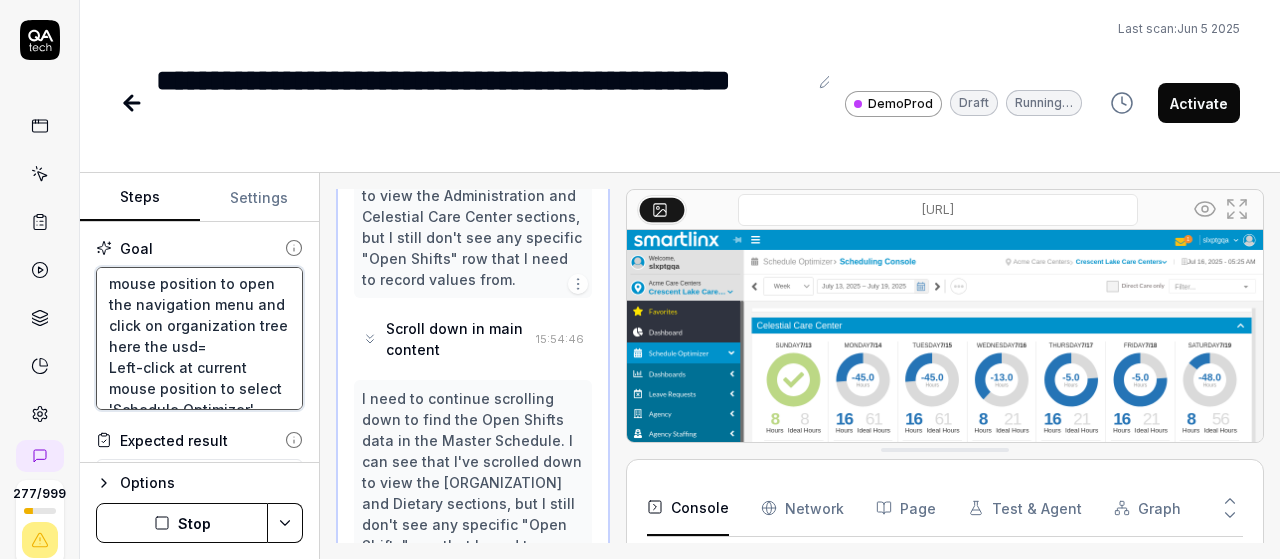 type on "Left-click at current mouse position to open the navigation menu and click on organization tree here the usd=e
Left-click at current mouse position to select 'Schedule Optimizer'
Left-click at current mouse position to select 'Schedule'
Left-click at current mouse position to select 'Scheduled Rotations'
Wait for 3 seconds for the page to load completelyCompare the first 3 days numbers of Open Shifts in Master Schedule with the numbers in the Open Shift Management calendar." 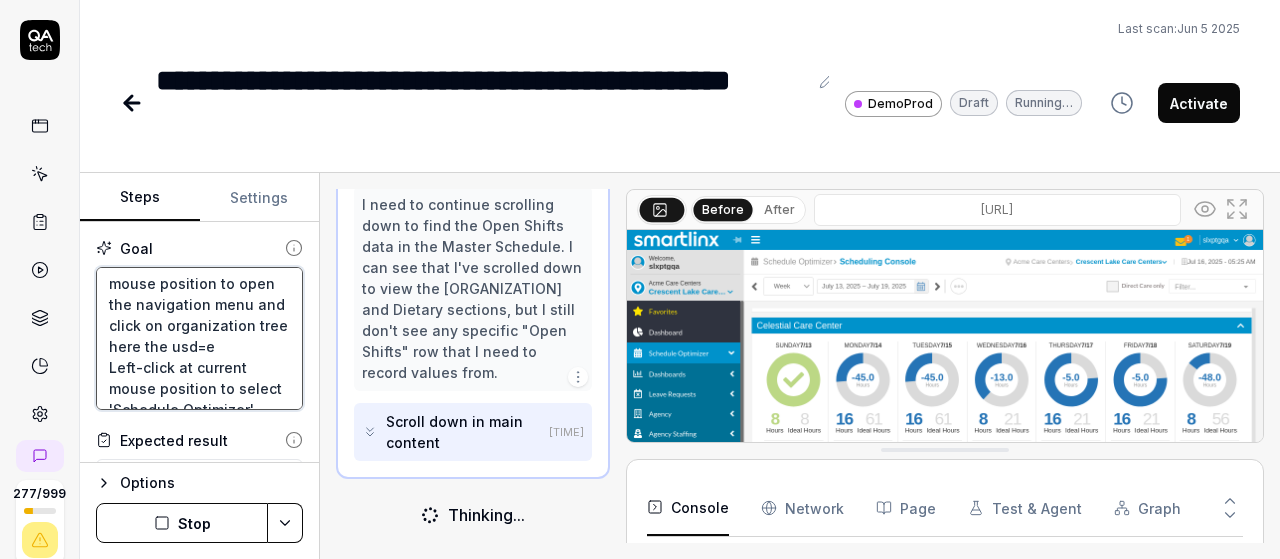 type on "Left-click at current mouse position to open the navigation menu and click on organization tree here the usd=
Left-click at current mouse position to select 'Schedule Optimizer'
Left-click at current mouse position to select 'Schedule'
Left-click at current mouse position to select 'Scheduled Rotations'
Wait for 3 seconds for the page to load completelyCompare the first 3 days numbers of Open Shifts in Master Schedule with the numbers in the Open Shift Management calendar." 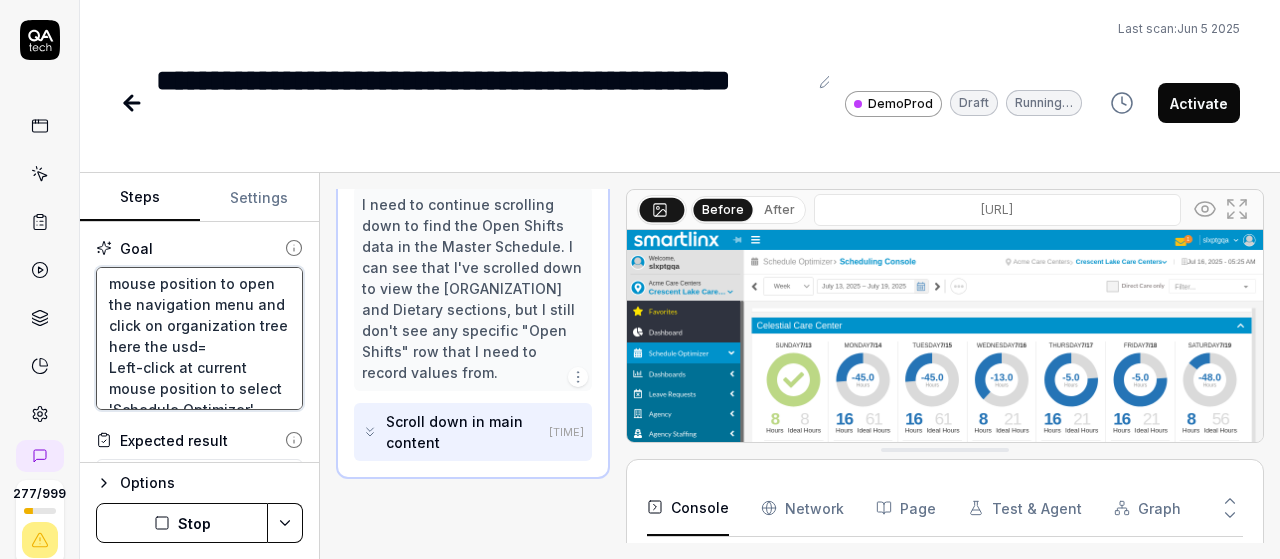 scroll, scrollTop: 2326, scrollLeft: 0, axis: vertical 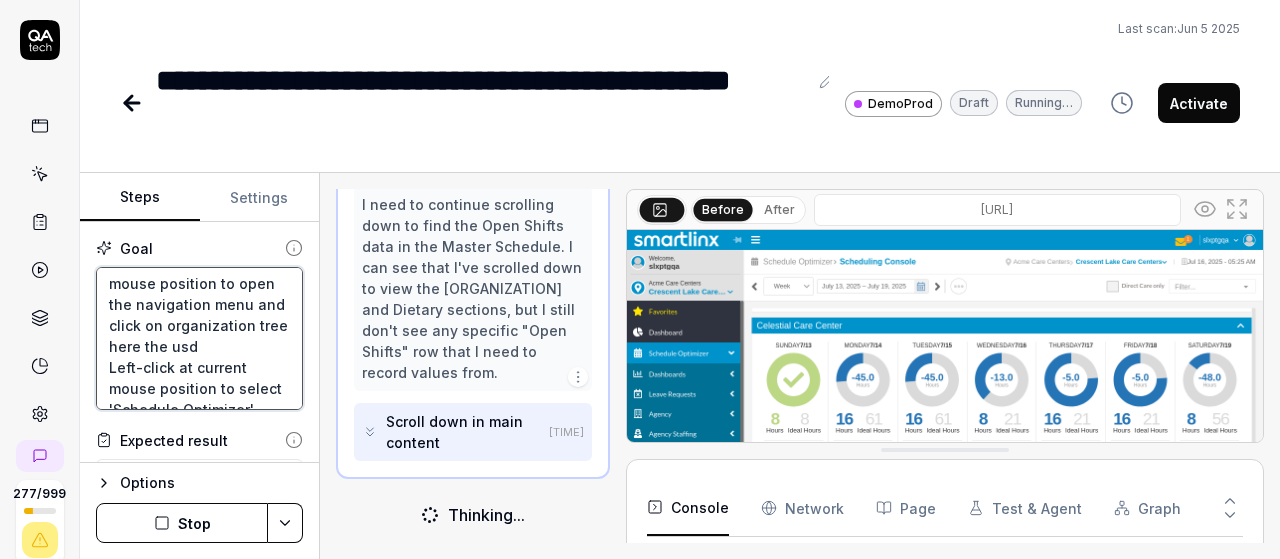 type on "Left-click at current mouse position to open the navigation menu and click on organization tree here the us
Left-click at current mouse position to select 'Schedule Optimizer'
Left-click at current mouse position to select 'Schedule'
Left-click at current mouse position to select 'Scheduled Rotations'
Wait for 3 seconds for the page to load completelyCompare the first 3 days numbers of Open Shifts in Master Schedule with the numbers in the Open Shift Management calendar." 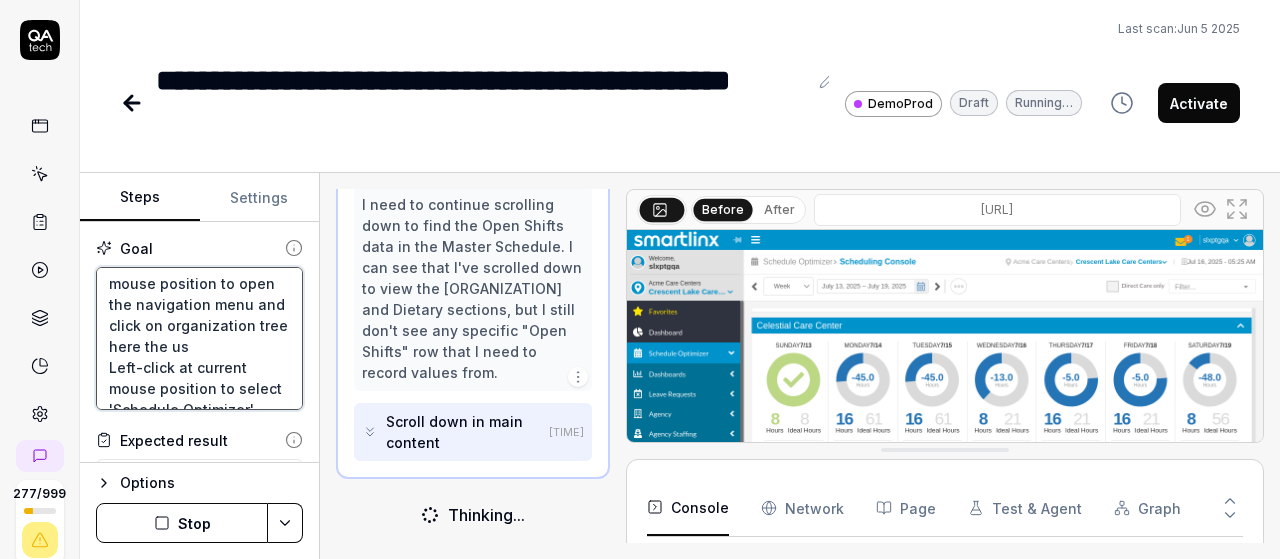 type on "Left-click at current mouse position to open the navigation menu and click on organization tree here the use
Left-click at current mouse position to select 'Schedule Optimizer'
Left-click at current mouse position to select 'Schedule'
Left-click at current mouse position to select 'Scheduled Rotations'
Wait for [TIME] for the page to load completelyCompare the first 3 days numbers of Open Shifts in Master Schedule with the numbers in the Open Shift Management calendar." 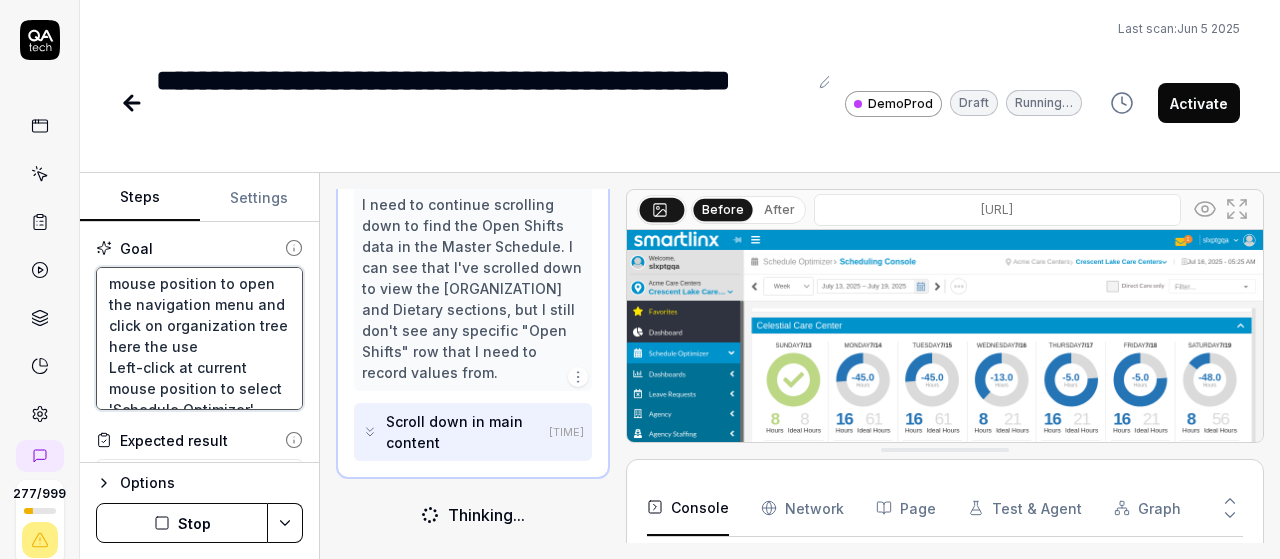 type on "Left-click at current mouse position to open the navigation menu and click on organization tree here the user
Left-click at current mouse position to select 'Schedule Optimizer'
Left-click at current mouse position to select 'Schedule'
Left-click at current mouse position to select 'Scheduled Rotations'
Wait for 3 seconds for the page to load completelyCompare the first 3 days numbers of Open Shifts in Master Schedule with the numbers in the Open Shift Management calendar." 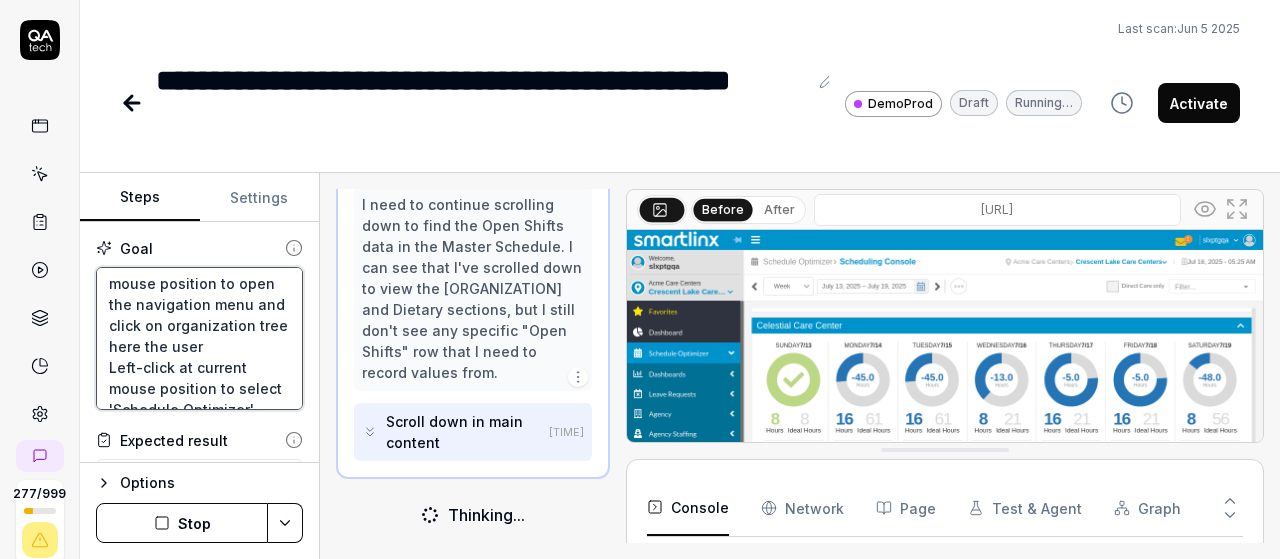 type on "Left-click at current mouse position to open the navigation menu and click on organization tree here the user
Left-click at current mouse position to select 'Schedule Optimizer'
Left-click at current mouse position to select 'Schedule'
Left-click at current mouse position to select 'Scheduled Rotations'
Wait for 3 seconds for the page to load completelyCompare the first 3 days numbers of Open Shifts in Master Schedule with the numbers in the Open Shift Management calendar." 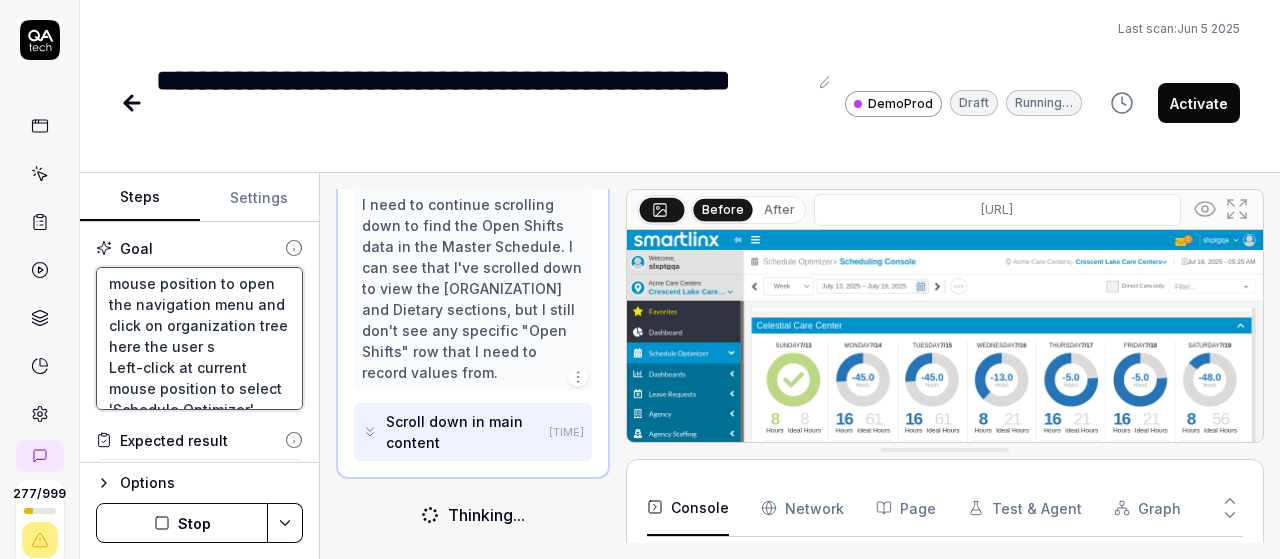 type on "Left-click at current mouse position to open the navigation menu and click on organization tree here the user sh
Left-click at current mouse position to select 'Schedule Optimizer'
Left-click at current mouse position to select 'Schedule'
Left-click at current mouse position to select 'Scheduled Rotations'
Wait for 3 seconds for the page to load completelyCompare the first 3 days numbers of Open Shifts in Master Schedule with the numbers in the Open Shift Management calendar." 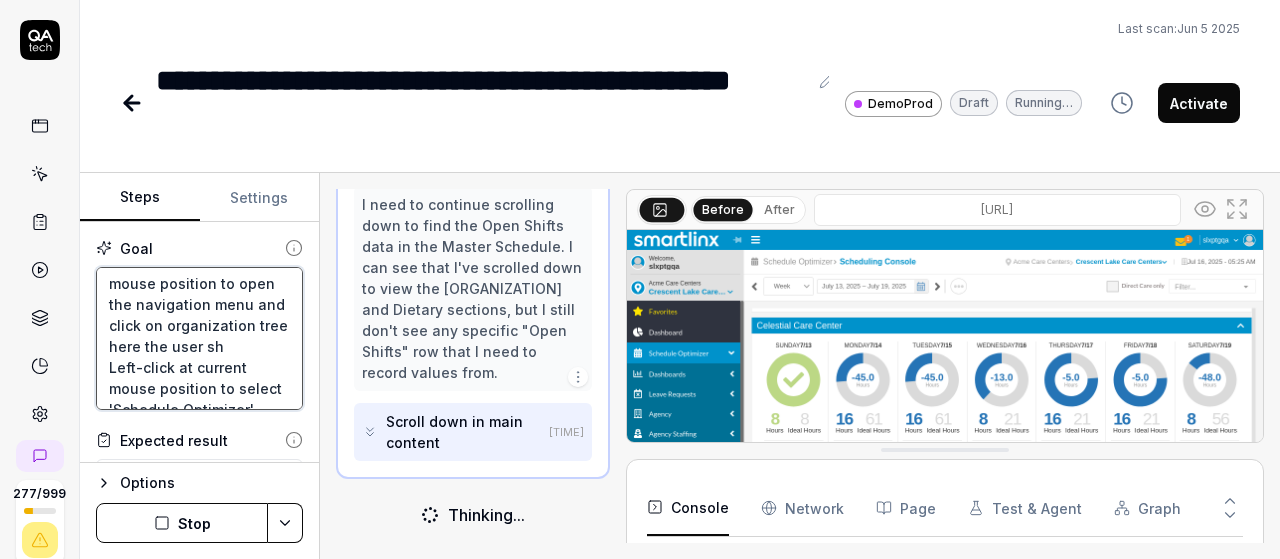 type on "Left-click at current mouse position to open the navigation menu and click on organization tree here the user sho
Left-click at current mouse position to select 'Schedule Optimizer'
Left-click at current mouse position to select 'Schedule'
Left-click at current mouse position to select 'Scheduled Rotations'
Wait for 3 seconds for the page to load completelyCompare the first 3 days numbers of Open Shifts in Master Schedule with the numbers in the Open Shift Management calendar." 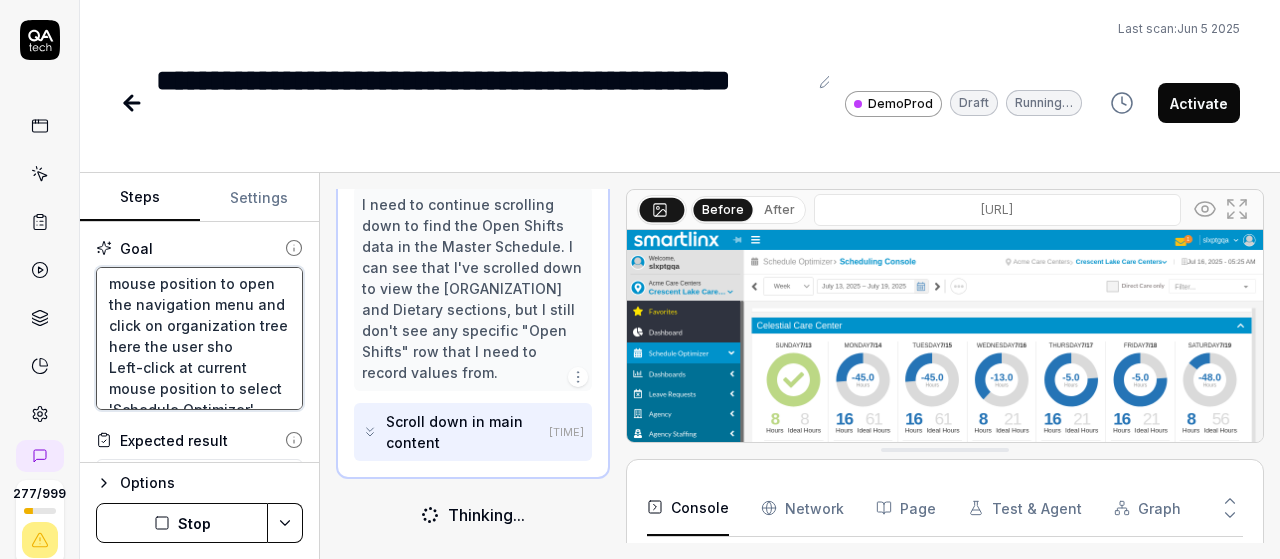 type on "Left-click at current mouse position to open the navigation menu and click on organization tree here the user shou
Left-click at current mouse position to select 'Schedule Optimizer'
Left-click at current mouse position to select 'Schedule'
Left-click at current mouse position to select 'Scheduled Rotations'
Wait for [TIME] for the page to load completelyCompare the first 3 days numbers of Open Shifts in Master Schedule with the numbers in the Open Shift Management calendar." 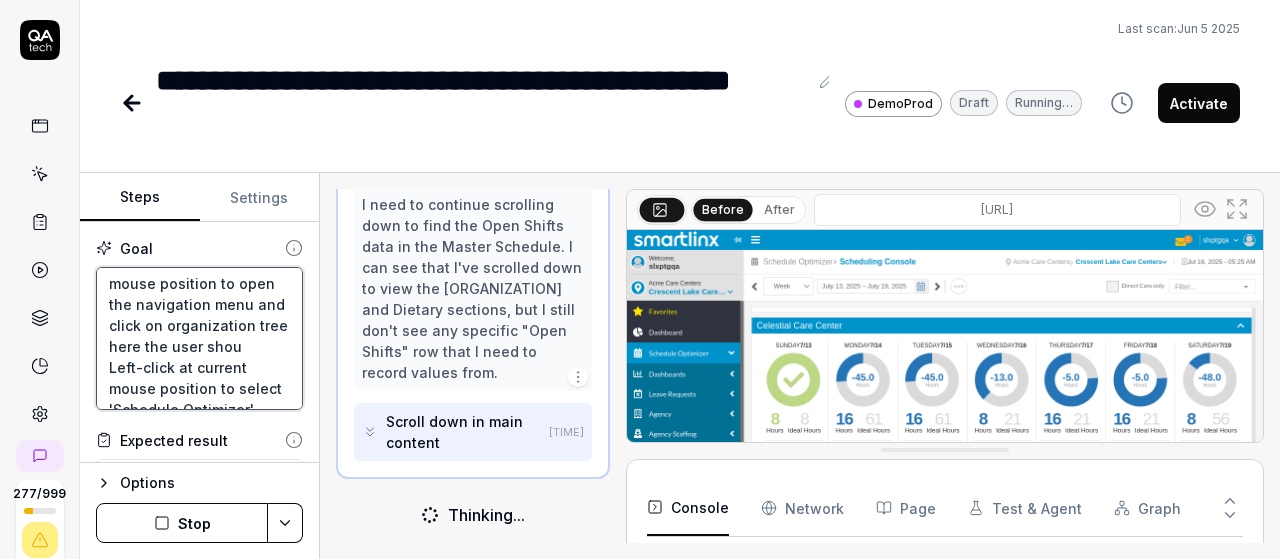 type on "Left-click at current mouse position to open the navigation menu and click on organization tree here the user shoul
Left-click at current mouse position to select 'Schedule Optimizer'
Left-click at current mouse position to select 'Schedule'
Left-click at current mouse position to select 'Scheduled Rotations'
Wait for 3 seconds for the page to load completelyCompare the first 3 days numbers of Open Shifts in Master Schedule with the numbers in the Open Shift Management calendar." 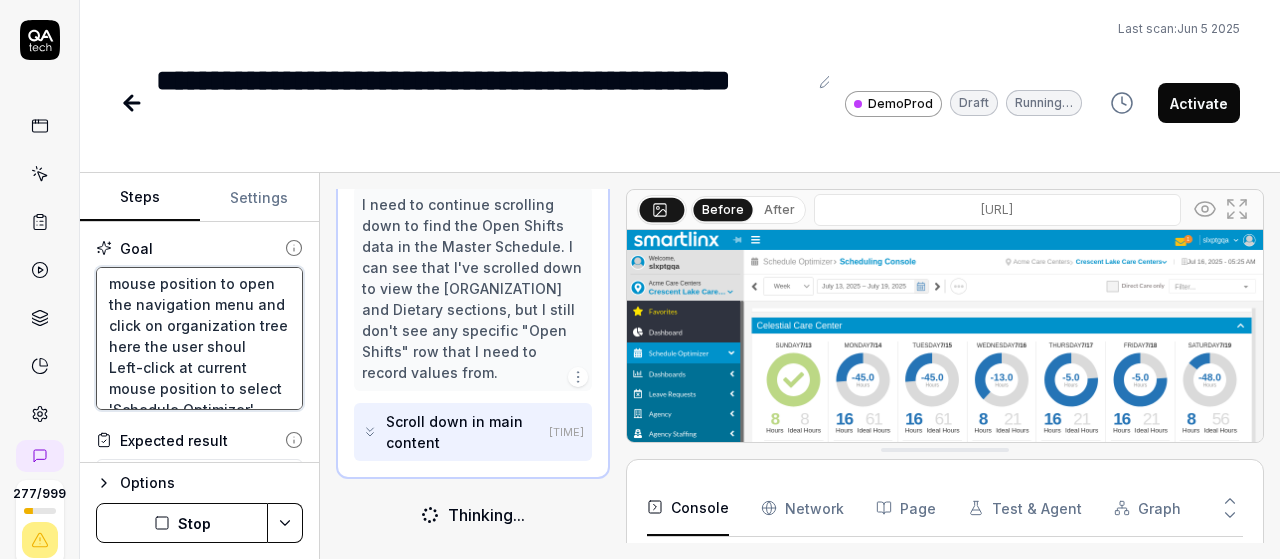 type on "Left-click at current mouse position to open the navigation menu and click on organization tree here the user should
Left-click at current mouse position to select 'Schedule Optimizer'
Left-click at current mouse position to select 'Schedule'
Left-click at current mouse position to select 'Scheduled Rotations'
Wait for [TIME] for the page to load completelyCompare the first 3 days numbers of Open Shifts in Master Schedule with the numbers in the Open Shift Management calendar." 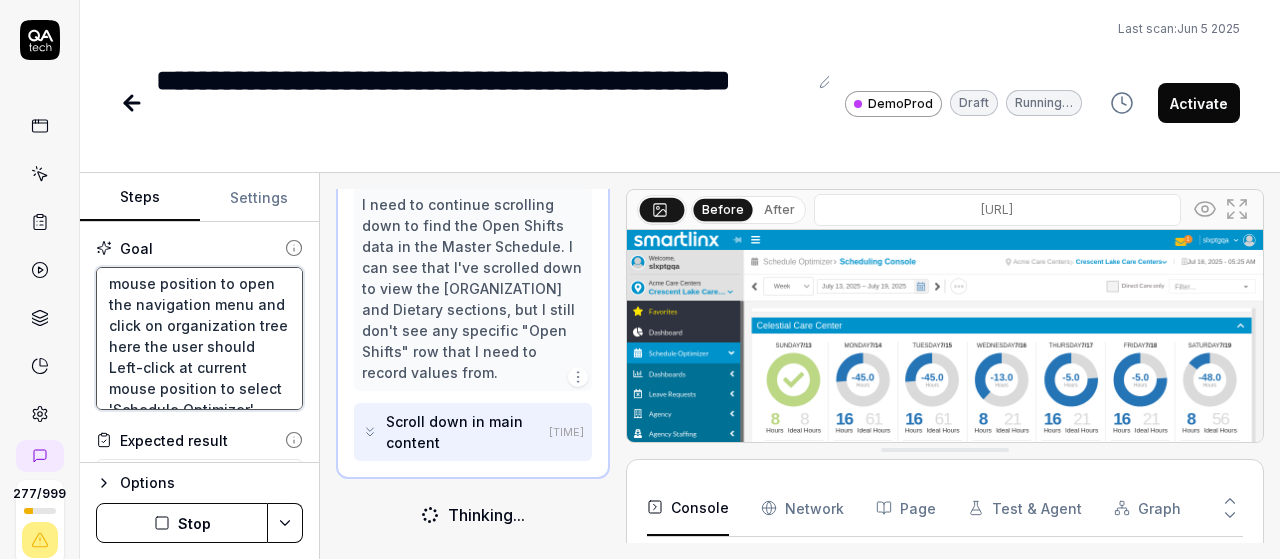 type on "Left-click at current mouse position to open the navigation menu and click on organization tree here the user should
Left-click at current mouse position to select 'Schedule Optimizer'
Left-click at current mouse position to select 'Schedule'
Left-click at current mouse position to select 'Scheduled Rotations'
Wait for 3 seconds for the page to load completelyCompare the first 3 days numbers of Open Shifts in Master Schedule with the numbers in the Open Shift Management calendar." 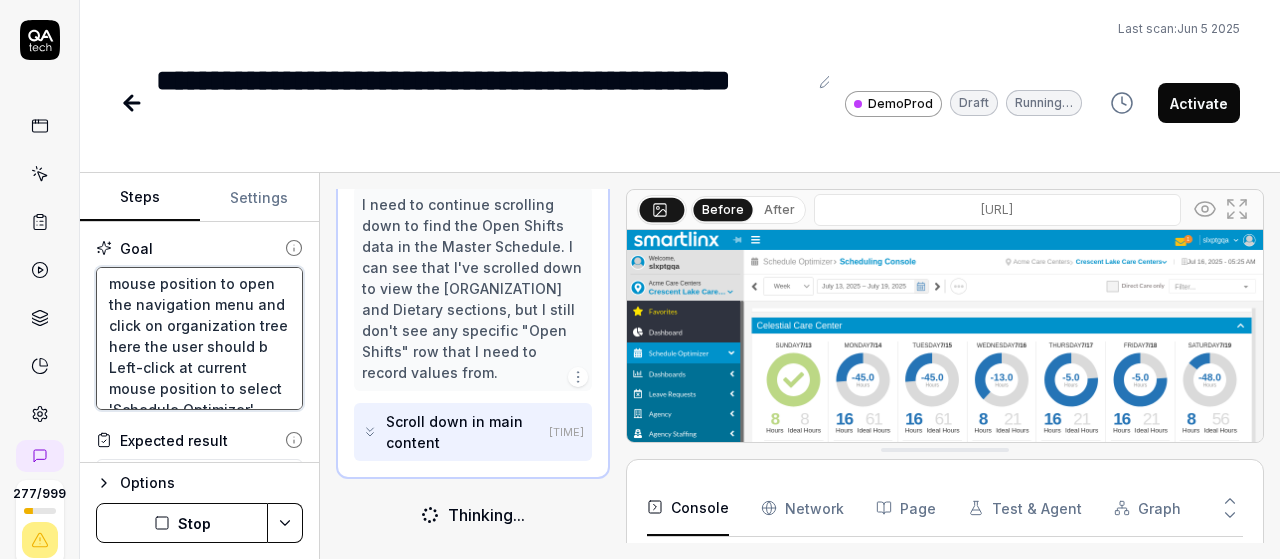 type on "Left-click at current mouse position to open the navigation menu and click on organization tree here the user should be
Left-click at current mouse position to select 'Schedule Optimizer'
Left-click at current mouse position to select 'Schedule'
Left-click at current mouse position to select 'Scheduled Rotations'
Wait for [TIME] for the page to load completelyCompare the first 3 days numbers of Open Shifts in Master Schedule with the numbers in the Open Shift Management calendar." 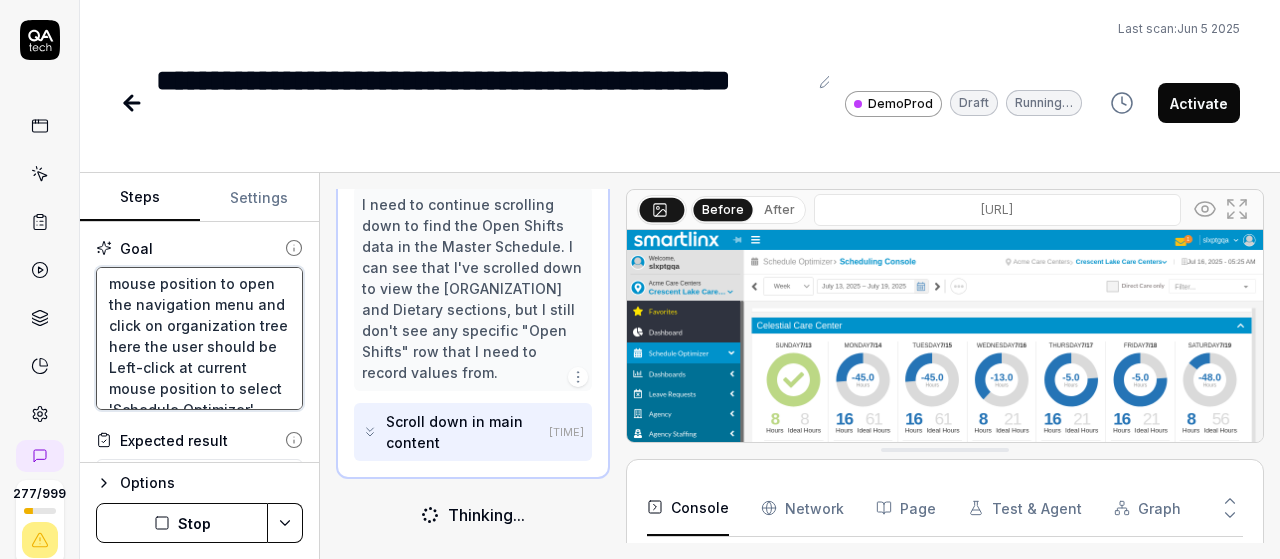 type on "Left-click at current mouse position to open the navigation menu and click on organization tree here the user should be
Left-click at current mouse position to select 'Schedule Optimizer'
Left-click at current mouse position to select 'Schedule'
Left-click at current mouse position to select 'Scheduled Rotations'
Wait for 3 seconds for the page to load completelyCompare the first 3 days numbers of Open Shifts in Master Schedule with the numbers in the Open Shift Management calendar." 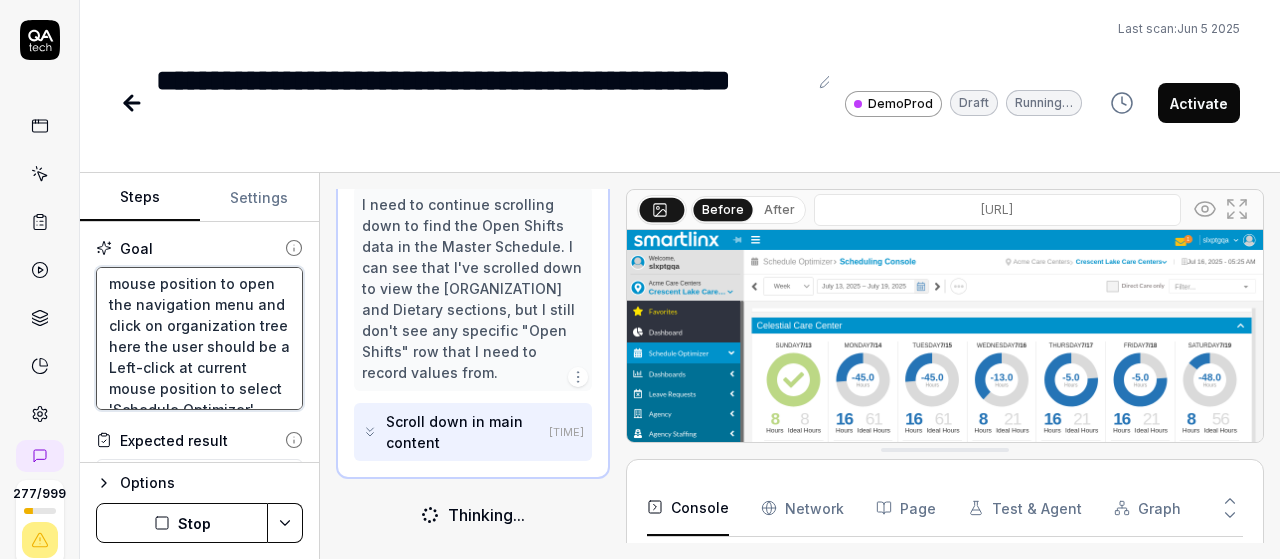 type on "Left-click at current mouse position to open the navigation menu and click on organization tree here the user should be at [DEPARTMENT] level
Left-click at current mouse position to select 'Schedule Optimizer'
Left-click at current mouse position to select 'Schedule'
Left-click at current mouse position to select 'Scheduled Rotations'
Wait for 3 seconds for the page to load completelyCompare the first 3 days numbers of Open Shifts in Master Schedule with the numbers in the Open Shift Management calendar." 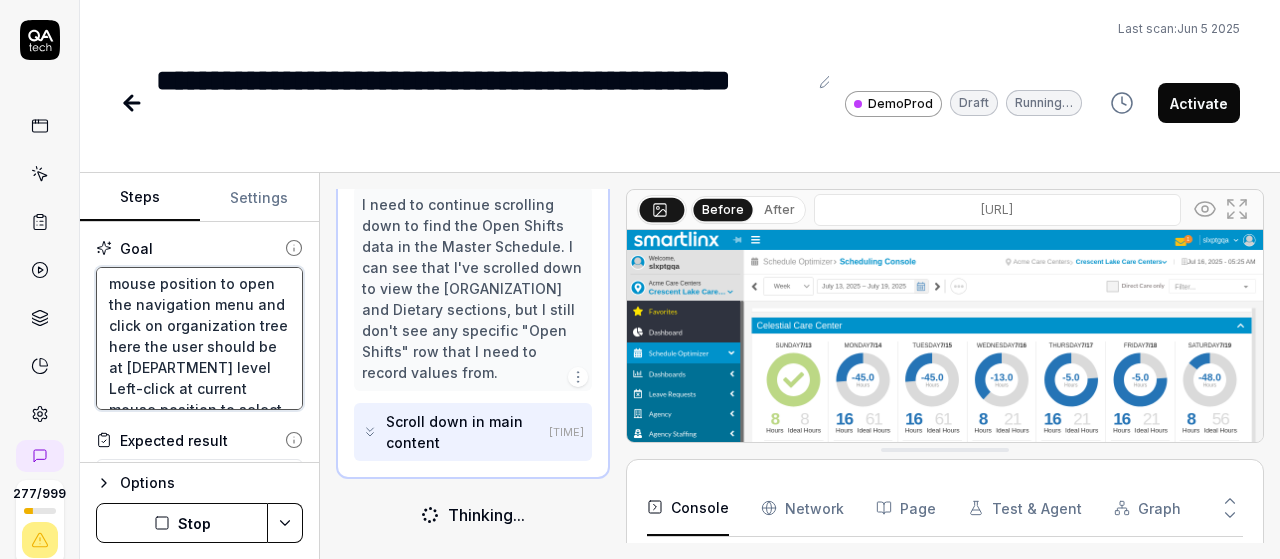 type on "Left-click at current mouse position to open the navigation menu and click on organization tree here the user should be at [LOCATION]
Left-click at current mouse position to select 'Schedule Optimizer'
Left-click at current mouse position to select 'Schedule'
Left-click at current mouse position to select 'Scheduled Rotations'
Wait for [TIME] for the page to load completelyCompare the first 3 days numbers of Open Shifts in Master Schedule with the numbers in the Open Shift Management calendar." 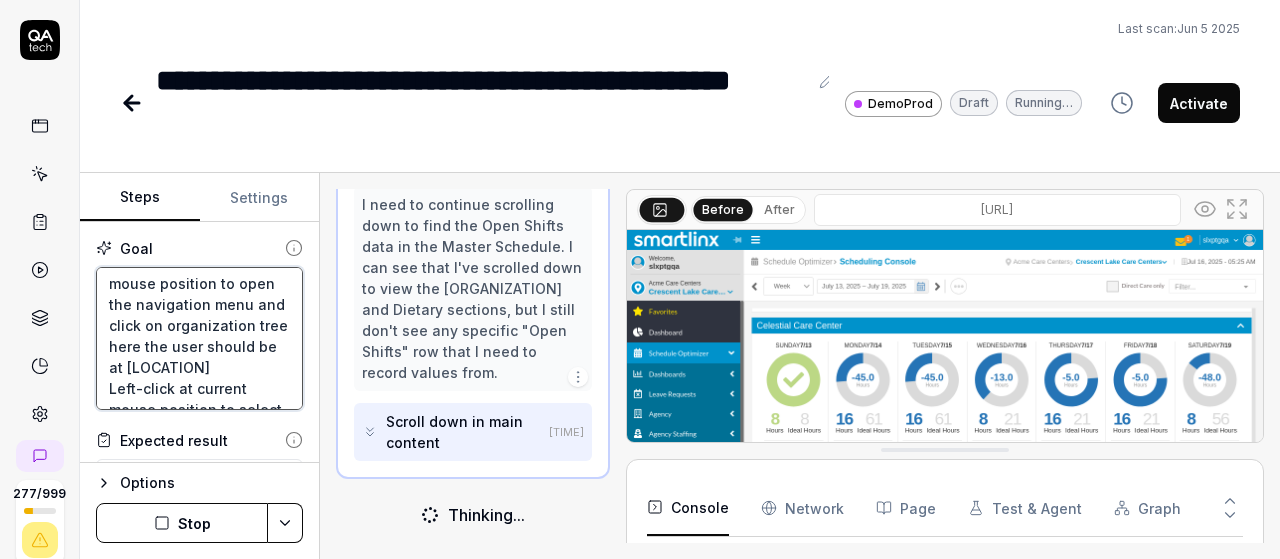 type on "Left-click at current mouse position to open the navigation menu and click on organization tree here the user should be at d
Left-click at current mouse position to select 'Schedule Optimizer'
Left-click at current mouse position to select 'Schedule'
Left-click at current mouse position to select 'Scheduled Rotations'
Wait for [TIME] for the page to load completelyCompare the first 3 days numbers of Open Shifts in Master Schedule with the numbers in the Open Shift Management calendar." 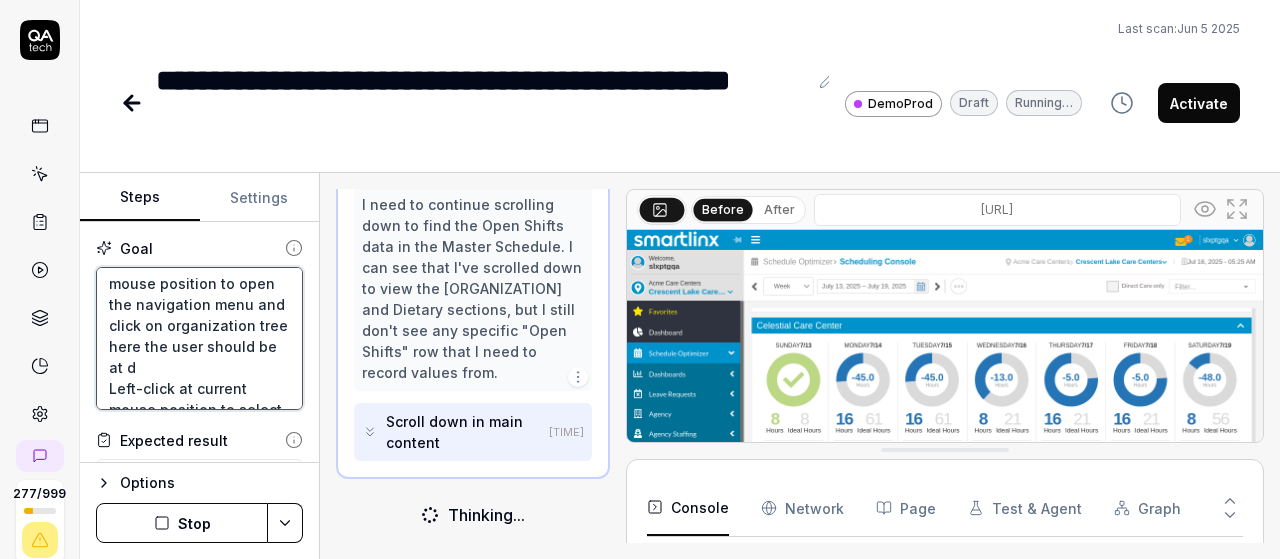 type on "Left-click at current mouse position to open the navigation menu and click on organization tree here the user should be at de
Left-click at current mouse position to select 'Schedule Optimizer'
Left-click at current mouse position to select 'Schedule'
Left-click at current mouse position to select 'Scheduled Rotations'
Wait for 3 seconds for the page to load completelyCompare the first 3 days numbers of Open Shifts in Master Schedule with the numbers in the Open Shift Management calendar." 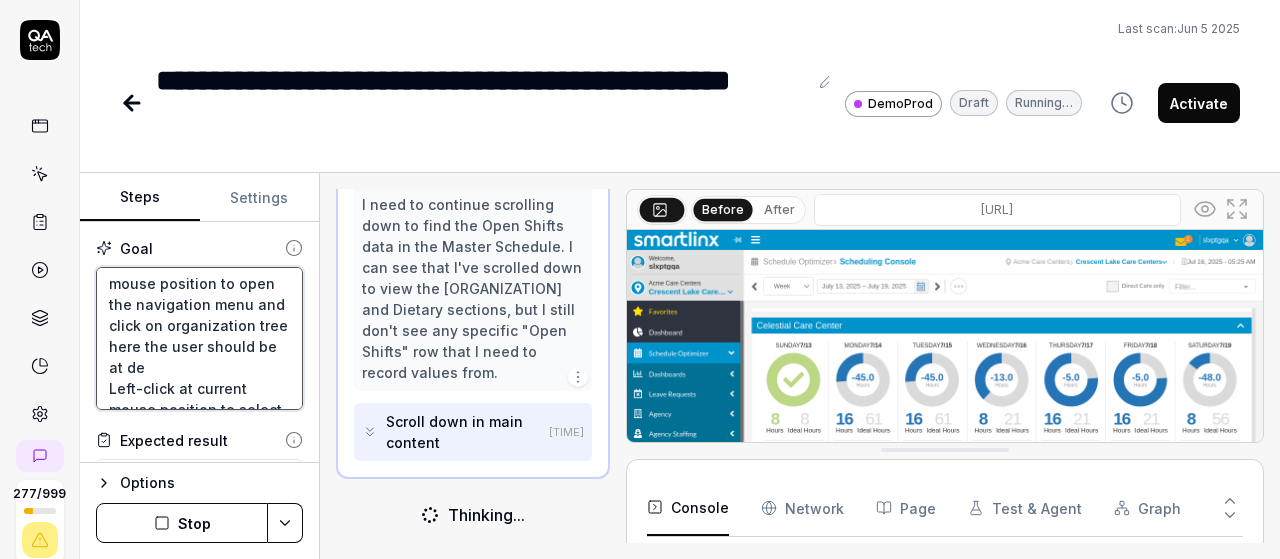 type on "Left-click at current mouse position to open the navigation menu and click on organization tree here the user should be at dep
Left-click at current mouse position to select 'Schedule Optimizer'
Left-click at current mouse position to select 'Schedule'
Left-click at current mouse position to select 'Scheduled Rotations'
Wait for 3 seconds for the page to load completelyCompare the first 3 days numbers of Open Shifts in Master Schedule with the numbers in the Open Shift Management calendar." 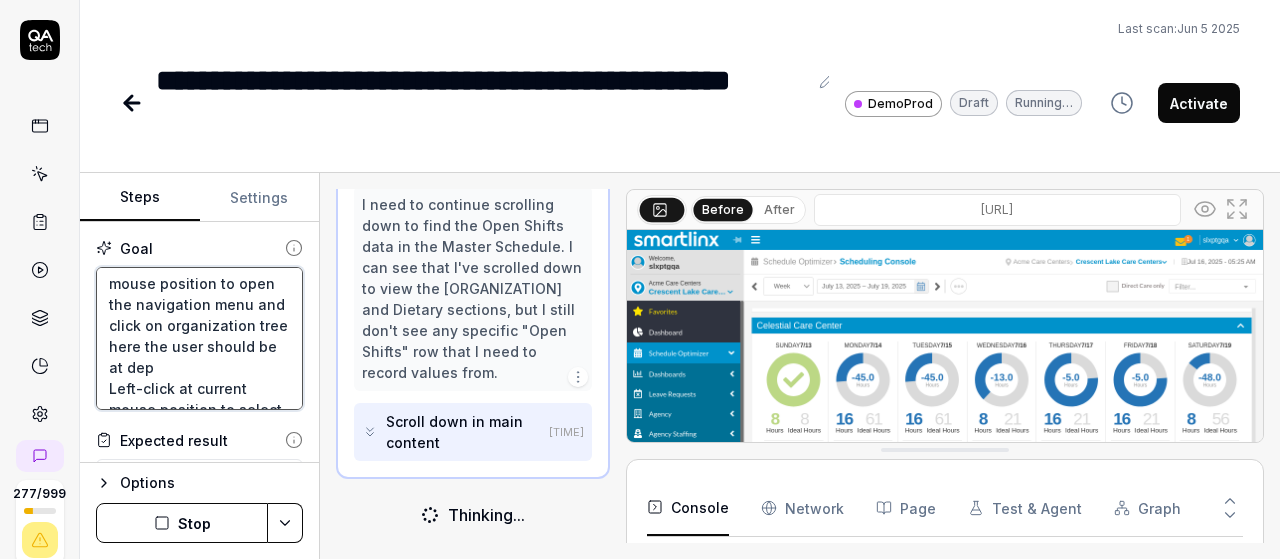 type on "Left-click at current mouse position to open the navigation menu and click on organization tree here the user should be at depa
Left-click at current mouse position to select 'Schedule Optimizer'
Left-click at current mouse position to select 'Schedule'
Left-click at current mouse position to select 'Scheduled Rotations'
Wait for 3 seconds for the page to load completelyCompare the first 3 days numbers of Open Shifts in Master Schedule with the numbers in the Open Shift Management calendar." 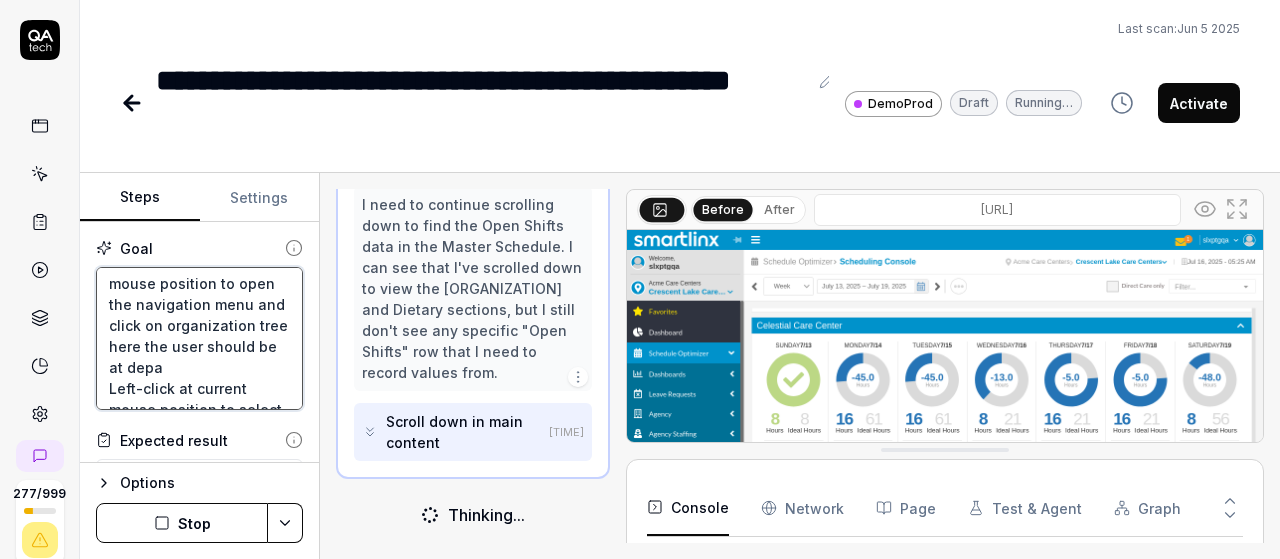 type on "Left-click at current mouse position to open the navigation menu and click on organization tree here the user should be at depar
Left-click at current mouse position to select 'Schedule Optimizer'
Left-click at current mouse position to select 'Schedule'
Left-click at current mouse position to select 'Scheduled Rotations'
Wait for 3 seconds for the page to load completelyCompare the first 3 days numbers of Open Shifts in Master Schedule with the numbers in the Open Shift Management calendar." 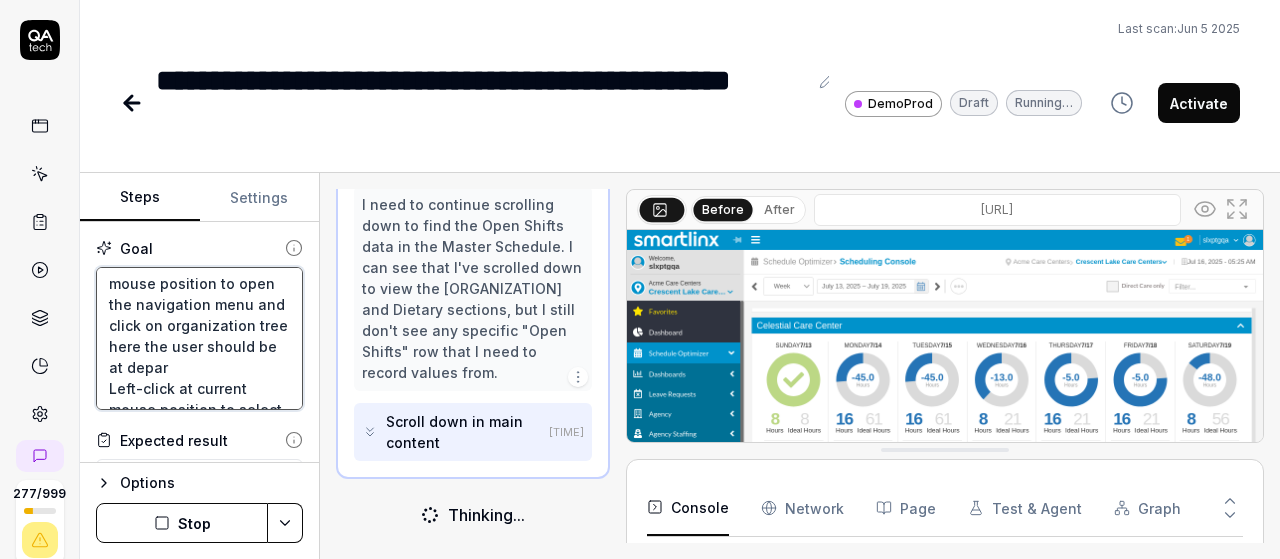 type on "Left-click at current mouse position to open the navigation menu and click on organization tree here the user should be at depart
Left-click at current mouse position to select 'Schedule Optimizer'
Left-click at current mouse position to select 'Schedule'
Left-click at current mouse position to select 'Scheduled Rotations'
Wait for 3 seconds for the page to load completelyCompare the first 3 days numbers of Open Shifts in Master Schedule with the numbers in the Open Shift Management calendar." 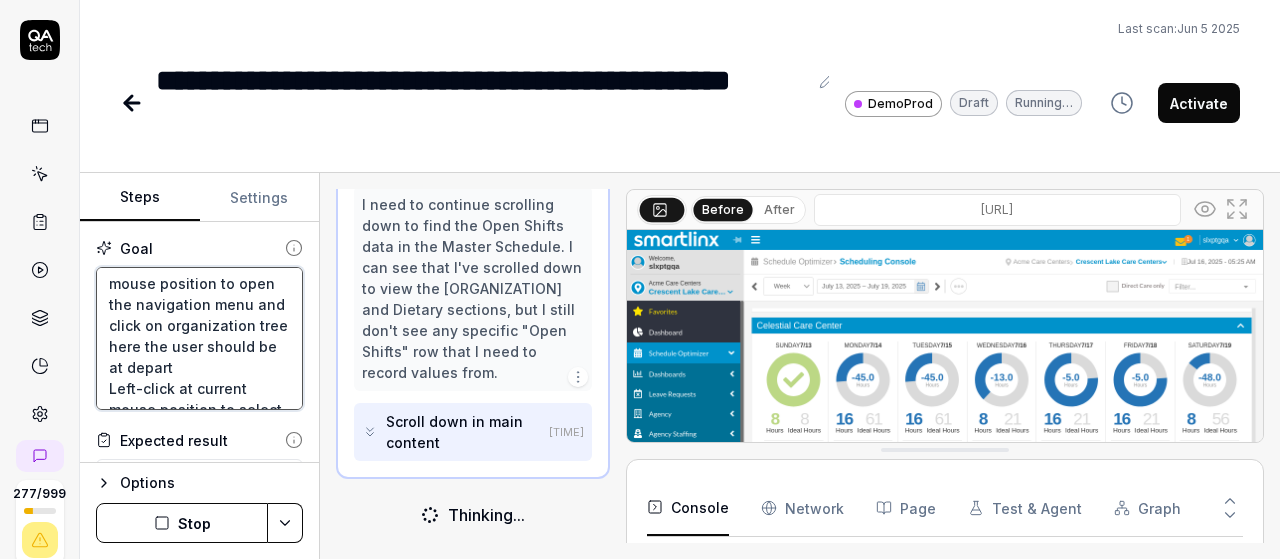 type on "Left-click at current mouse position to open the navigation menu and click on organization tree here the user should be at departm
Left-click at current mouse position to select 'Schedule Optimizer'
Left-click at current mouse position to select 'Schedule'
Left-click at current mouse position to select 'Scheduled Rotations'
Wait for 3 seconds for the page to load completelyCompare the first 3 days numbers of Open Shifts in Master Schedule with the numbers in the Open Shift Management calendar." 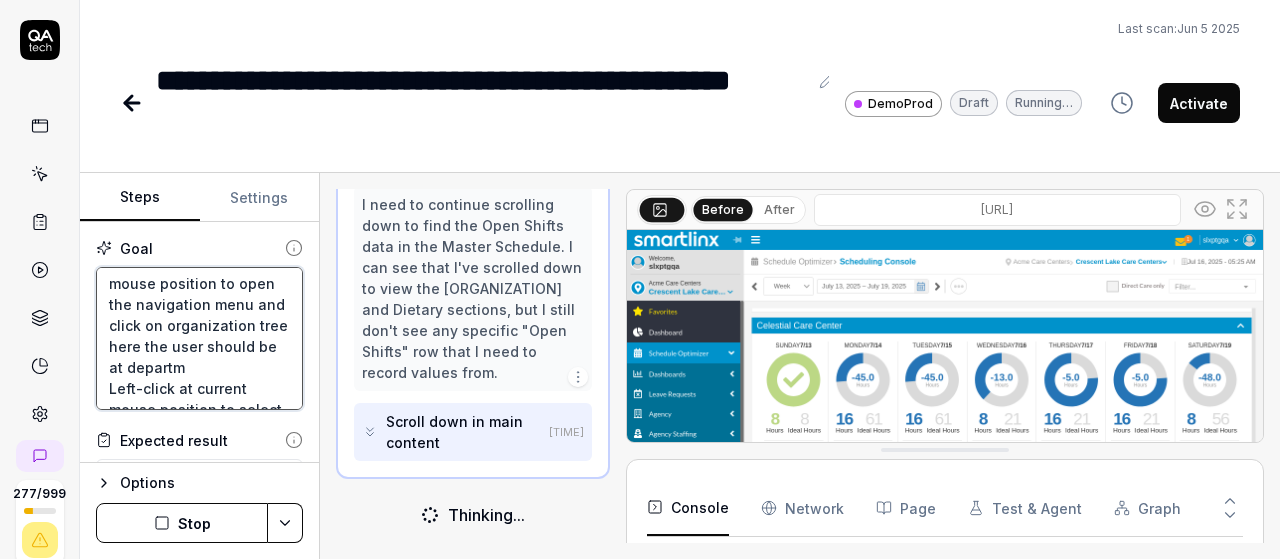 type on "Left-click at current mouse position to open the navigation menu and click on organization tree here the user should be at departme
Left-click at current mouse position to select 'Schedule Optimizer'
Left-click at current mouse position to select 'Schedule'
Left-click at current mouse position to select 'Scheduled Rotations'
Wait for 3 seconds for the page to load completelyCompare the first 3 days numbers of Open Shifts in Master Schedule with the numbers in the Open Shift Management calendar." 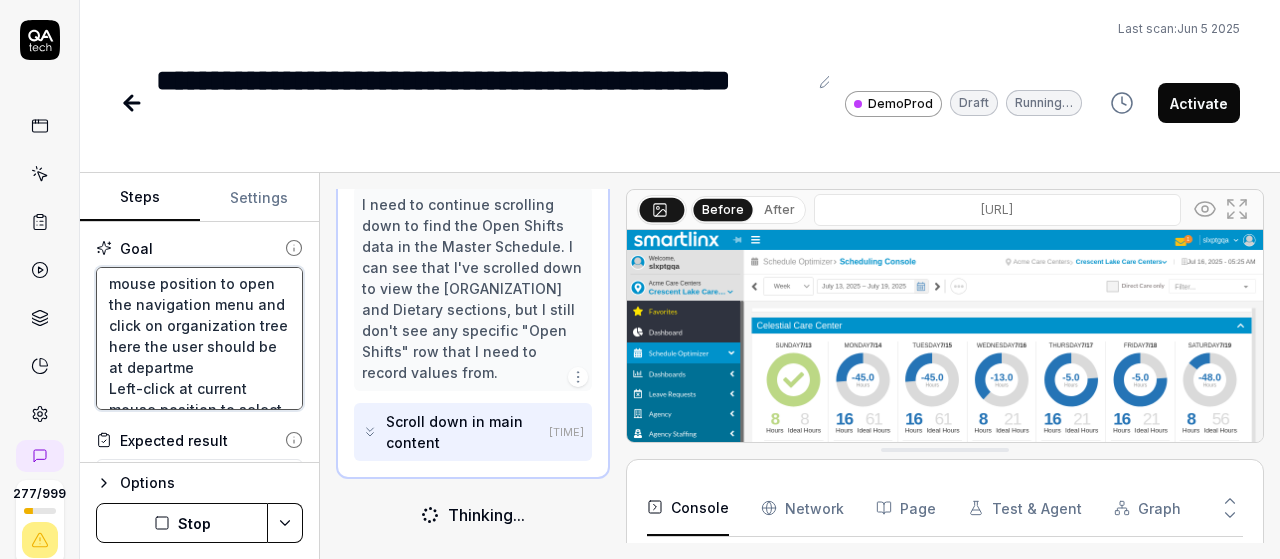 type on "Left-click at current mouse position to open the navigation menu and click on organization tree here the user should be at departmen
Left-click at current mouse position to select 'Schedule Optimizer'
Left-click at current mouse position to select 'Schedule'
Left-click at current mouse position to select 'Scheduled Rotations'
Wait for 3 seconds for the page to load completelyCompare the first 3 days numbers of Open Shifts in Master Schedule with the numbers in the Open Shift Management calendar." 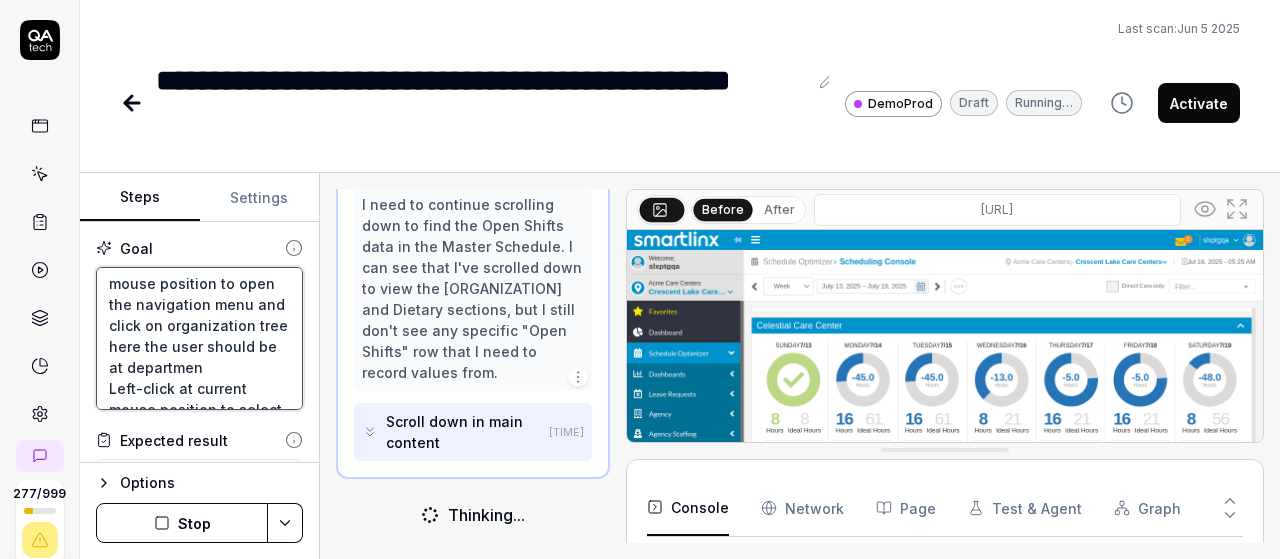 type on "Left-click at current mouse position to open the navigation menu and click on organization tree here the user should be at department
Left-click at current mouse position to select 'Schedule Optimizer'
Left-click at current mouse position to select 'Schedule'
Left-click at current mouse position to select 'Scheduled Rotations'
Wait for 3 seconds for the page to load completelyCompare the first 3 days numbers of Open Shifts in Master Schedule with the numbers in the Open Shift Management calendar." 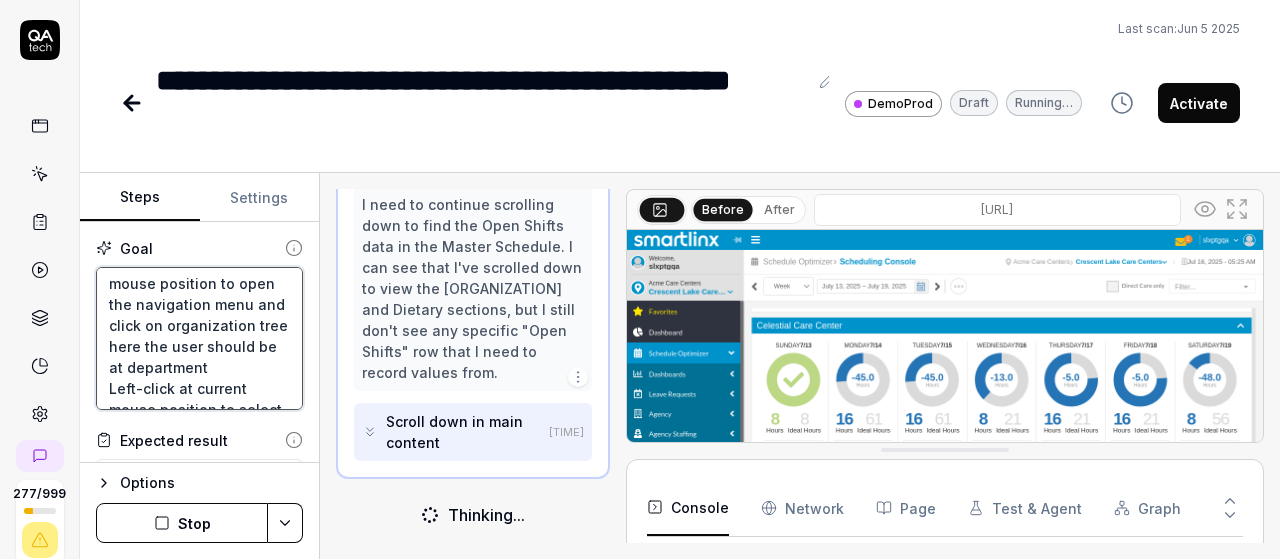 type on "Left-click at current mouse position to open the navigation menu and click on organization tree here the user should be at department
Left-click at current mouse position to select 'Schedule Optimizer'
Left-click at current mouse position to select 'Schedule'
Left-click at current mouse position to select 'Scheduled Rotations'
Wait for 3 seconds for the page to load completelyCompare the first 3 days numbers of Open Shifts in Master Schedule with the numbers in the Open Shift Management calendar." 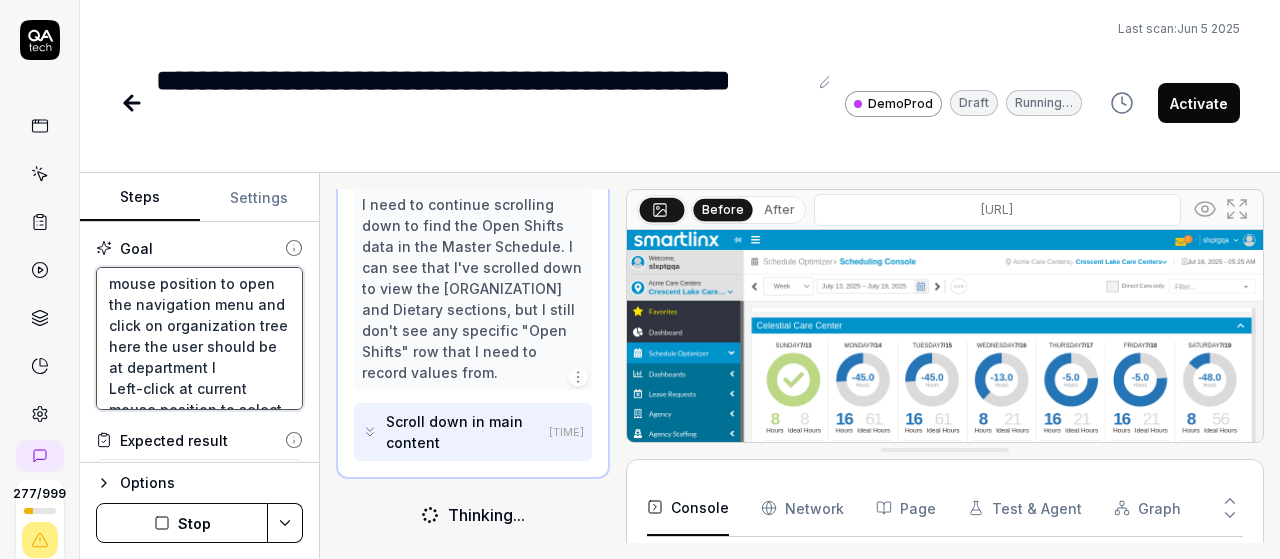 type on "Left-click at current mouse position to open the navigation menu and click on organization tree here the user should be at department le
Left-click at current mouse position to select 'Schedule Optimizer'
Left-click at current mouse position to select 'Schedule'
Left-click at current mouse position to select 'Scheduled Rotations'
Wait for 3 seconds for the page to load completelyCompare the first 3 days numbers of Open Shifts in Master Schedule with the numbers in the Open Shift Management calendar." 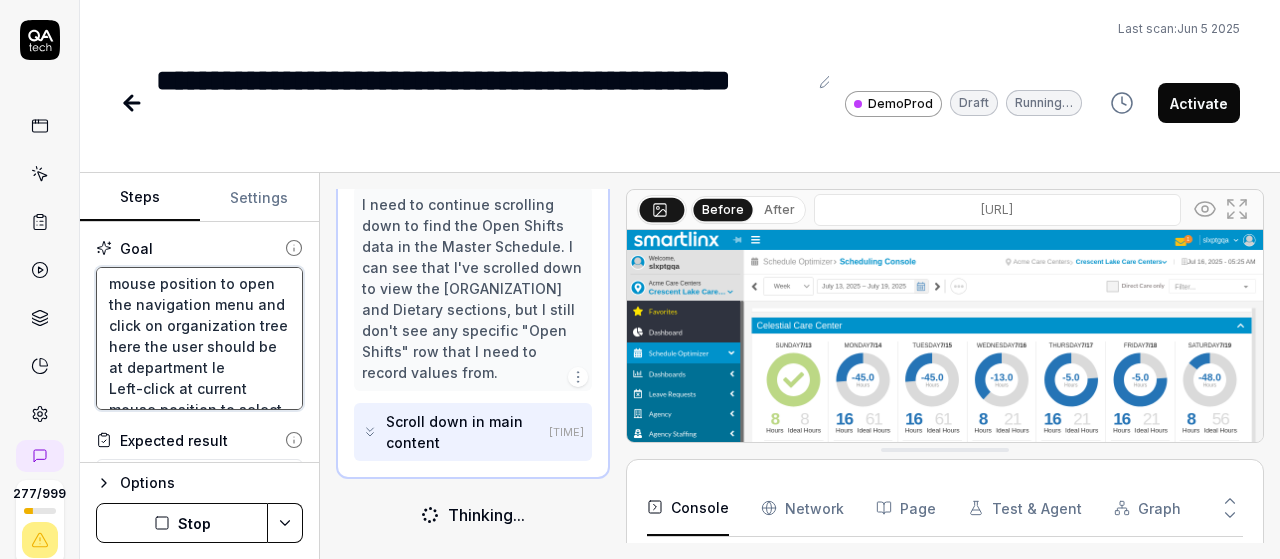 type on "Left-click at current mouse position to open the navigation menu and click on organization tree here the user should be at department lev
Left-click at current mouse position to select 'Schedule Optimizer'
Left-click at current mouse position to select 'Schedule'
Left-click at current mouse position to select 'Scheduled Rotations'
Wait for 3 seconds for the page to load completelyCompare the first 3 days numbers of Open Shifts in Master Schedule with the numbers in the Open Shift Management calendar." 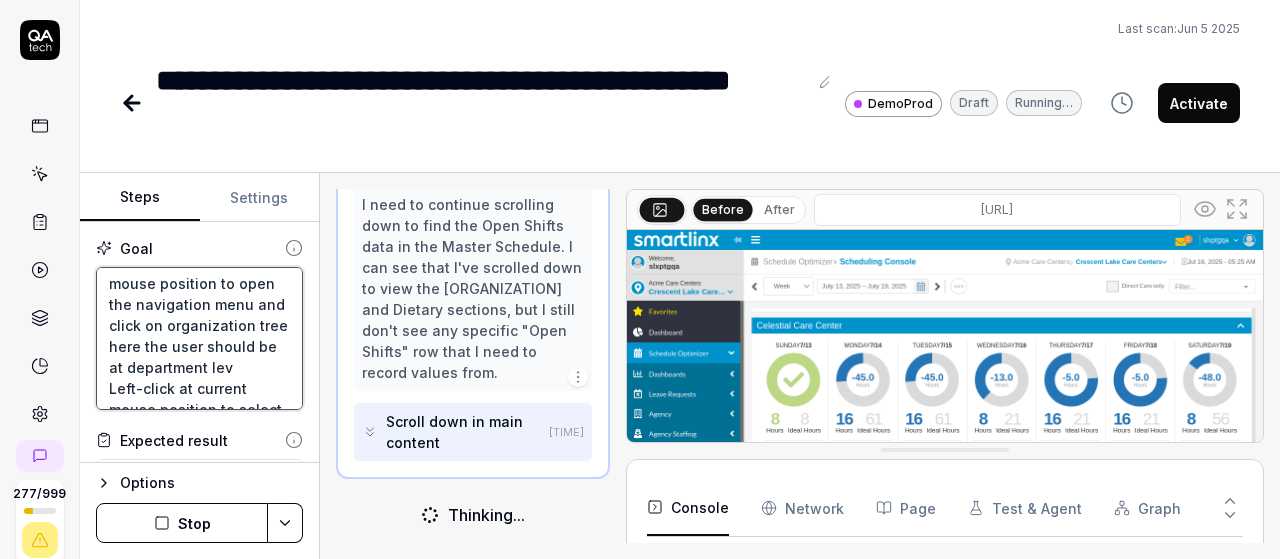 type on "Left-click at current mouse position to open the navigation menu and click on organization tree here the user should be at department leve
Left-click at current mouse position to select 'Schedule Optimizer'
Left-click at current mouse position to select 'Schedule'
Left-click at current mouse position to select 'Scheduled Rotations'
Wait for 3 seconds for the page to load completelyCompare the first 3 days numbers of Open Shifts in Master Schedule with the numbers in the Open Shift Management calendar." 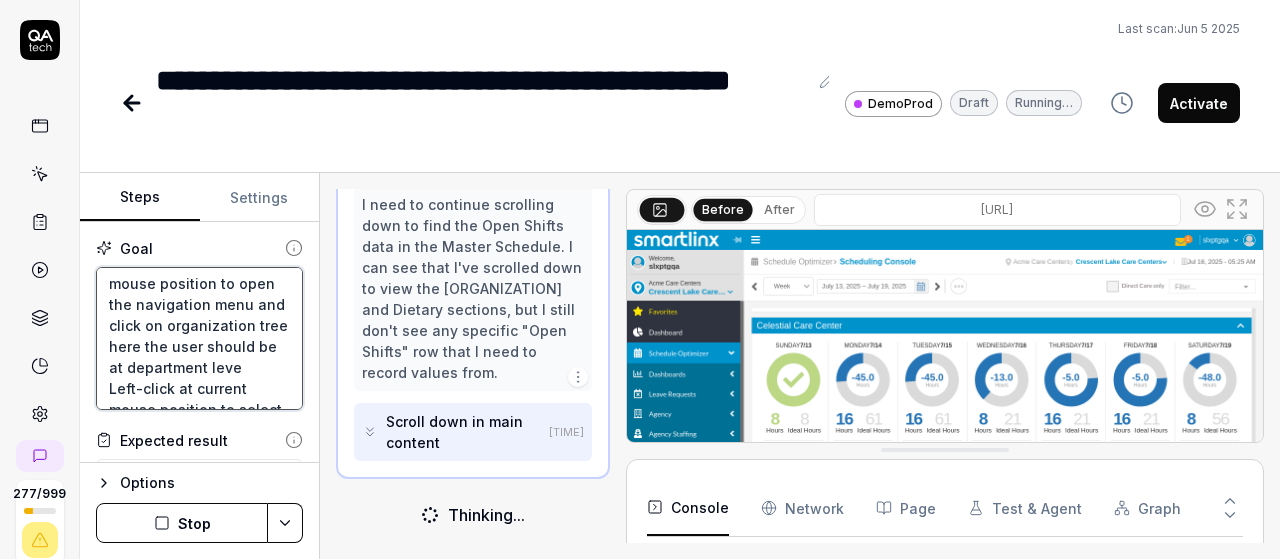 type on "Left-click at current mouse position to open the navigation menu and click on organization tree here the user should be at department level
Left-click at current mouse position to select 'Schedule Optimizer'
Left-click at current mouse position to select 'Schedule'
Left-click at current mouse position to select 'Scheduled Rotations'
Wait for 3 seconds for the page to load completelyCompare the first 3 days numbers of Open Shifts in Master Schedule with the numbers in the Open Shift Management calendar." 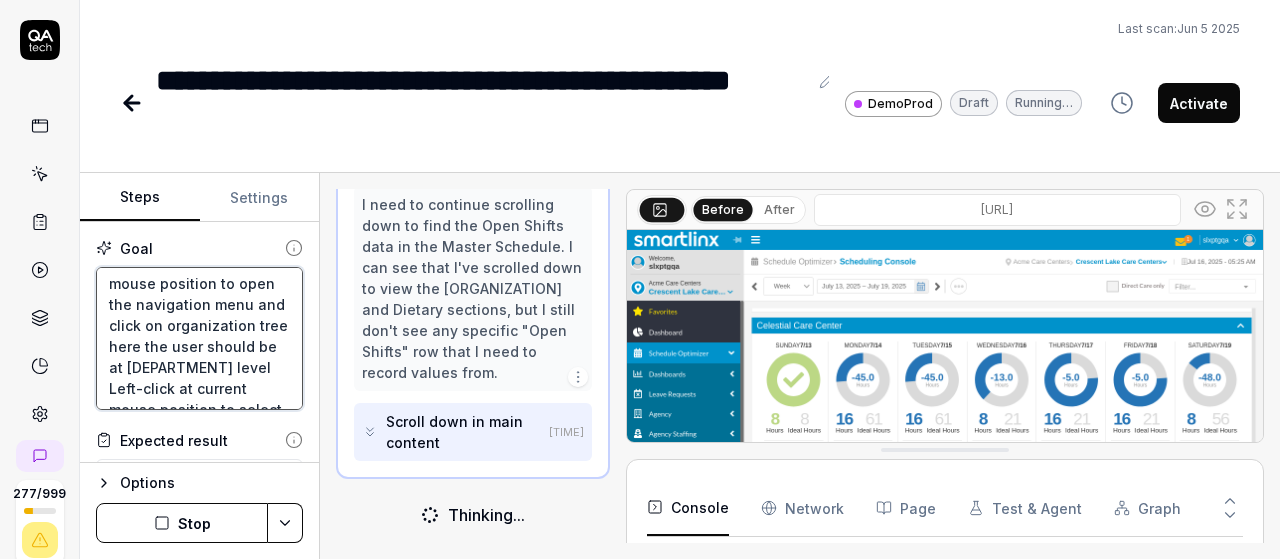 type on "Left-click at current mouse position to open the navigation menu and click on organization tree here the user should be at department level
Left-click at current mouse position to select 'Schedule Optimizer'
Left-click at current mouse position to select 'Schedule'
Left-click at current mouse position to select 'Scheduled Rotations'
Wait for 3 seconds for the page to load completelyCompare the first 3 days numbers of Open Shifts in Master Schedule with the numbers in the Open Shift Management calendar." 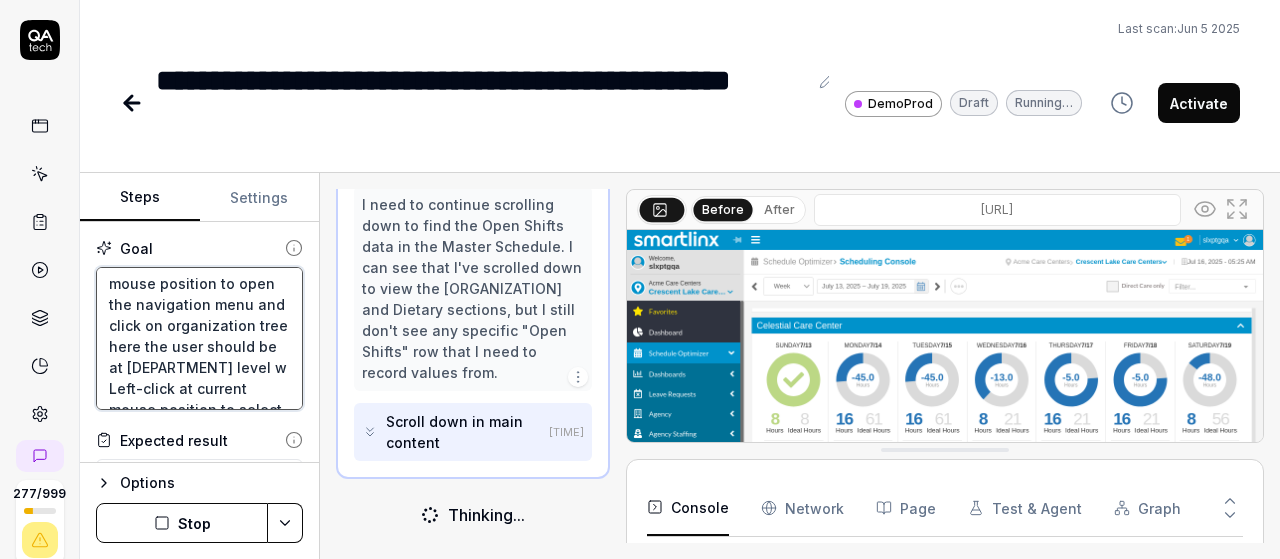 type on "Left-click at current mouse position to open the navigation menu and click on organization tree here the user should be at department level wh
Left-click at current mouse position to select 'Schedule Optimizer'
Left-click at current mouse position to select 'Schedule'
Left-click at current mouse position to select 'Scheduled Rotations'
Wait for 3 seconds for the page to load completelyCompare the first 3 days numbers of Open Shifts in Master Schedule with the numbers in the Open Shift Management calendar." 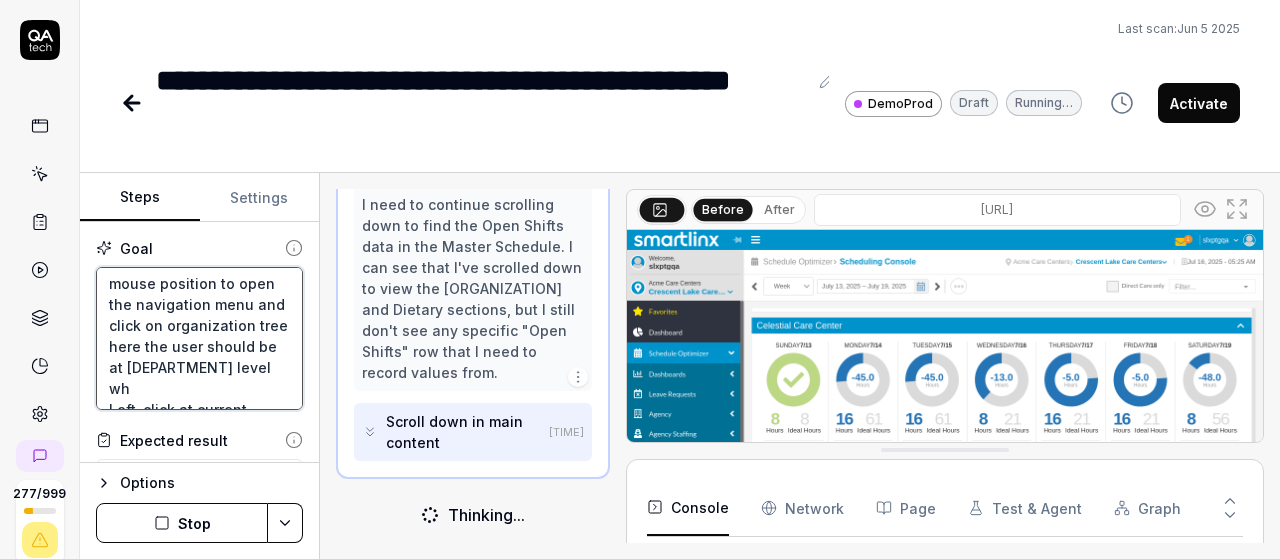 type on "Left-click at current mouse position to open the navigation menu and click on organization tree here the user should be at department level whi
Left-click at current mouse position to select 'Schedule Optimizer'
Left-click at current mouse position to select 'Schedule'
Left-click at current mouse position to select 'Scheduled Rotations'
Wait for 3 seconds for the page to load completelyCompare the first 3 days numbers of Open Shifts in Master Schedule with the numbers in the Open Shift Management calendar." 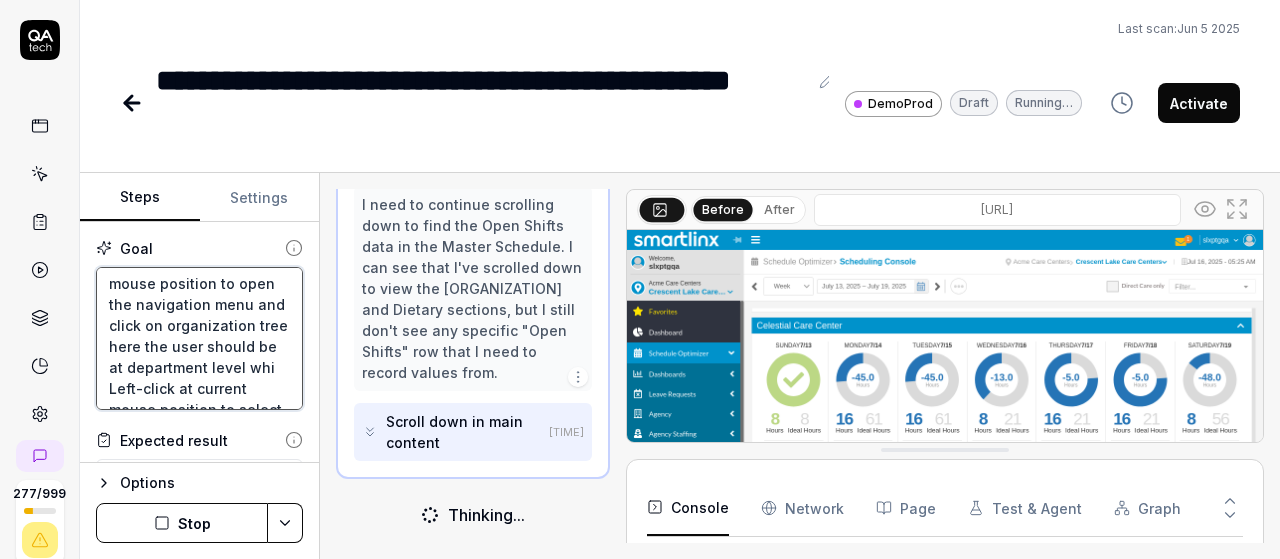 type on "Left-click at current mouse position to open the navigation menu and click on organization tree here the user should be at department level whic
Left-click at current mouse position to select 'Schedule Optimizer'
Left-click at current mouse position to select 'Schedule'
Left-click at current mouse position to select 'Scheduled Rotations'
Wait for 3 seconds for the page to load completelyCompare the first 3 days numbers of Open Shifts in Master Schedule with the numbers in the Open Shift Management calendar." 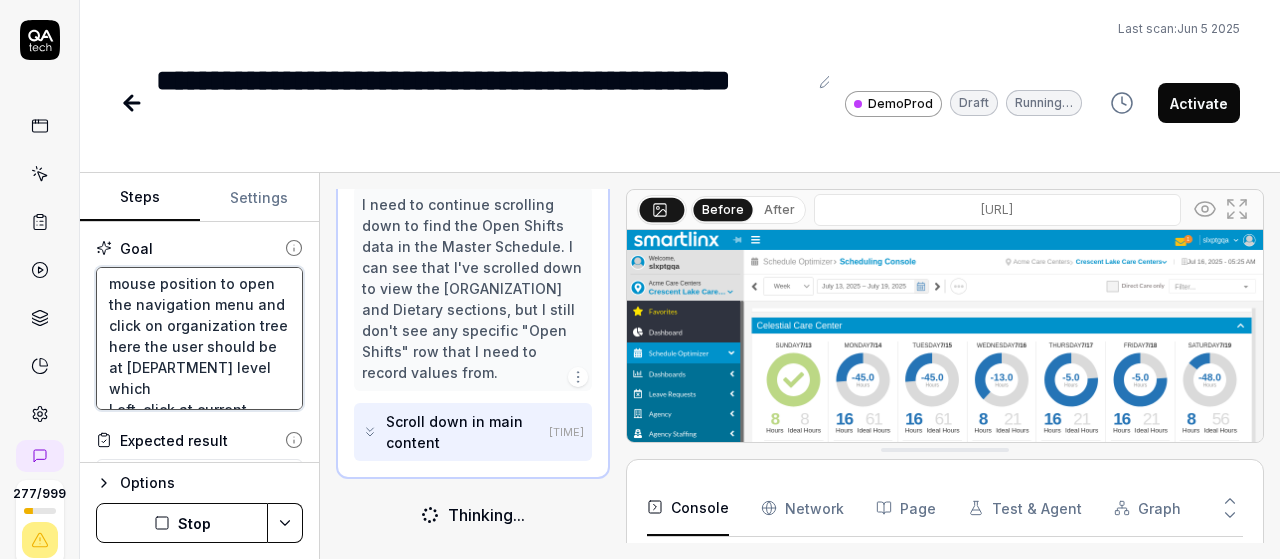 scroll, scrollTop: 32, scrollLeft: 0, axis: vertical 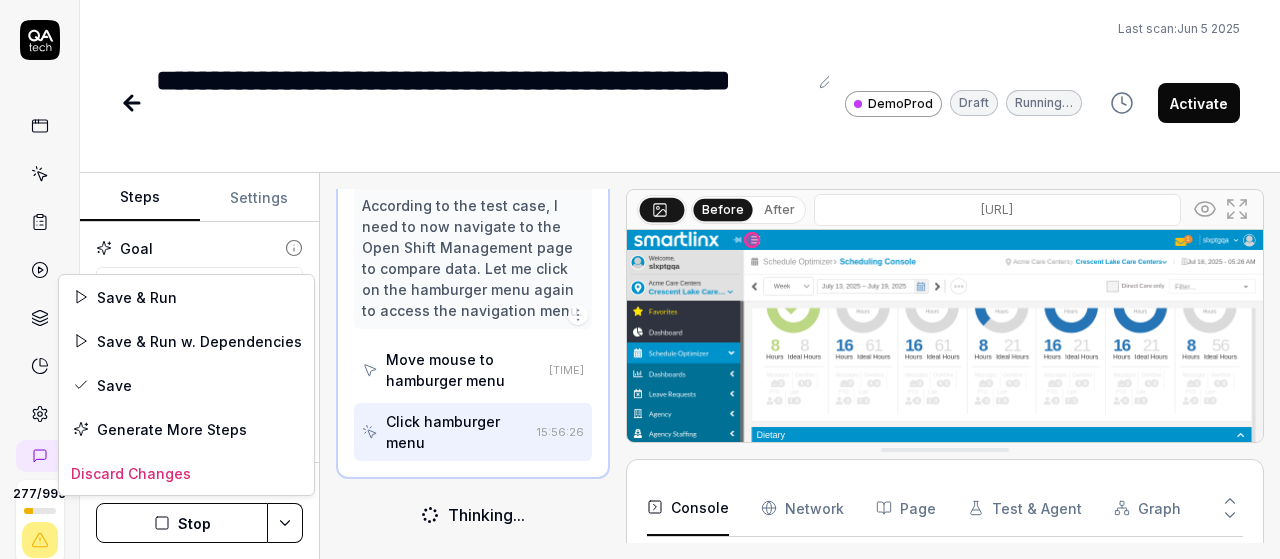 click on "**********" at bounding box center [640, 279] 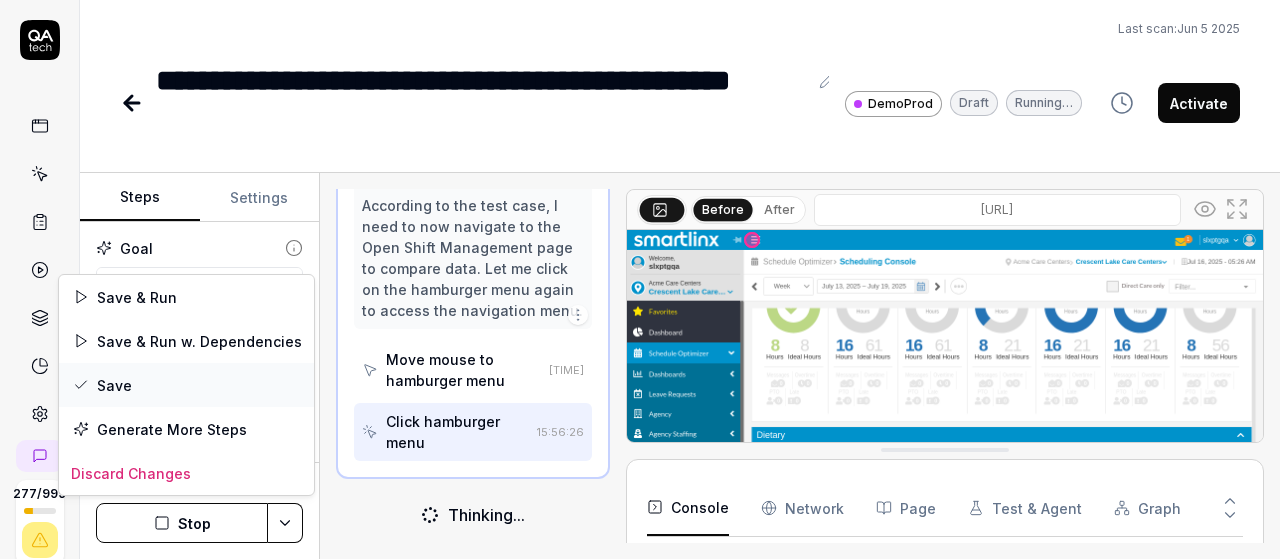 click on "Save" at bounding box center (186, 385) 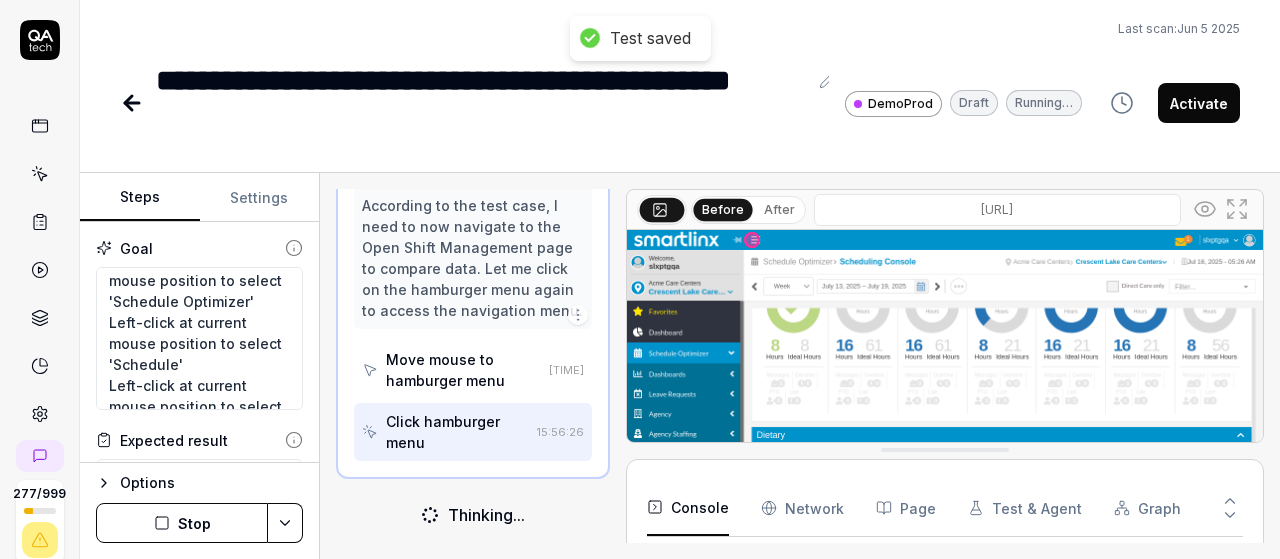 click on "Stop" at bounding box center [182, 523] 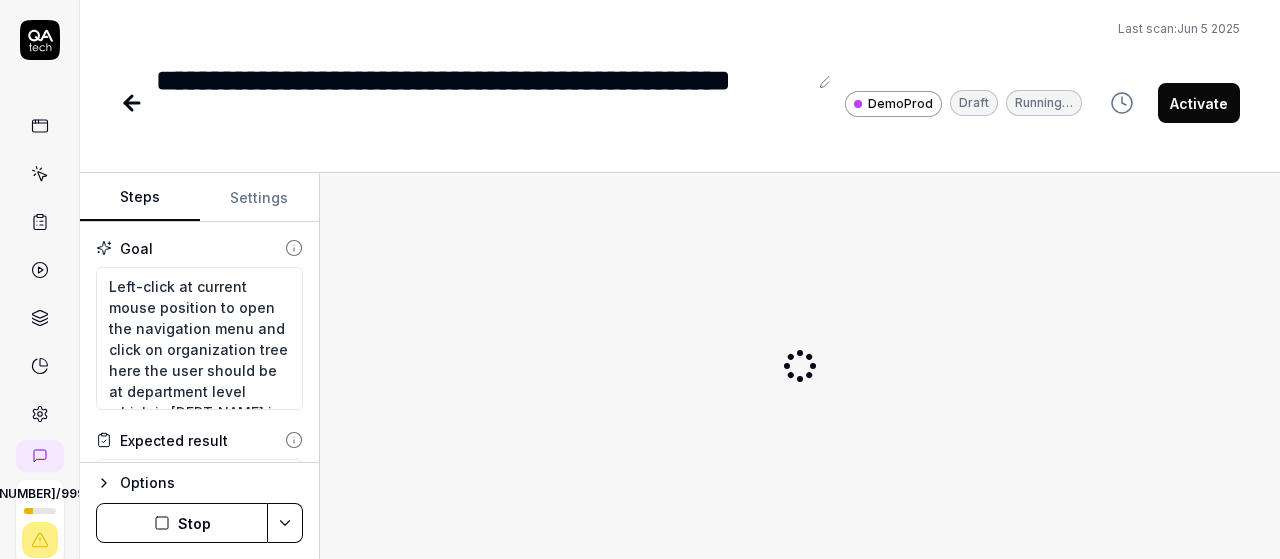 scroll, scrollTop: 0, scrollLeft: 0, axis: both 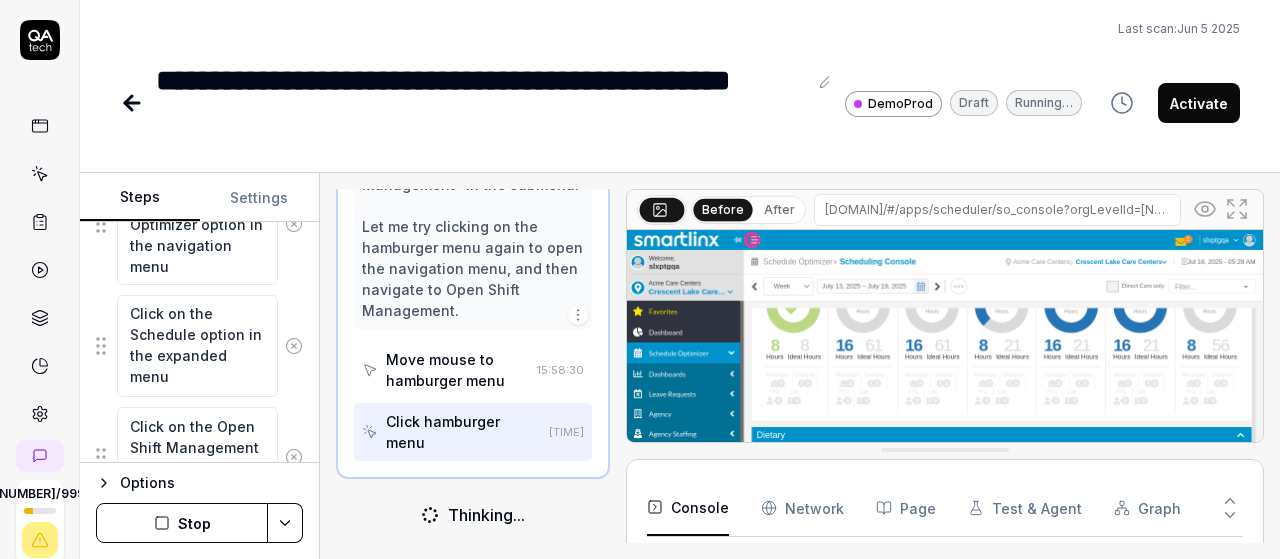 click on "Stop" at bounding box center [182, 523] 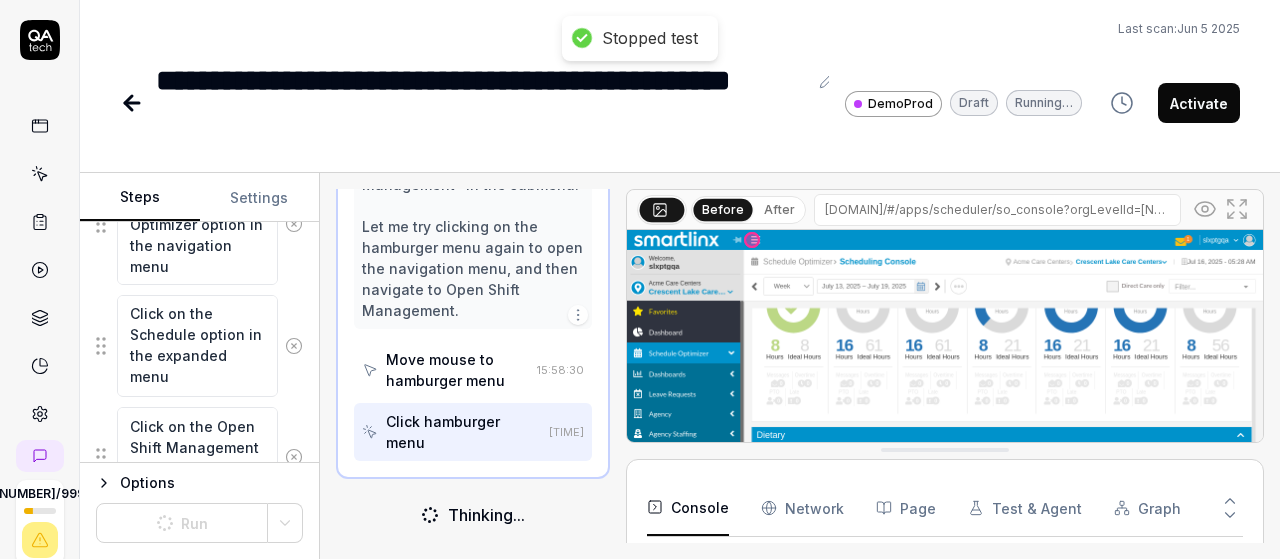 scroll, scrollTop: 2691, scrollLeft: 0, axis: vertical 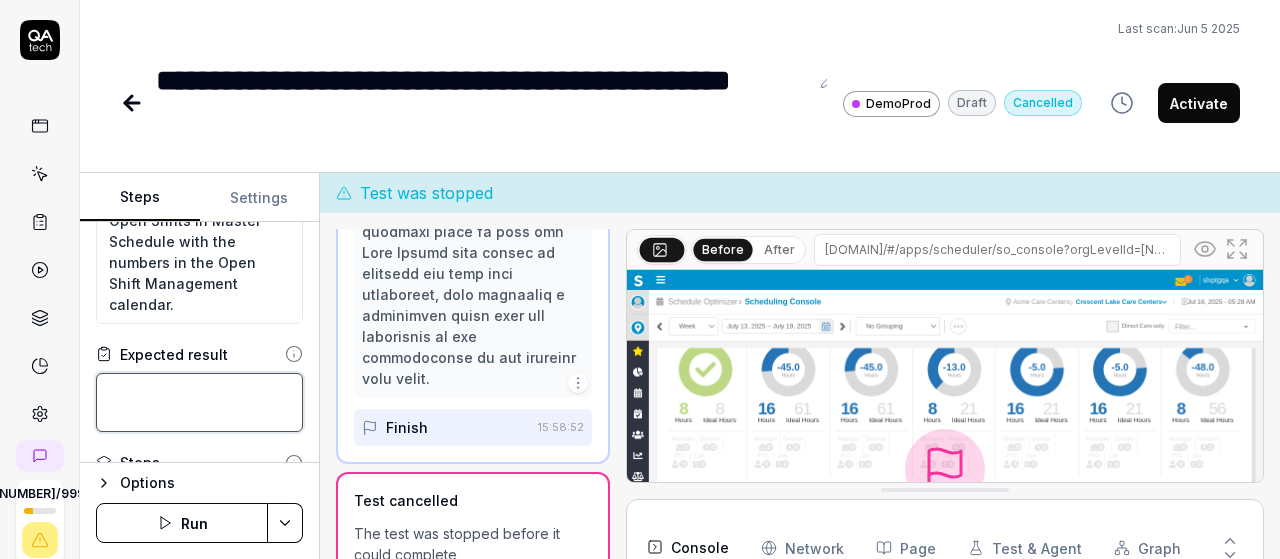 click at bounding box center [199, 402] 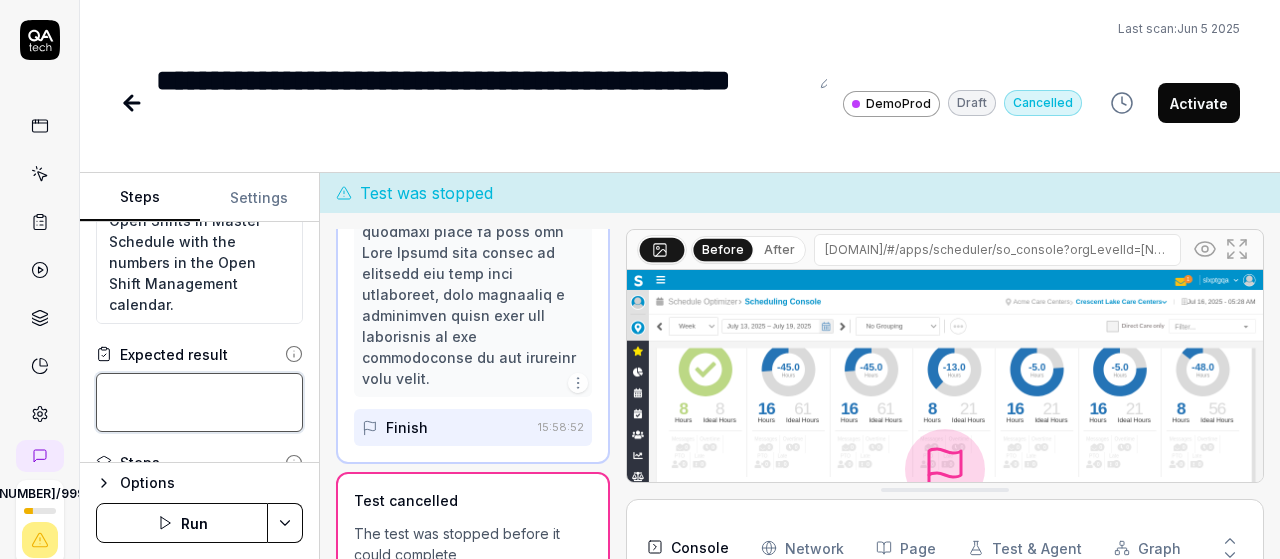 scroll, scrollTop: 0, scrollLeft: 0, axis: both 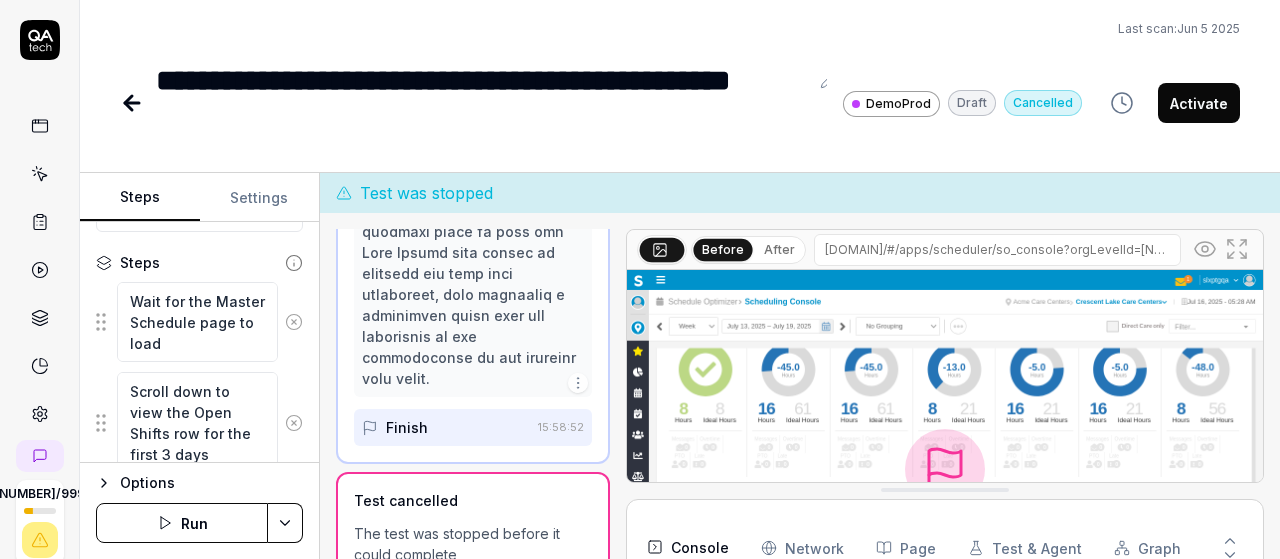 drag, startPoint x: 109, startPoint y: 280, endPoint x: 214, endPoint y: 333, distance: 117.61803 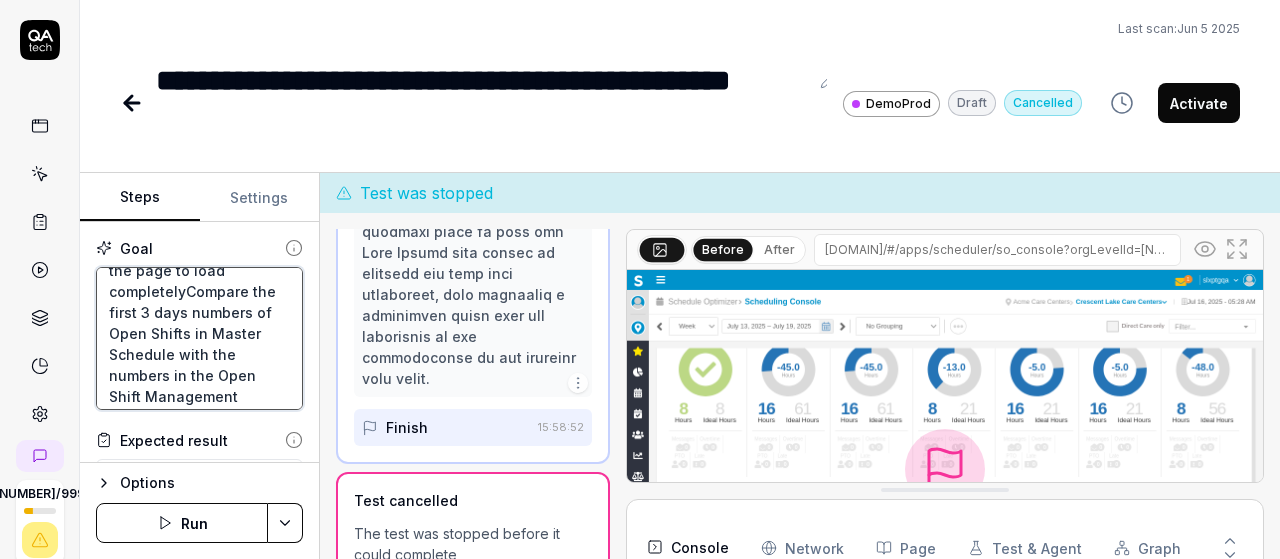 scroll, scrollTop: 395, scrollLeft: 0, axis: vertical 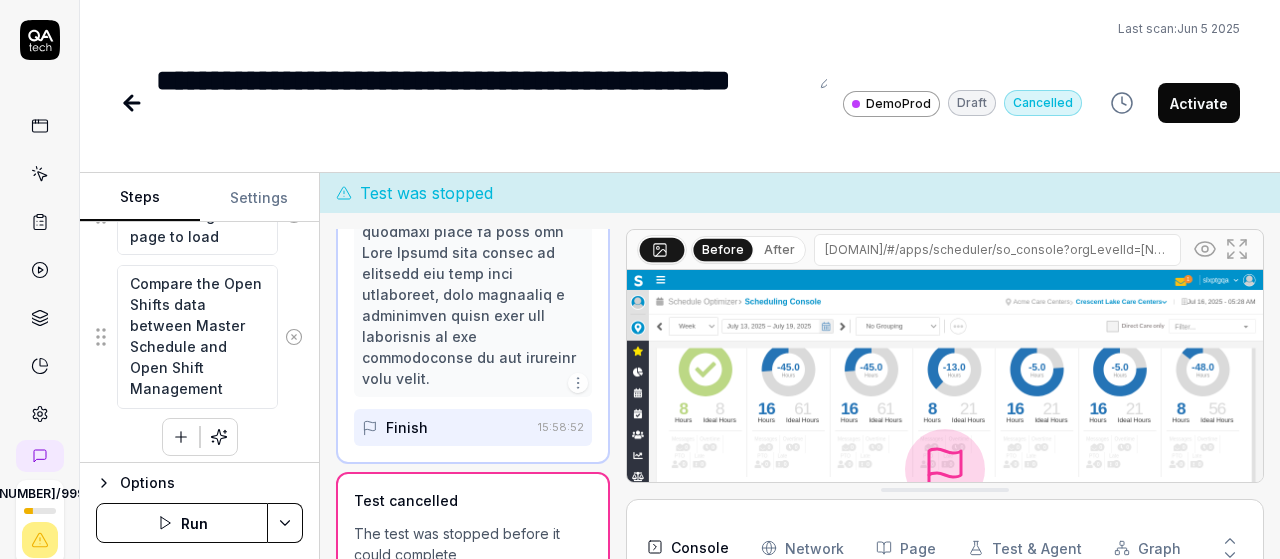 click 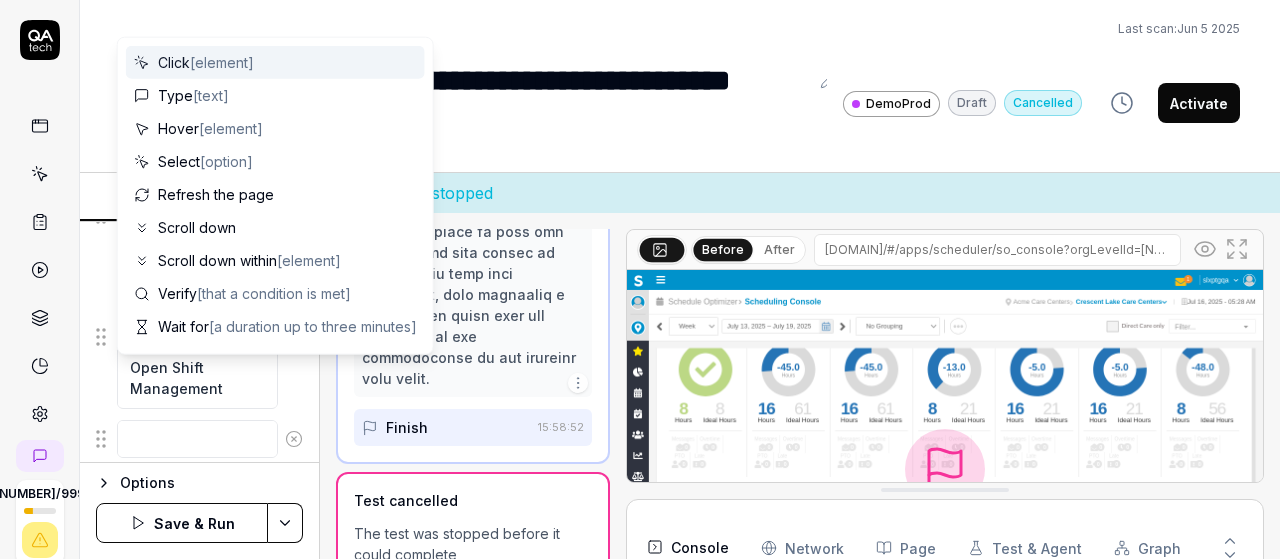 scroll, scrollTop: 0, scrollLeft: 0, axis: both 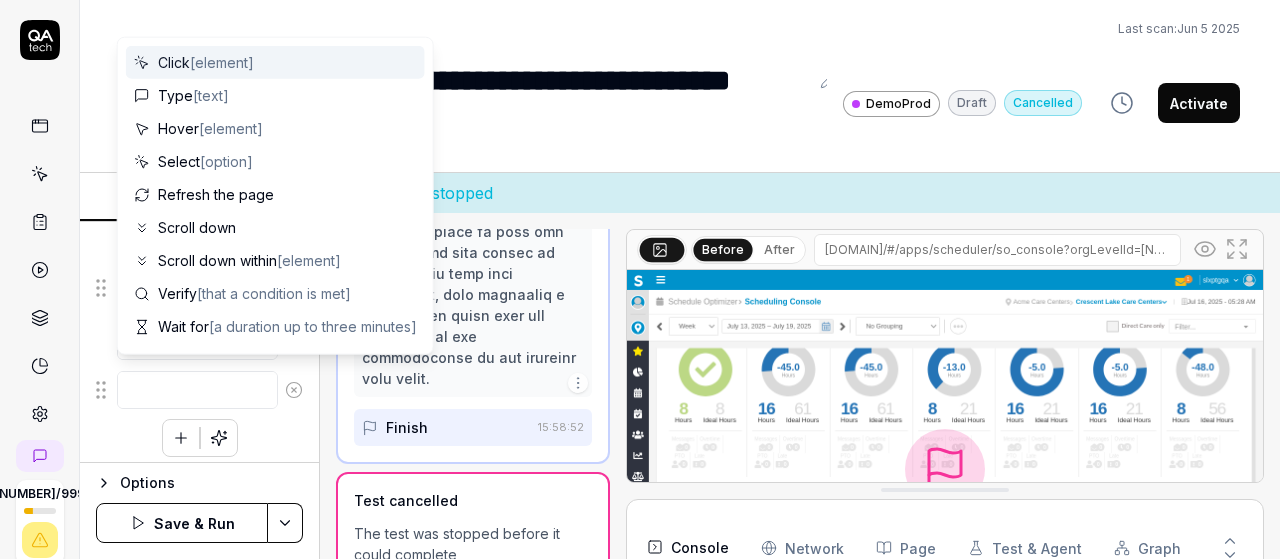 type on "*" 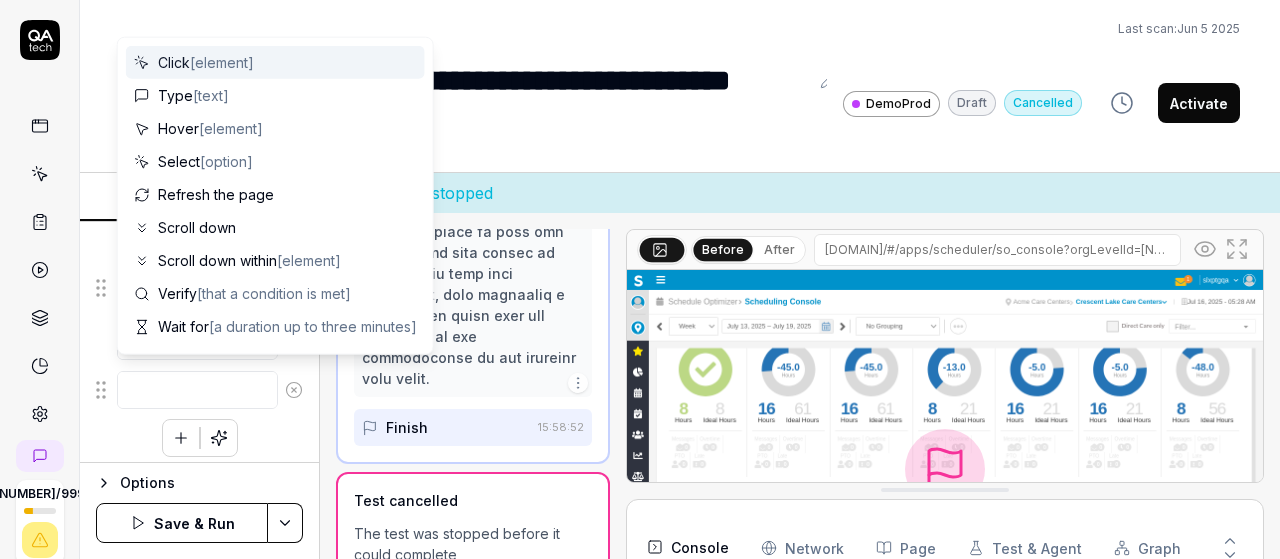 type on "N" 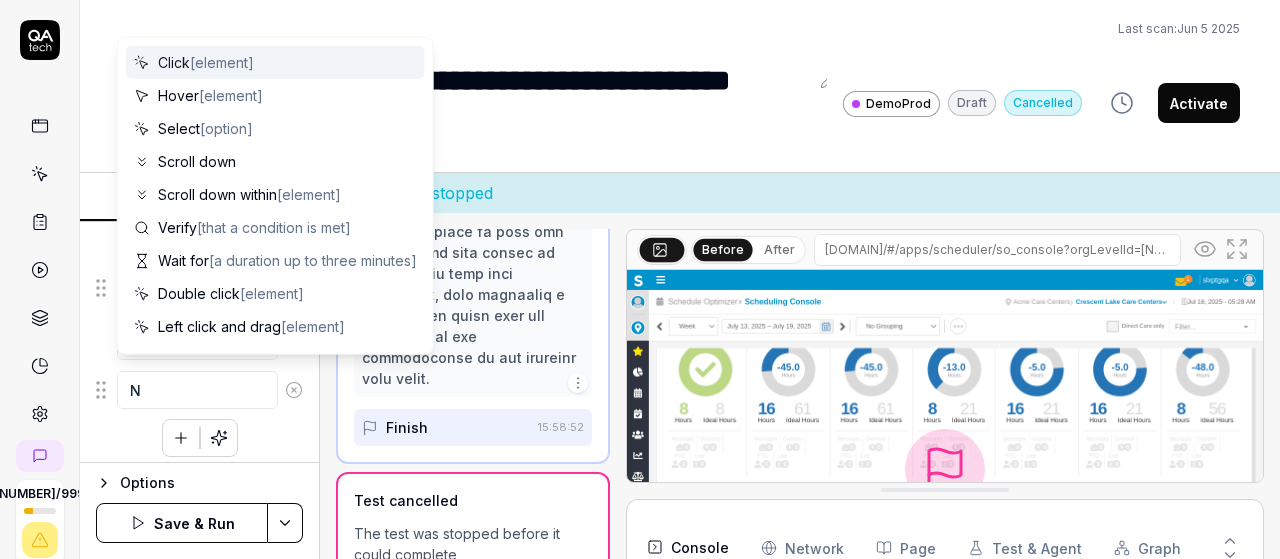 type on "*" 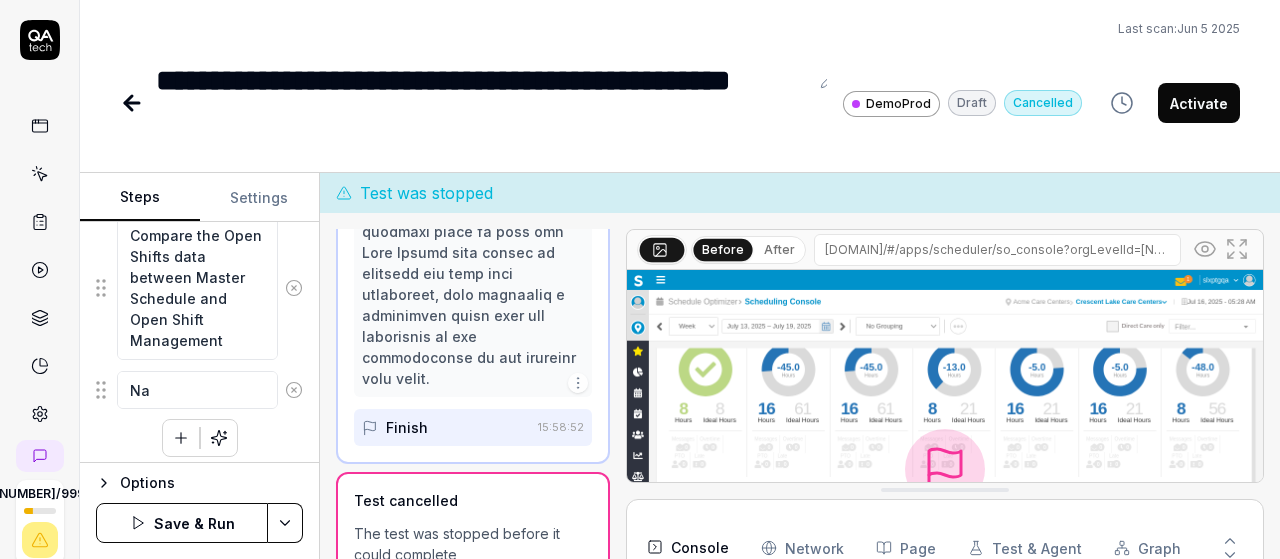 type on "*" 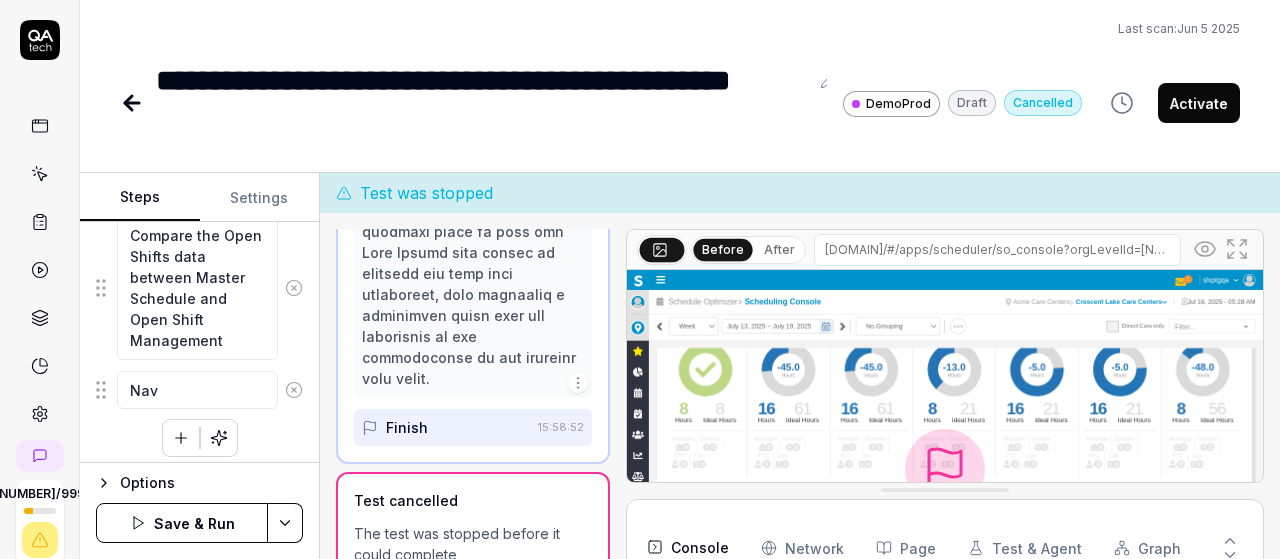 type on "*" 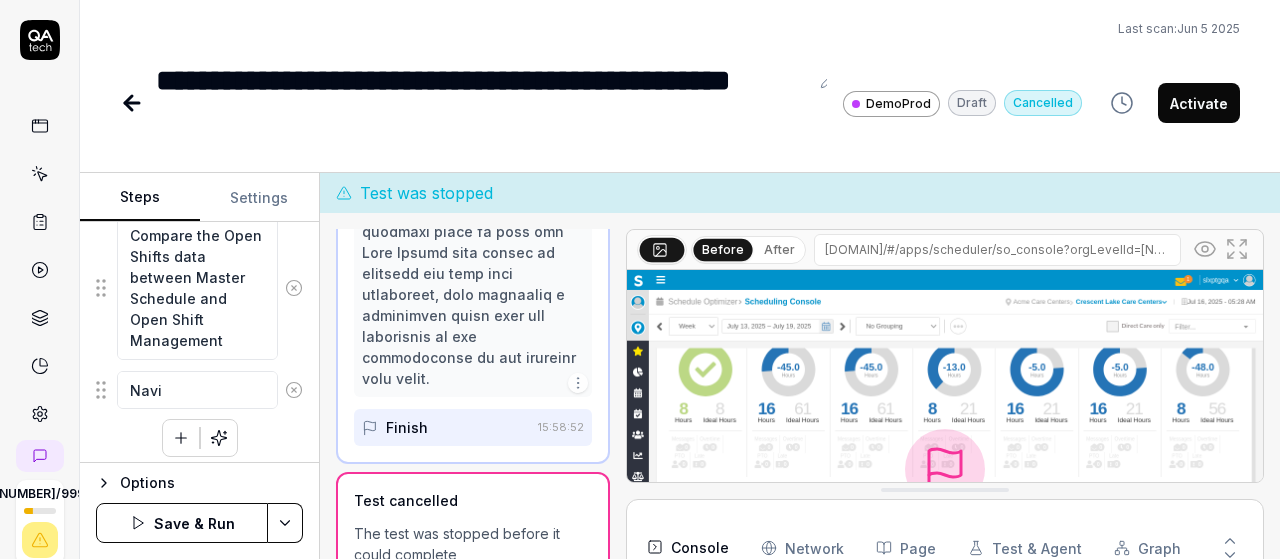 type on "*" 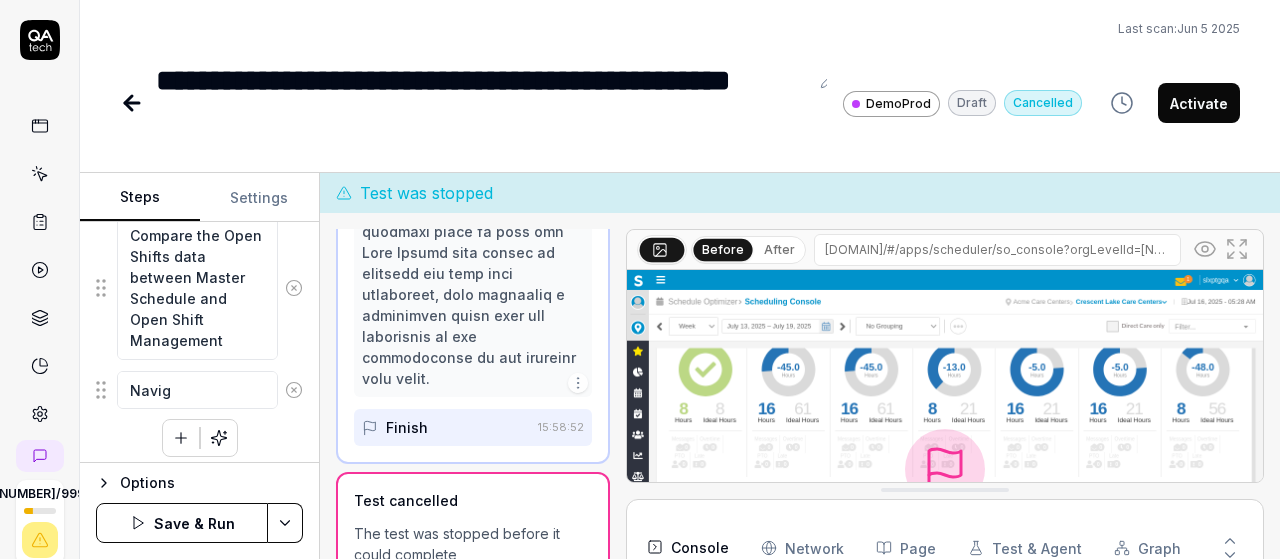 type on "*" 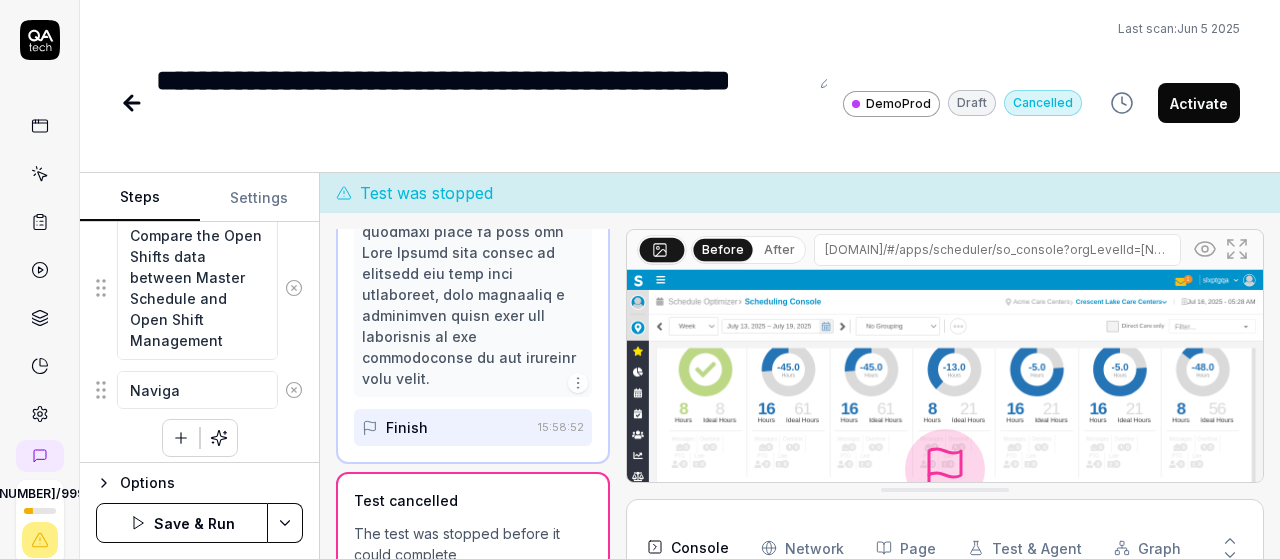 type on "*" 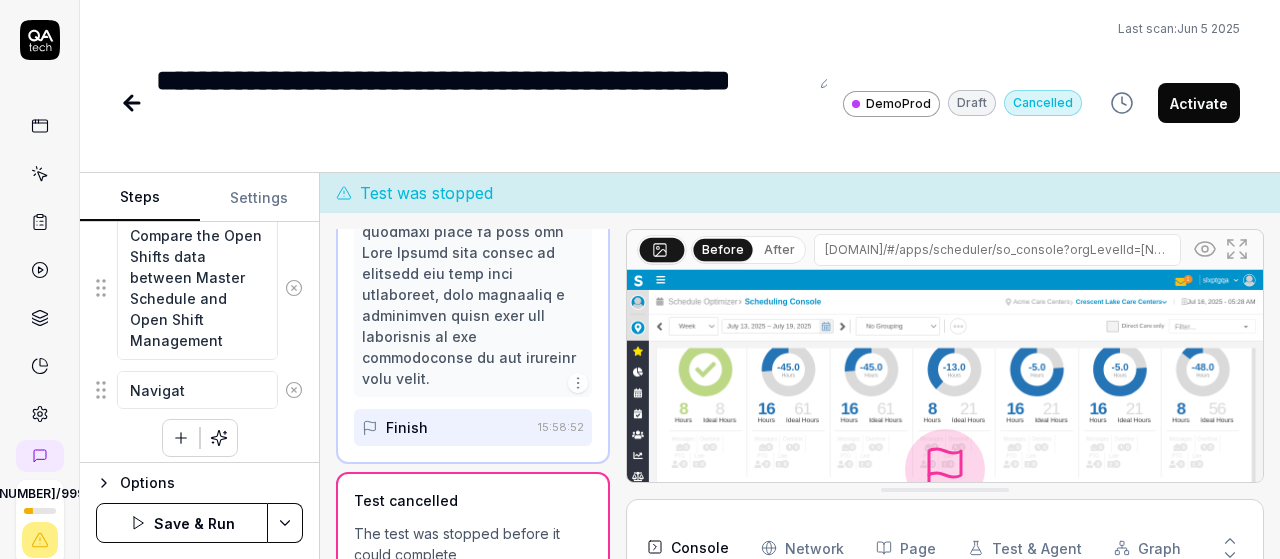 type on "*" 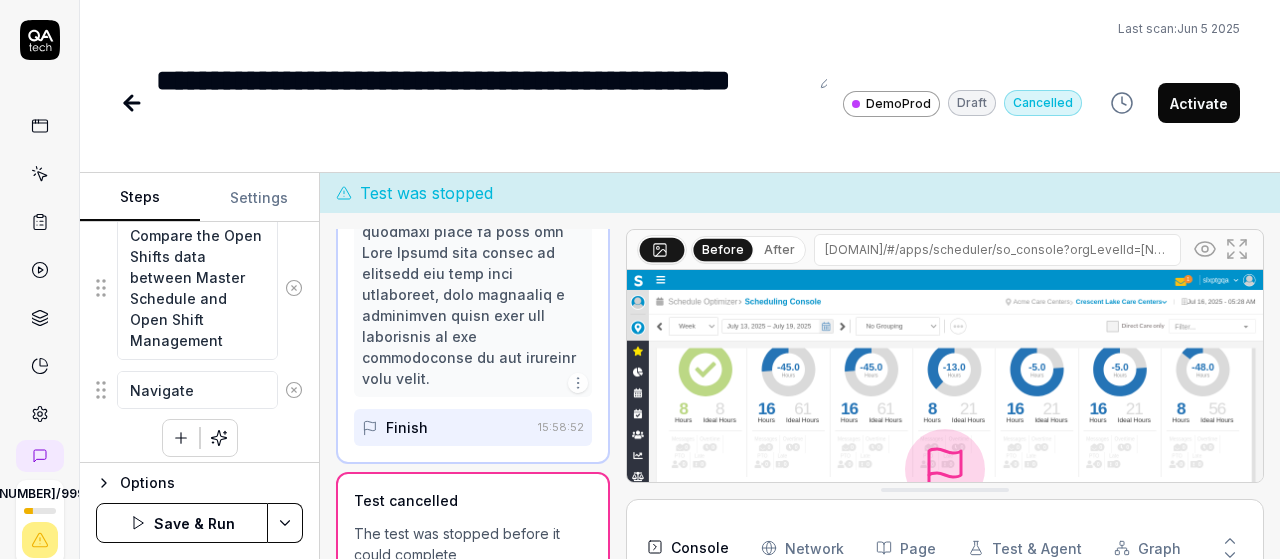 type on "*" 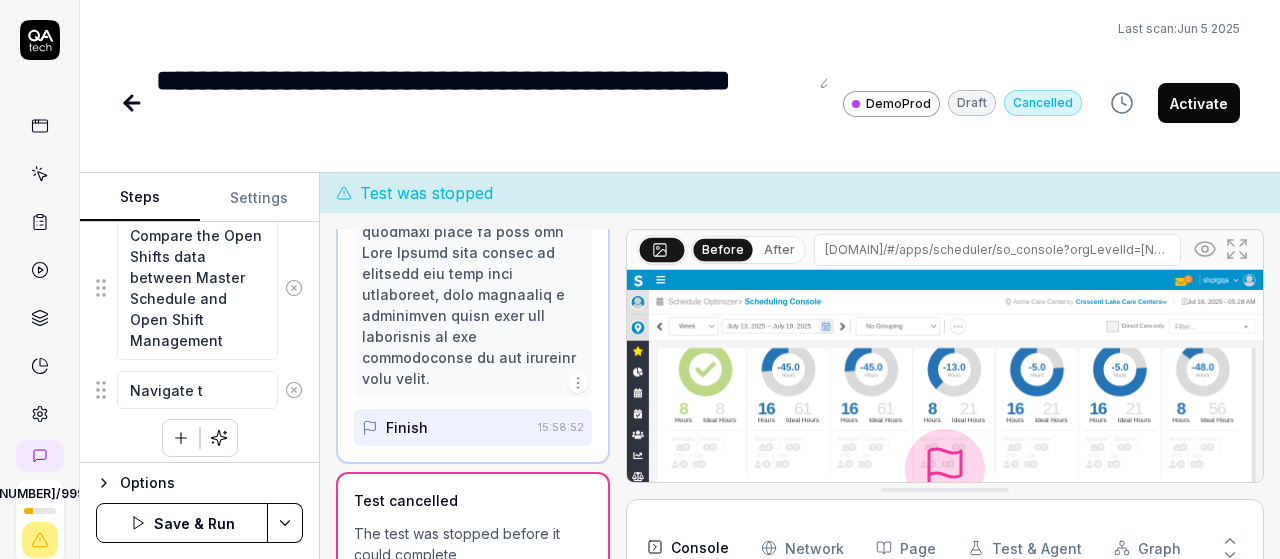 type on "*" 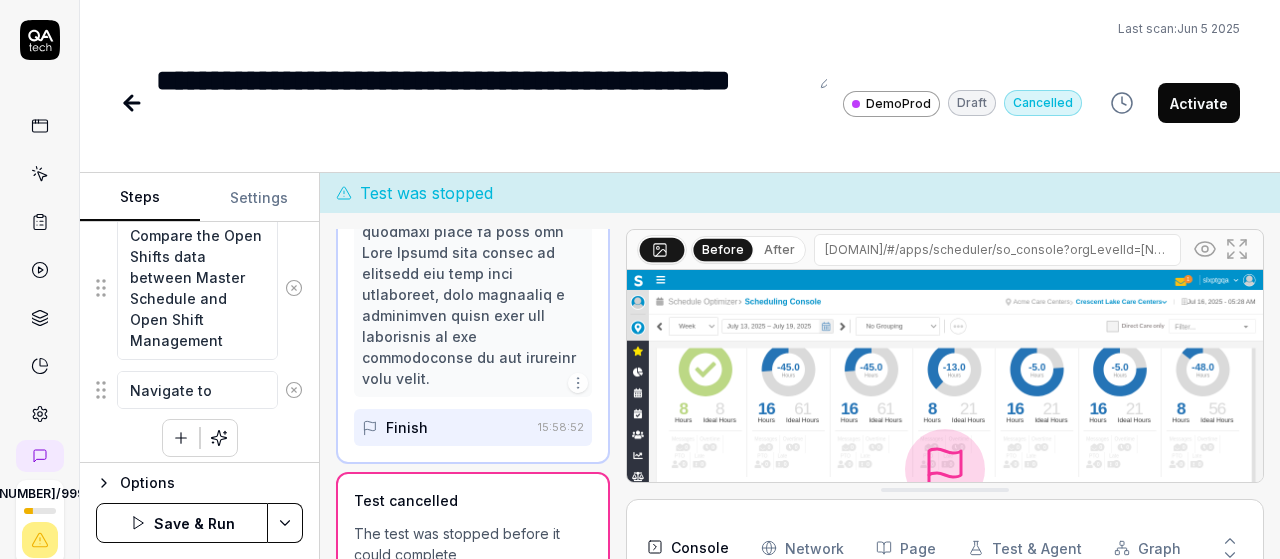 type on "*" 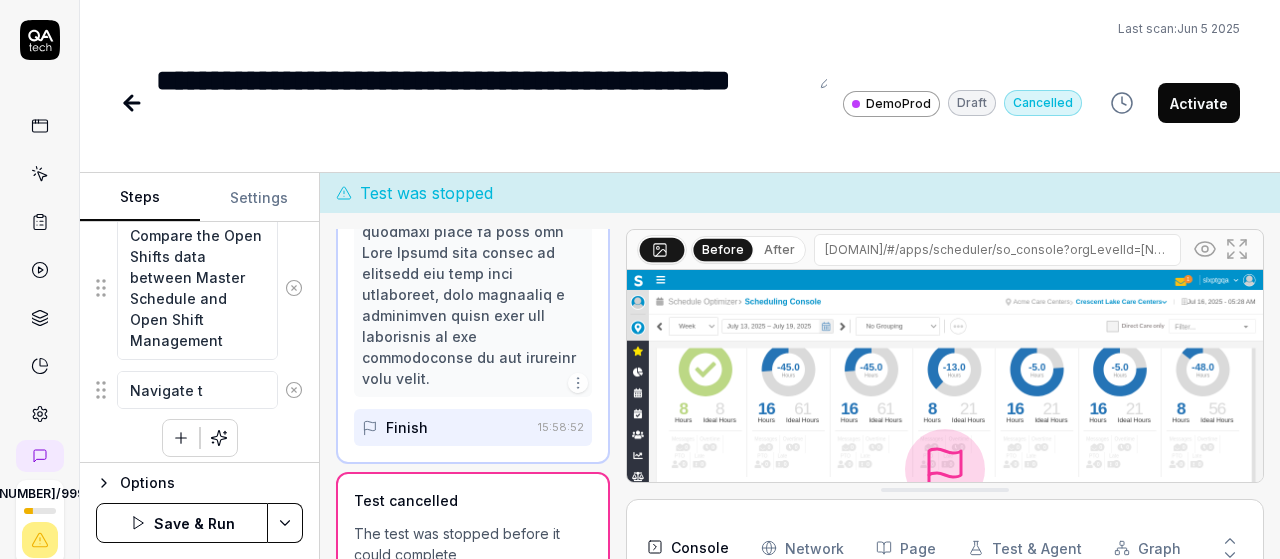 type on "*" 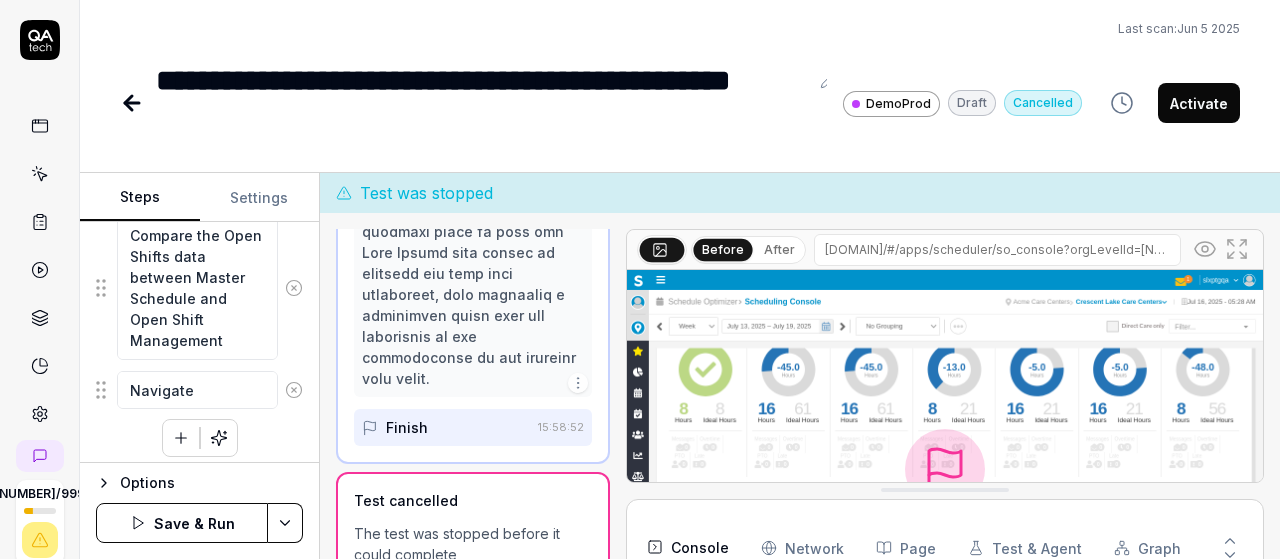 type on "*" 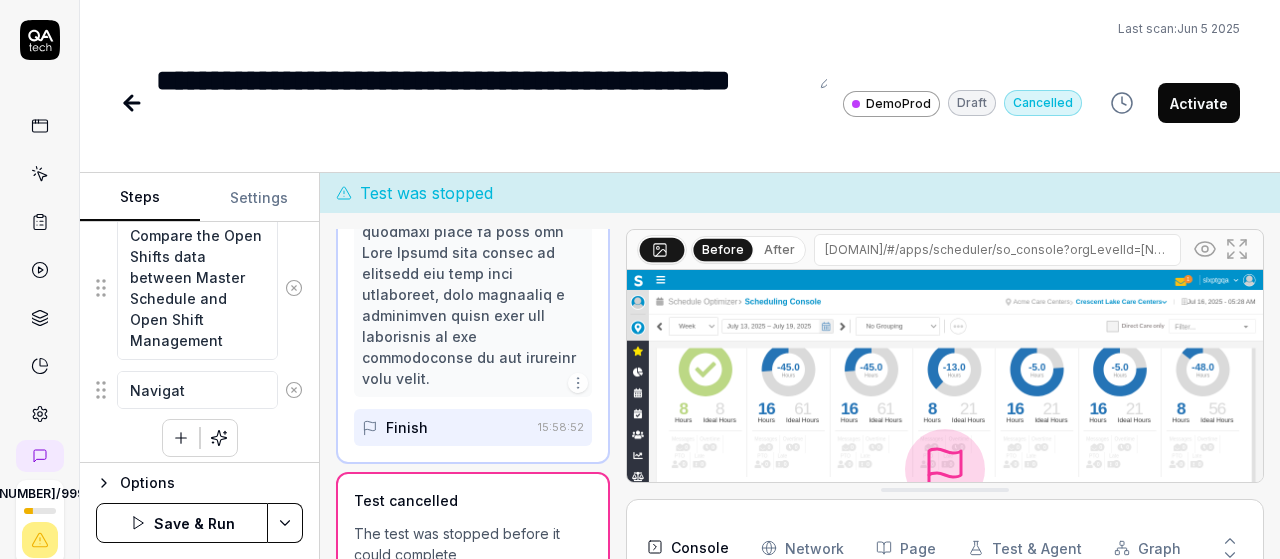 type on "*" 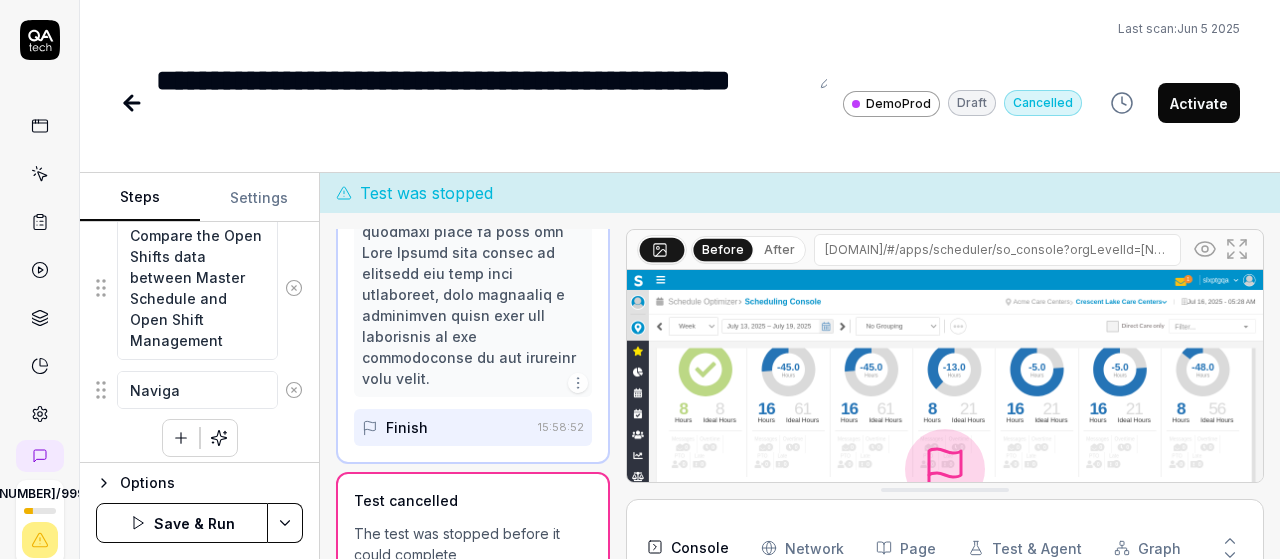 type on "*" 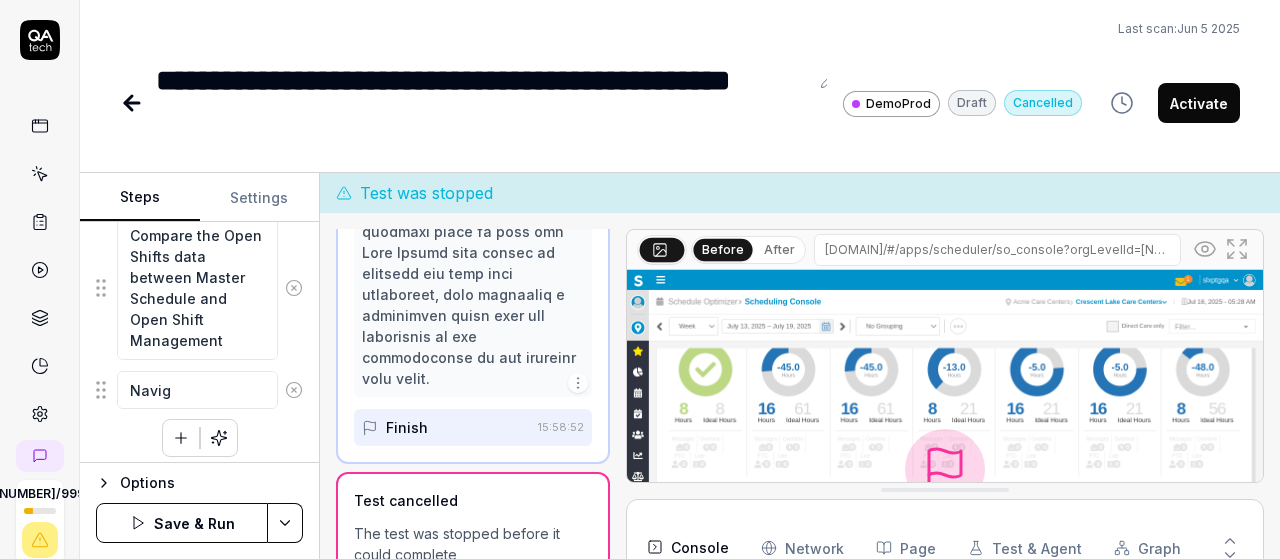 type on "*" 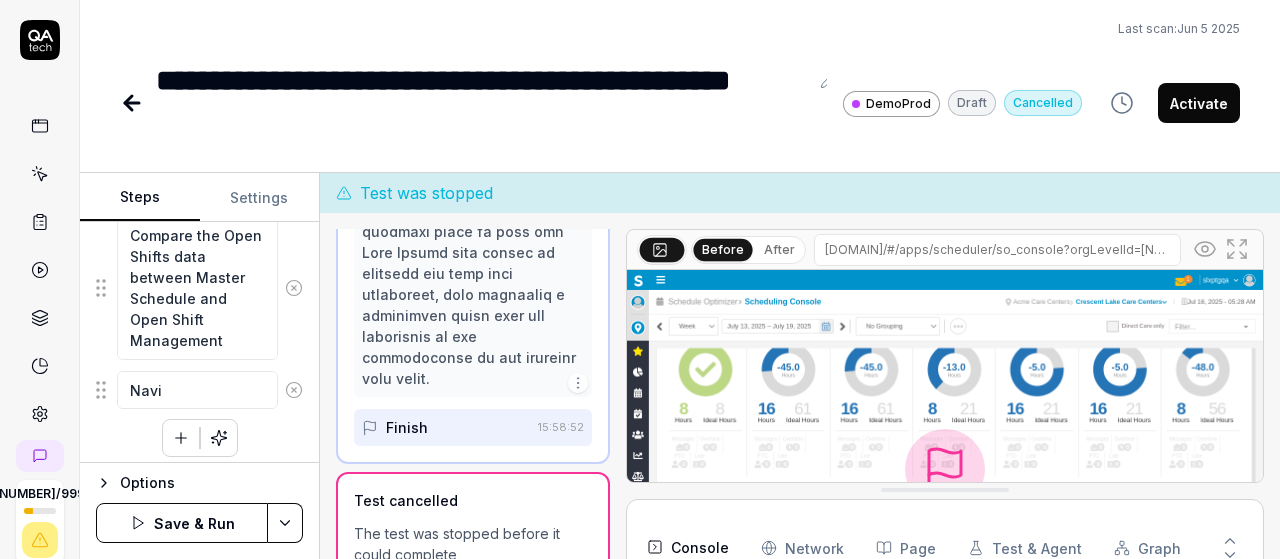 type on "*" 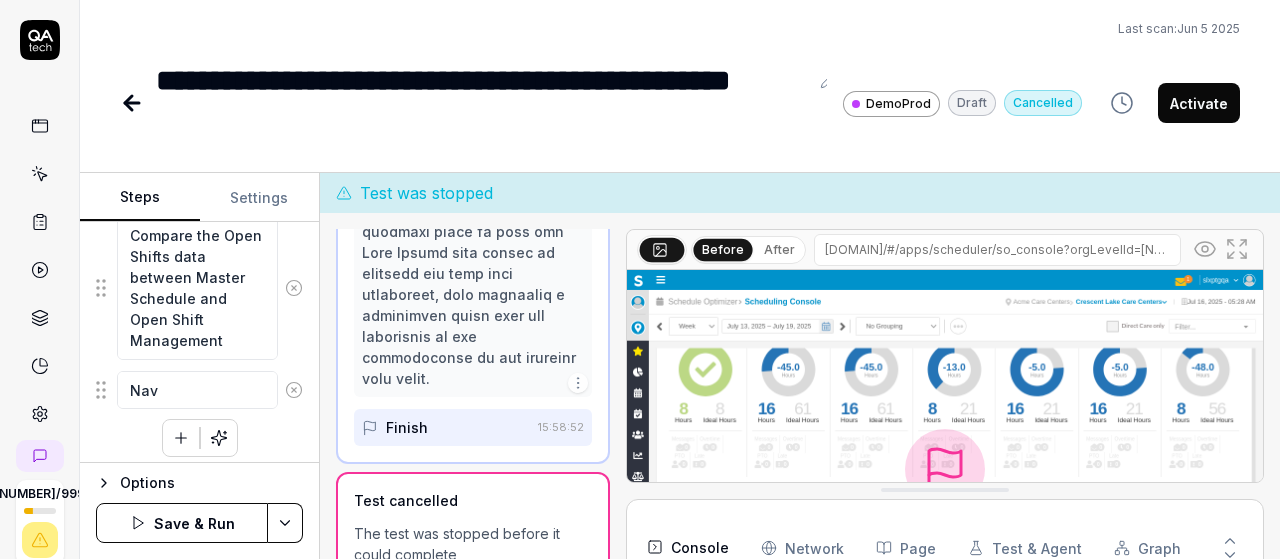 type on "*" 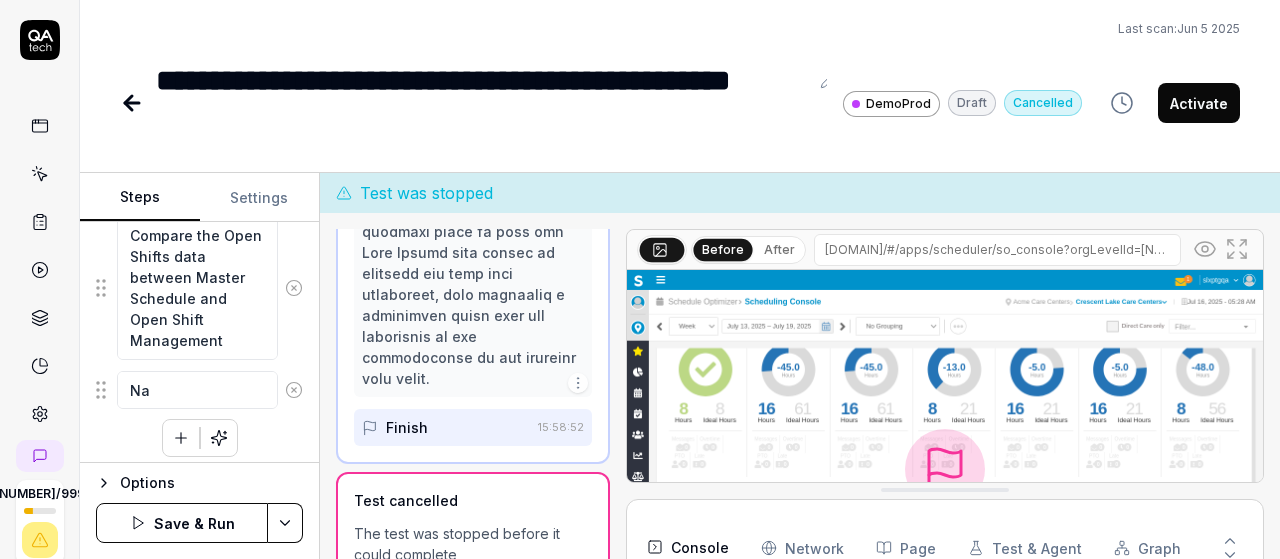 type on "*" 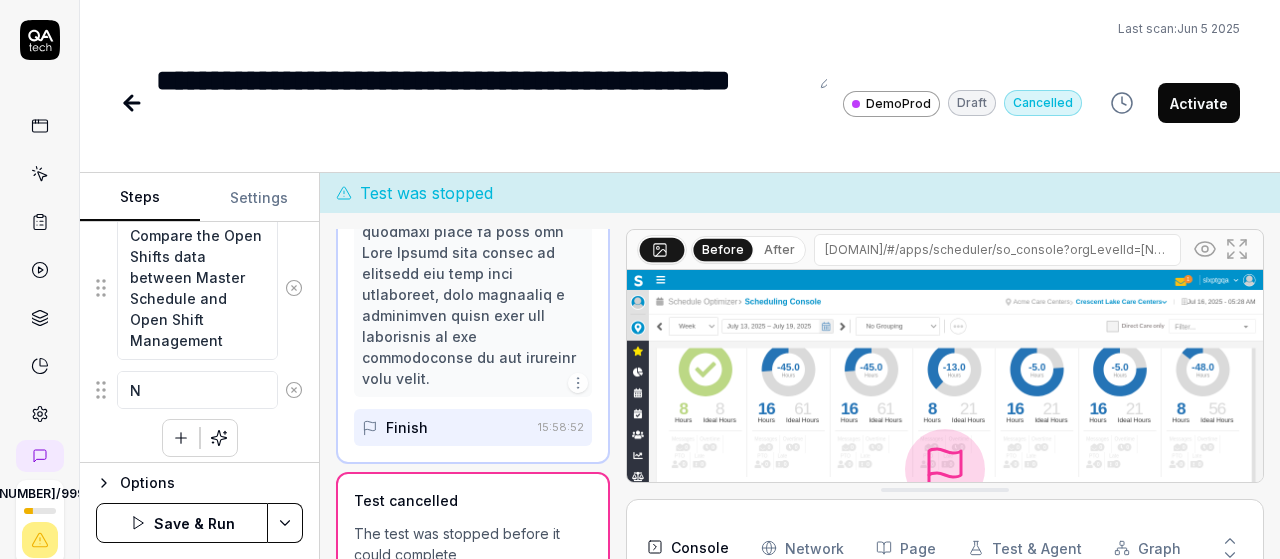 type 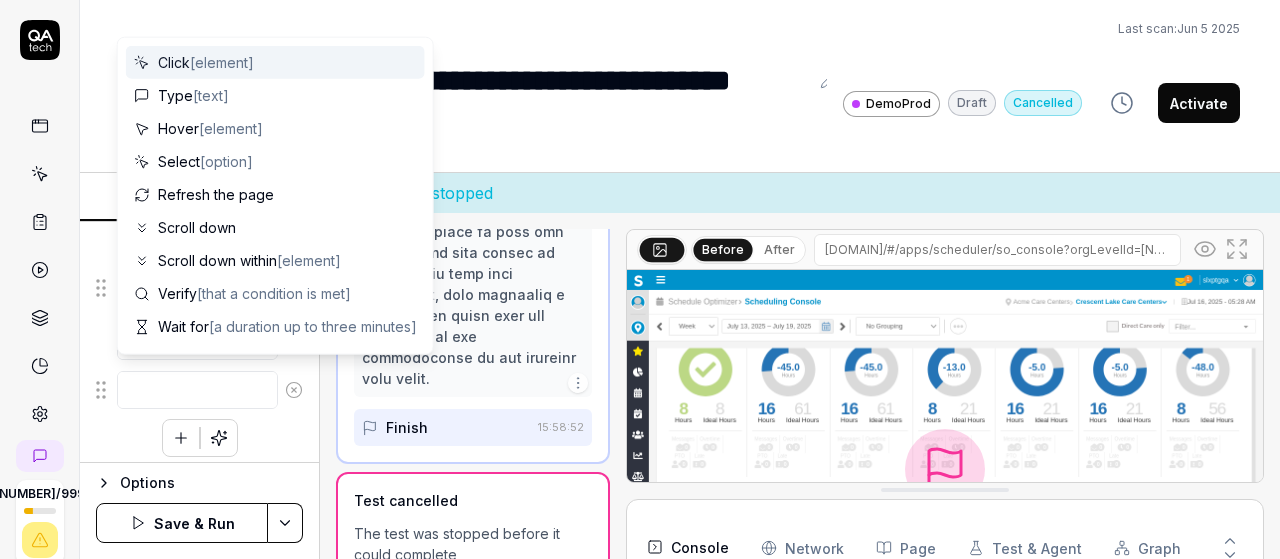 type on "*" 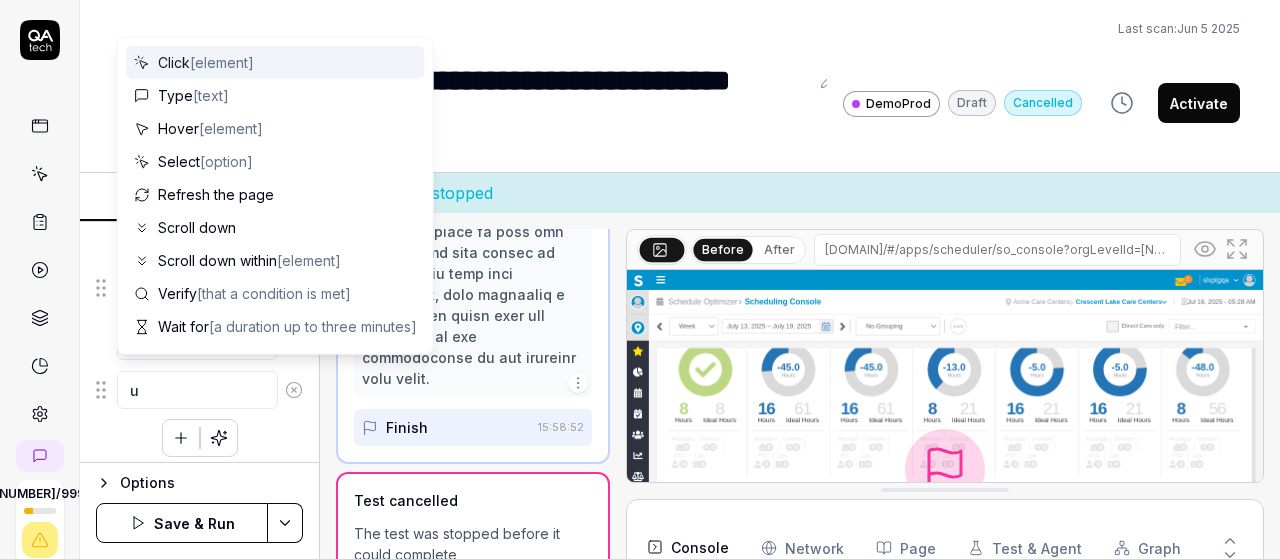 type on "*" 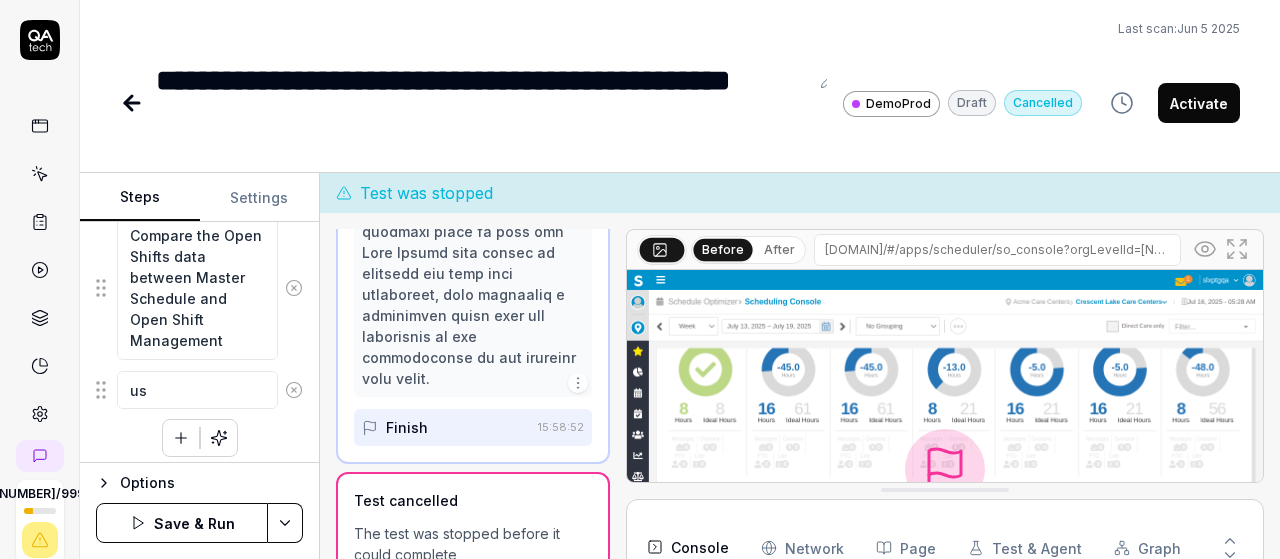 type on "*" 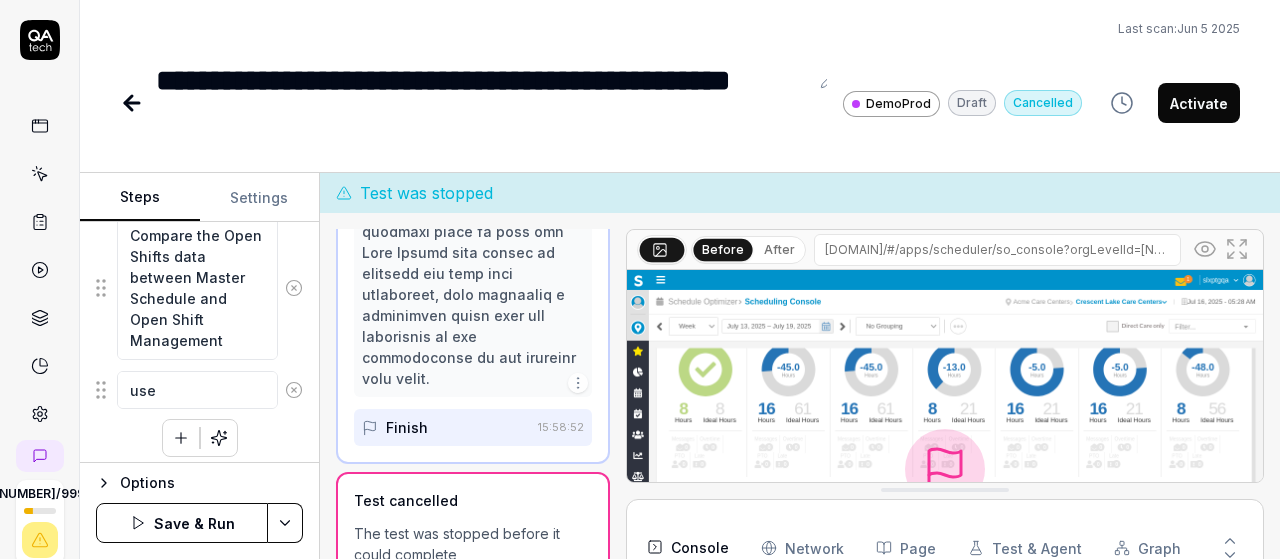 type on "*" 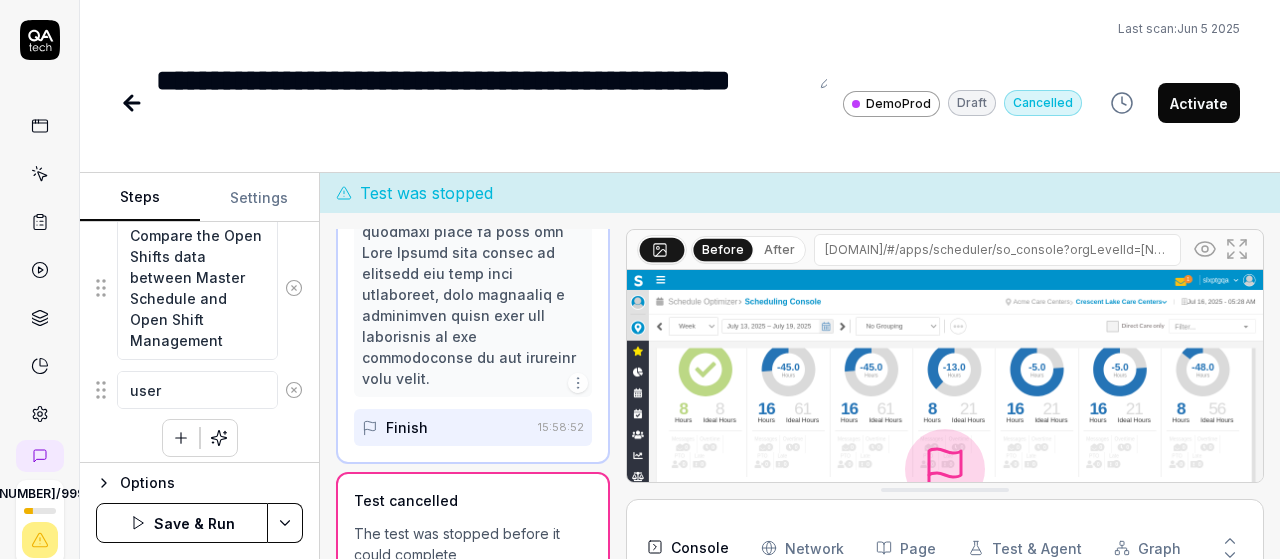 type on "*" 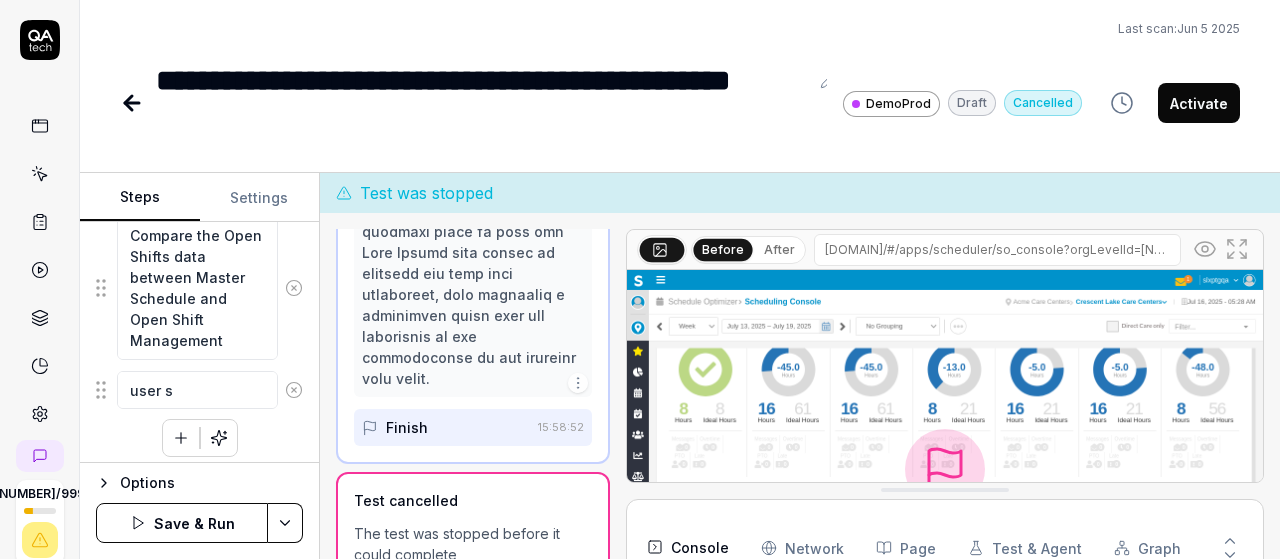 type on "*" 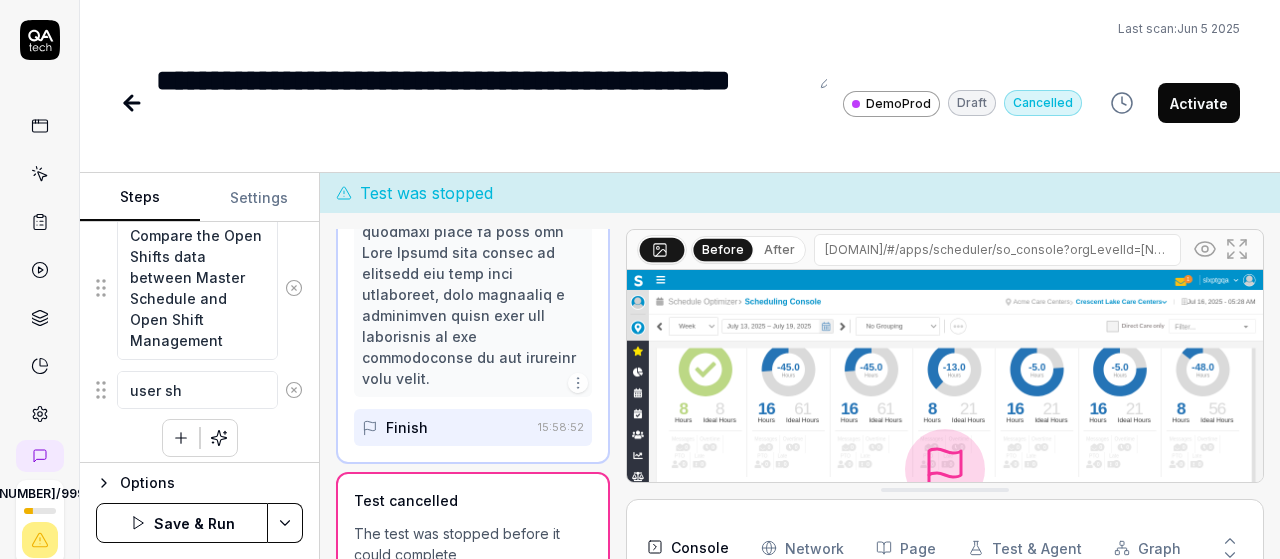 type on "*" 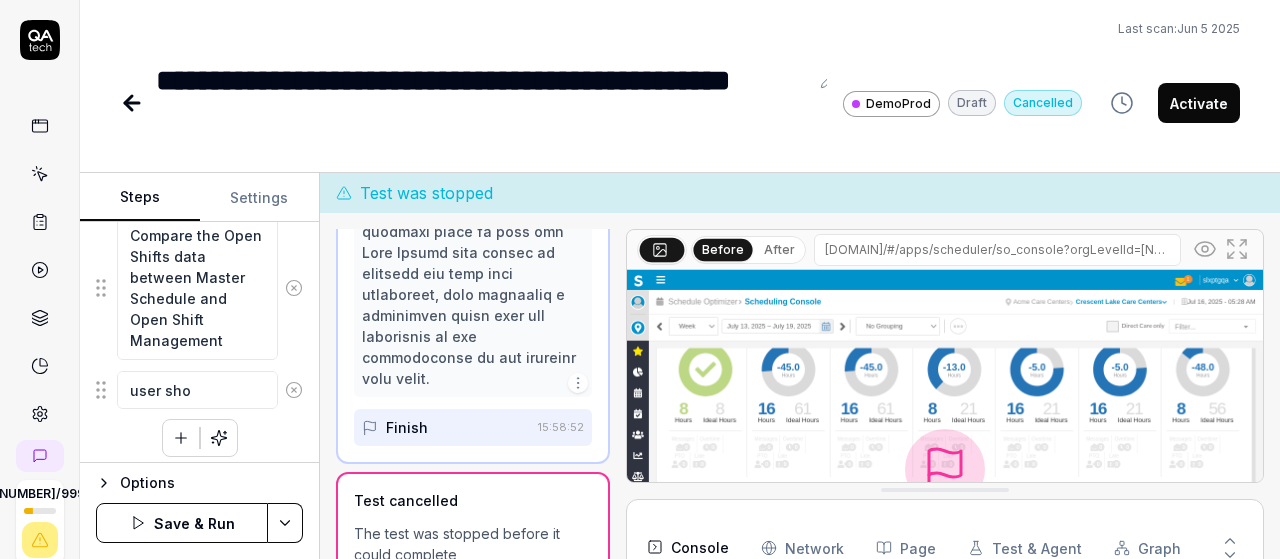 type on "*" 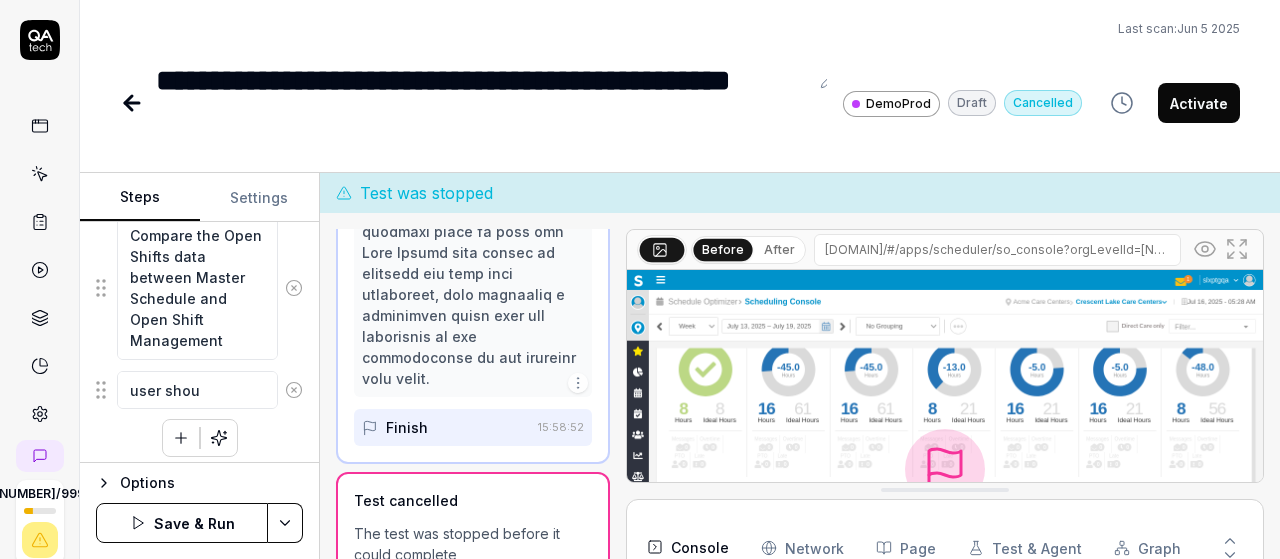type on "*" 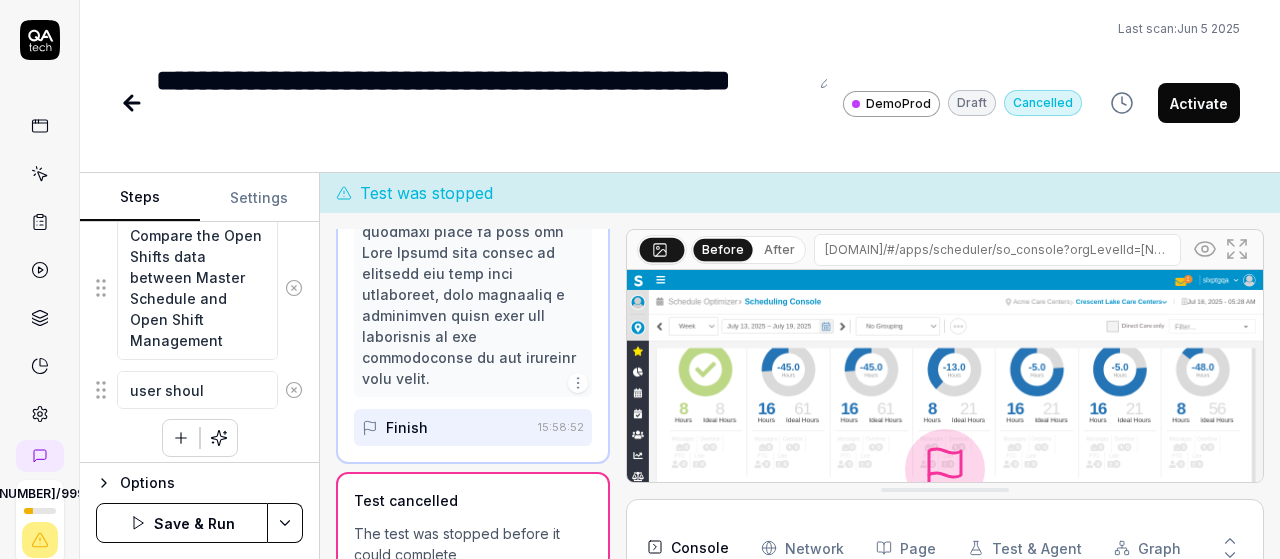 type on "*" 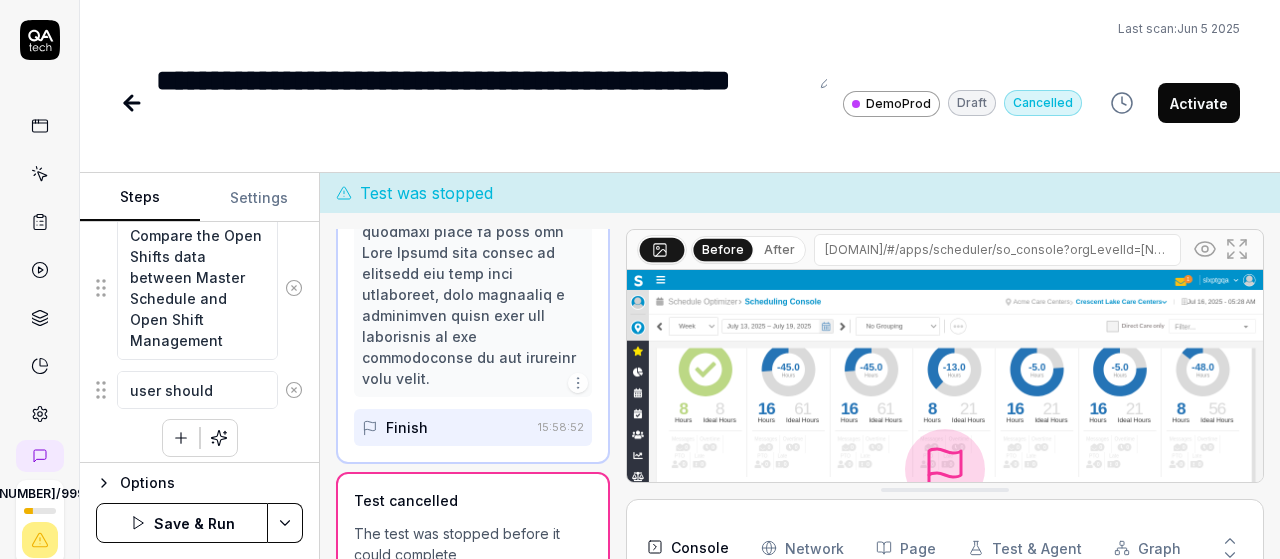 type on "*" 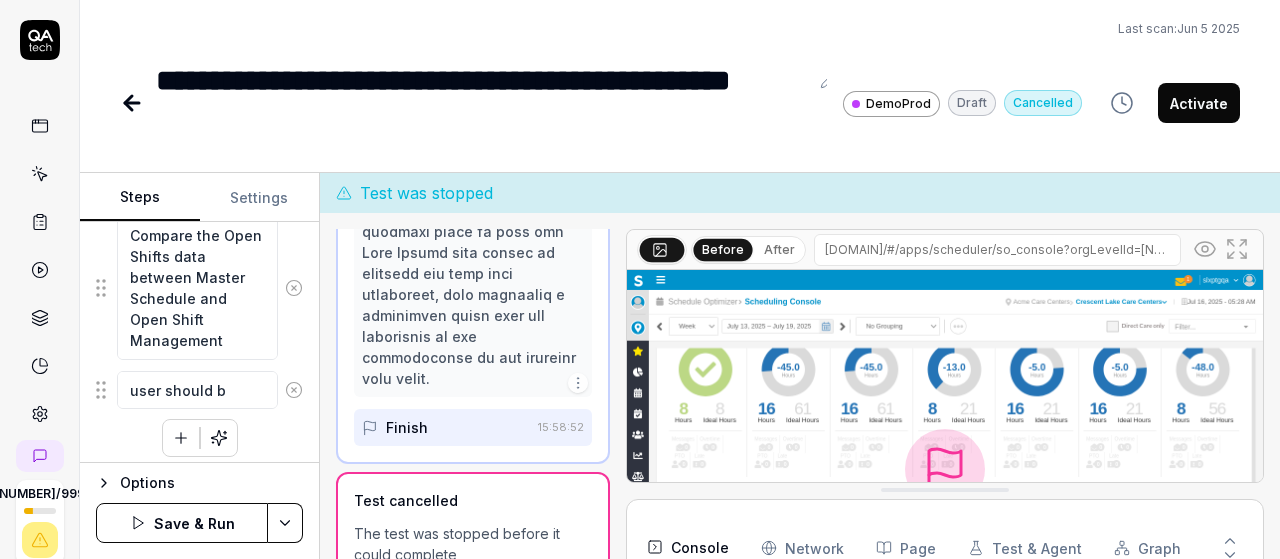 type on "*" 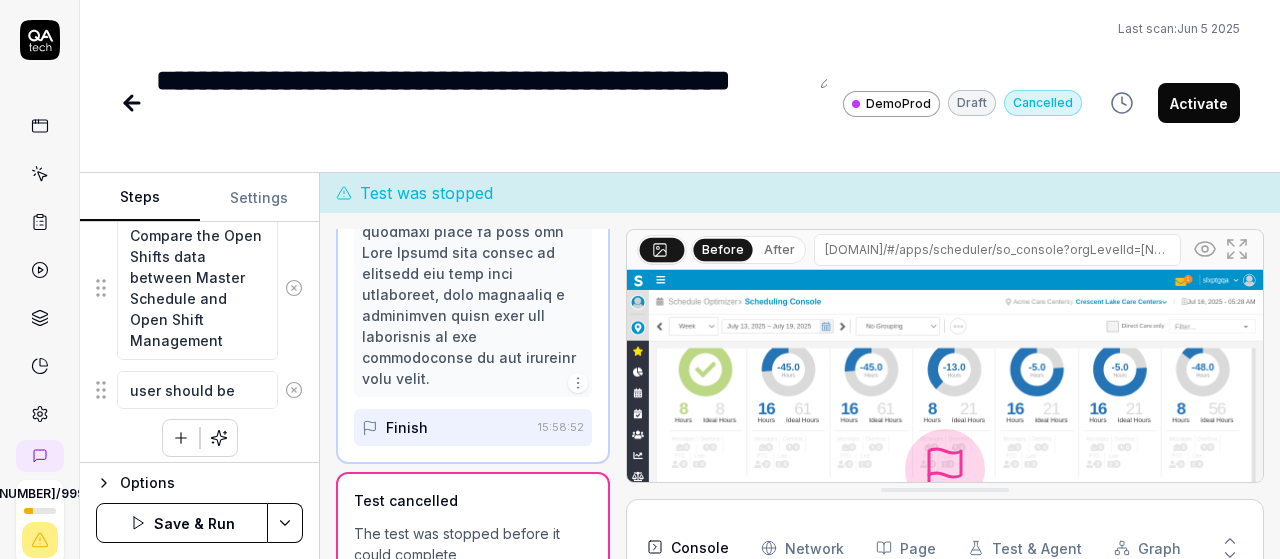 type on "*" 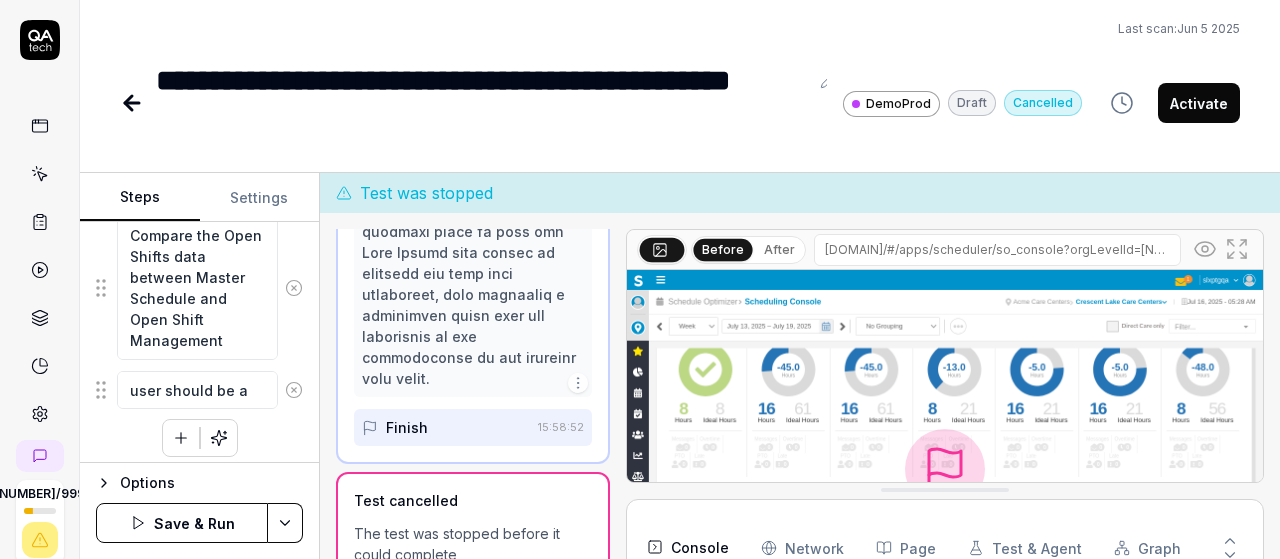 type on "*" 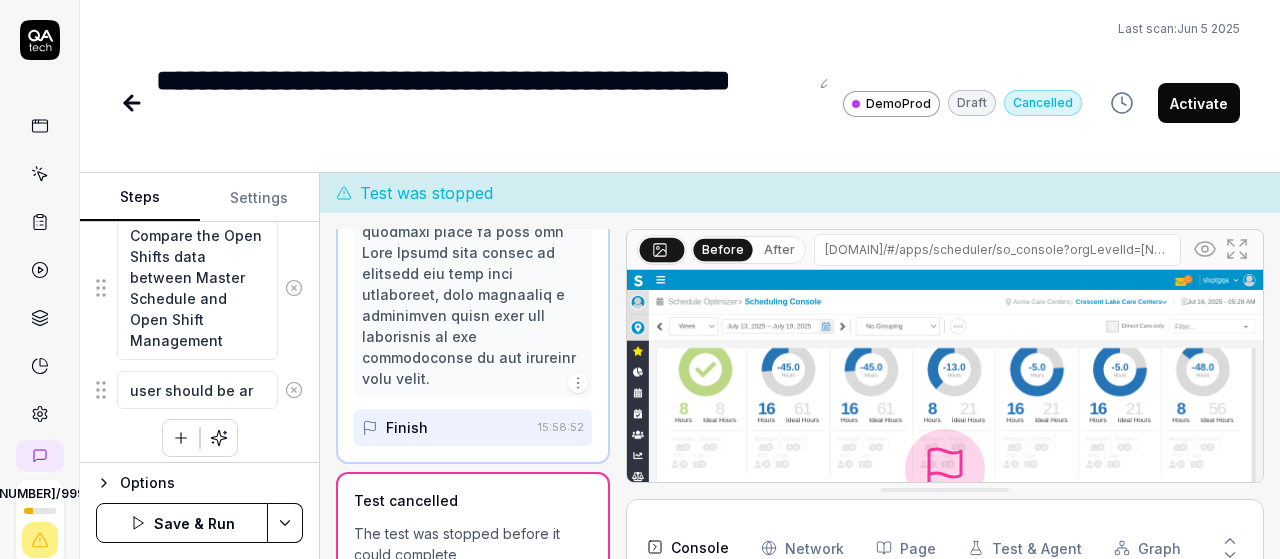 type on "*" 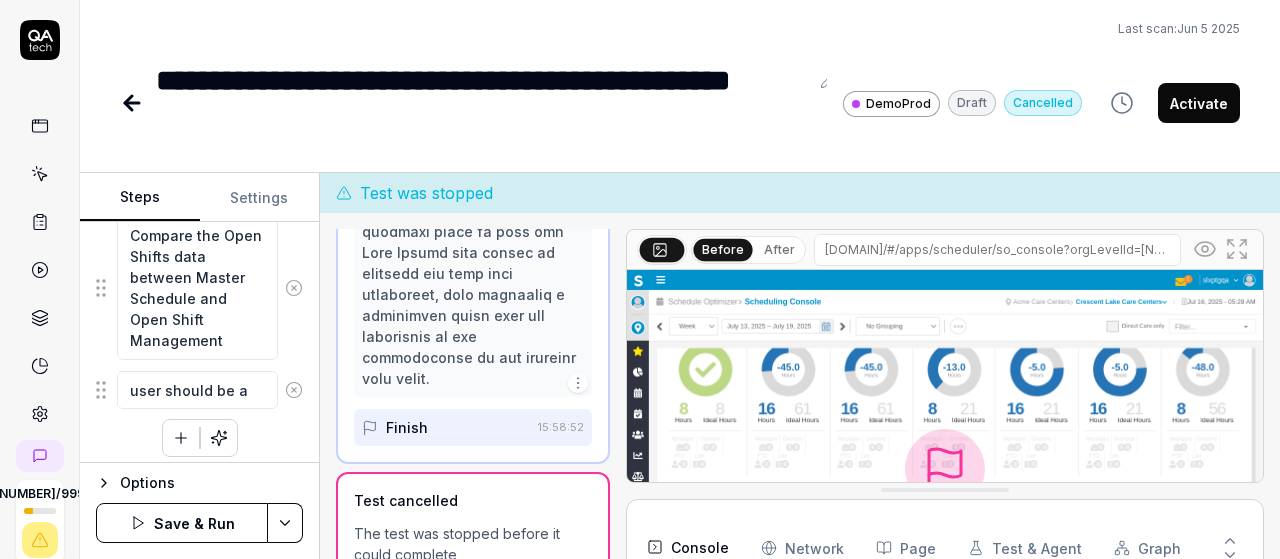 type on "*" 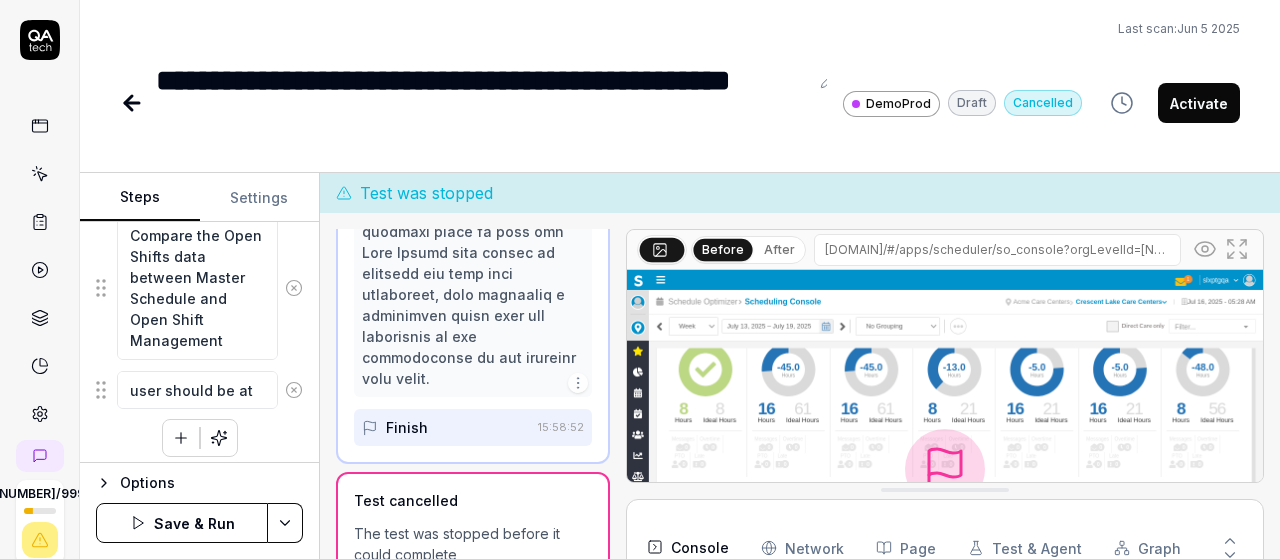 type on "*" 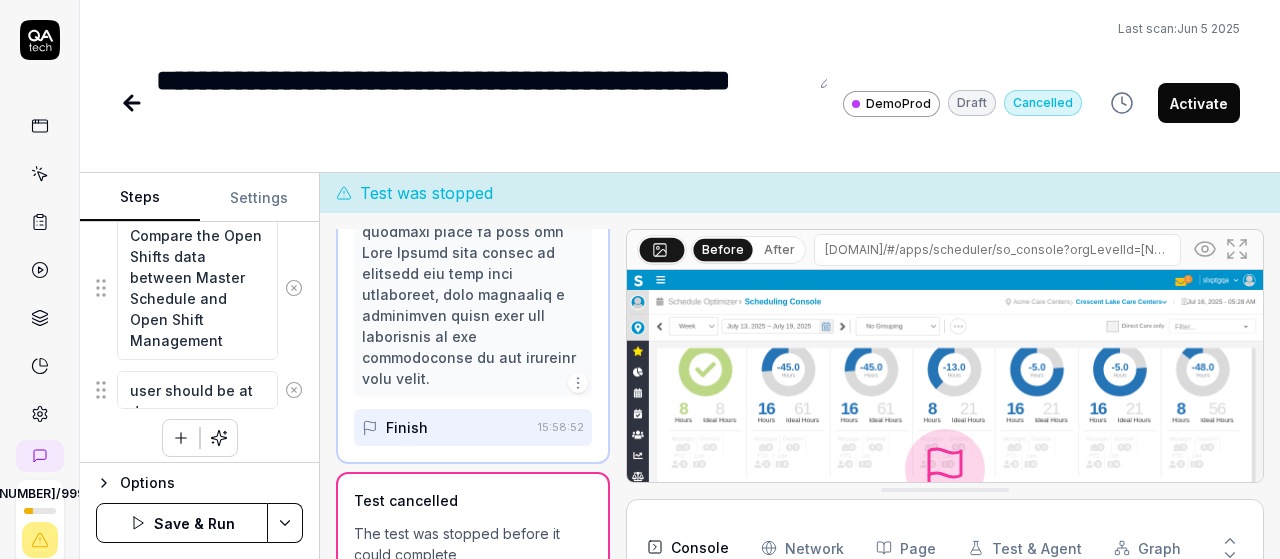 type on "*" 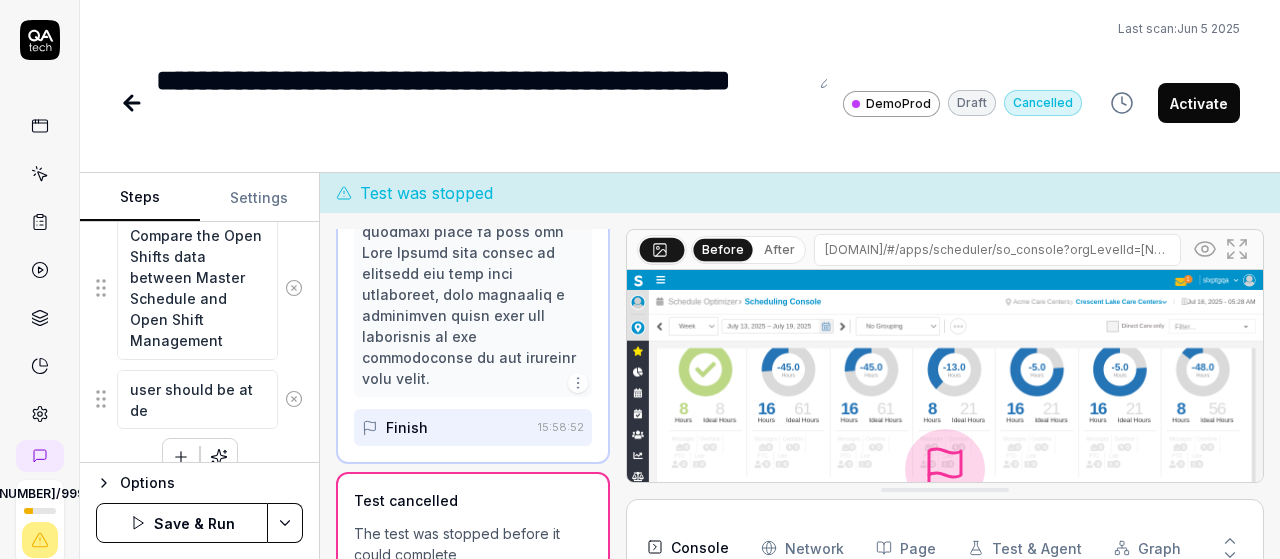 type on "*" 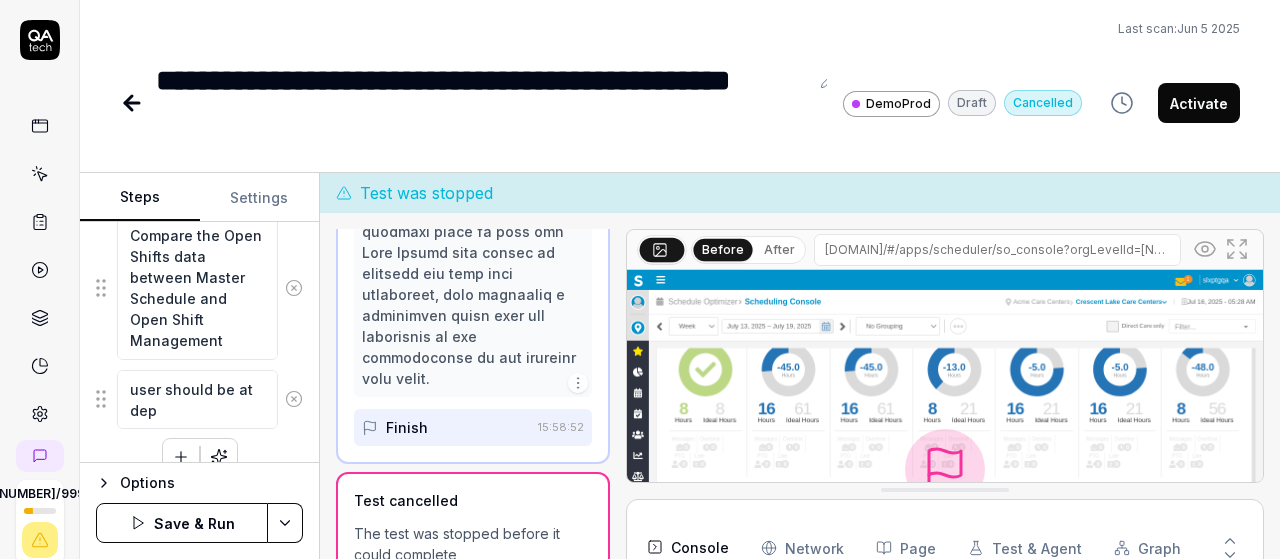 type on "*" 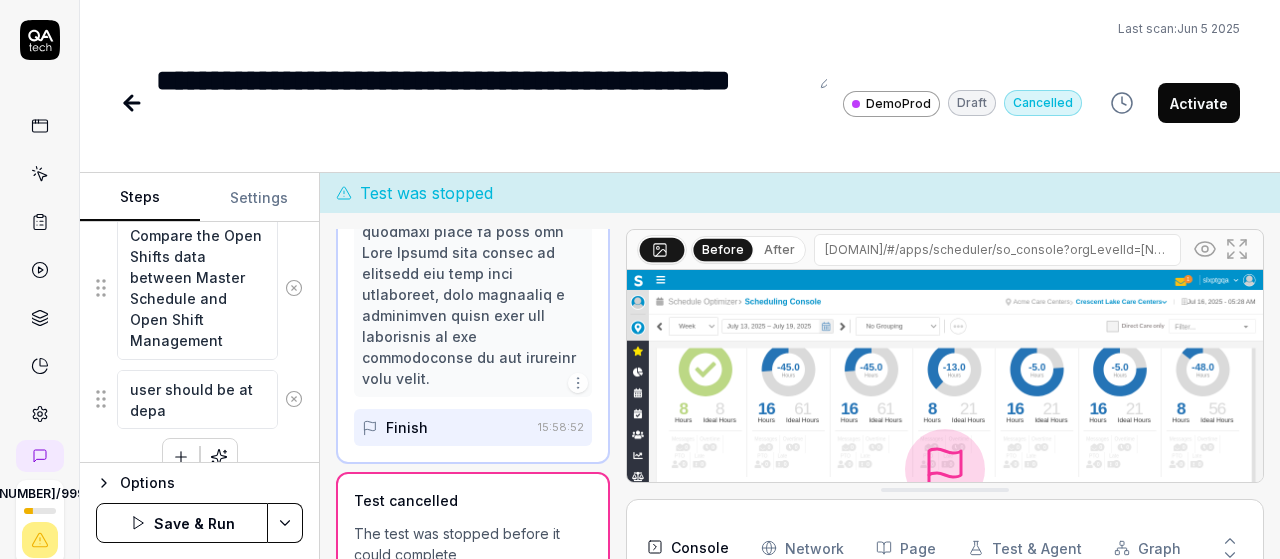 type on "*" 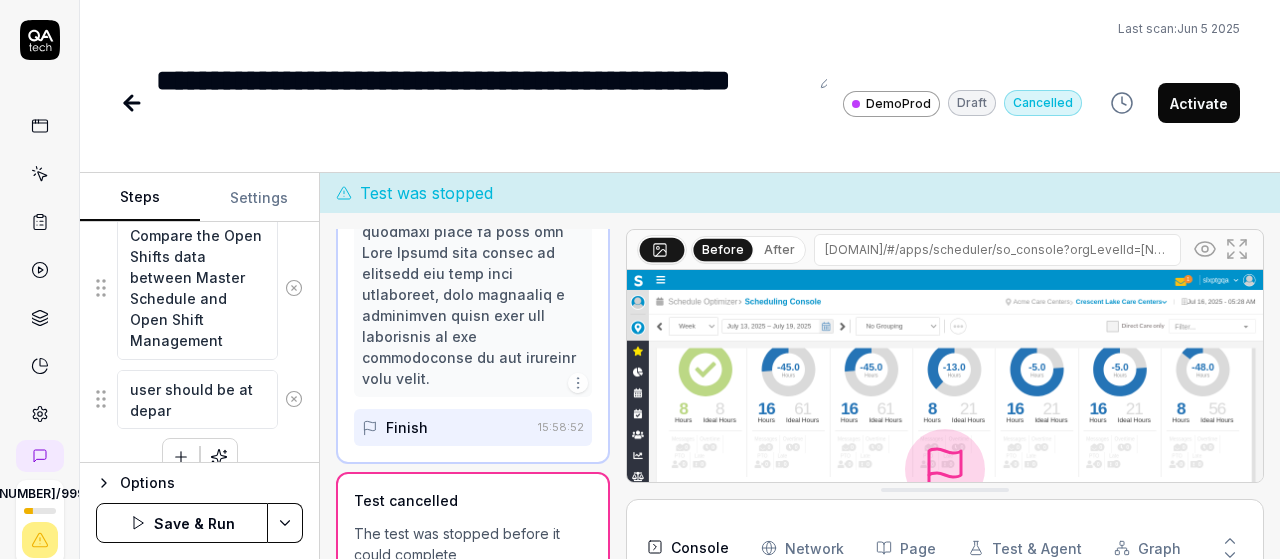 type on "*" 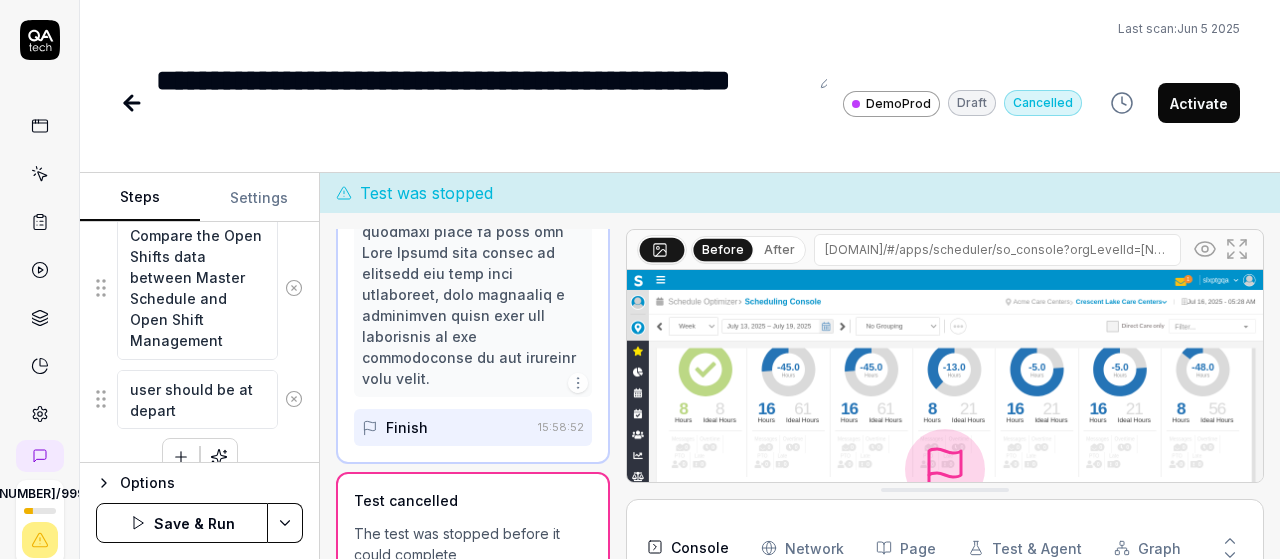 type on "*" 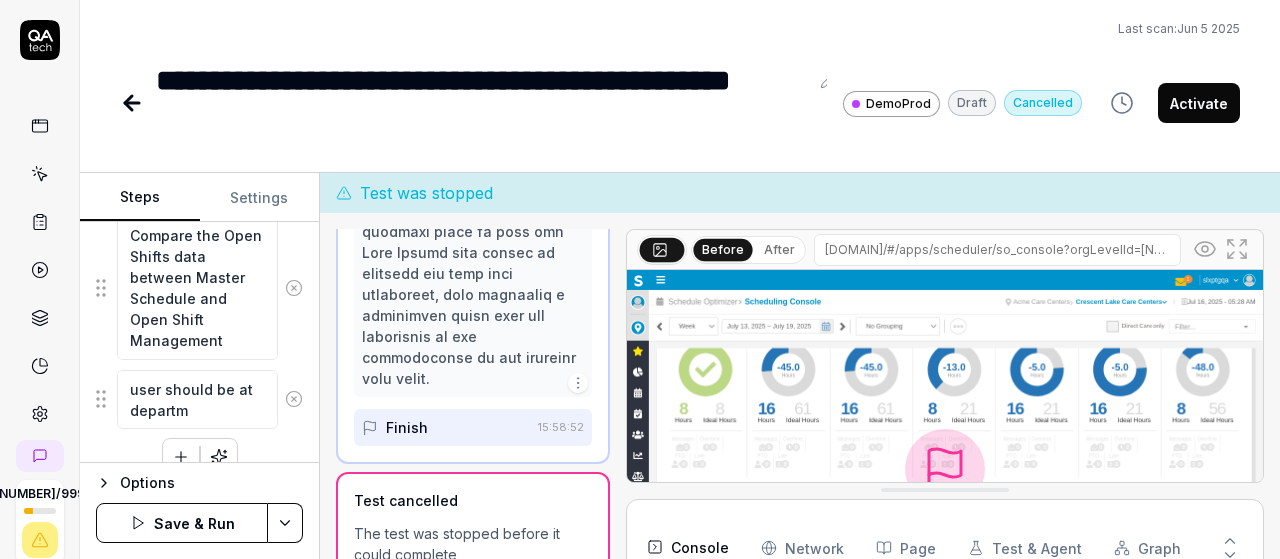 type on "*" 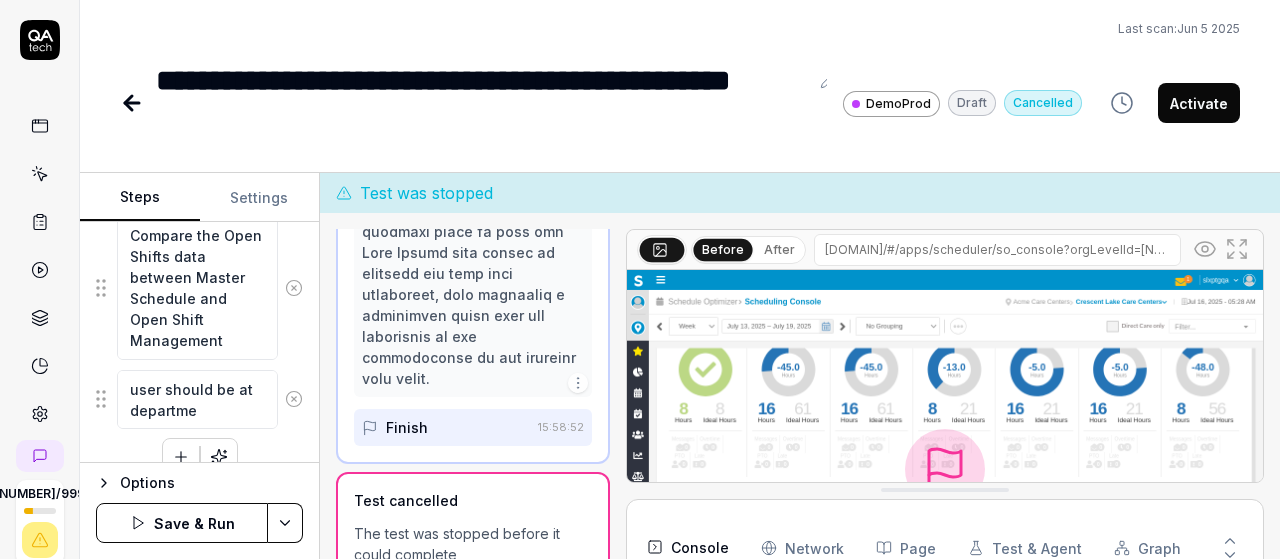 type on "user should be at departmen" 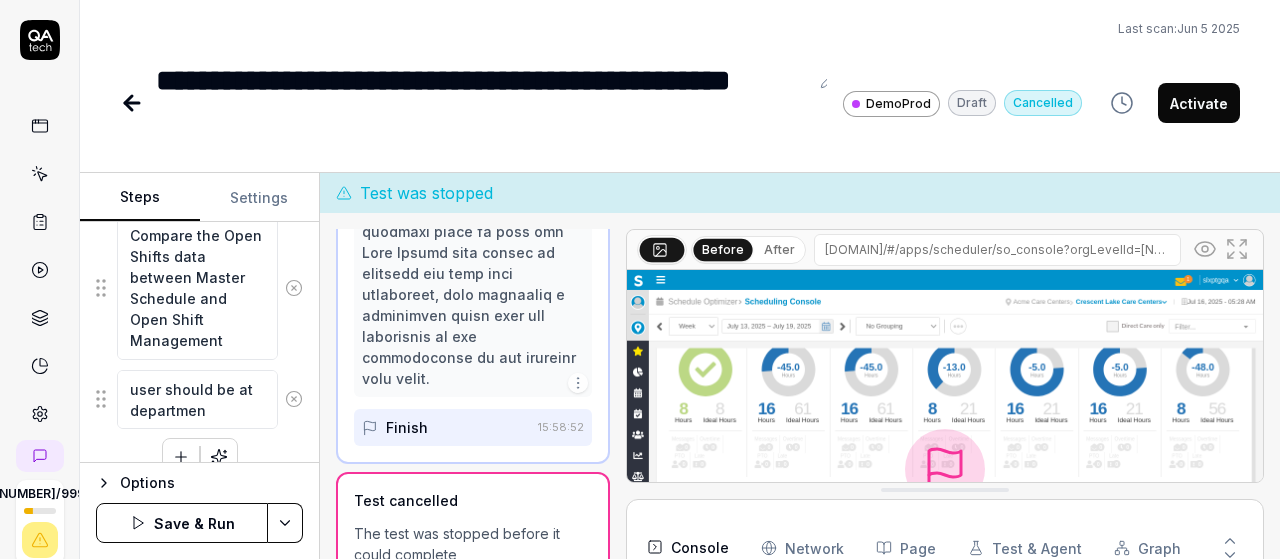 type on "*" 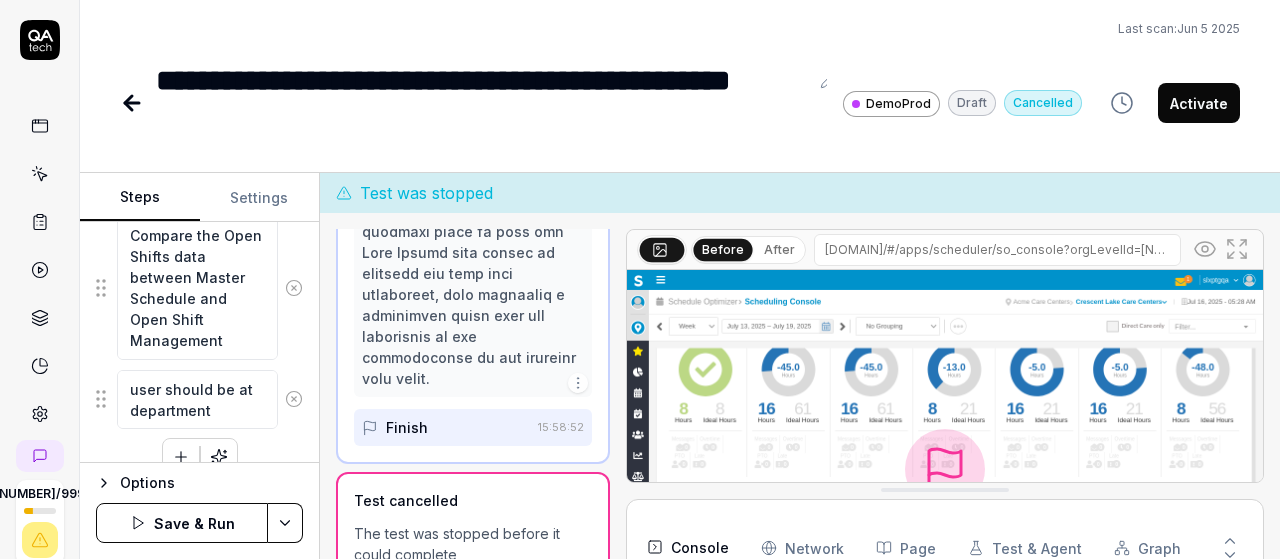 type on "*" 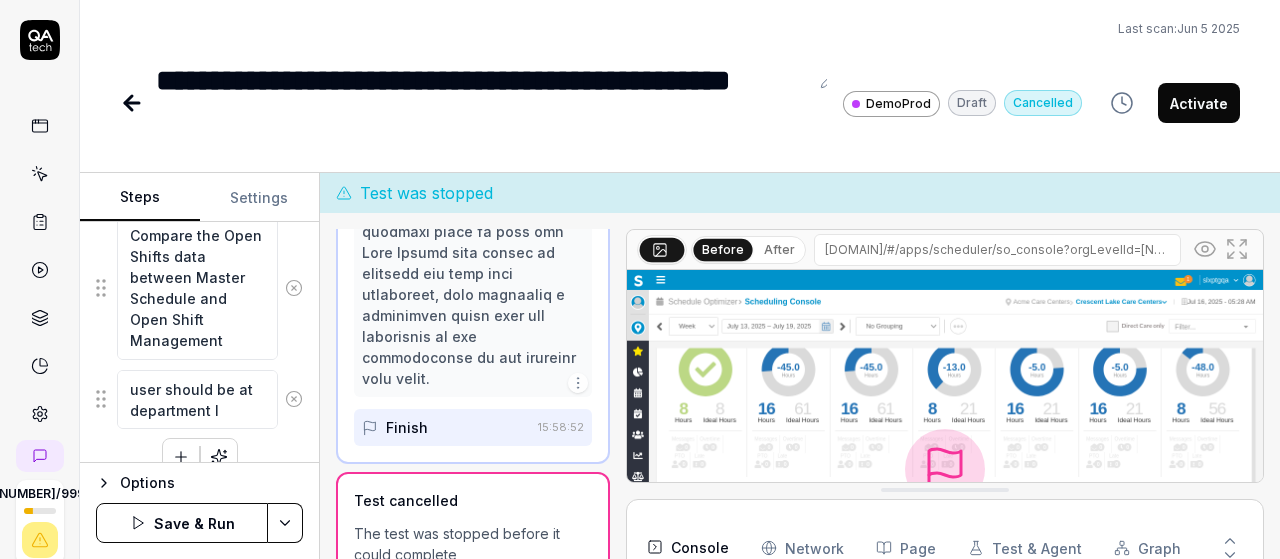 type on "*" 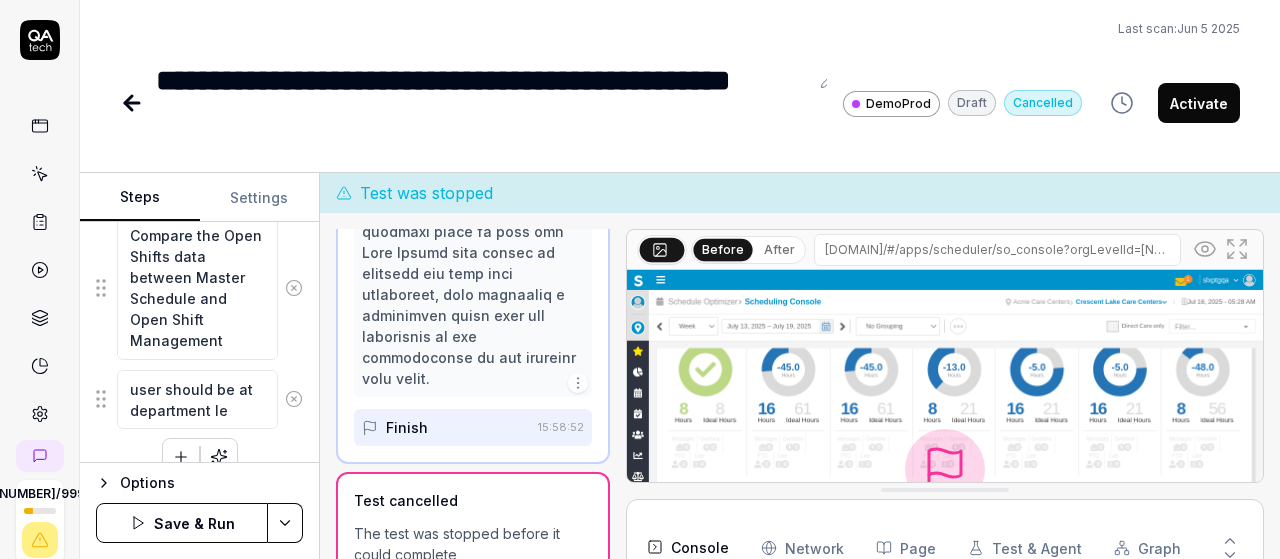 type on "*" 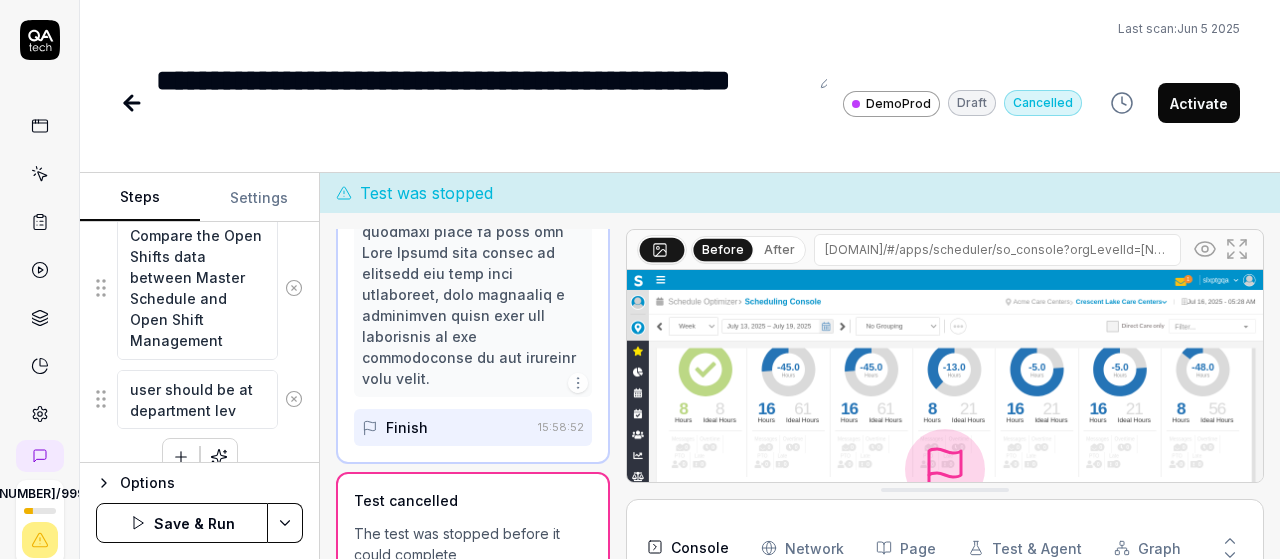 type on "*" 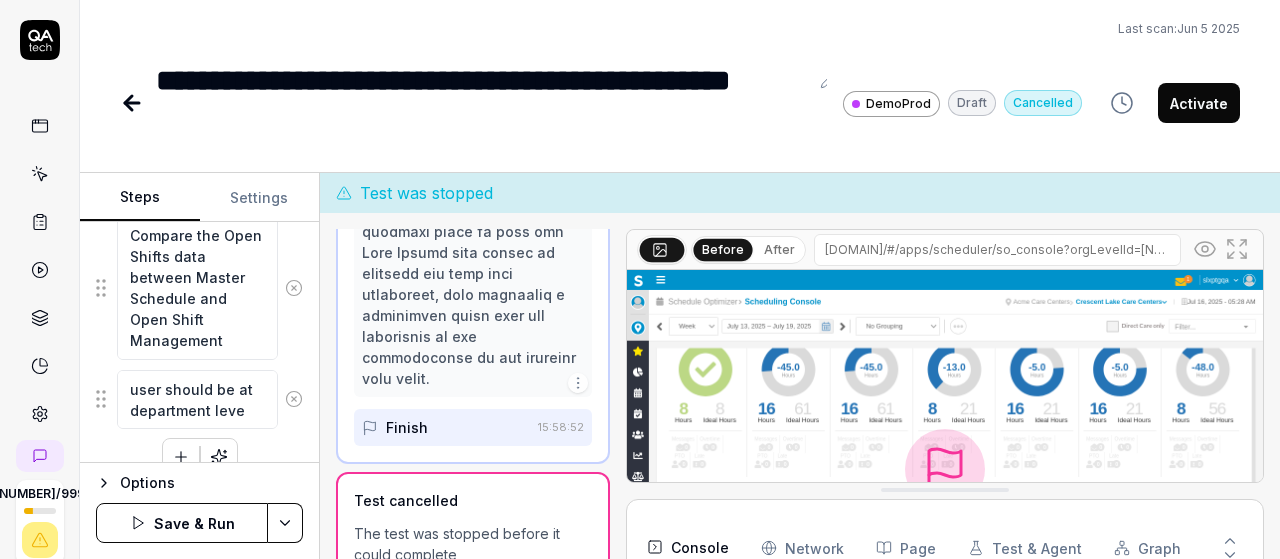 type on "*" 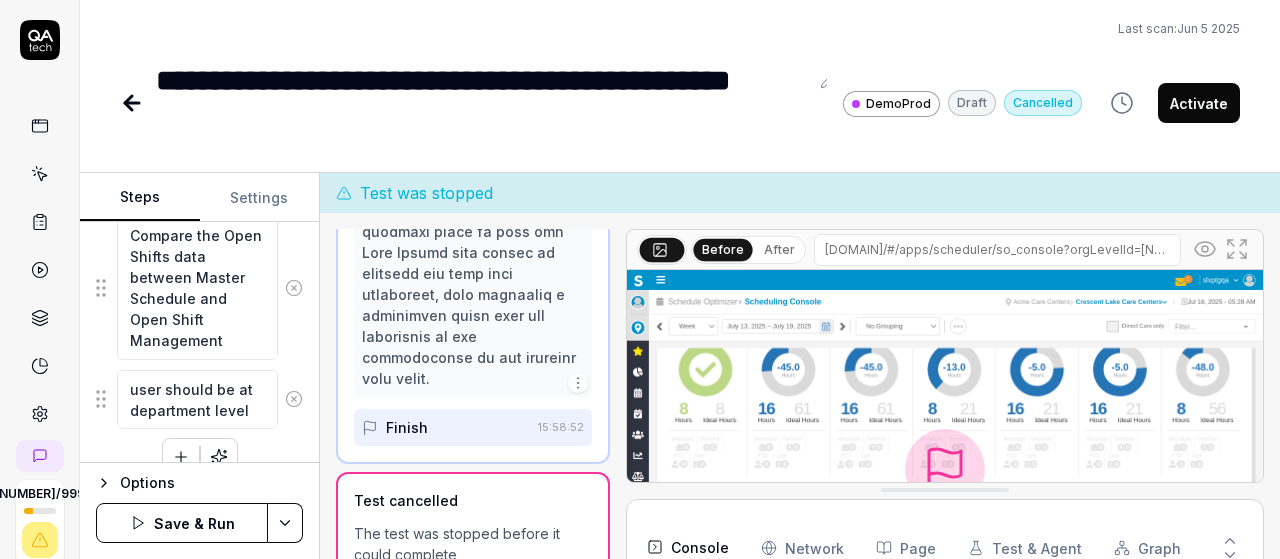 type on "*" 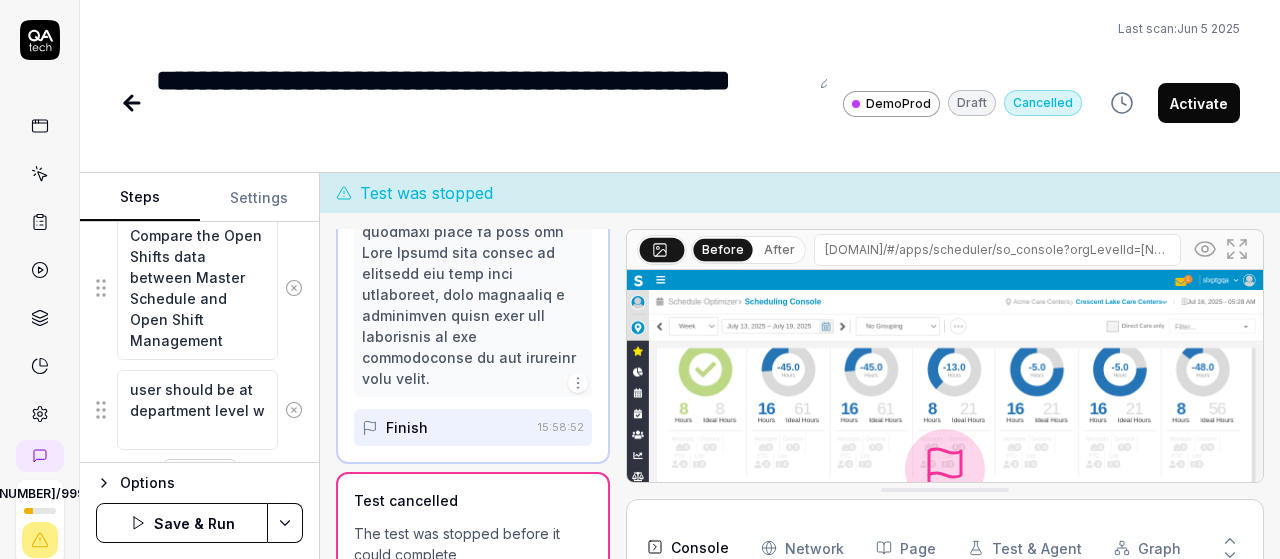 type on "*" 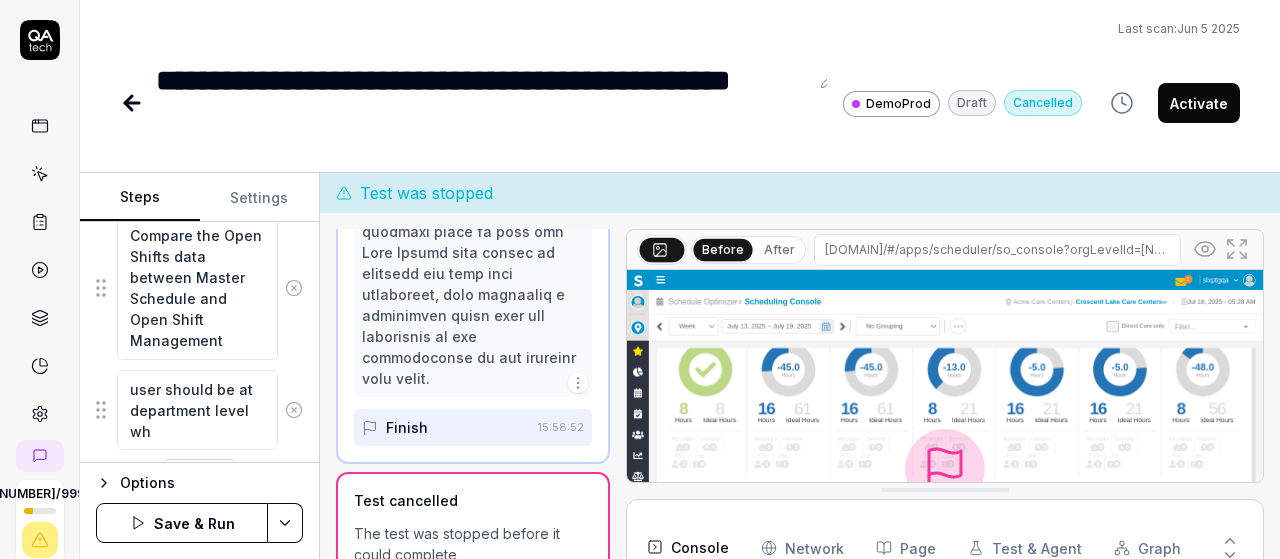type on "*" 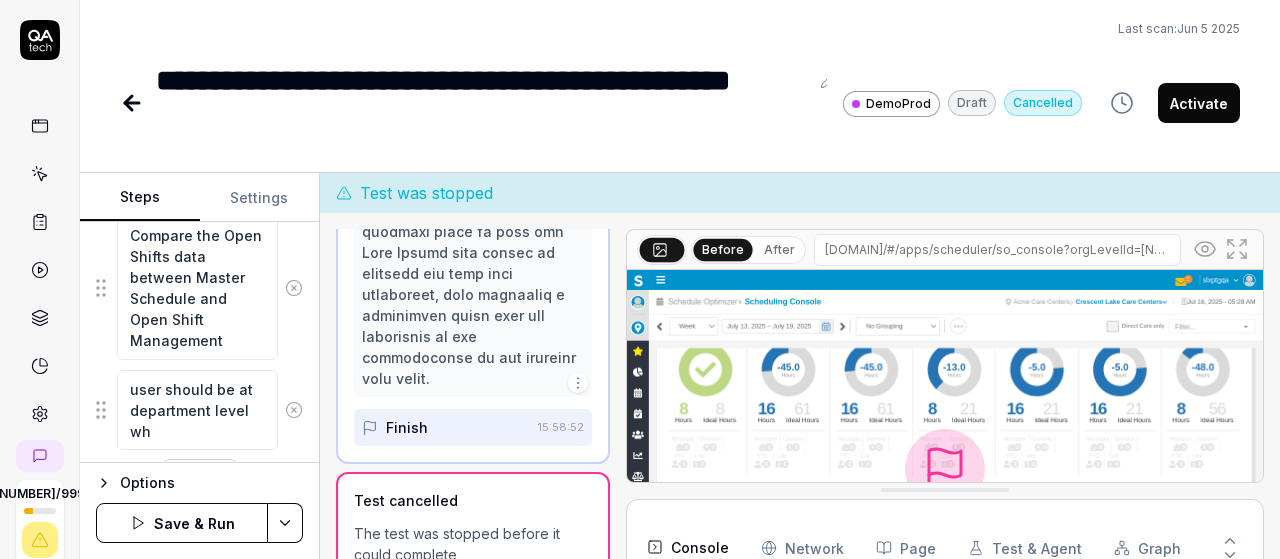 type on "user should be at department level whi" 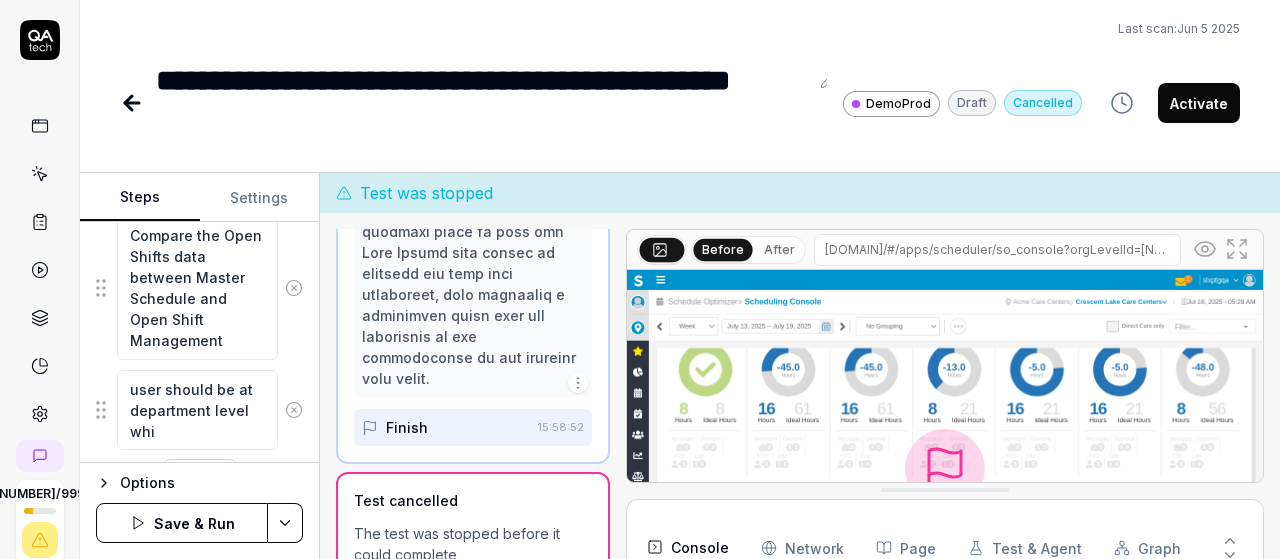 type on "*" 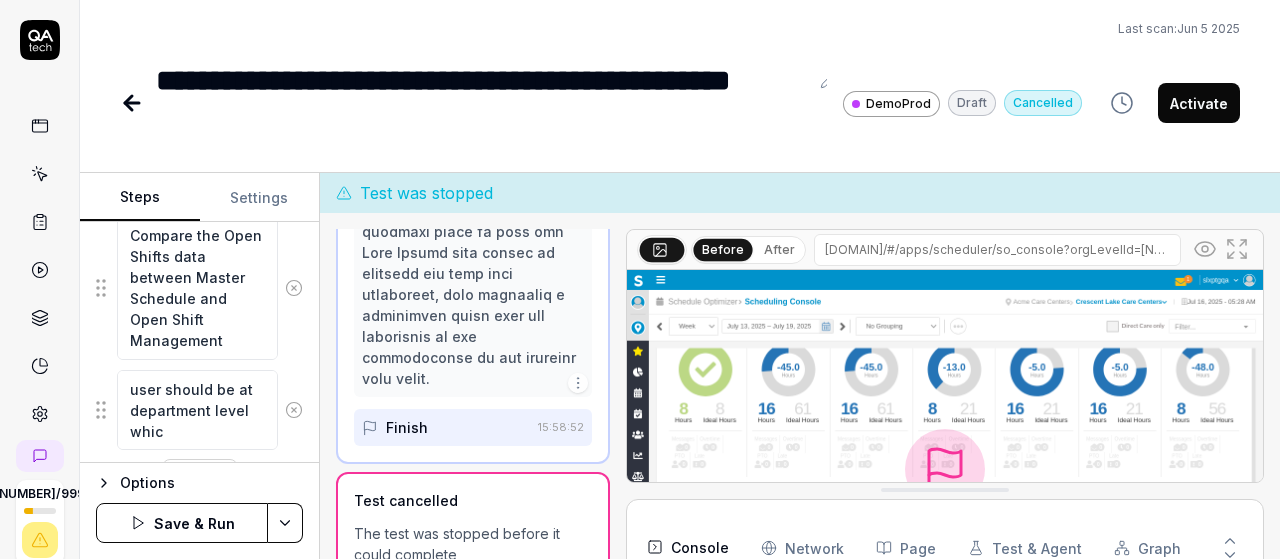 type on "*" 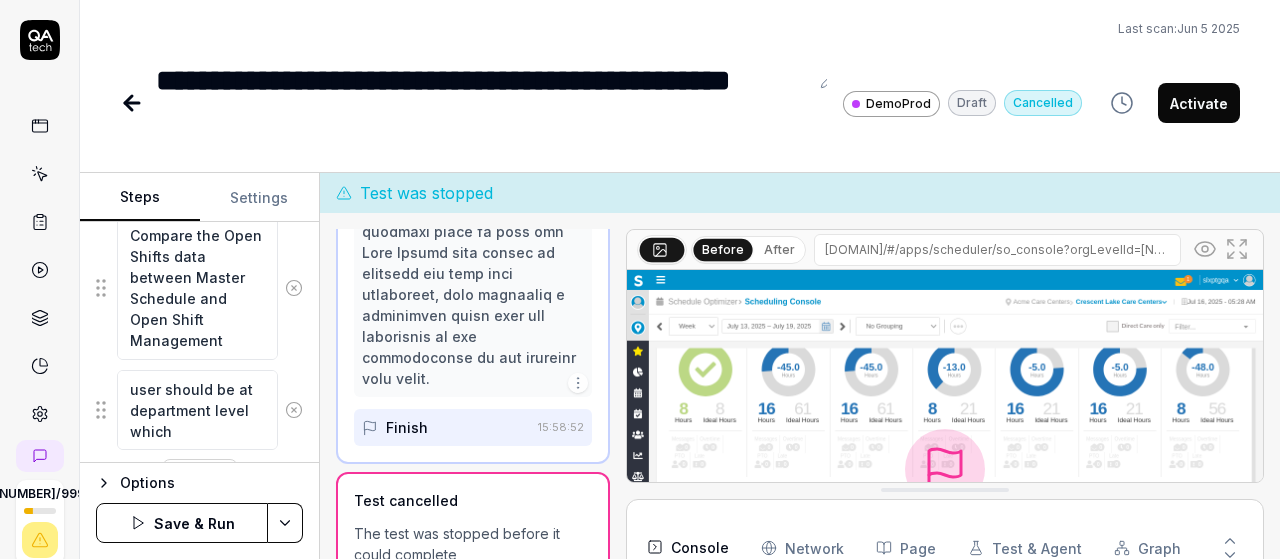 type on "*" 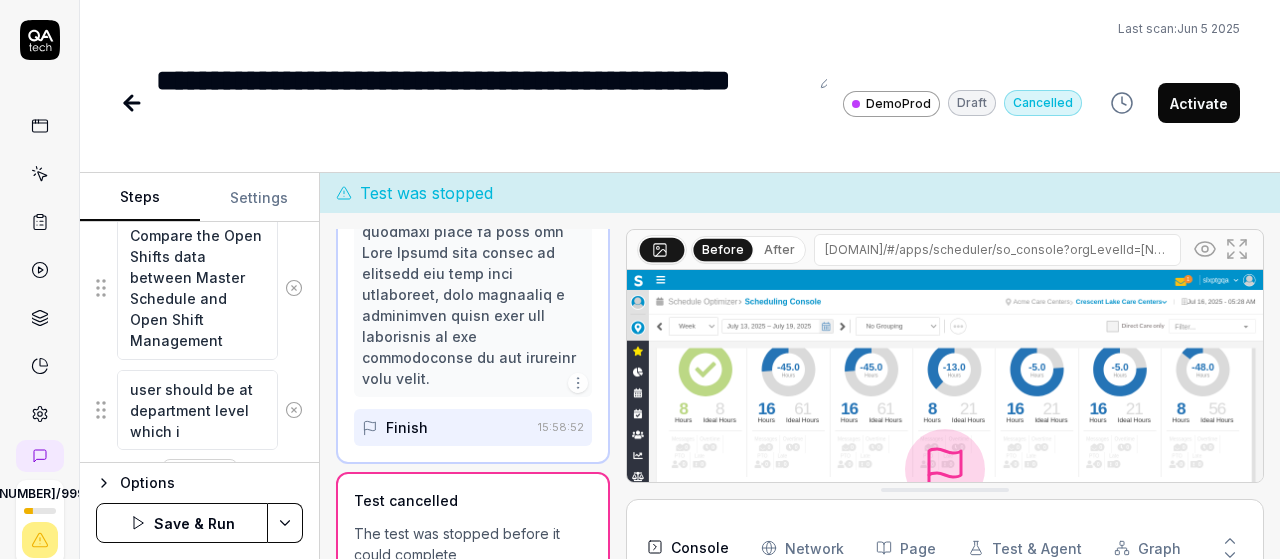 type on "*" 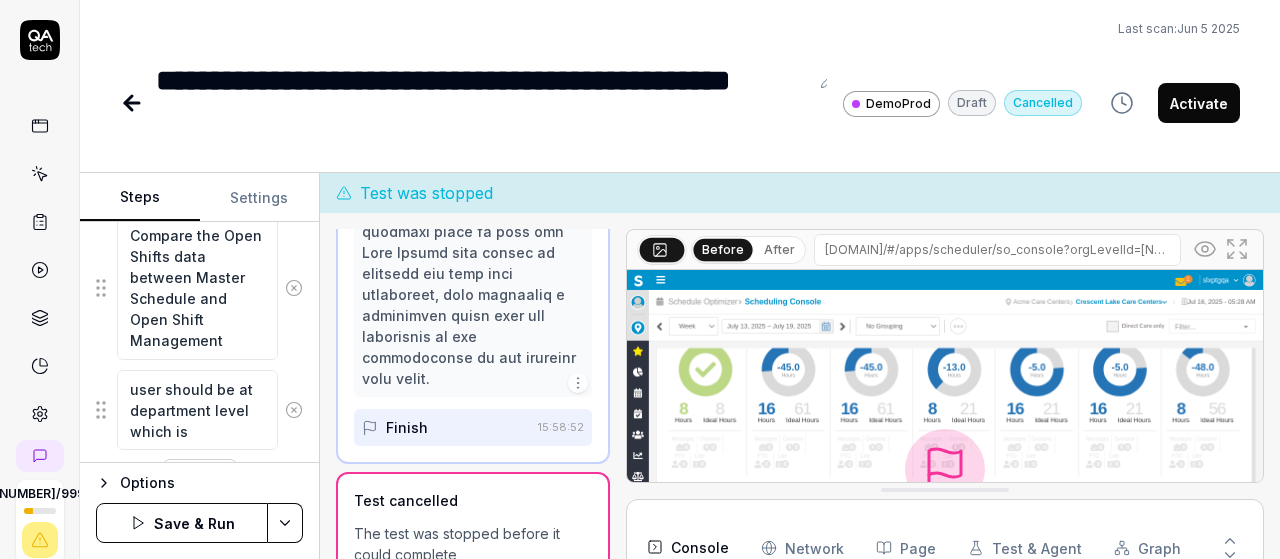 type on "*" 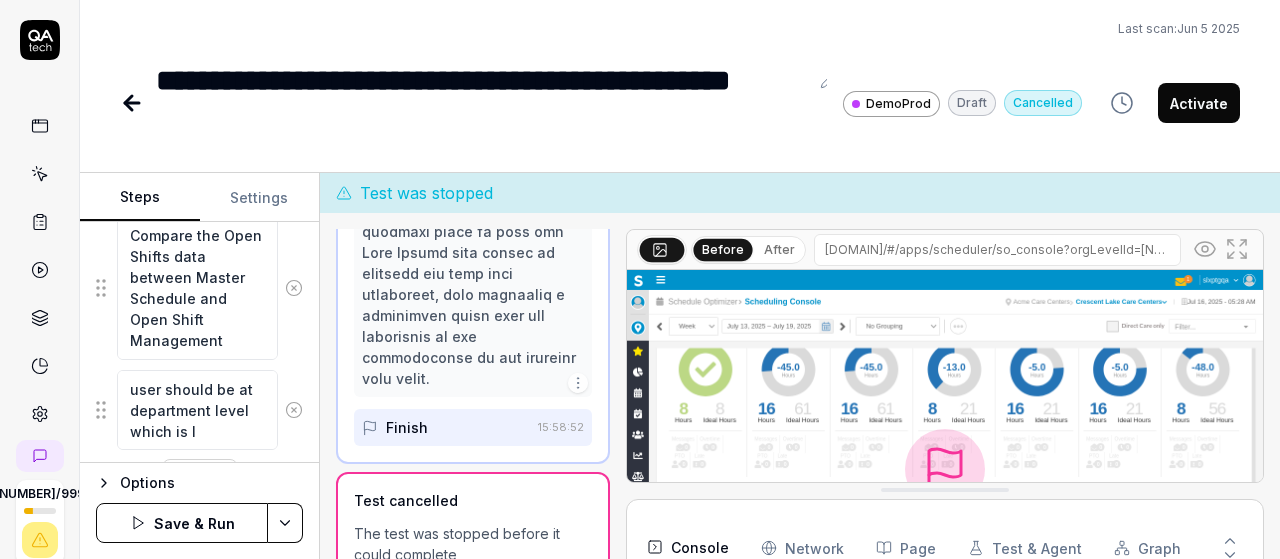 type on "*" 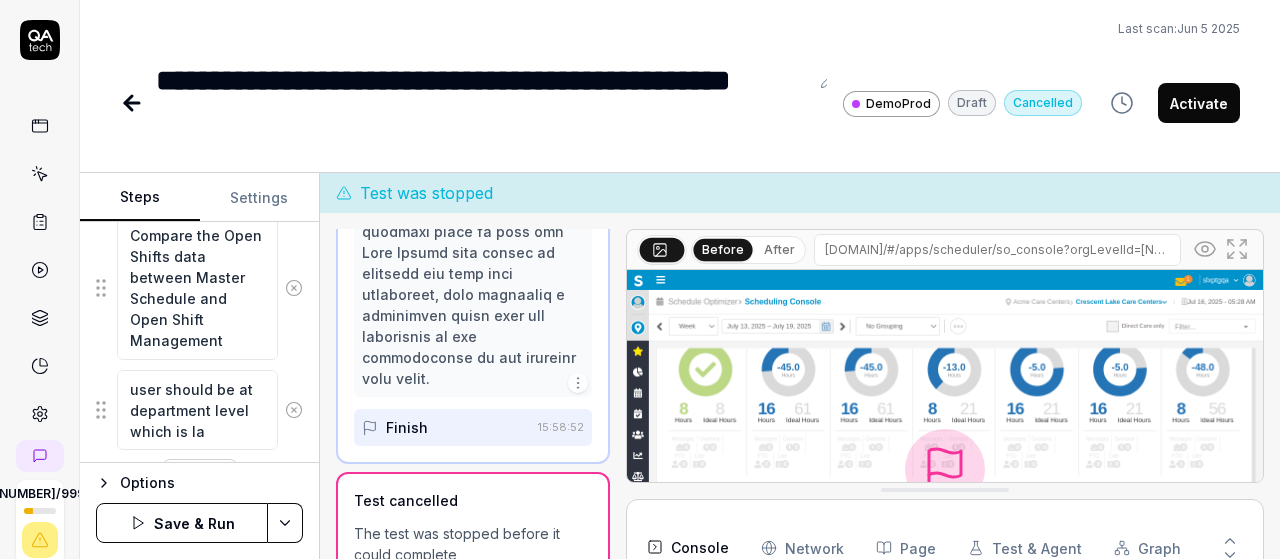 type on "*" 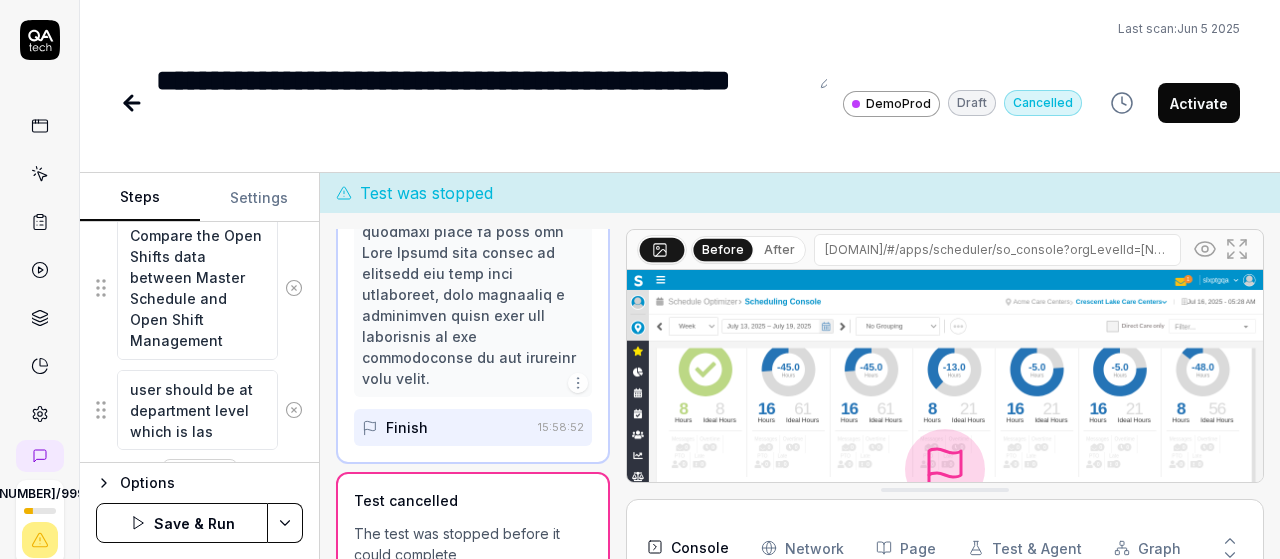 type on "*" 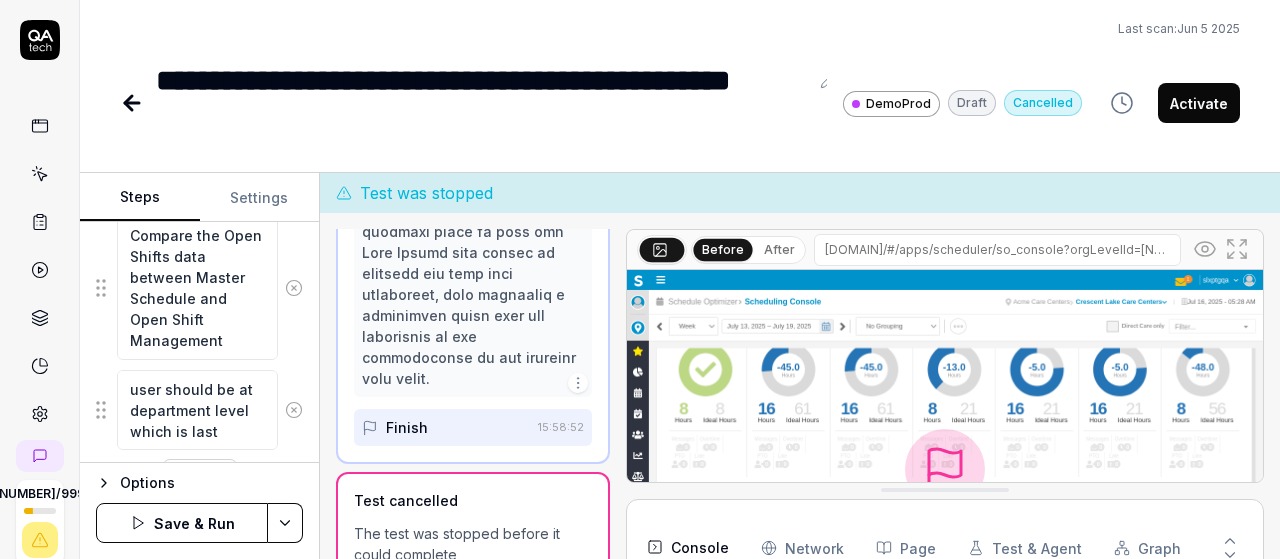 type on "*" 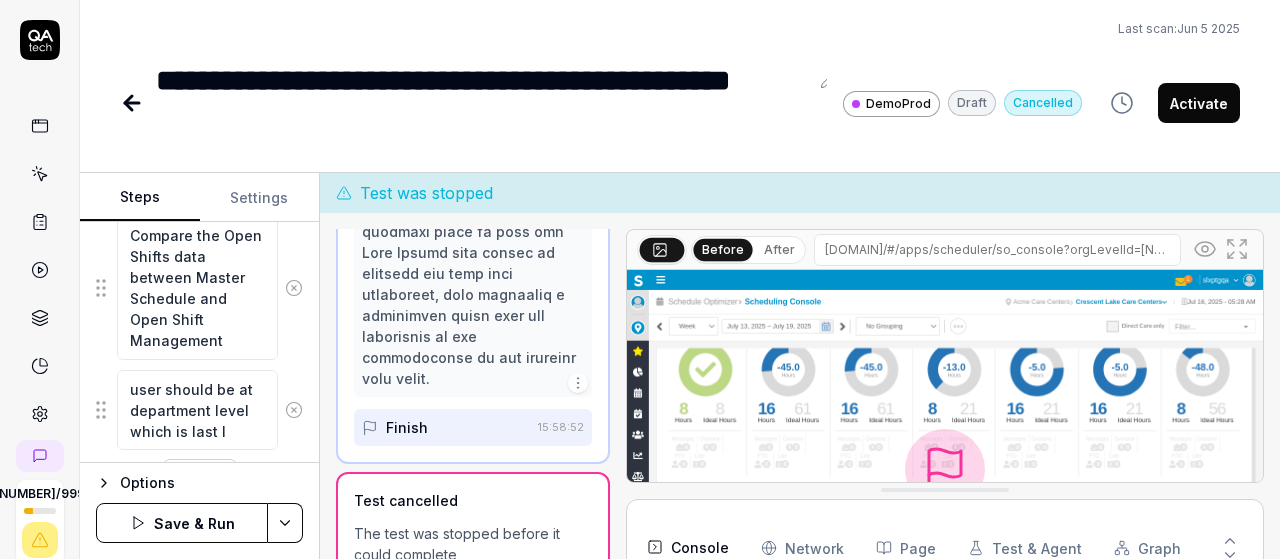 type on "*" 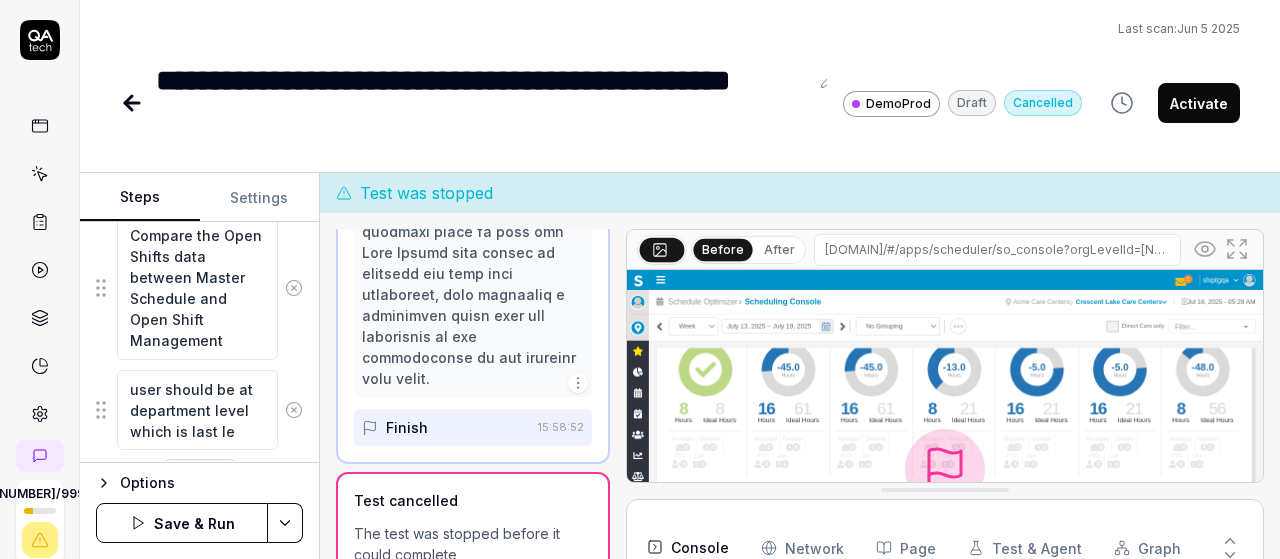 type on "*" 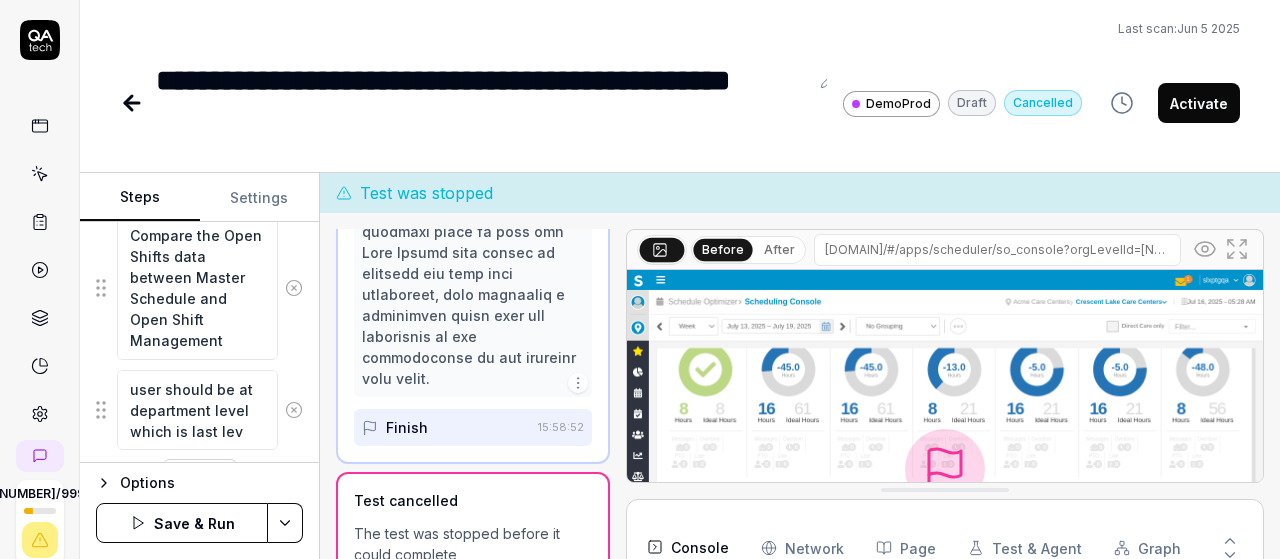 type on "*" 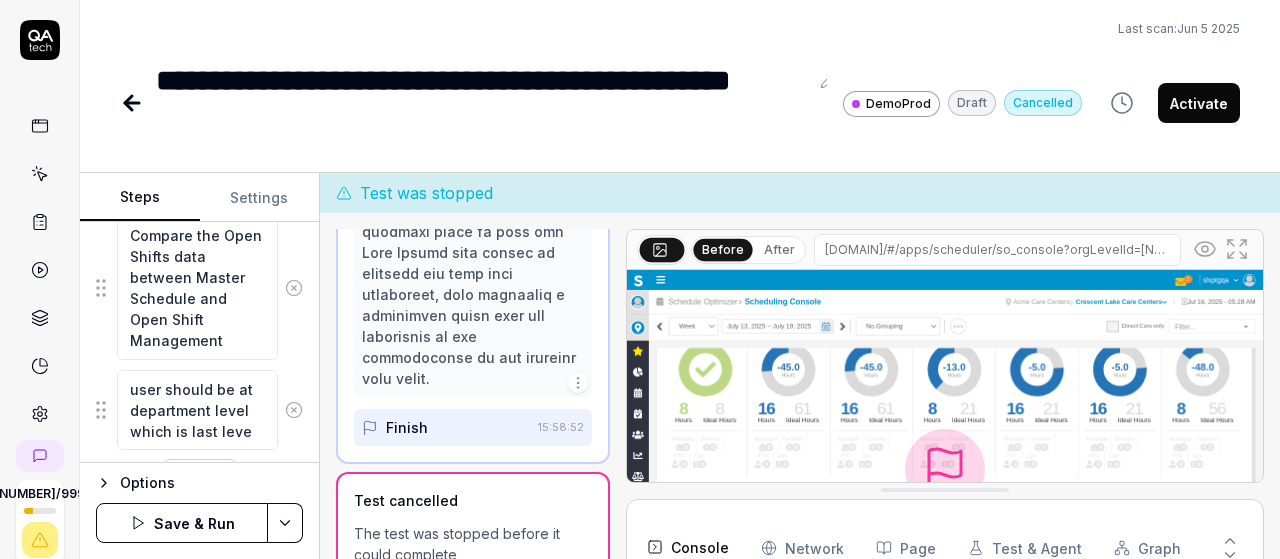 type on "*" 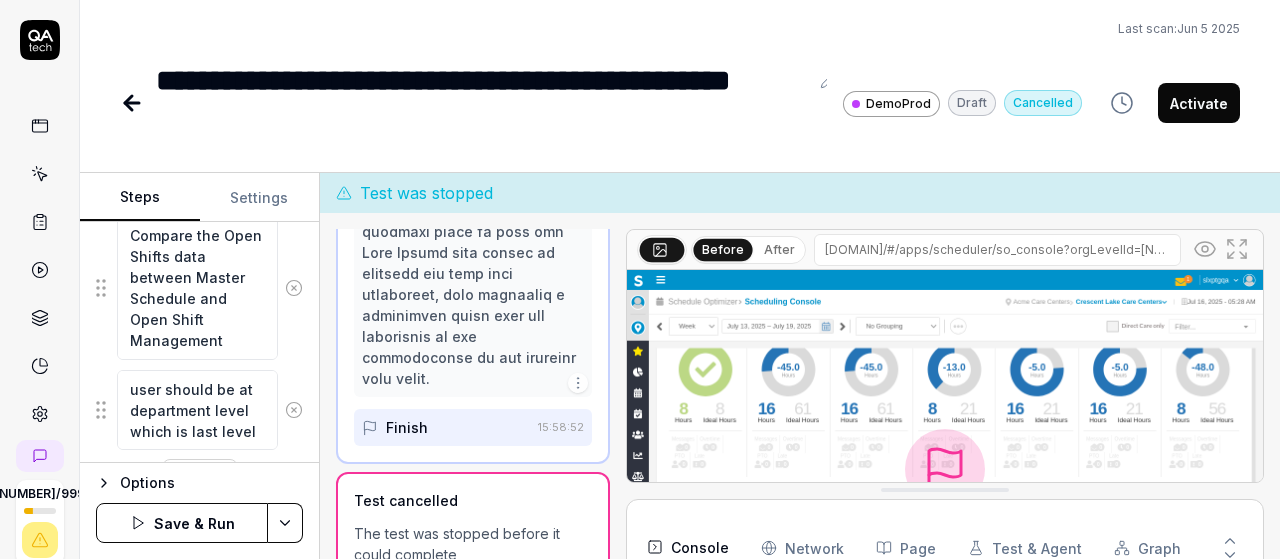 type on "*" 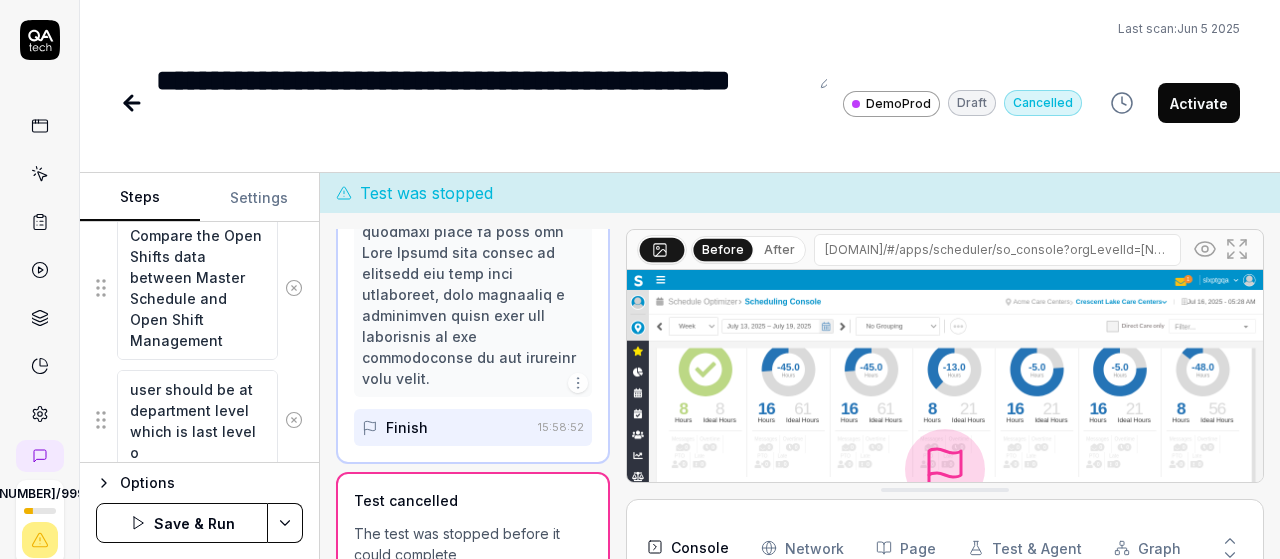 type on "*" 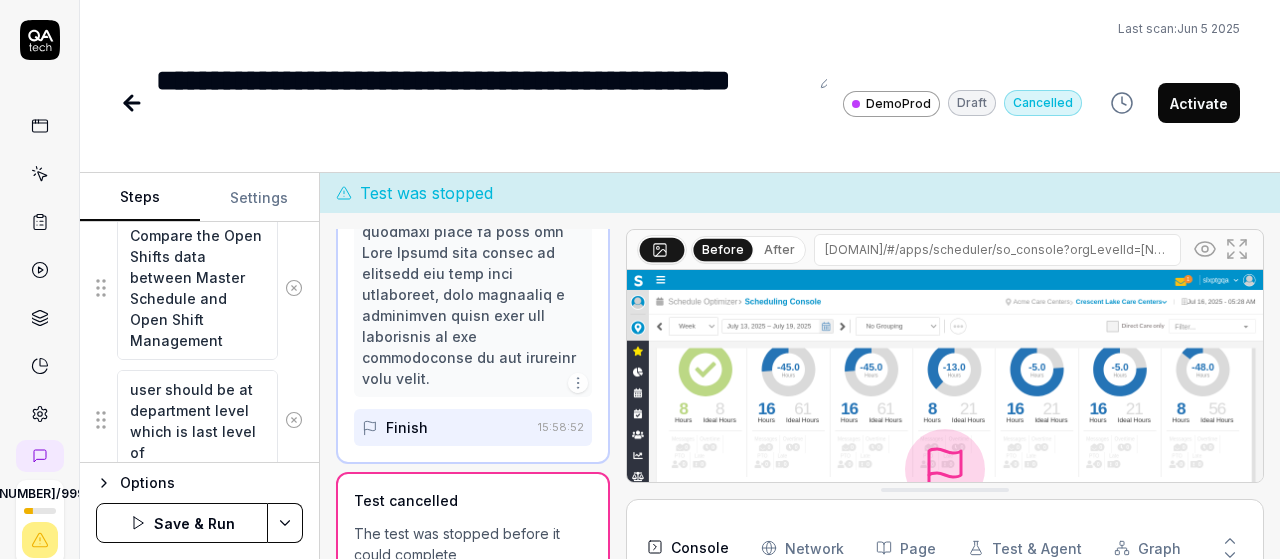 type on "*" 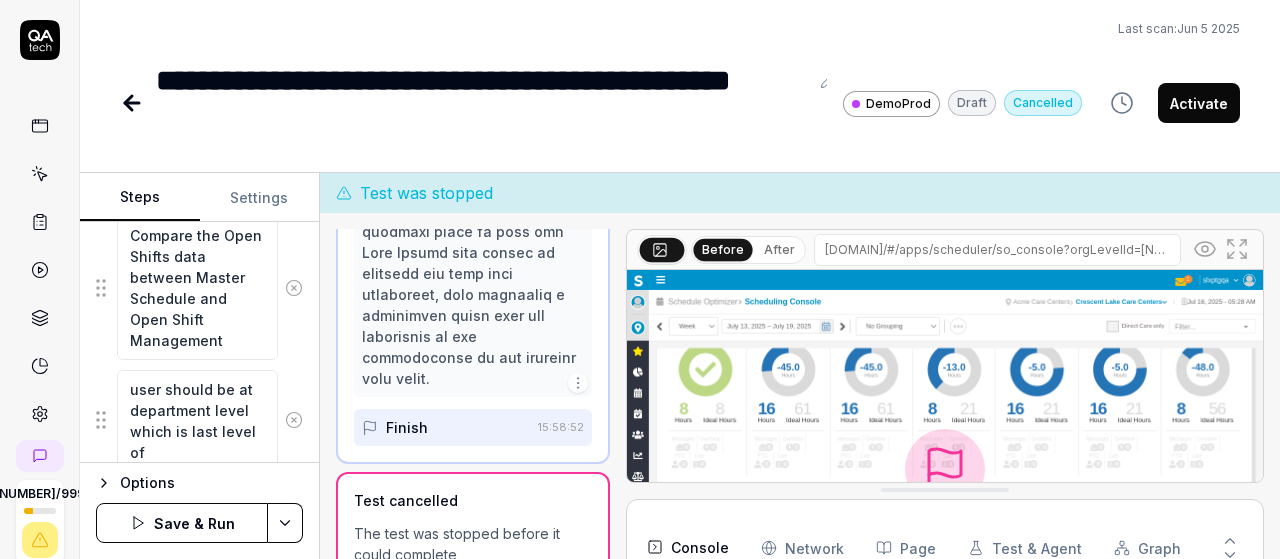 type on "*" 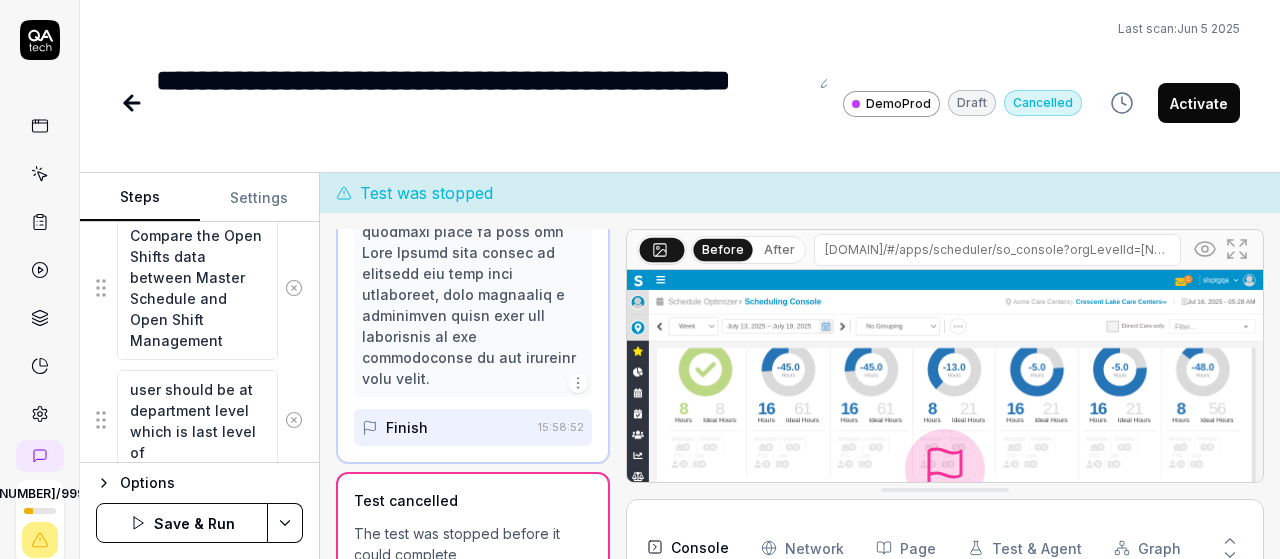 type on "user should be at department level which is last level of o" 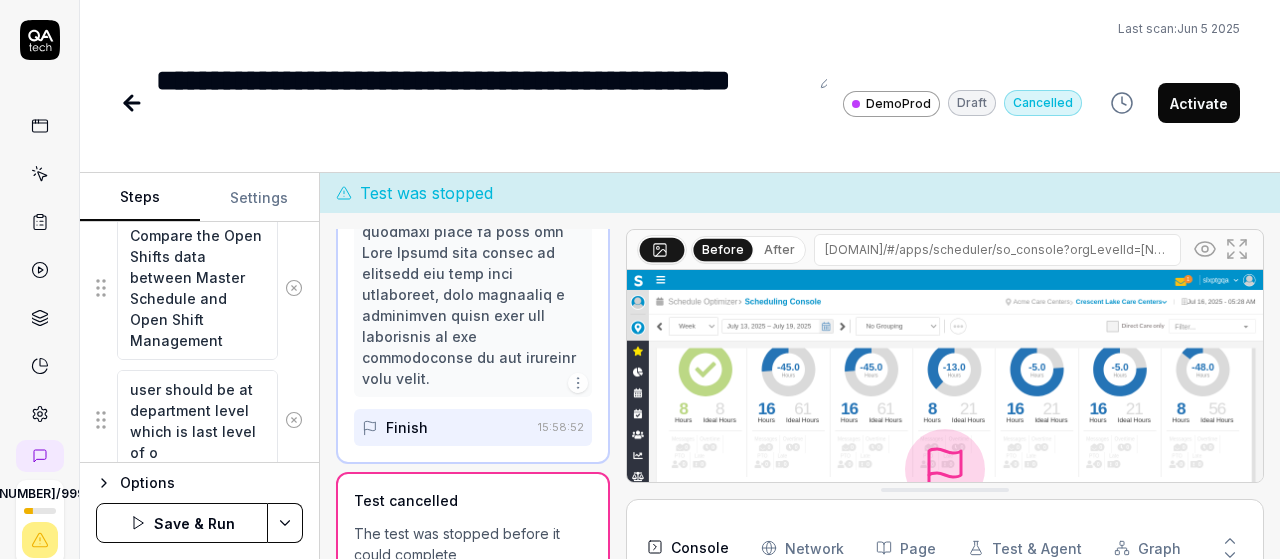 type on "*" 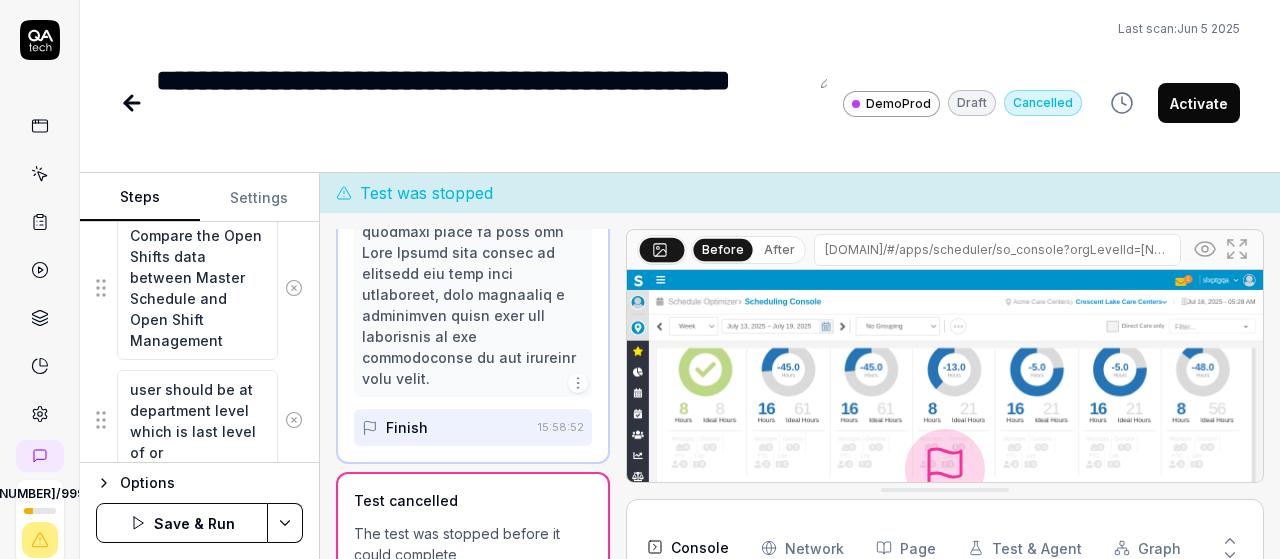type on "*" 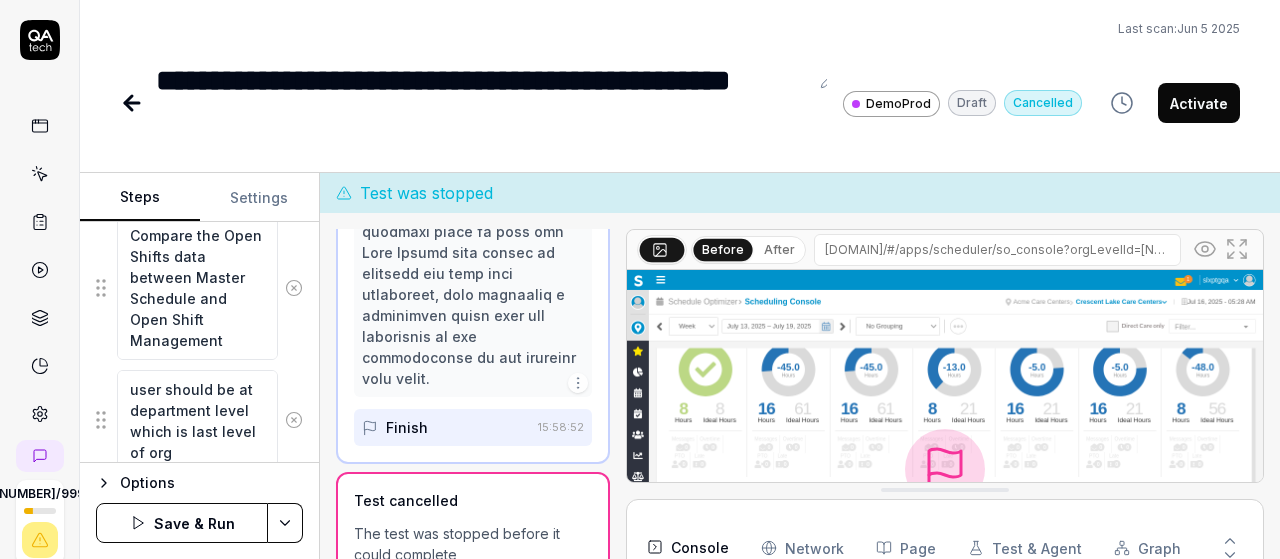 type on "*" 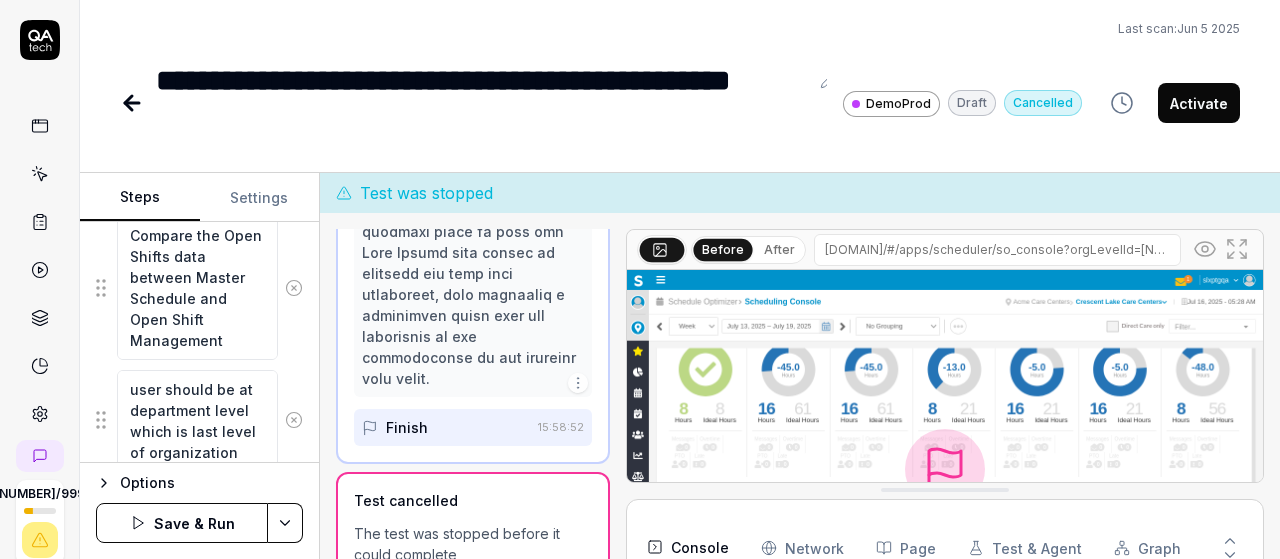 type on "*" 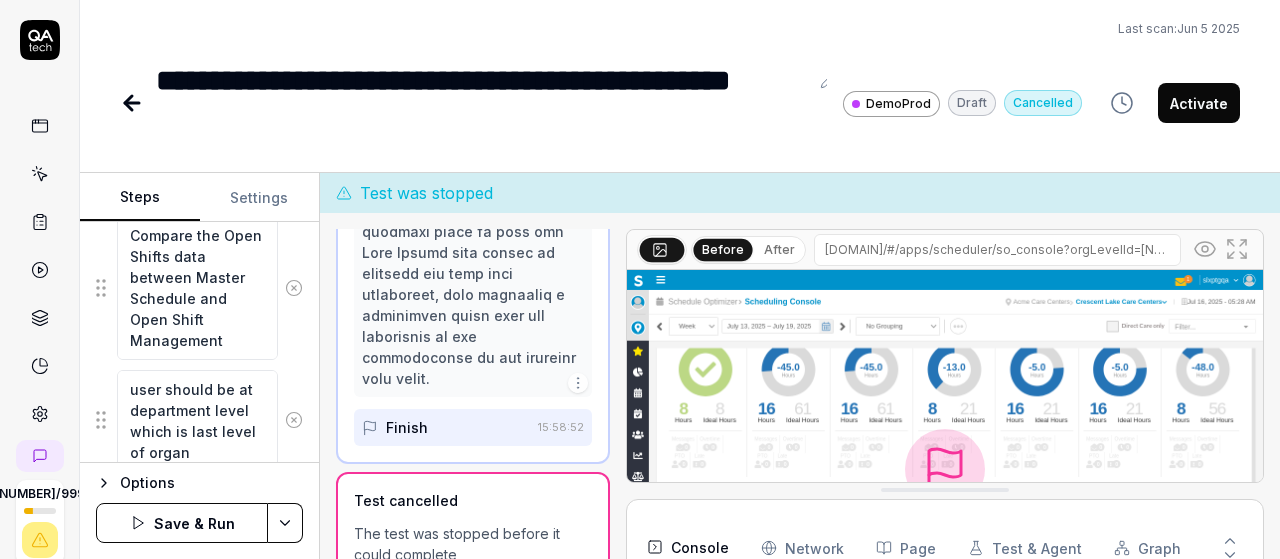 type on "*" 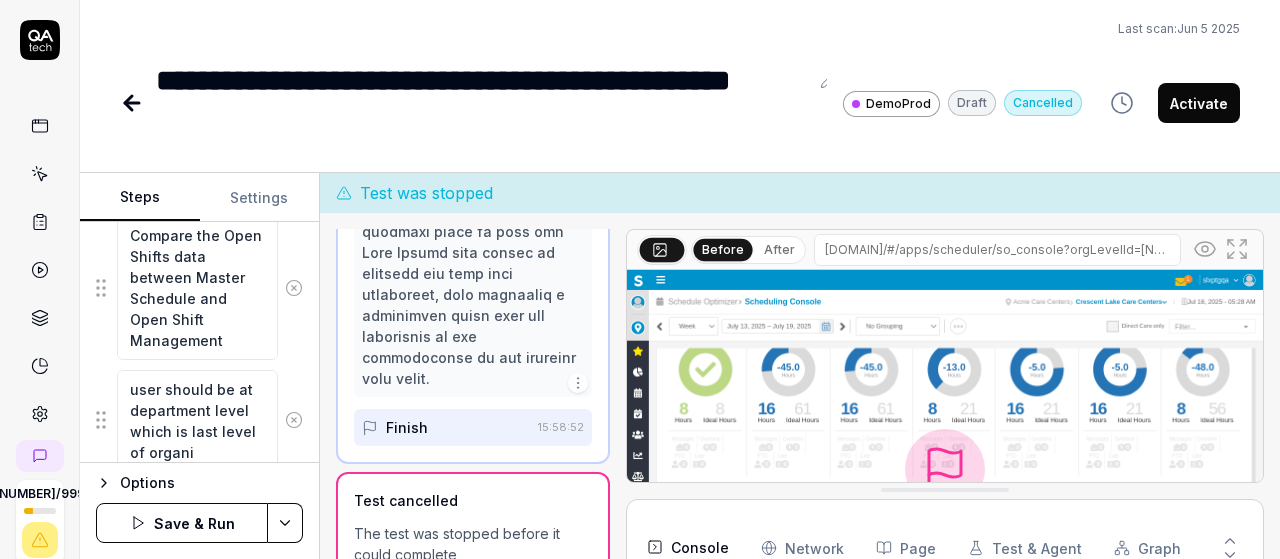 type on "*" 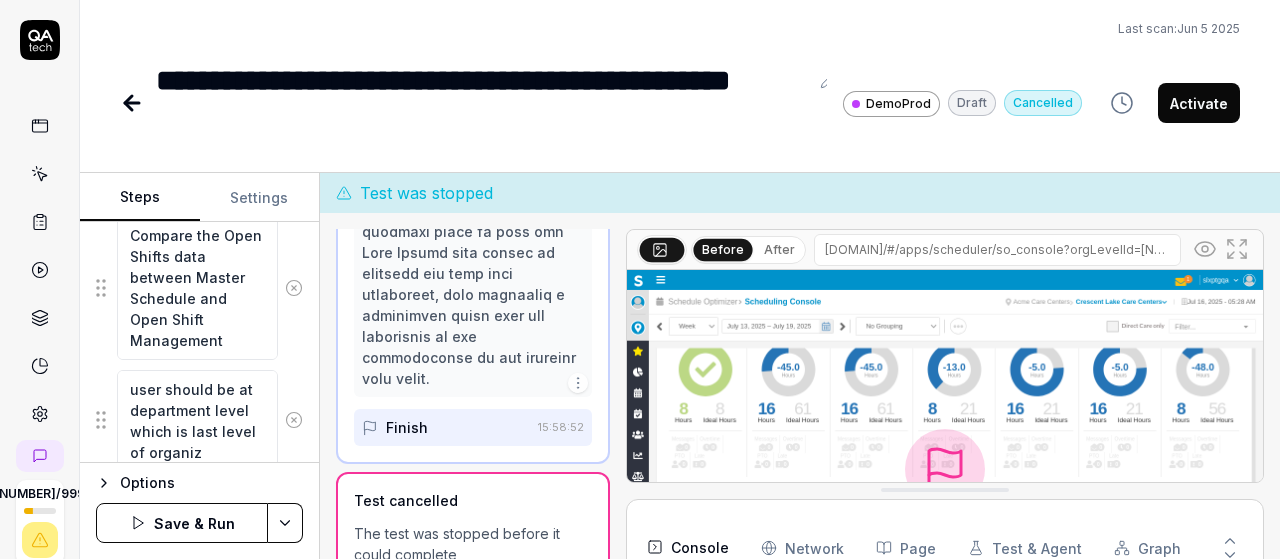 type on "*" 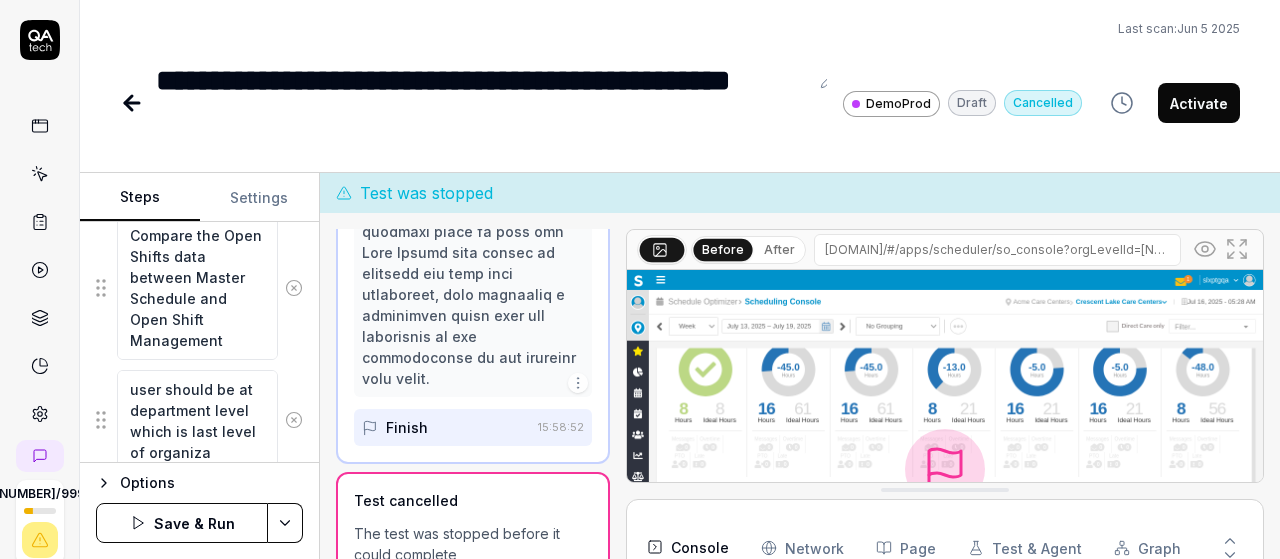 type on "*" 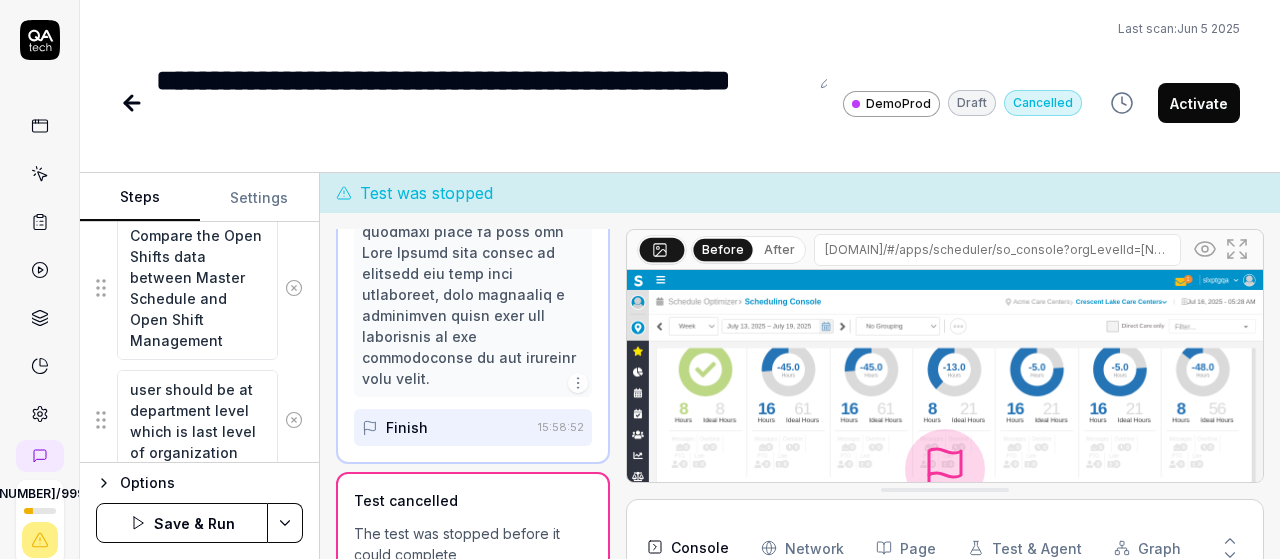 type on "*" 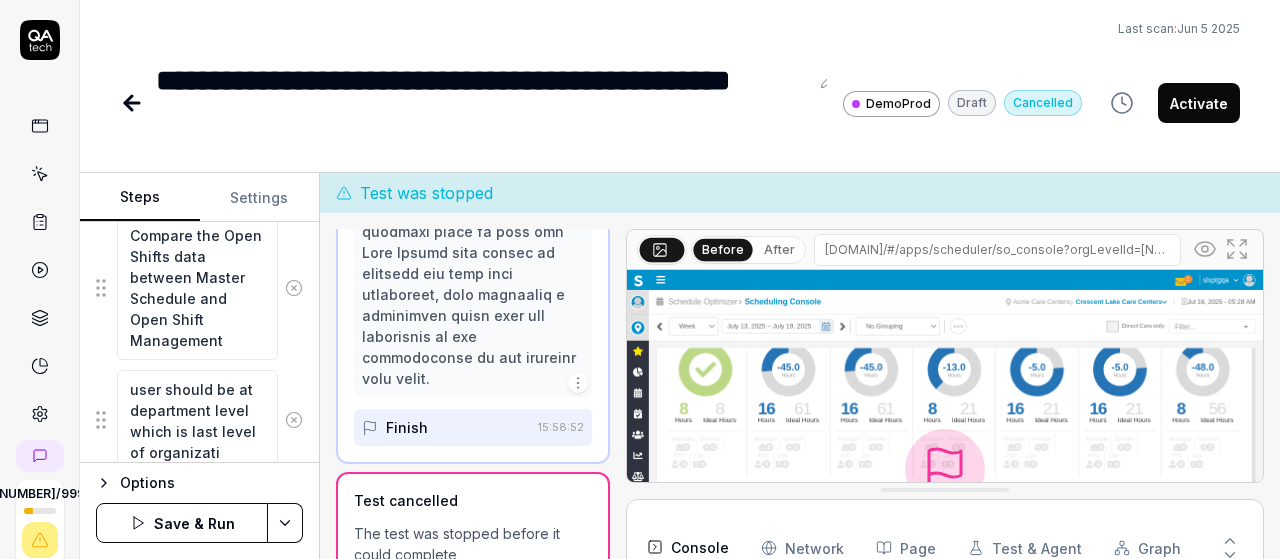 type on "*" 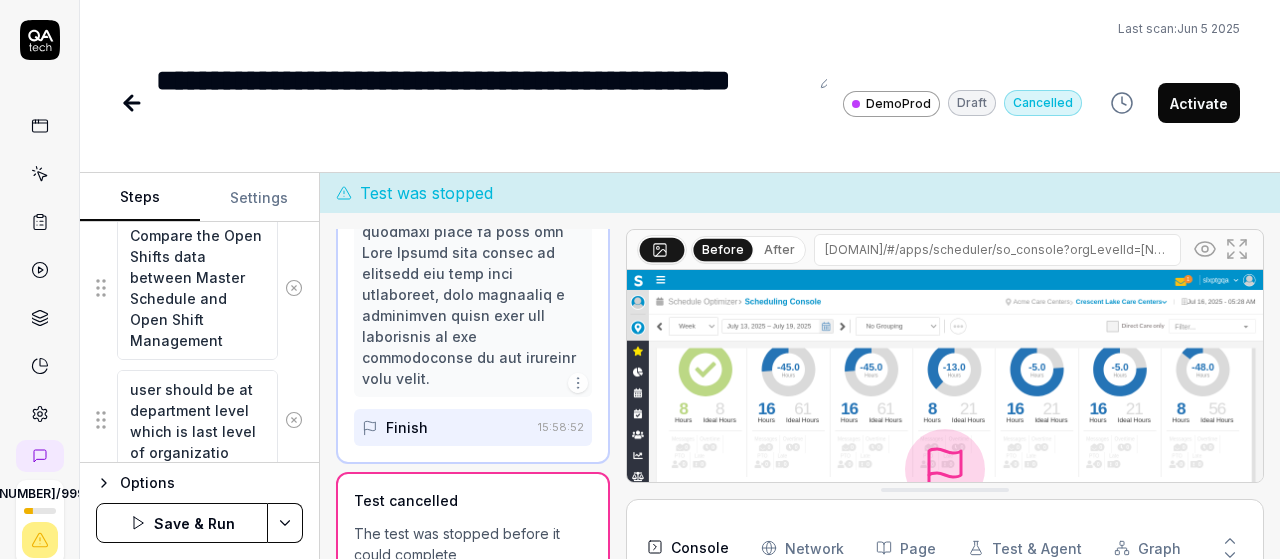 type on "*" 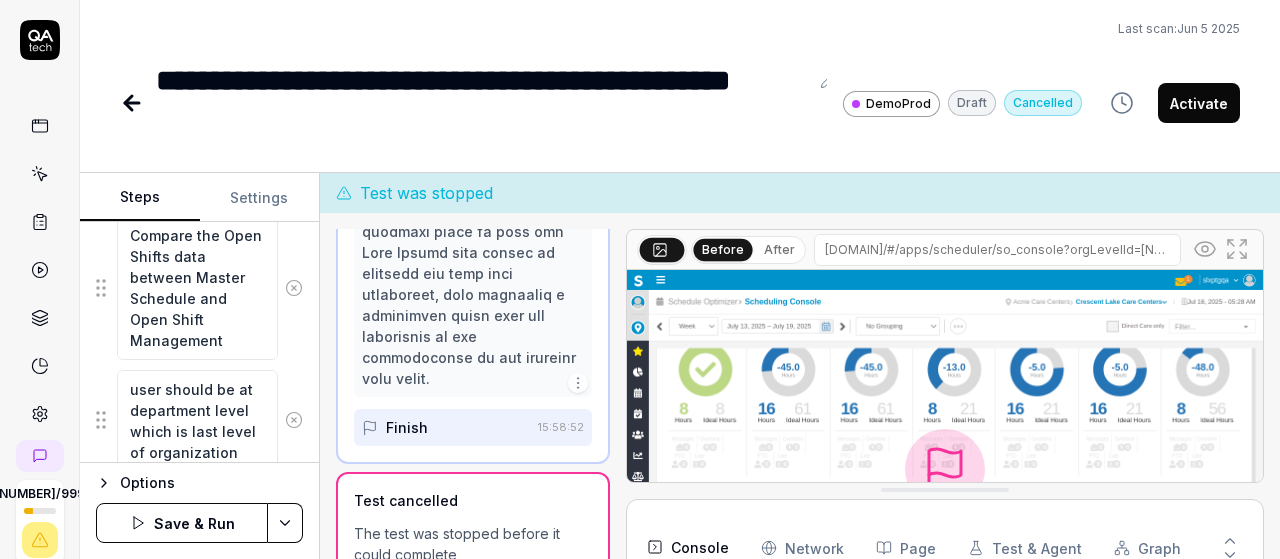type on "*" 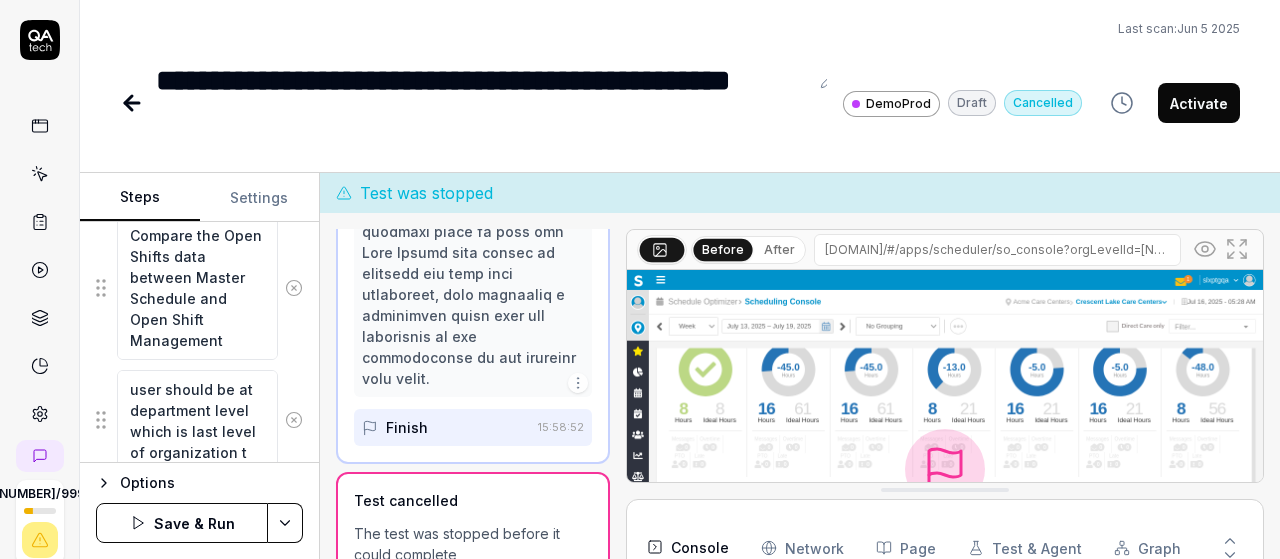 type on "*" 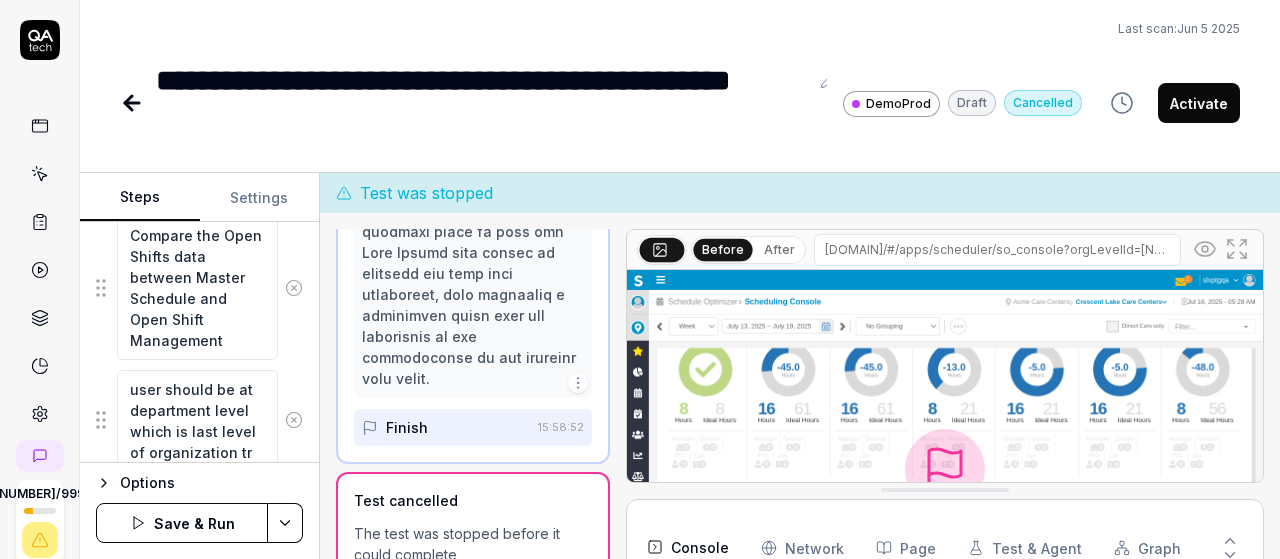 type on "*" 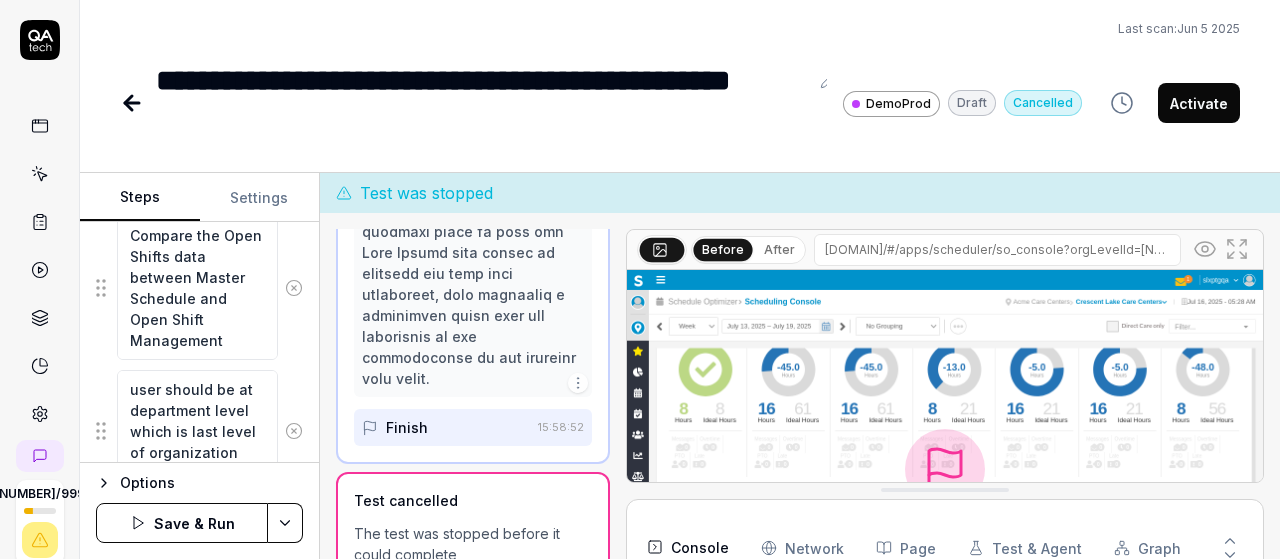 scroll, scrollTop: 1454, scrollLeft: 0, axis: vertical 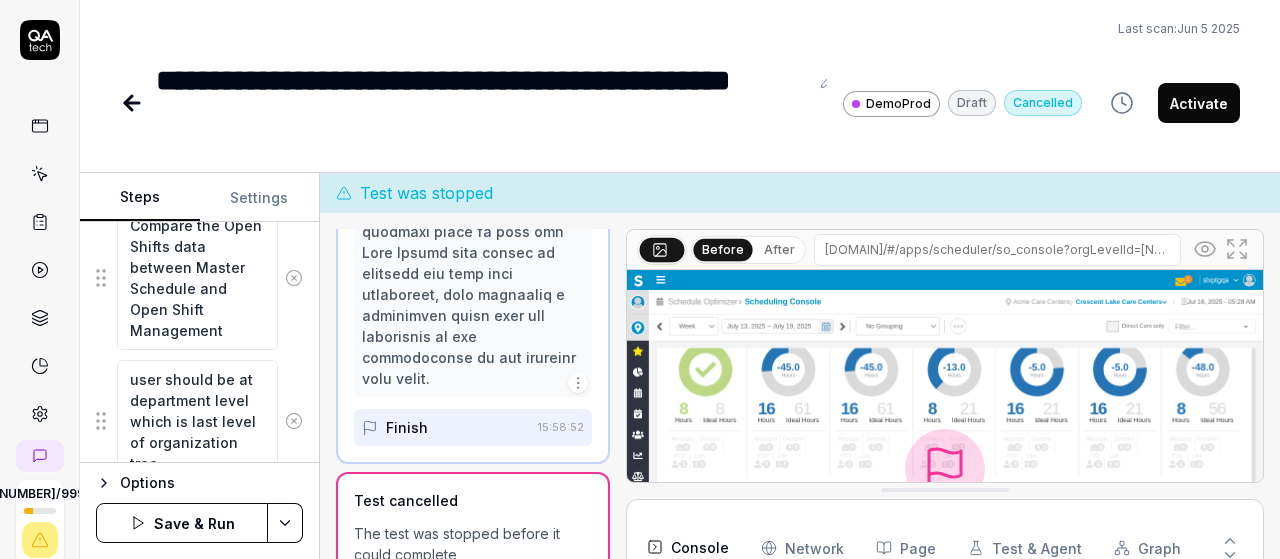type on "*" 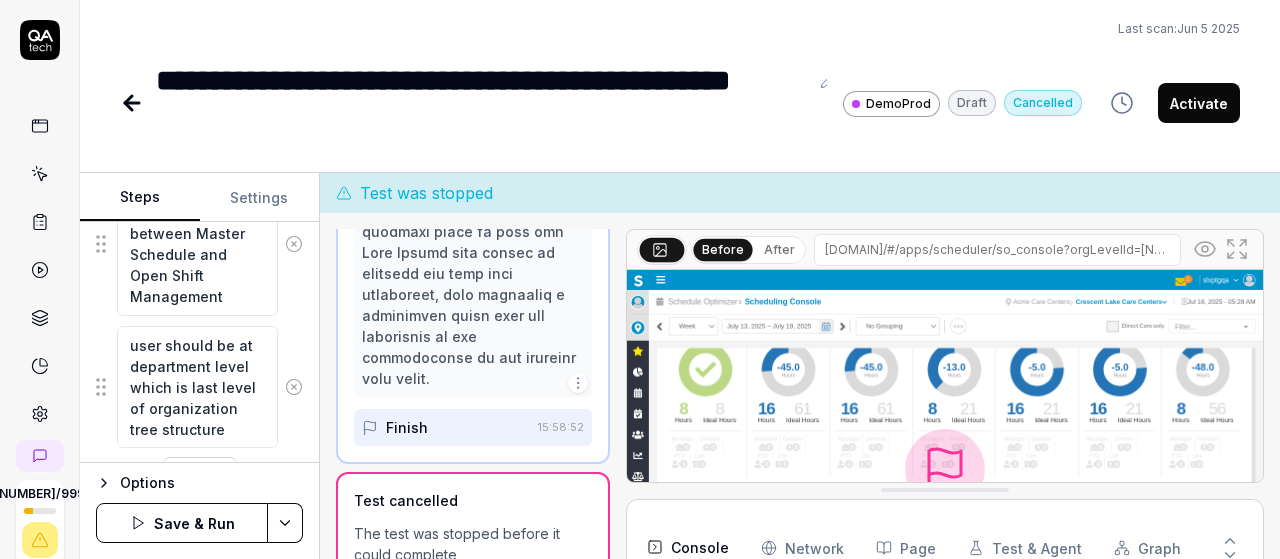 scroll, scrollTop: 1490, scrollLeft: 0, axis: vertical 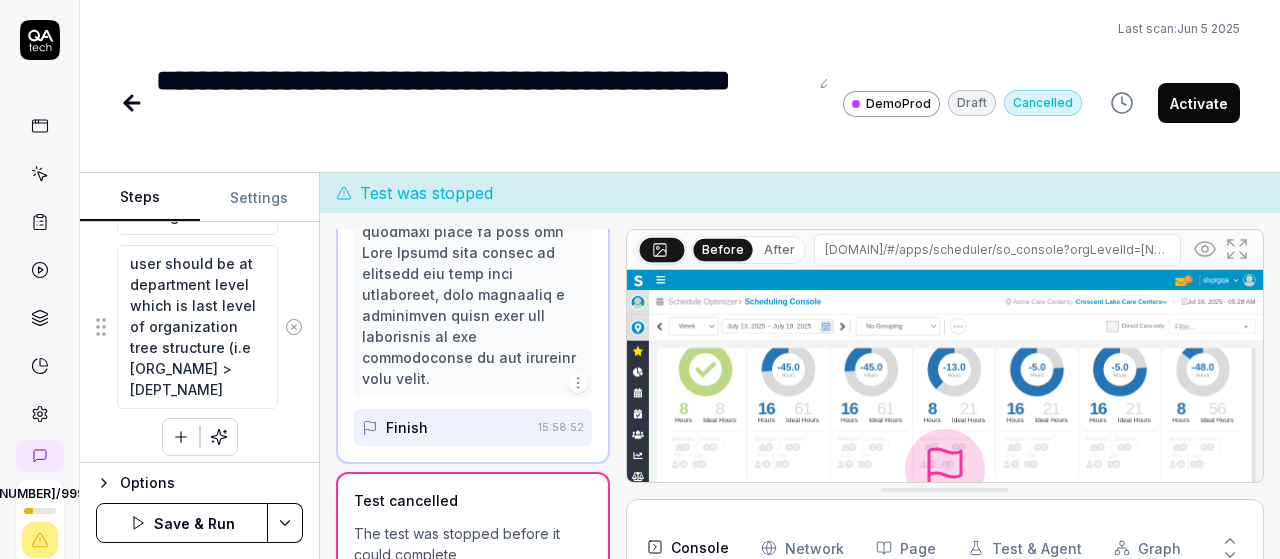 click on "user should be at department level which is last level of organization tree structure (i.e celestial care center > nursing)" at bounding box center [199, 327] 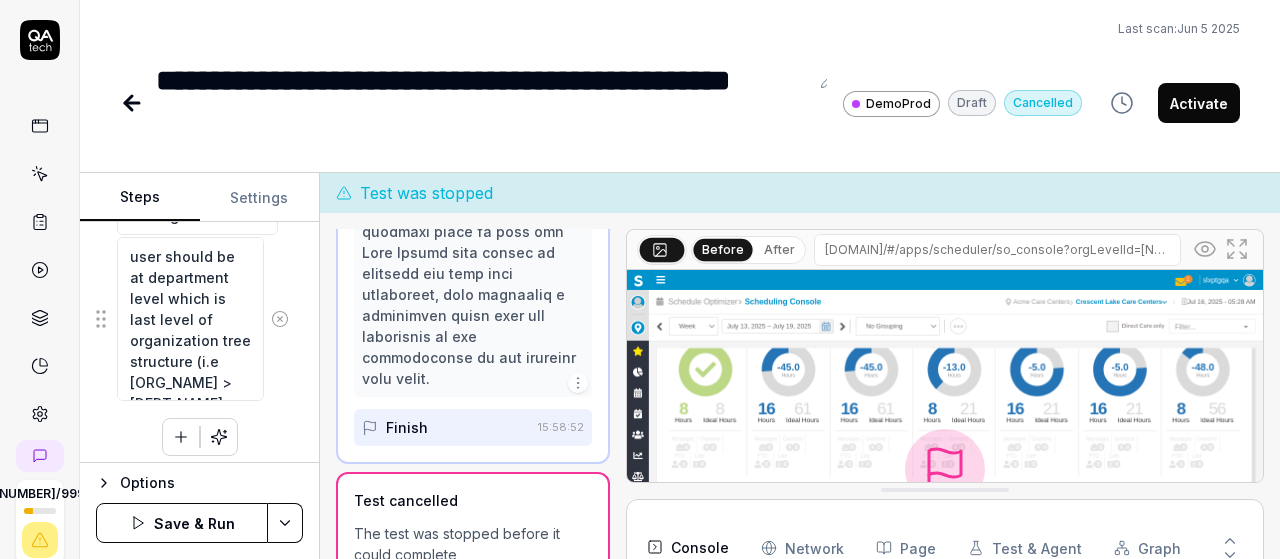 click on "Wait for the Master Schedule page to load Scroll down to view the Open Shifts row for the first 3 days Record the Open Shifts values for the 3 first dates from the Master Schedule Click on the Schedule Optimizer link Wait for the Scheduling Console page to load Click on the hamburger menu icon to open the navigation menu Click on the Schedule Optimizer option in the navigation menu Click on the Schedule option in the expanded menu Click on the Open Shift Management option in the submenu Wait for the Open Shift Management page to load Compare the Open Shifts data between Master Schedule and Open Shift Management user should be at department level which is last level of organization tree structure (i.e celestial care center > nursing) user should be at department level which is last level of organization tree structure (i.e celestial care center > nursing) Draggable item 8febf207-3ae2-4d7b-b22c-70fedc0d699b was moved over droppable area 8febf207-3ae2-4d7b-b22c-70fedc0d699b." at bounding box center (199, -296) 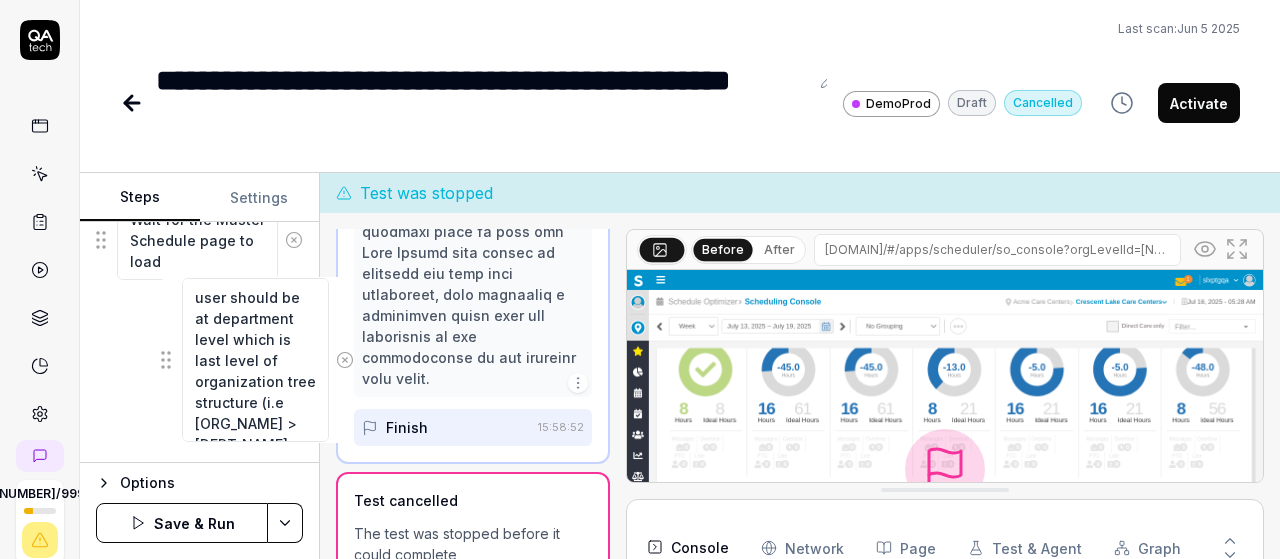 scroll, scrollTop: 359, scrollLeft: 0, axis: vertical 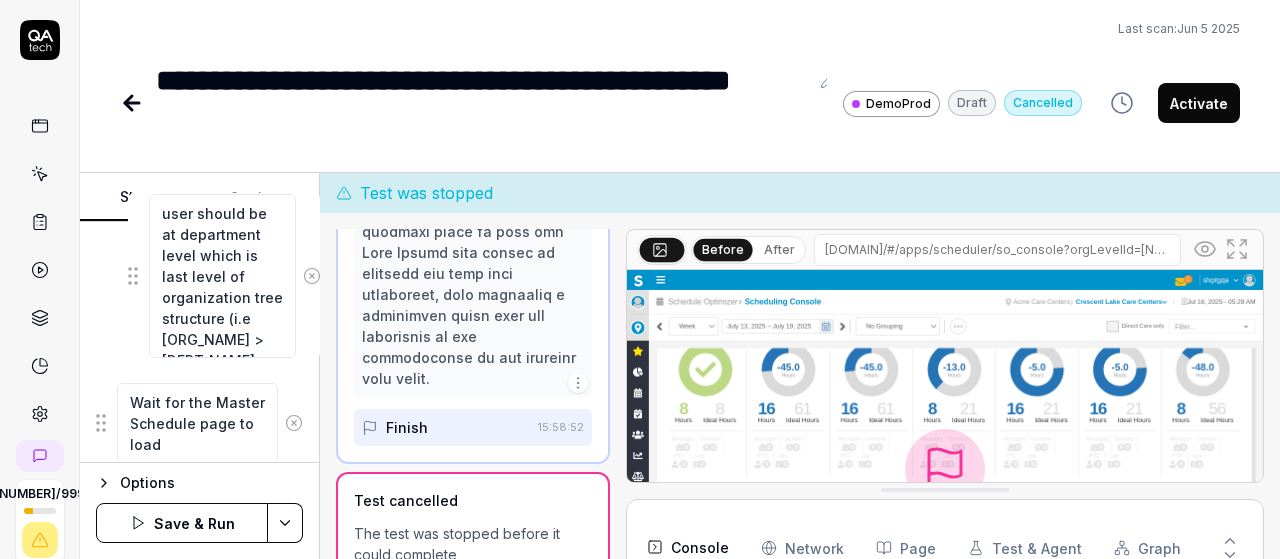 drag, startPoint x: 96, startPoint y: 320, endPoint x: 128, endPoint y: 276, distance: 54.405884 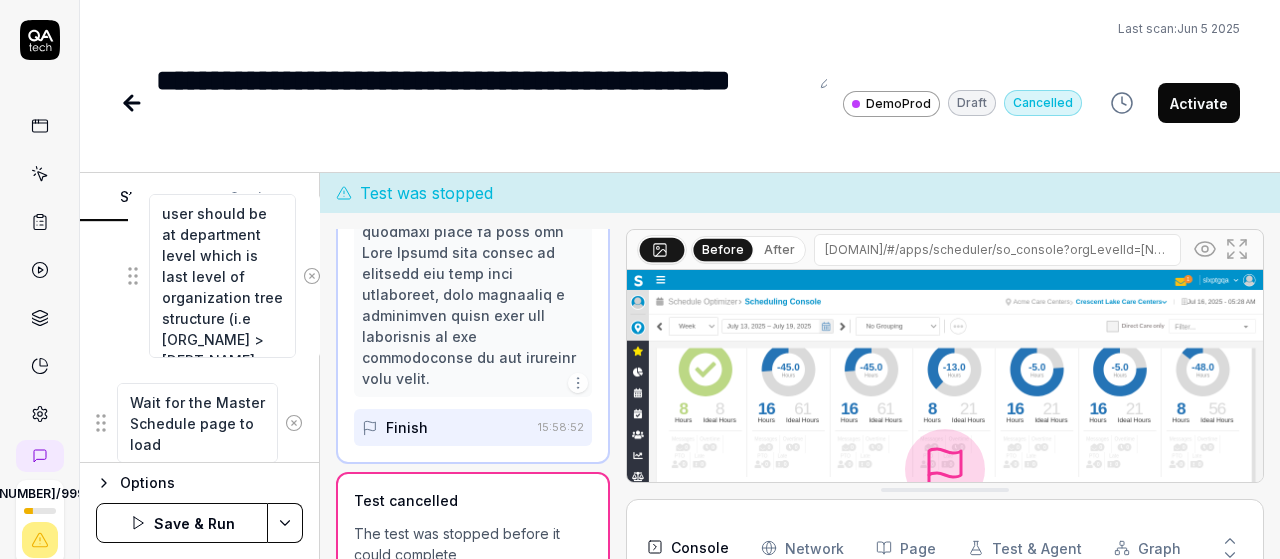click on "Wait for the Master Schedule page to load Scroll down to view the Open Shifts row for the first 3 days Record the Open Shifts values for the 3 first dates from the Master Schedule Click on the Schedule Optimizer link Wait for the Scheduling Console page to load Click on the hamburger menu icon to open the navigation menu Click on the Schedule Optimizer option in the navigation menu Click on the Schedule option in the expanded menu Click on the Open Shift Management option in the submenu Wait for the Open Shift Management page to load Compare the Open Shifts data between Master Schedule and Open Shift Management user should be at department level which is last level of organization tree structure (i.e celestial care center > nursing) user should be at department level which is last level of organization tree structure (i.e celestial care center > nursing) Draggable item 8febf207-3ae2-4d7b-b22c-70fedc0d699b was moved over droppable area 13db7e78-c67c-463d-a1dd-b4c0c7ee9e0d." at bounding box center (199, 914) 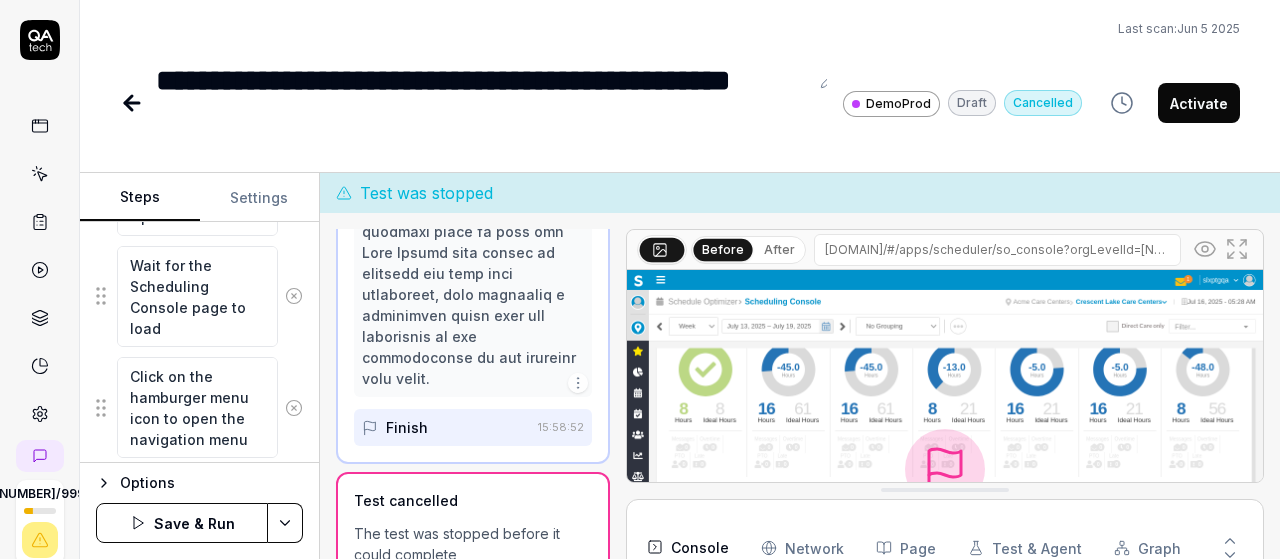 scroll, scrollTop: 1569, scrollLeft: 0, axis: vertical 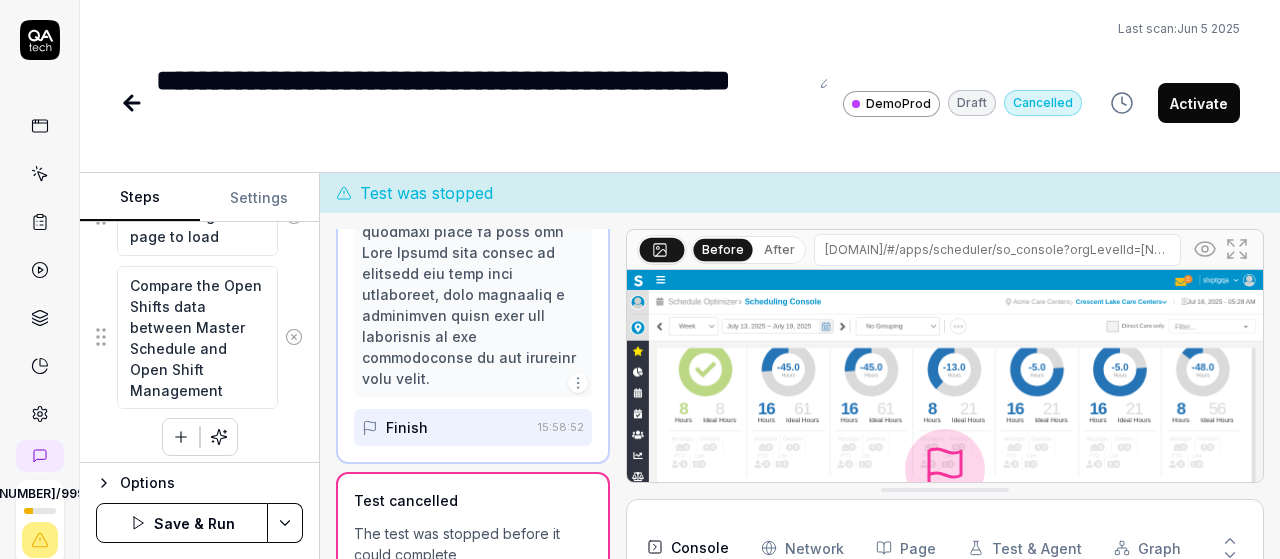 click on "Options Save & Run" at bounding box center [199, 510] 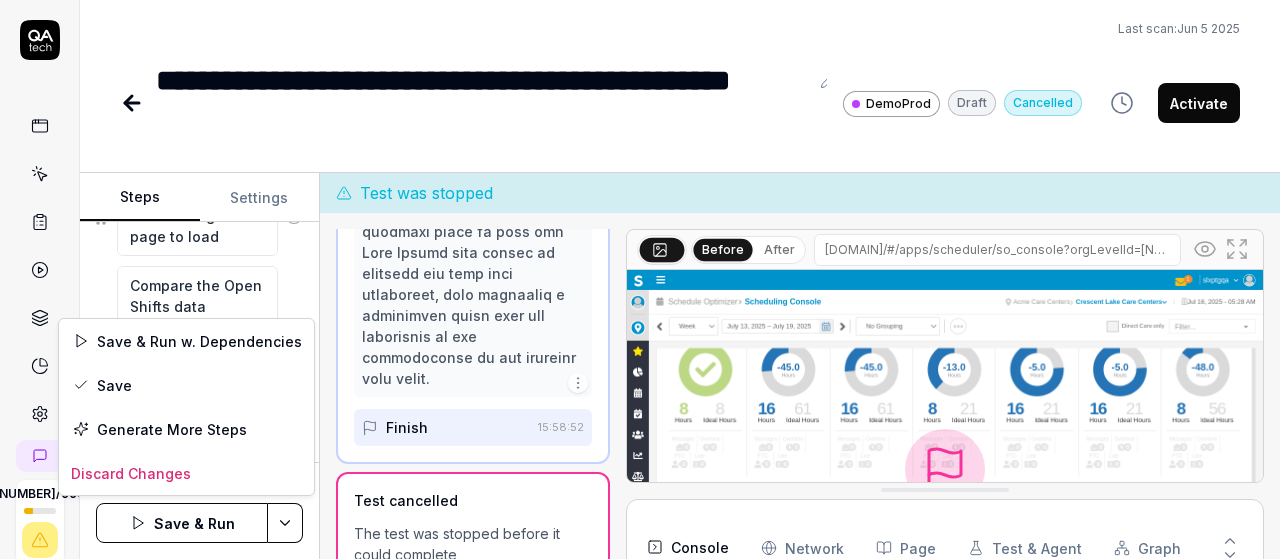 click on "**********" at bounding box center (640, 279) 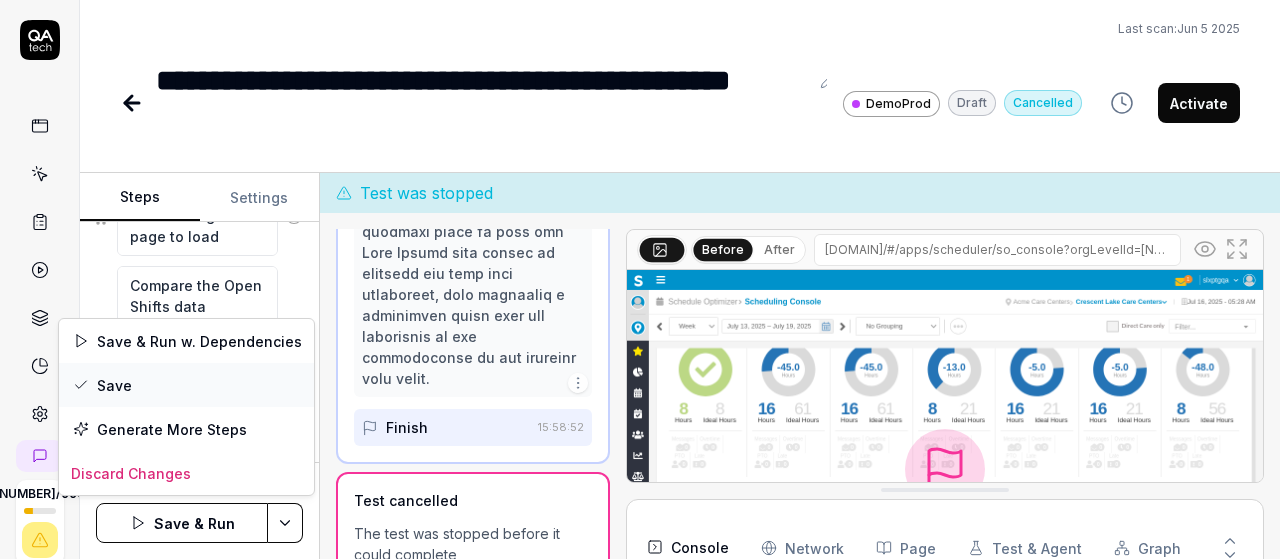 click on "Save" at bounding box center [186, 385] 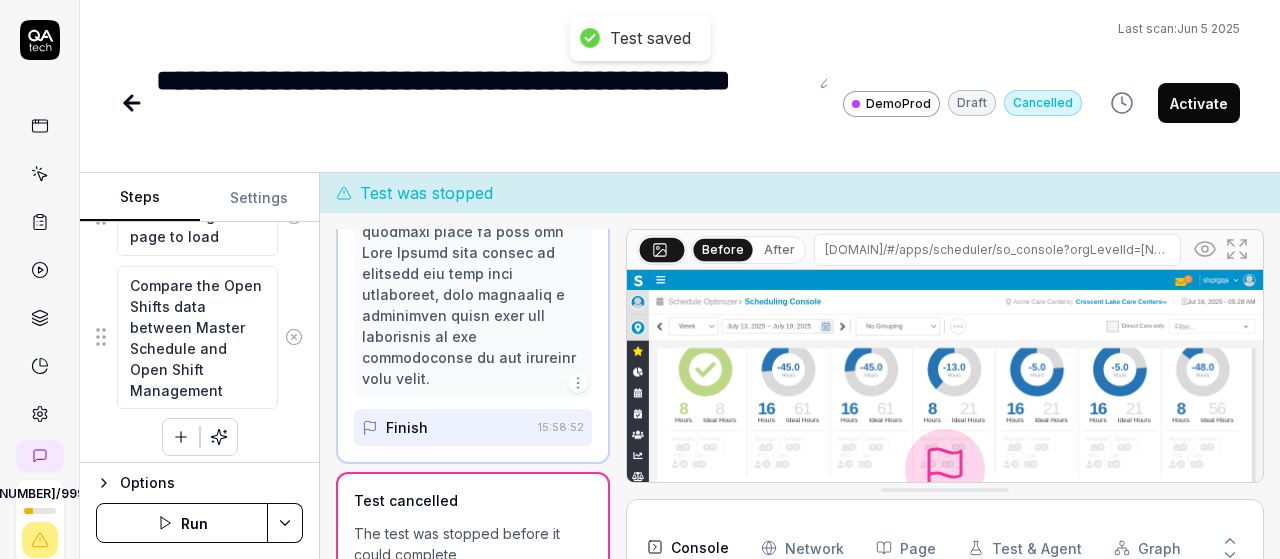 click on "Run" at bounding box center (182, 523) 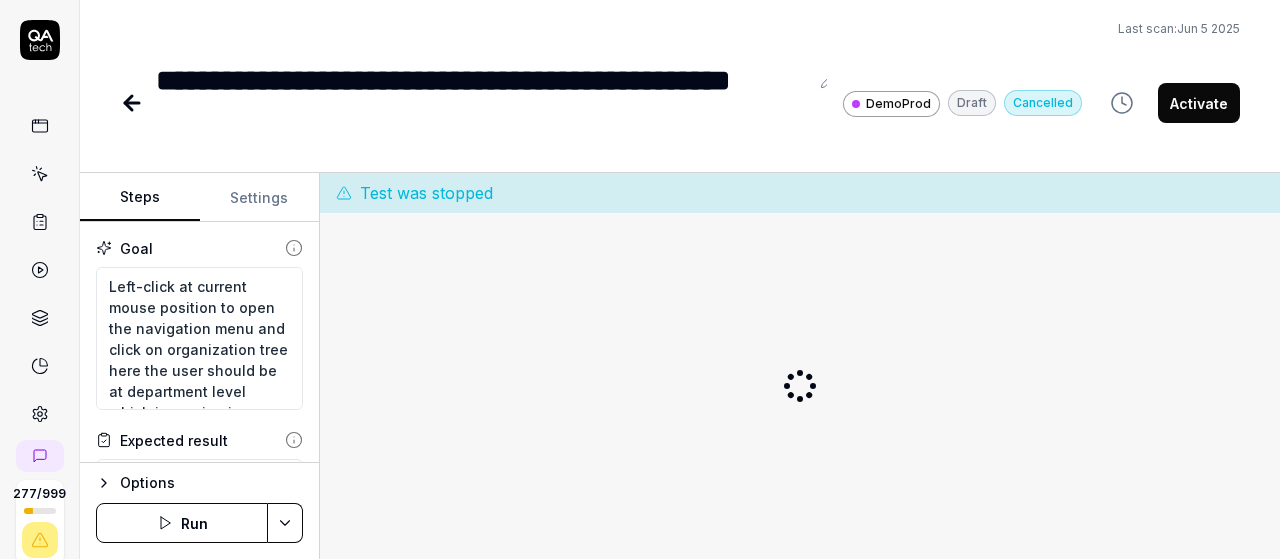 scroll, scrollTop: 0, scrollLeft: 0, axis: both 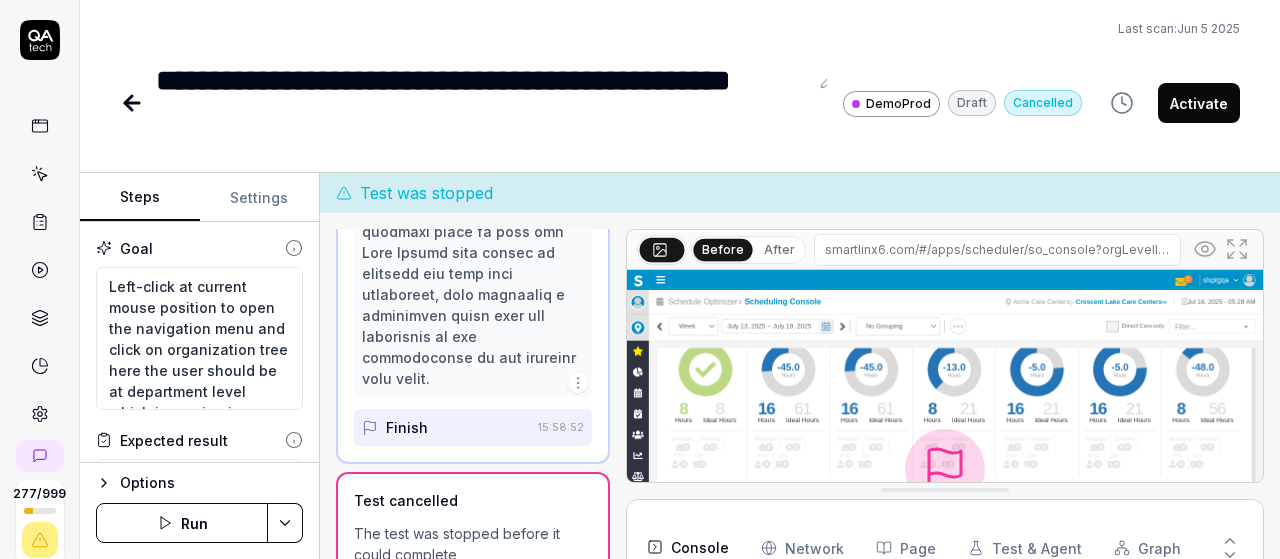 click on "Run" at bounding box center (182, 523) 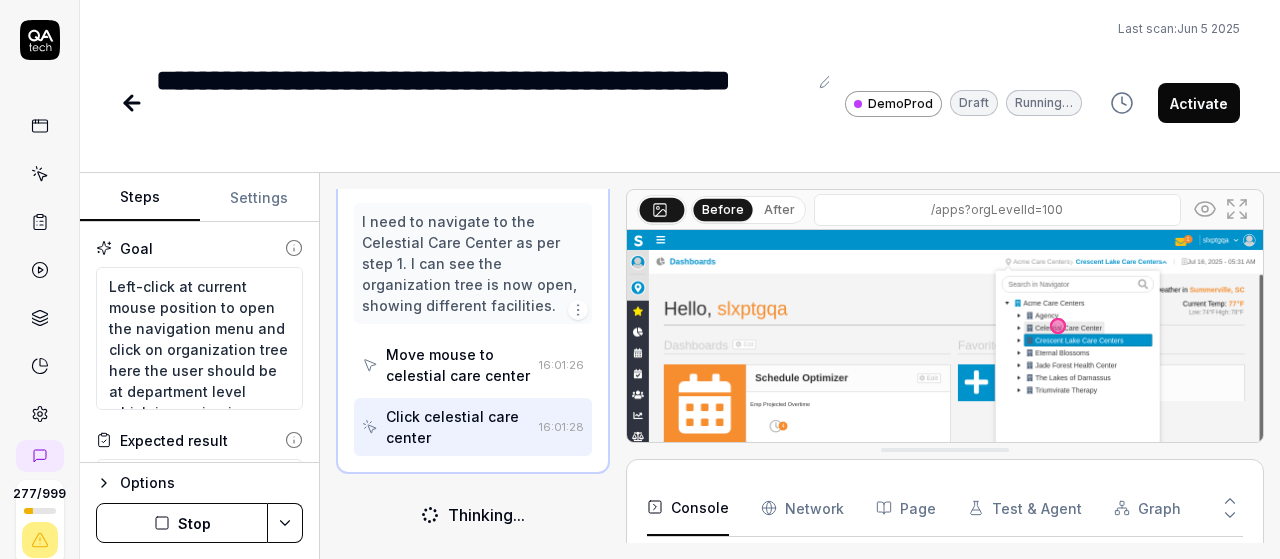 scroll, scrollTop: 556, scrollLeft: 0, axis: vertical 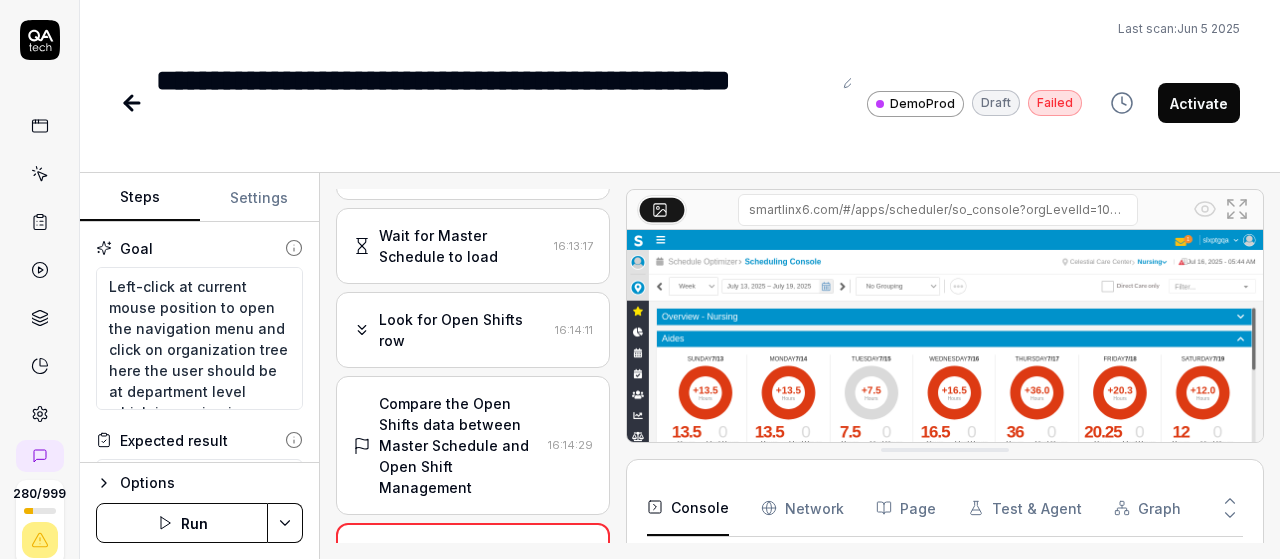 type on "*" 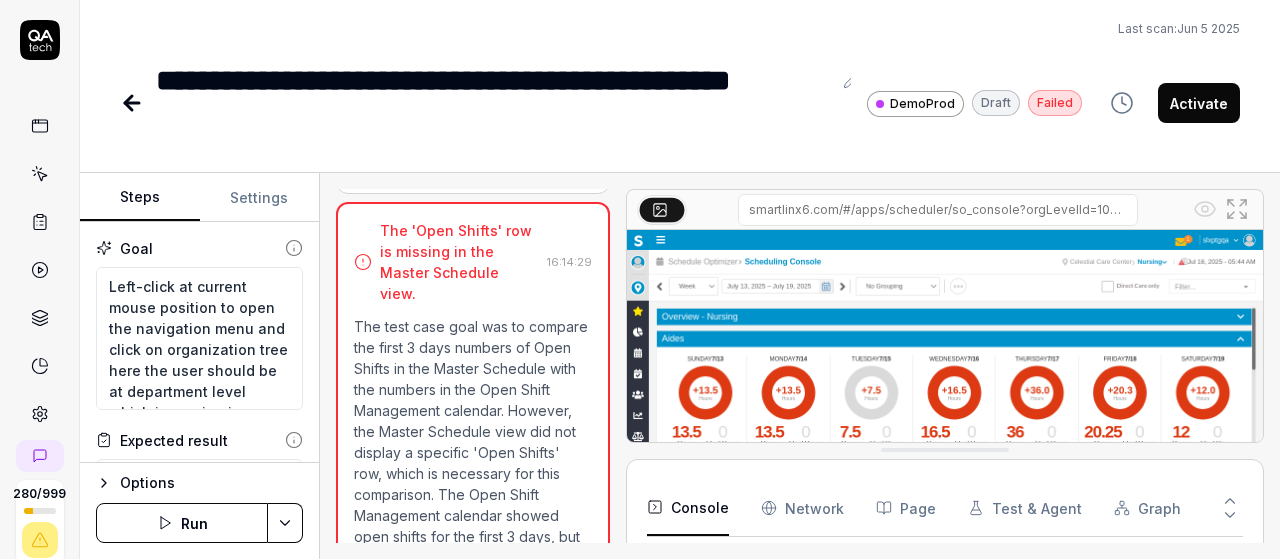 scroll, scrollTop: 1817, scrollLeft: 0, axis: vertical 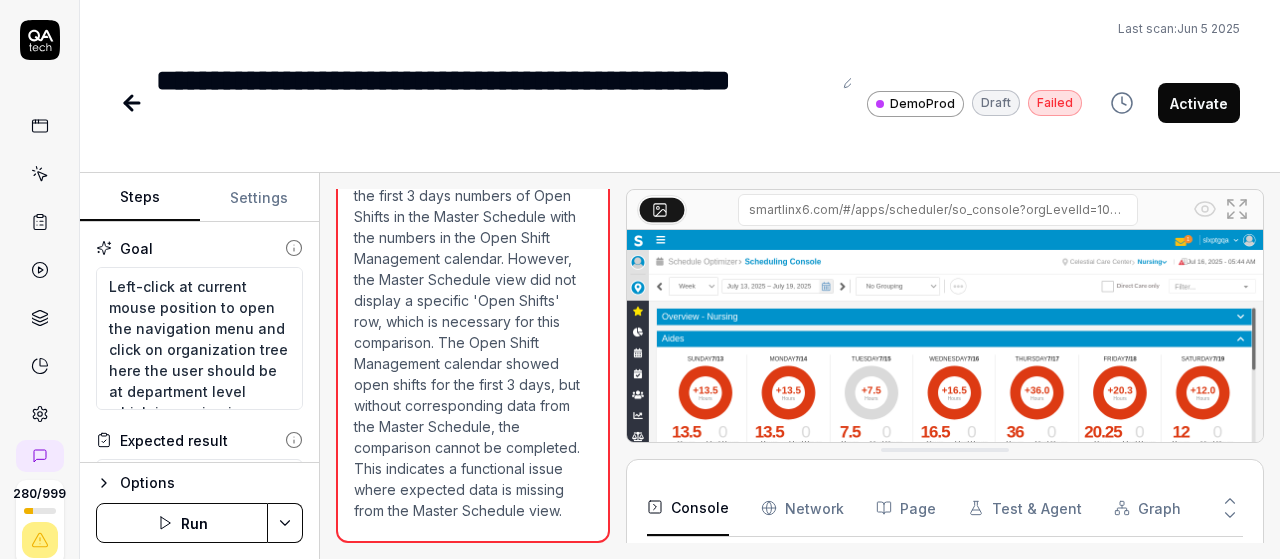 click on "The test case goal was to compare the first 3 days numbers of Open Shifts in the Master Schedule with the numbers in the Open Shift Management calendar. However, the Master Schedule view did not display a specific 'Open Shifts' row, which is necessary for this comparison. The Open Shift Management calendar showed open shifts for the first 3 days, but without corresponding data from the Master Schedule, the comparison cannot be completed. This indicates a functional issue where expected data is missing from the Master Schedule view." at bounding box center [473, 342] 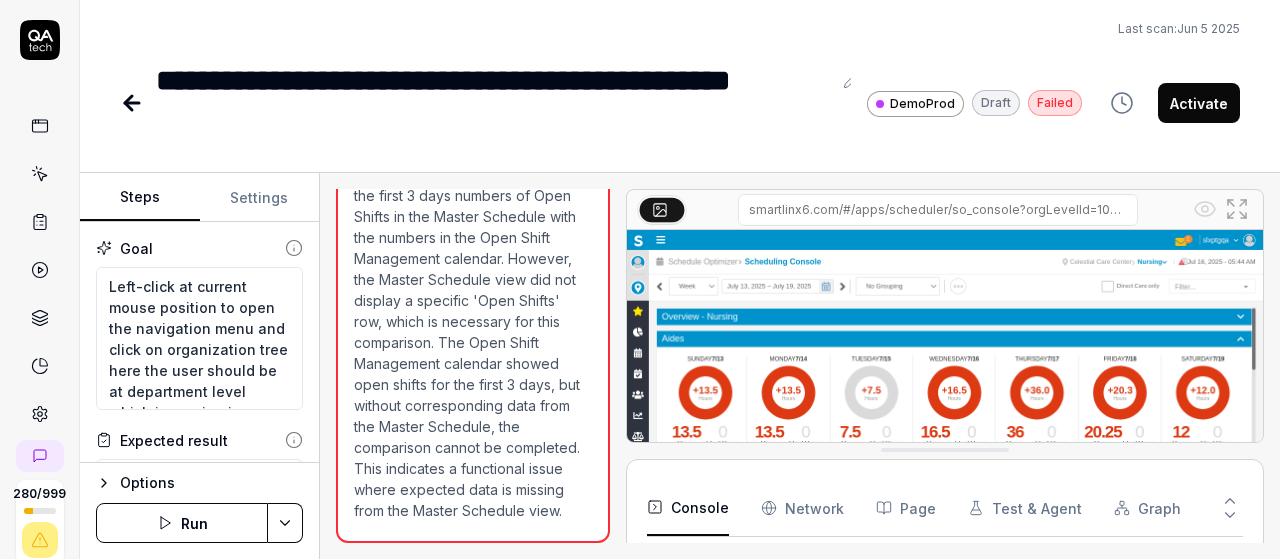 scroll, scrollTop: 524, scrollLeft: 0, axis: vertical 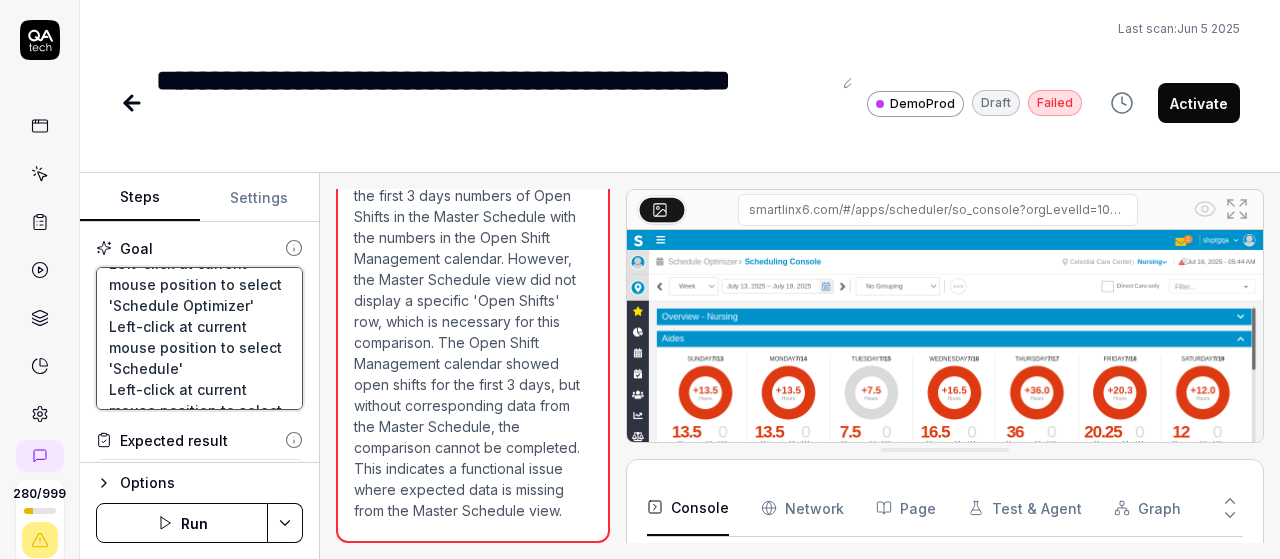 click on "Left-click at current mouse position to open the navigation menu and click on organization tree here the user should be at department level which is nursing in celestial care center and then
Left-click at current mouse position to select 'Schedule Optimizer'
Left-click at current mouse position to select 'Schedule'
Left-click at current mouse position to select 'Scheduled Rotations'
Wait for 3 seconds for the page to load completelyCompare the first 3 days numbers of Open Shifts in Master Schedule with the numbers in the Open Shift Management calendar." at bounding box center (199, 338) 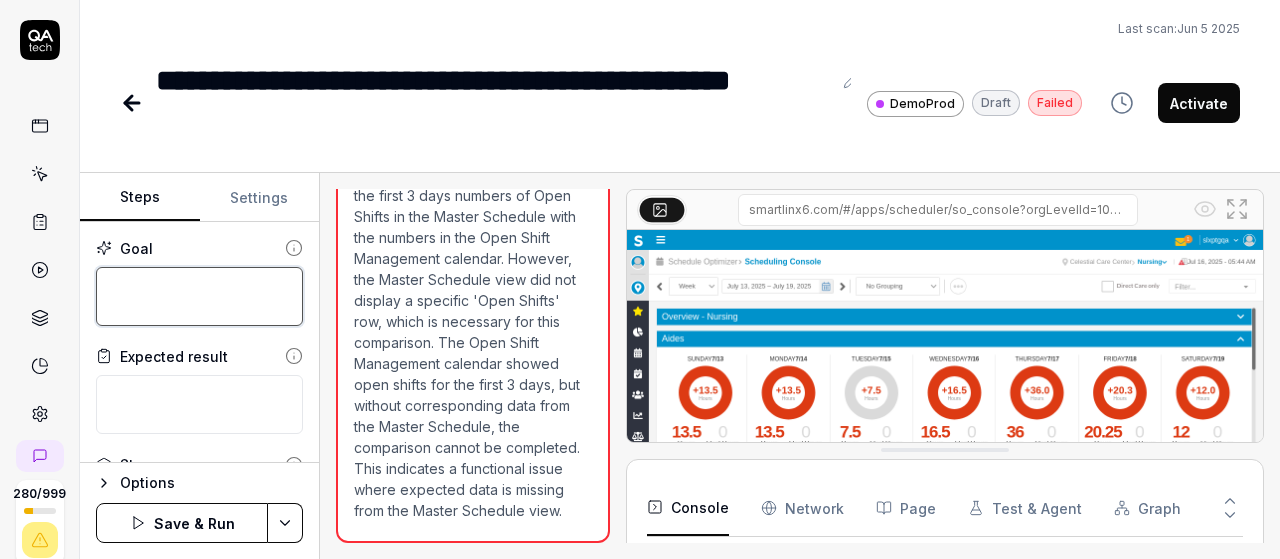 scroll, scrollTop: 0, scrollLeft: 0, axis: both 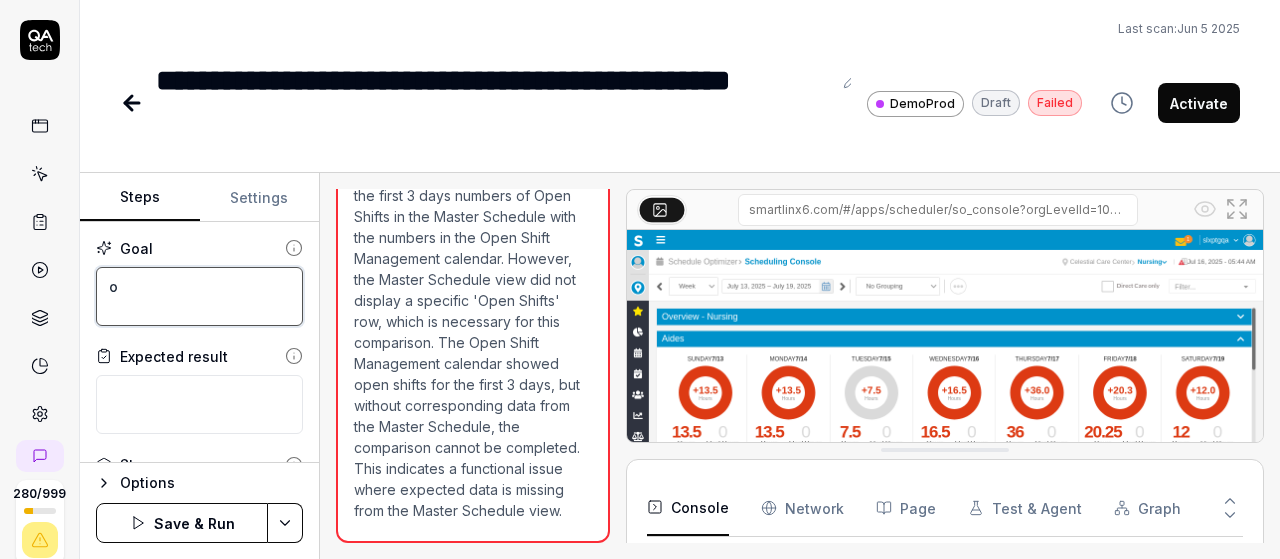 type on "*" 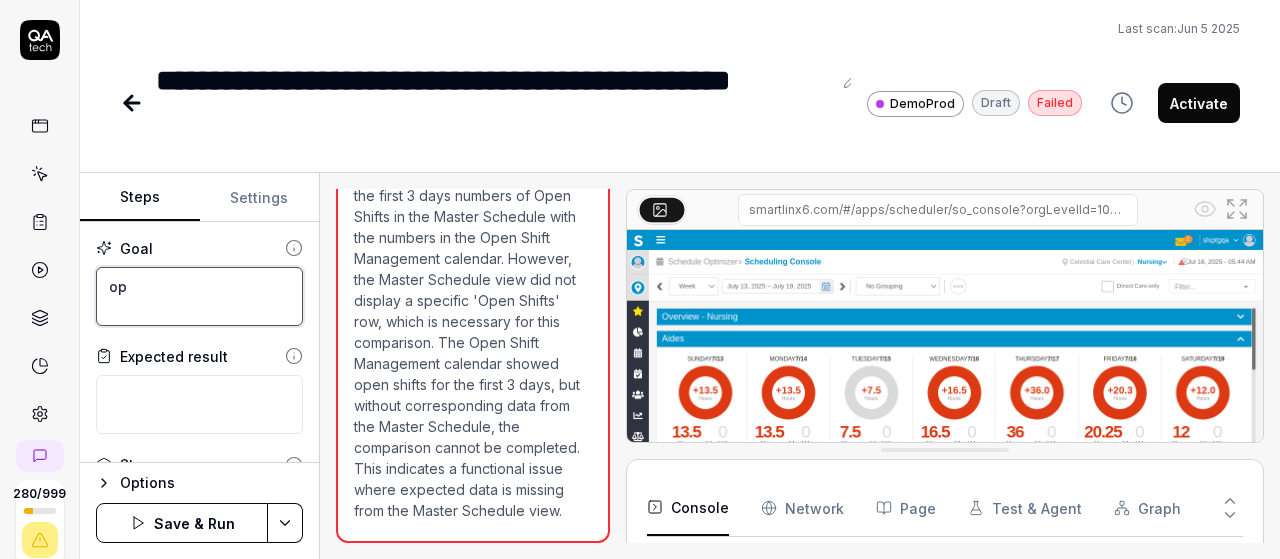 type on "ope" 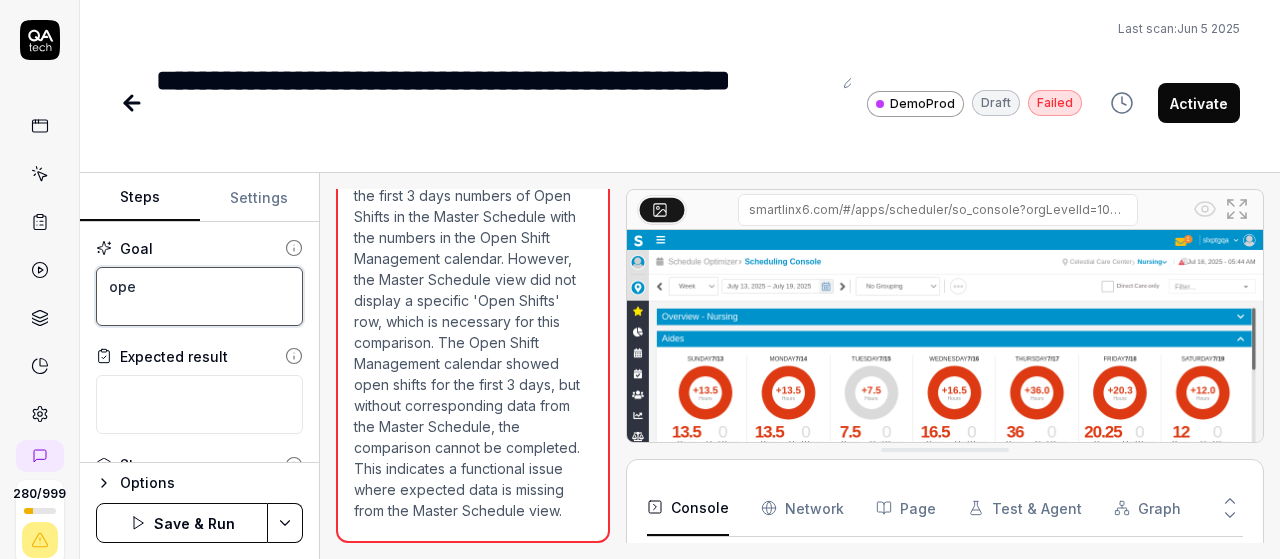 type on "open" 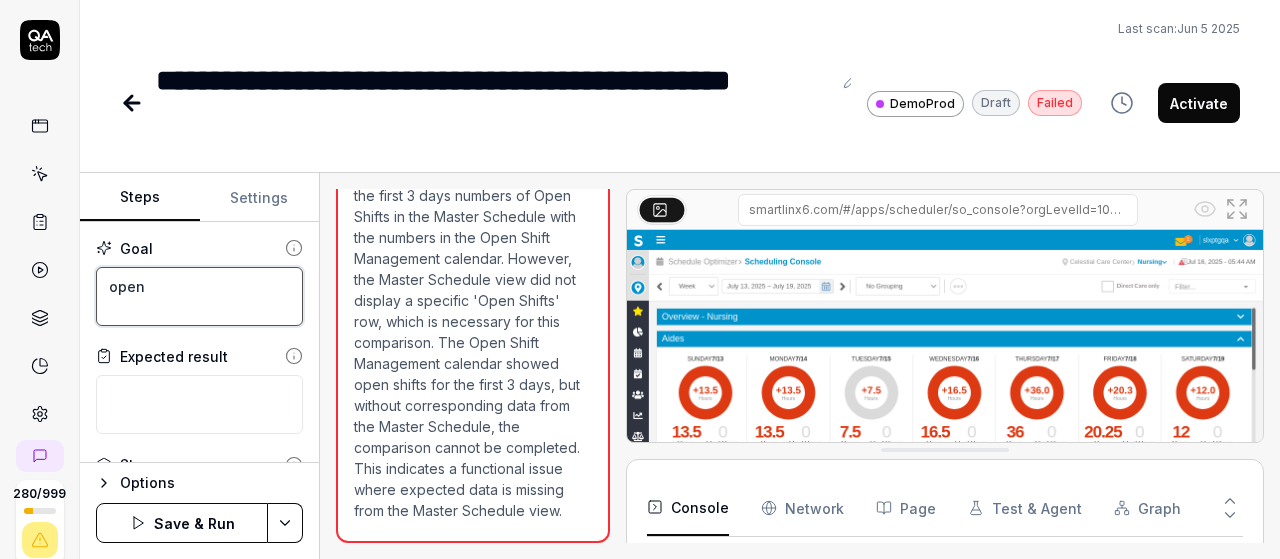 type on "open" 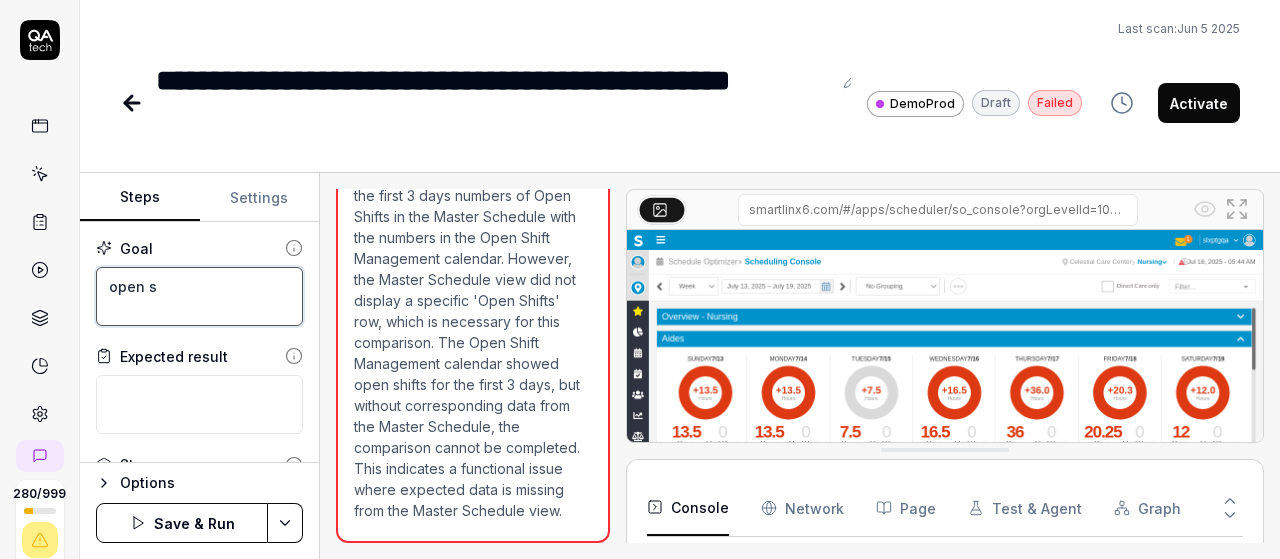 type on "open sh" 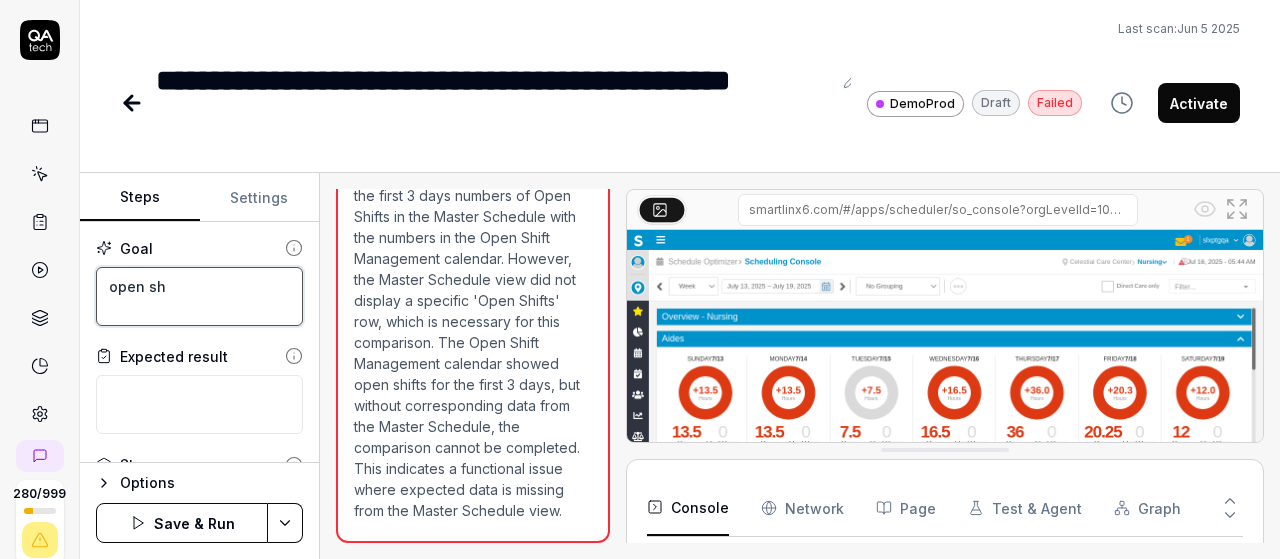 type on "open shi" 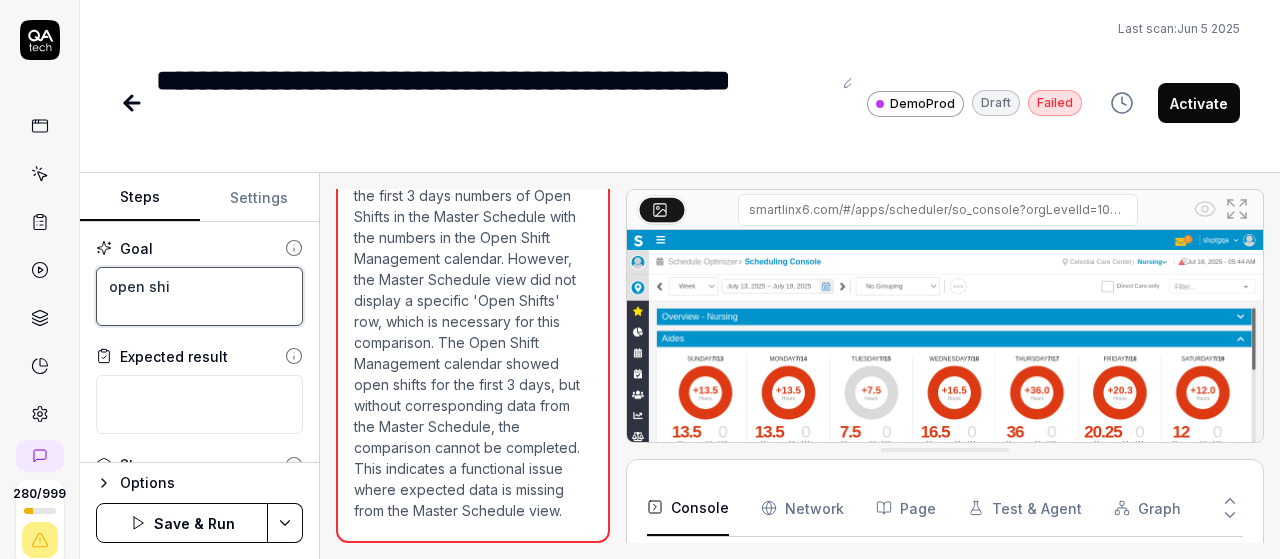 type on "open shif" 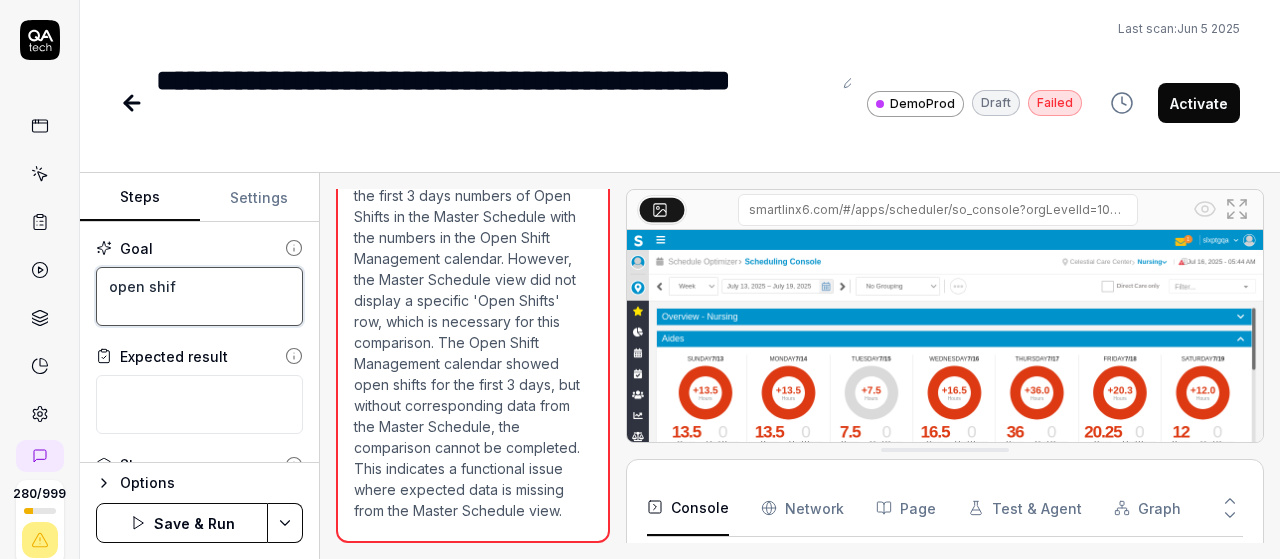 type on "open shift" 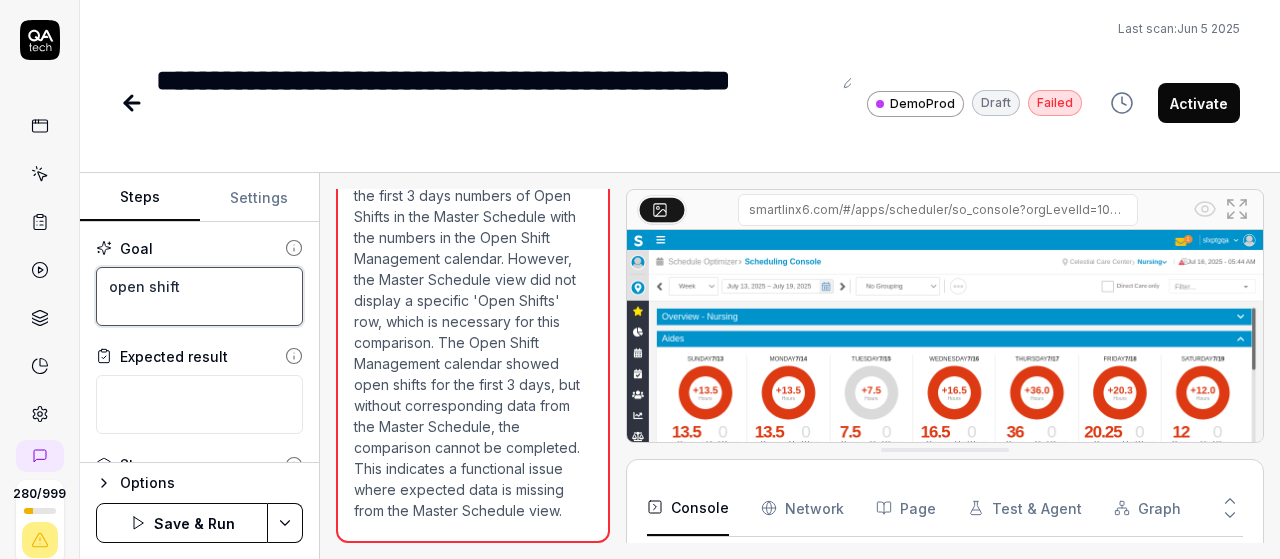 type on "open shift" 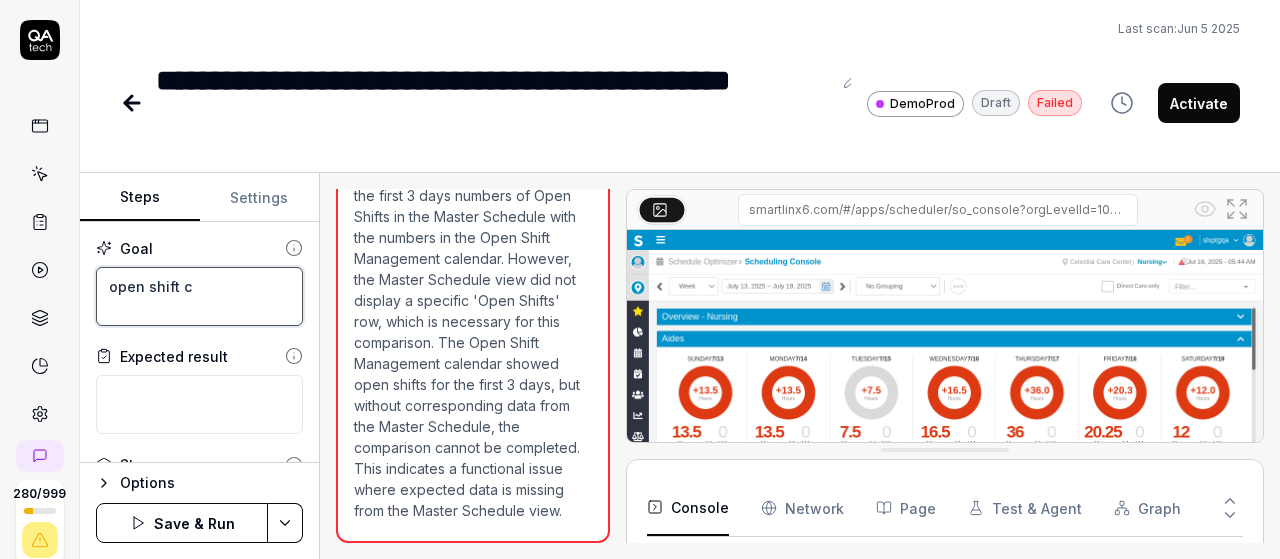 type on "open shift co" 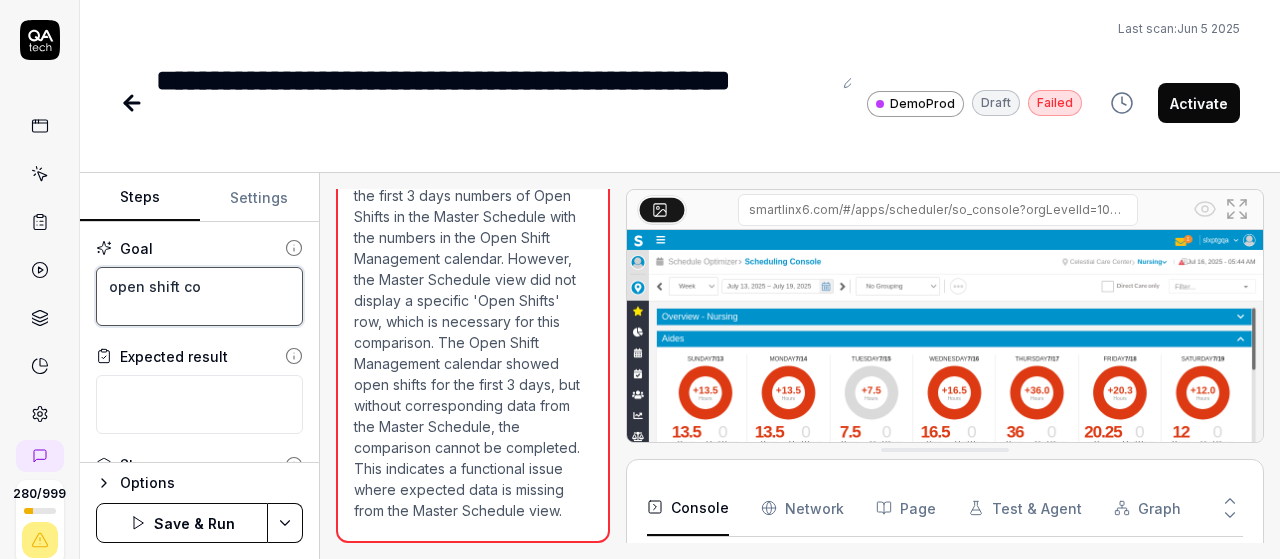 type on "open shift cou" 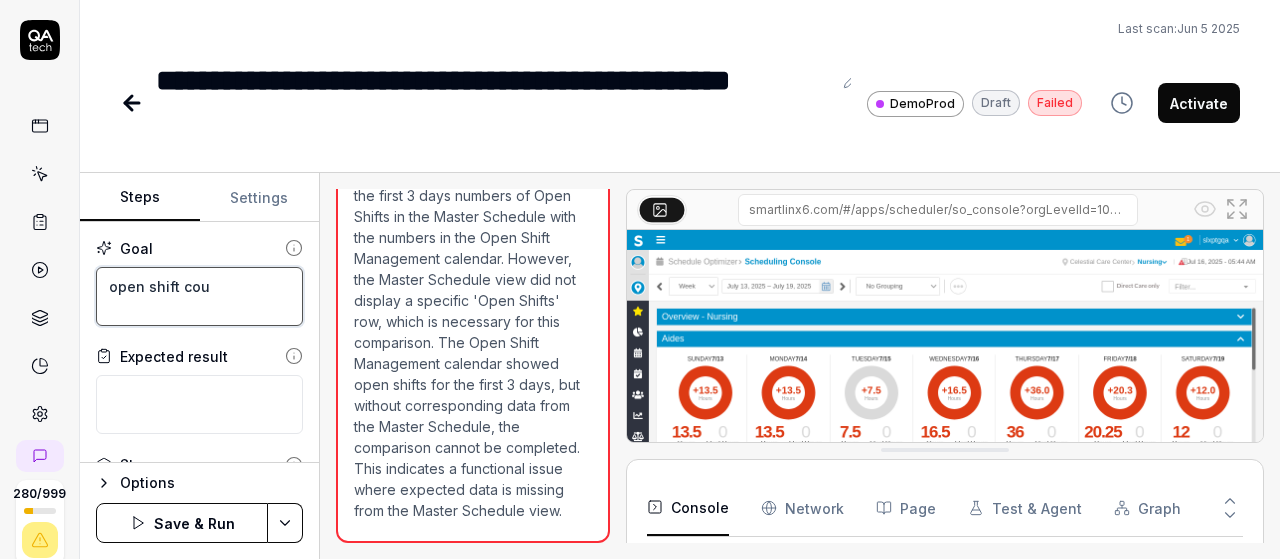 type on "open shift coun" 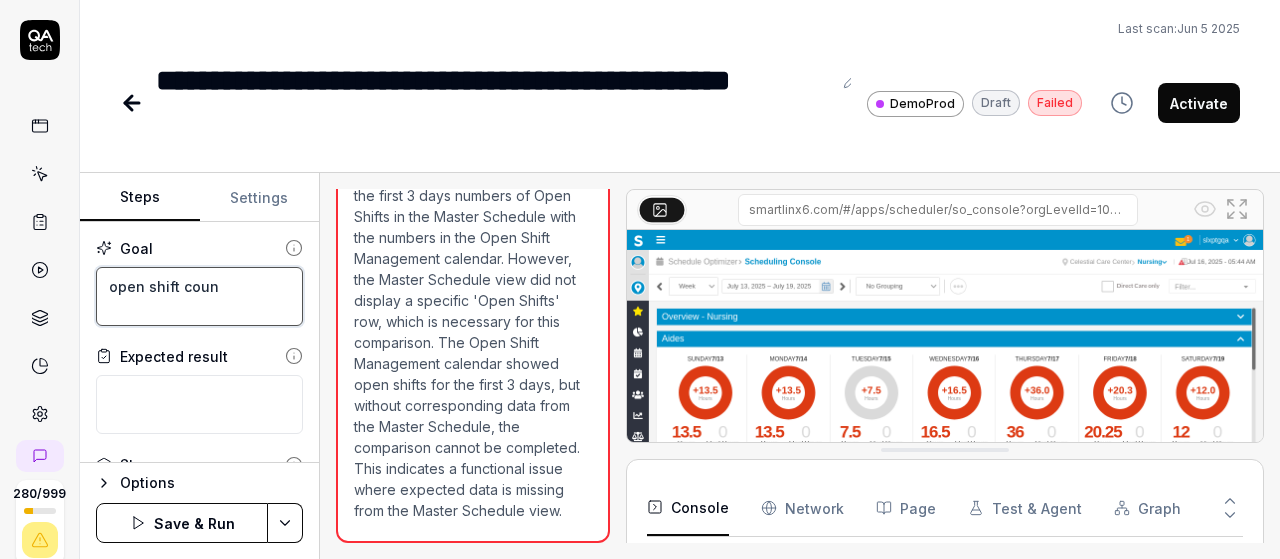 type on "open shift count" 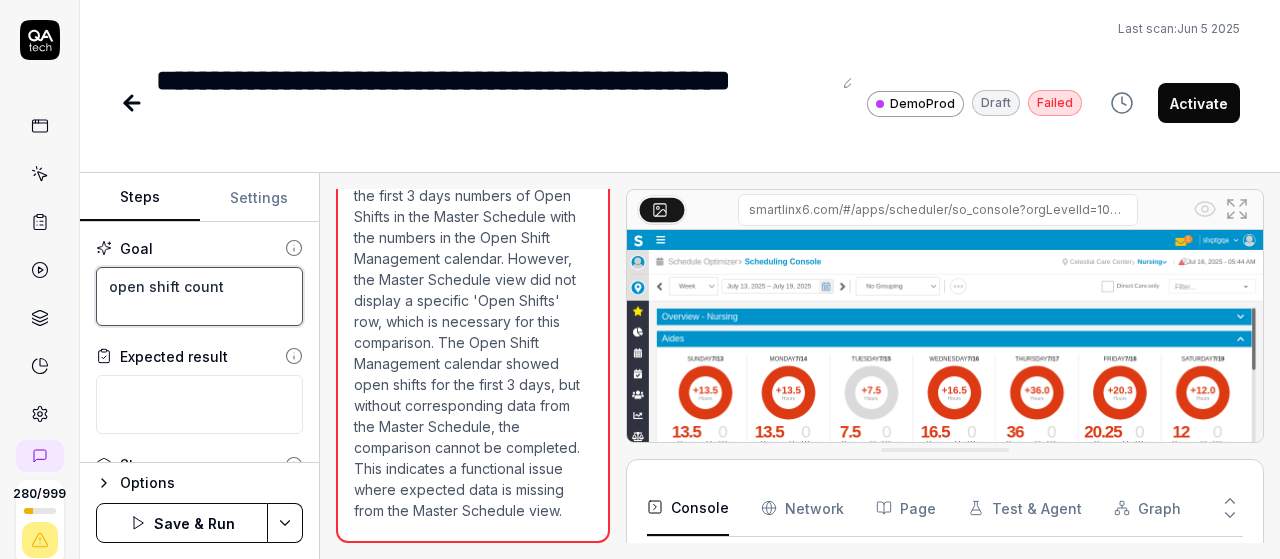 type on "open shift counts" 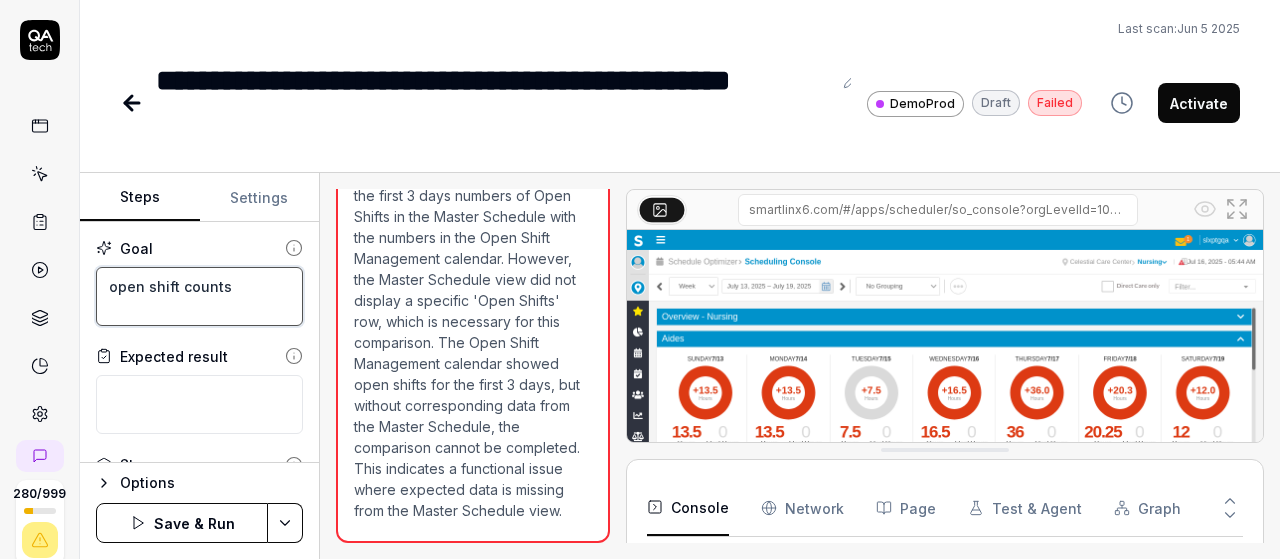 type on "open shift counts" 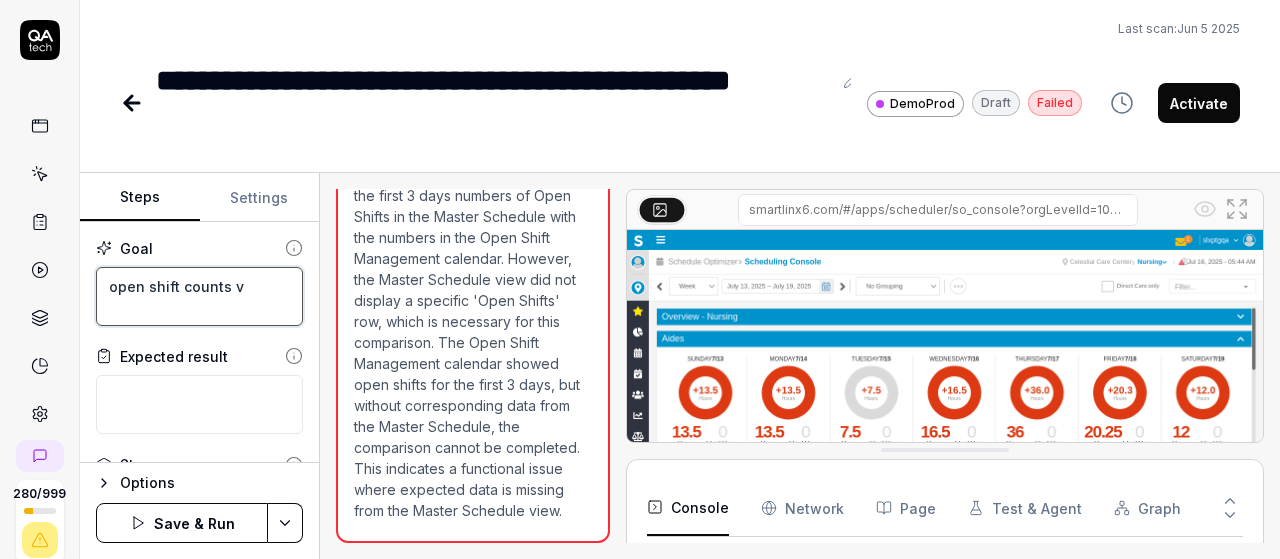 type on "open shift counts ve" 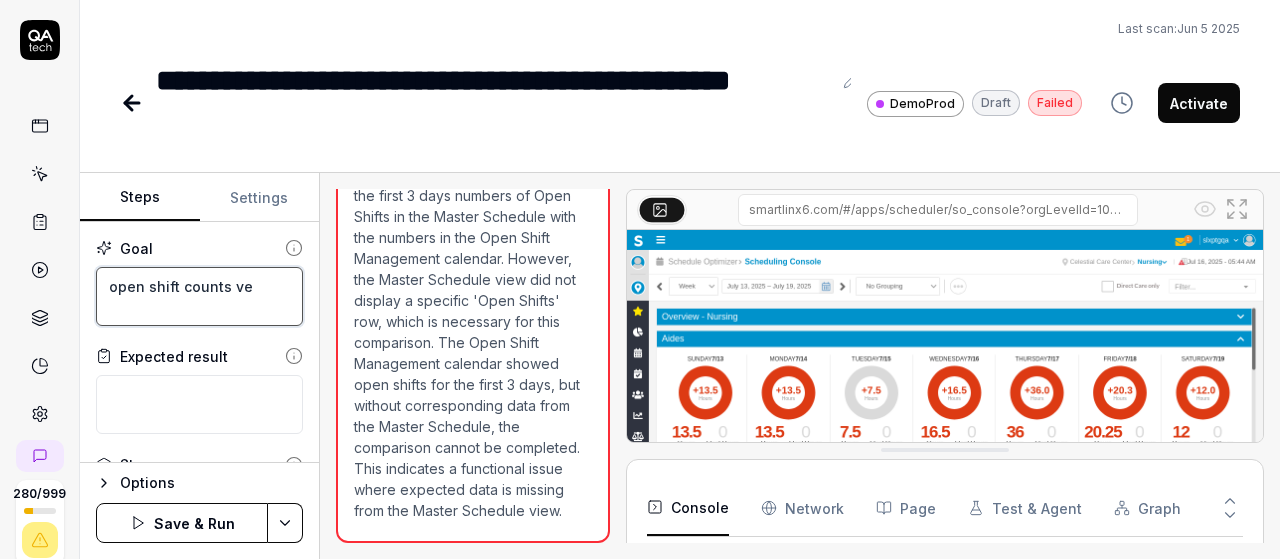 type on "open shift counts vet" 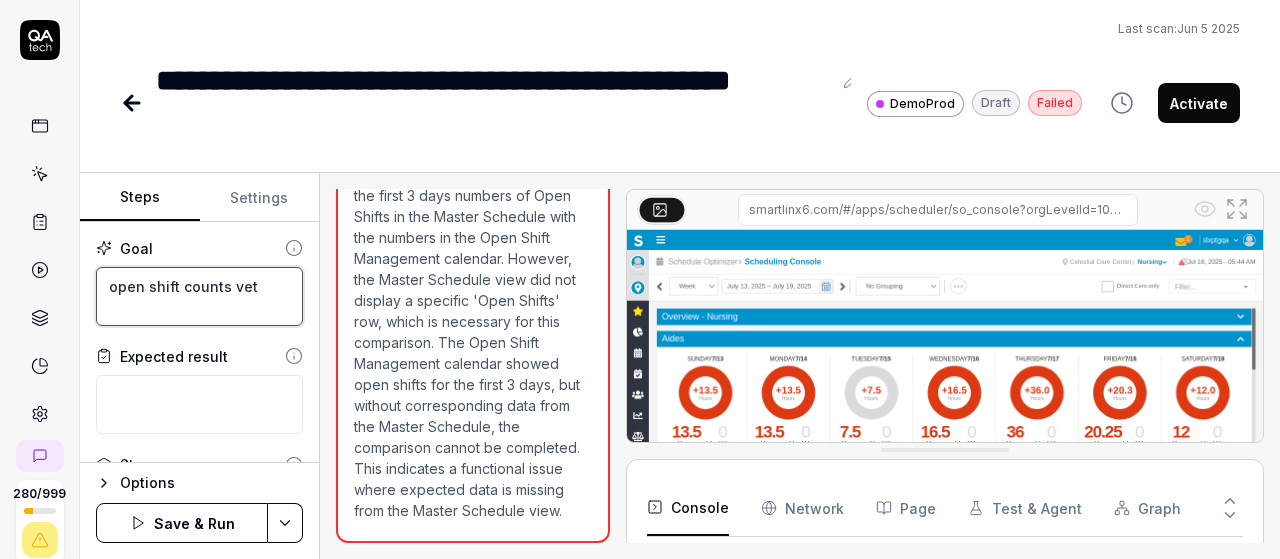 type on "open shift counts vetw" 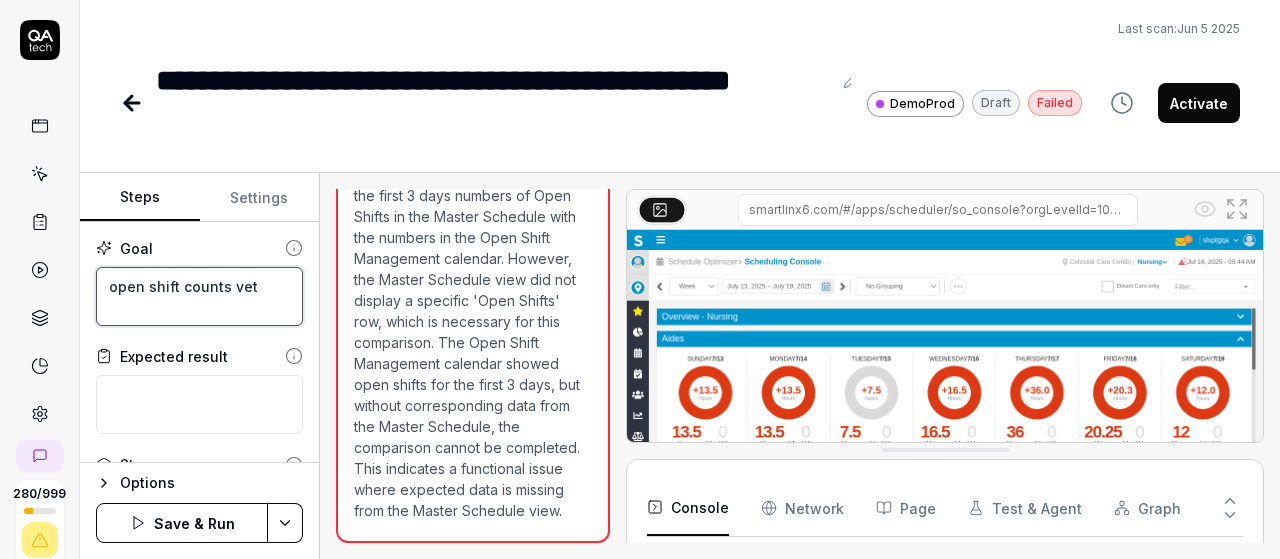 type on "*" 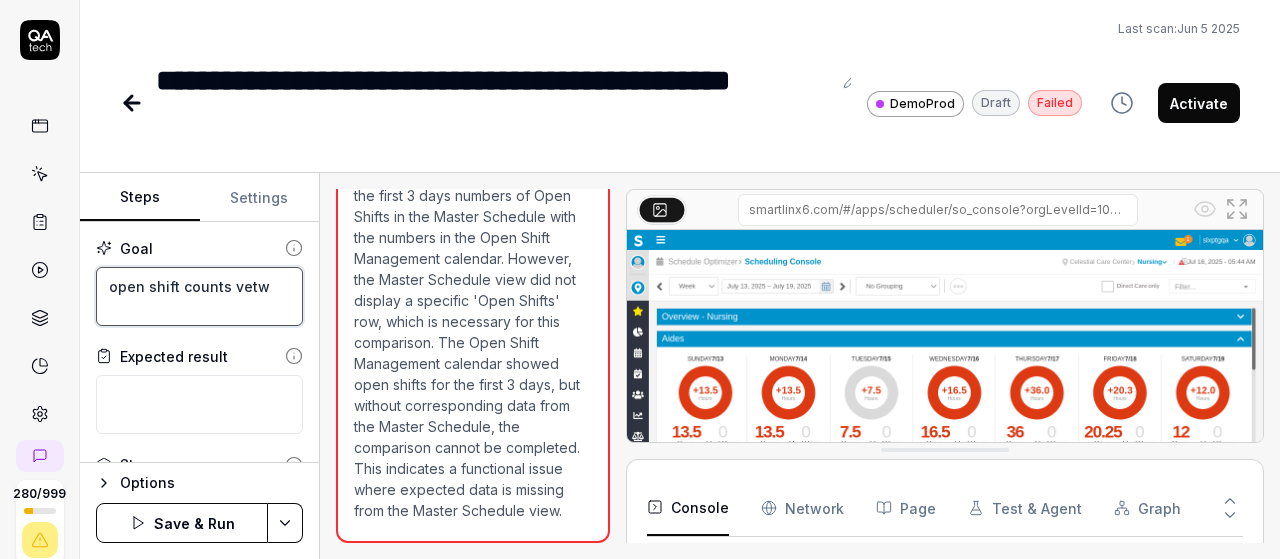 type on "open shift counts vetwe" 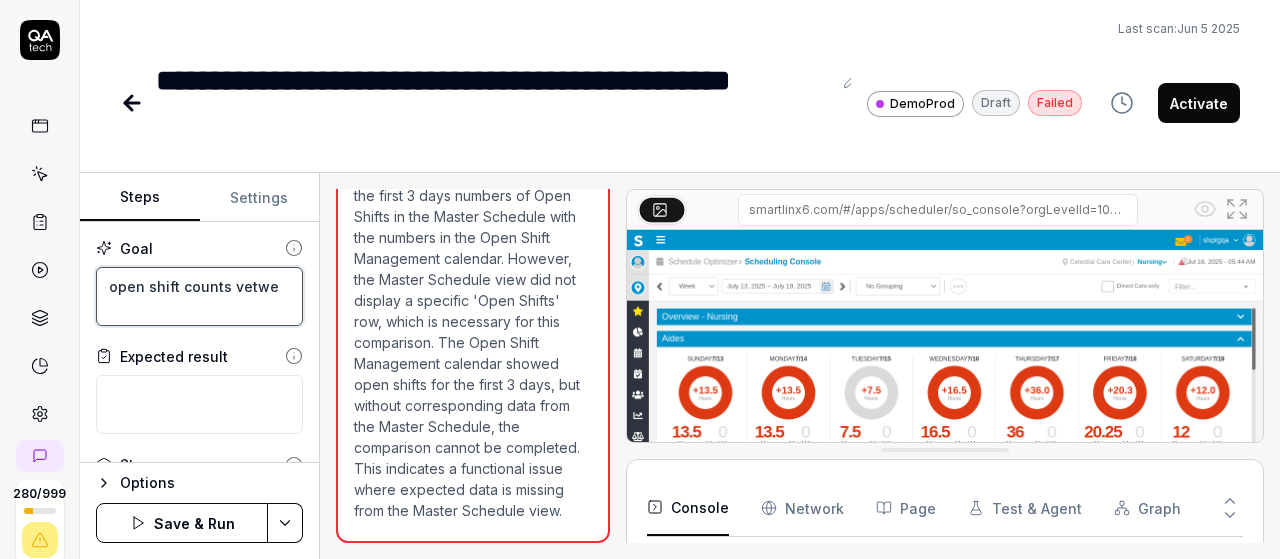 type on "*" 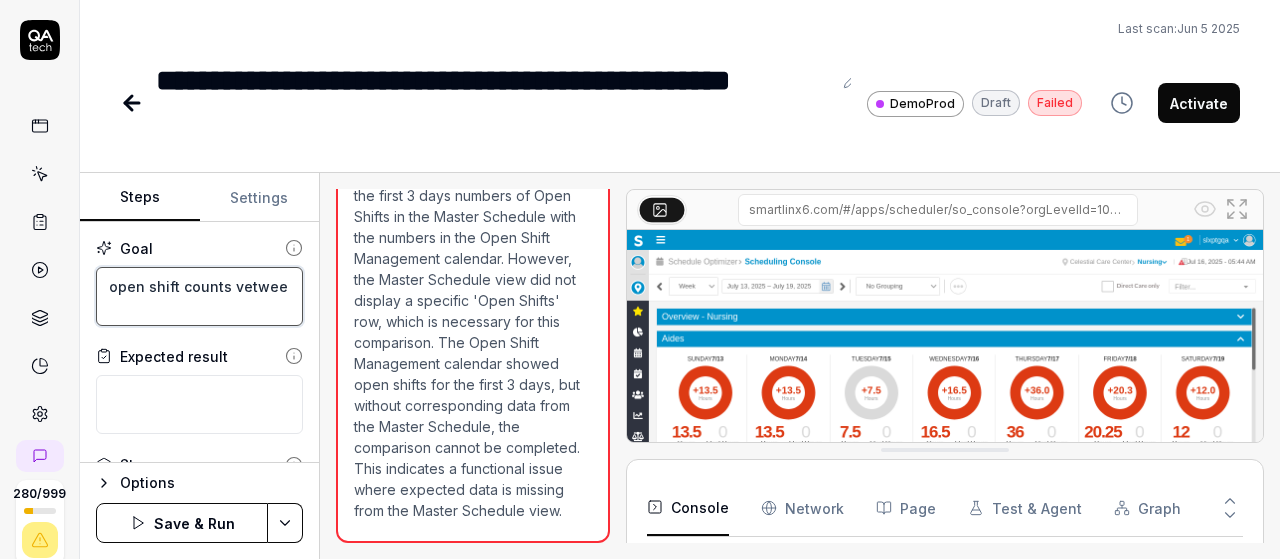 type on "open shift counts vetween" 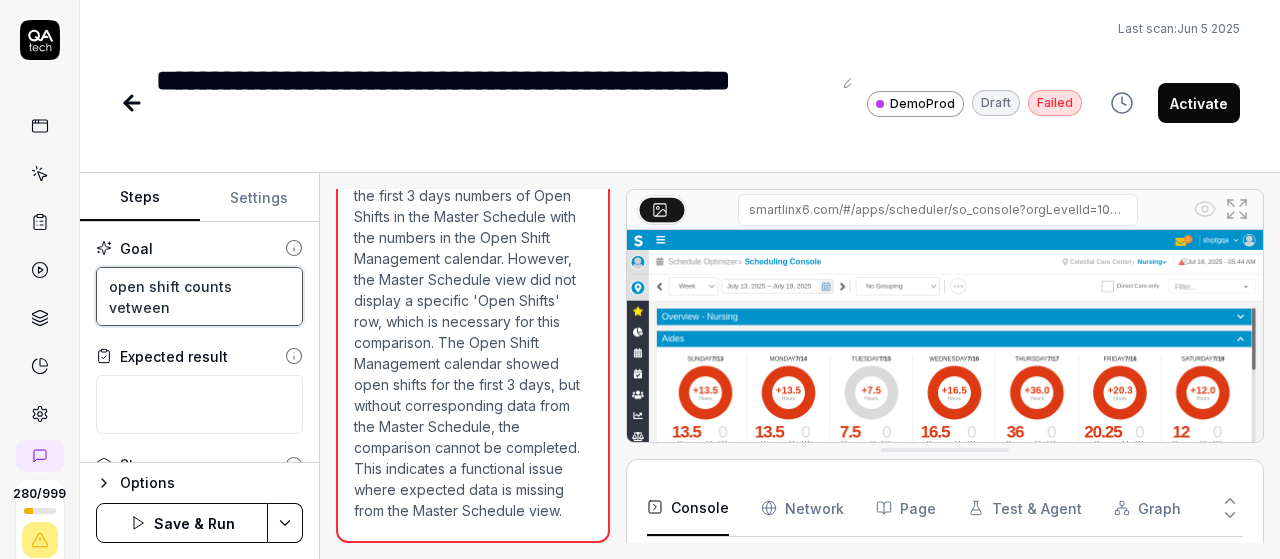 type on "open shift counts vetwee" 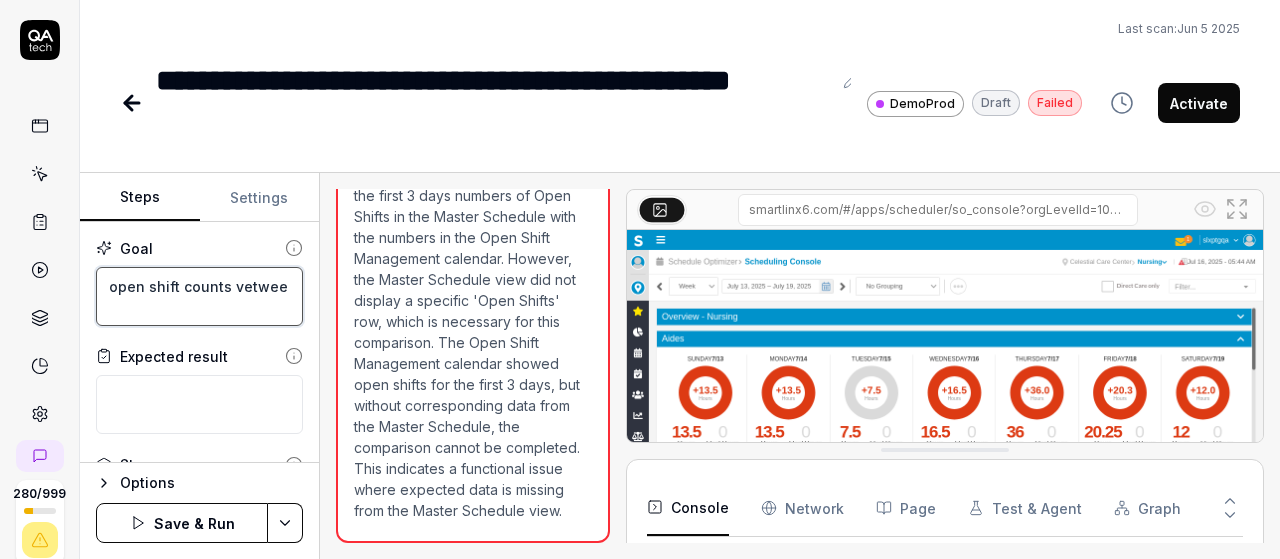 type on "open shift counts vetwe" 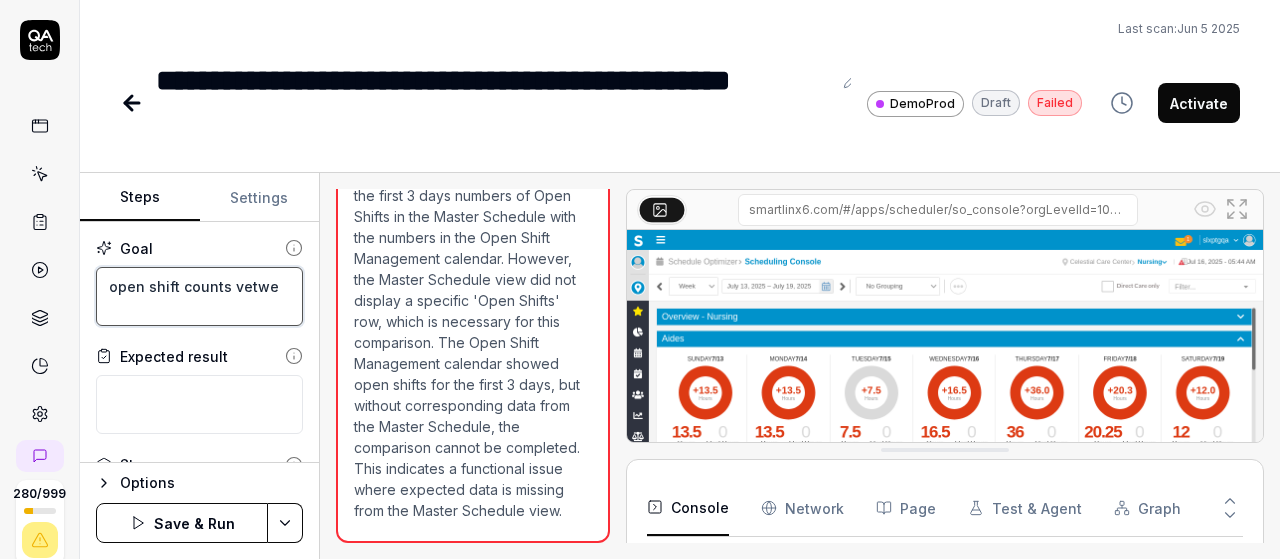 type on "open shift counts vetw" 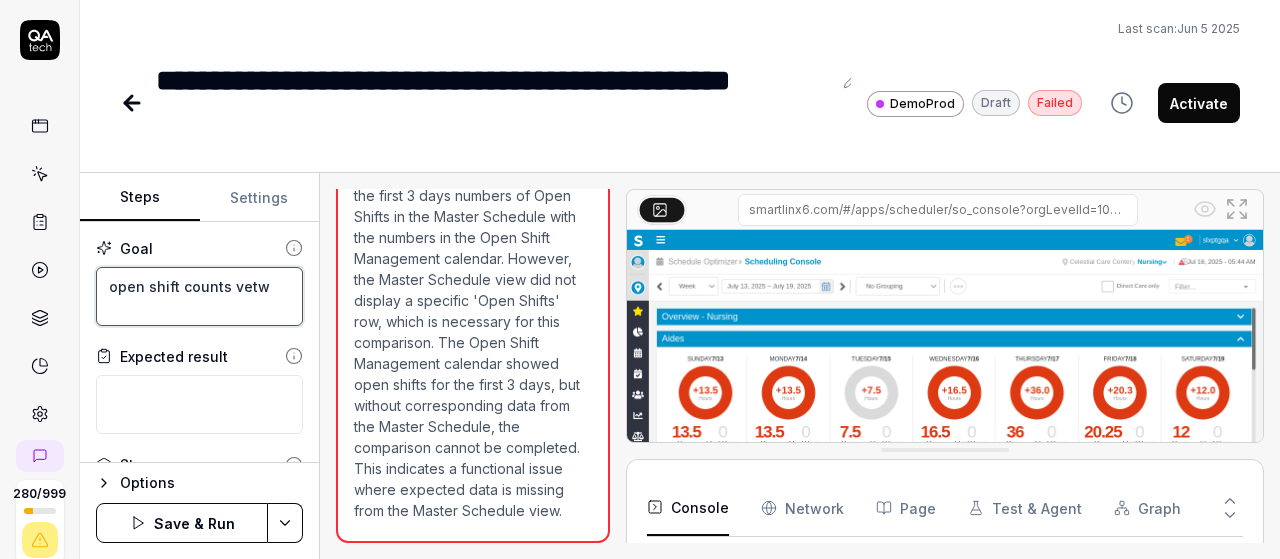 type on "open shift counts vet" 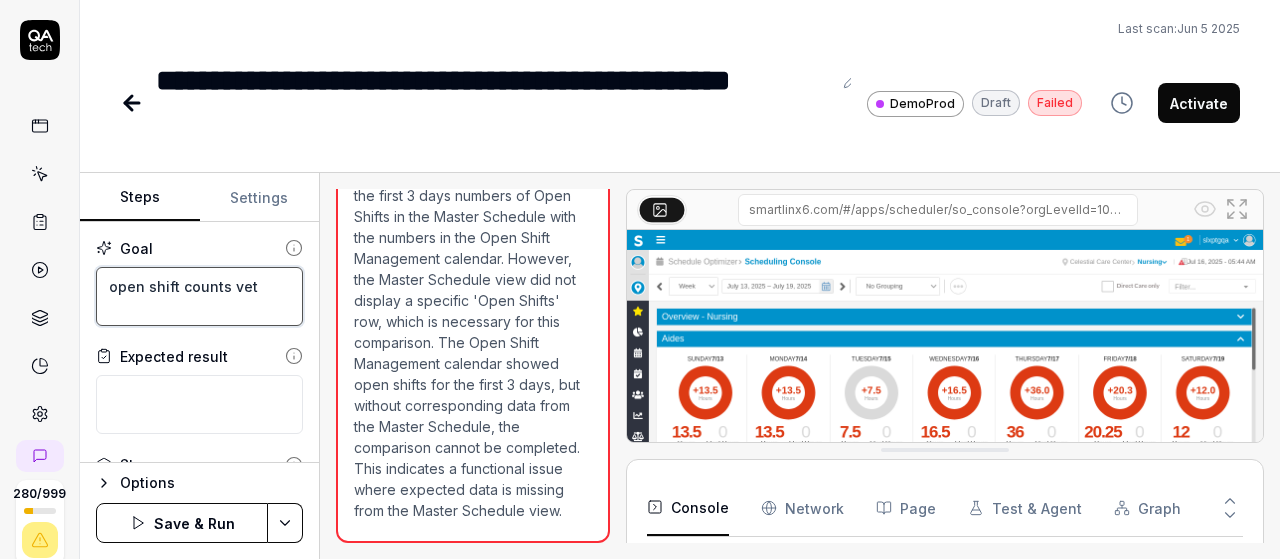 type on "*" 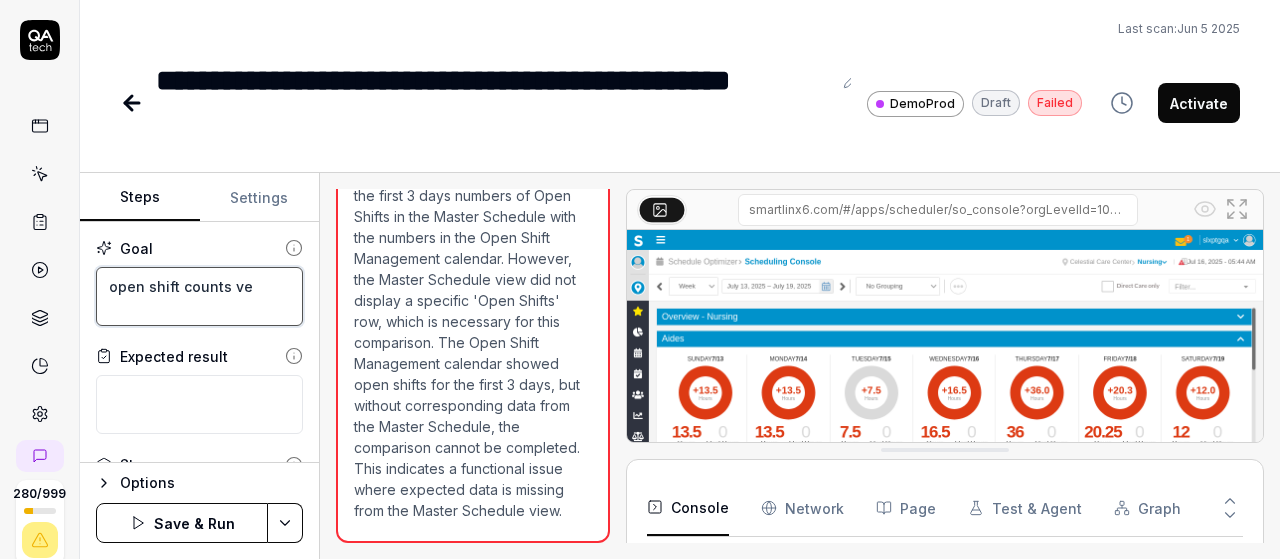 type on "*" 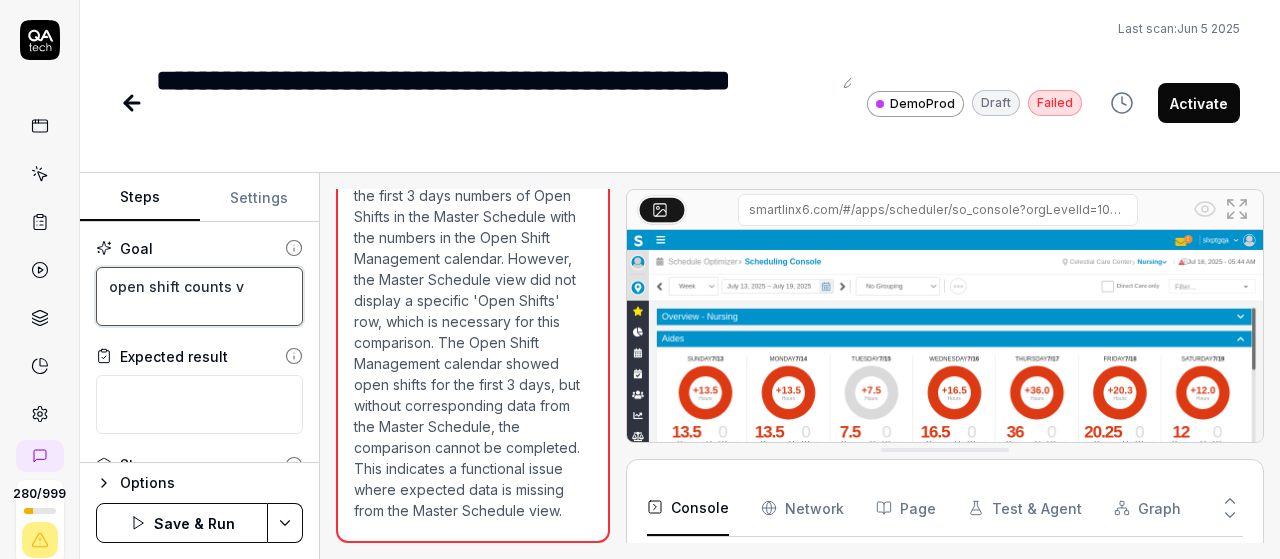 type on "open shift counts" 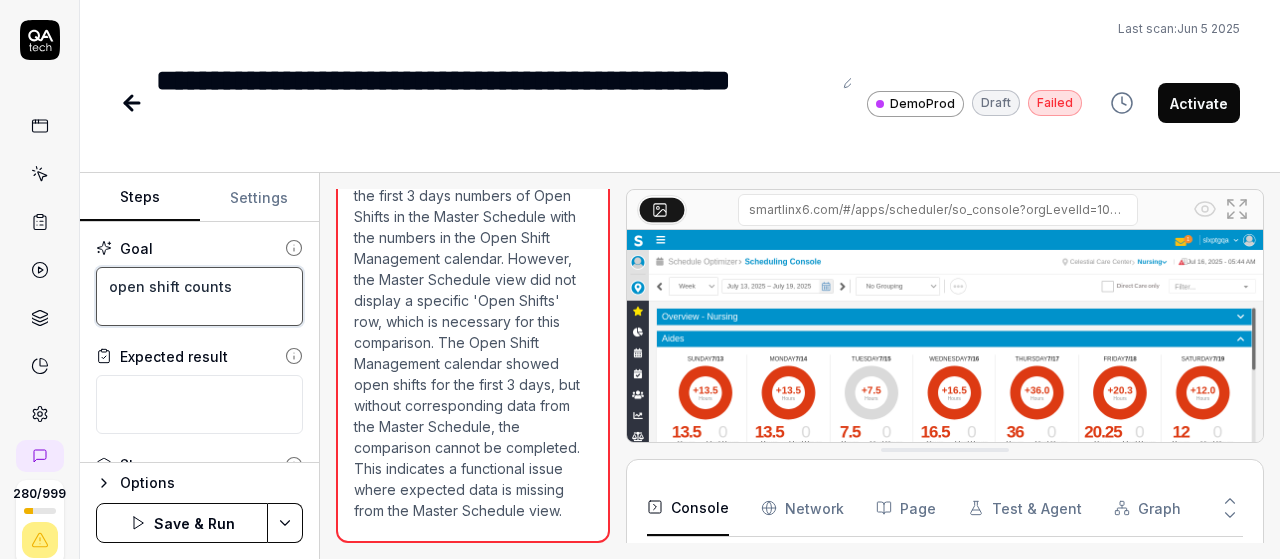type on "open shift counts b" 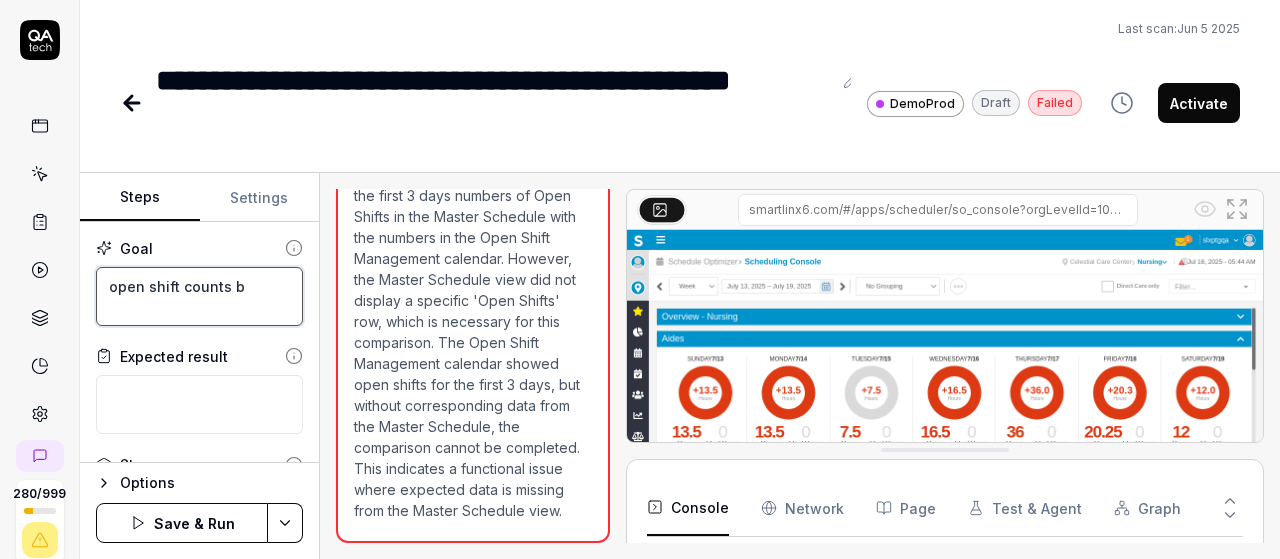 type on "open shift counts be" 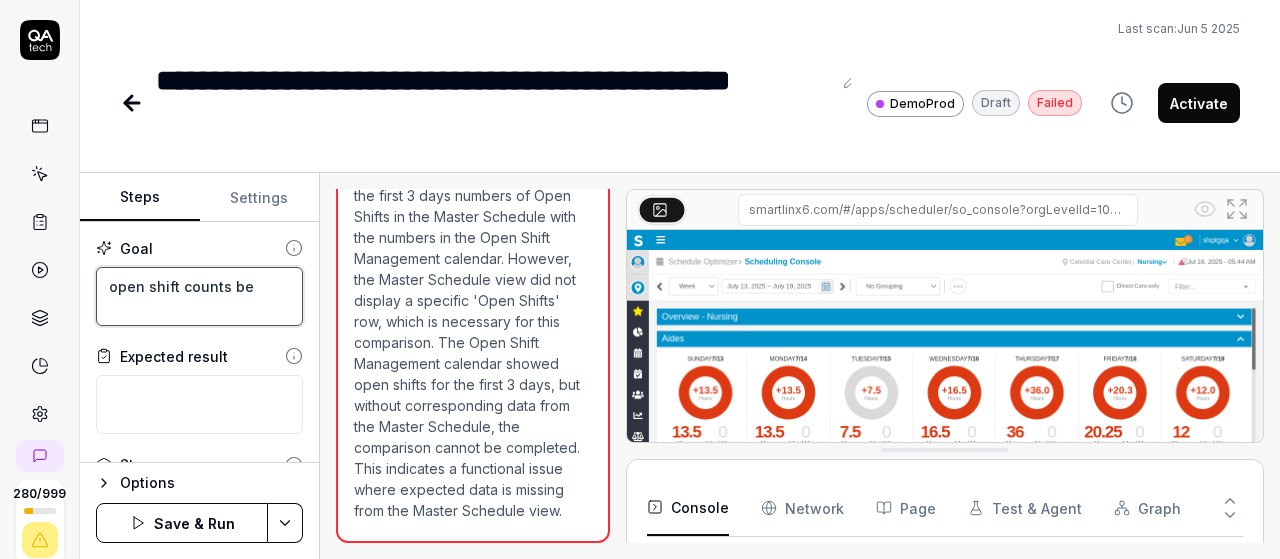 type on "open shift counts bet" 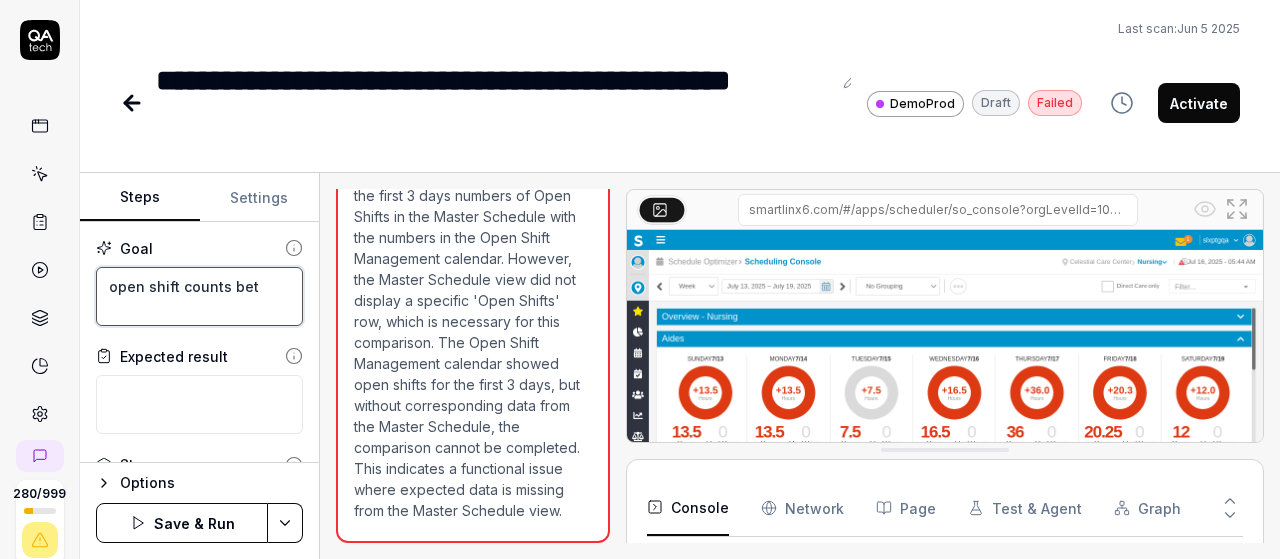 type on "open shift counts betw" 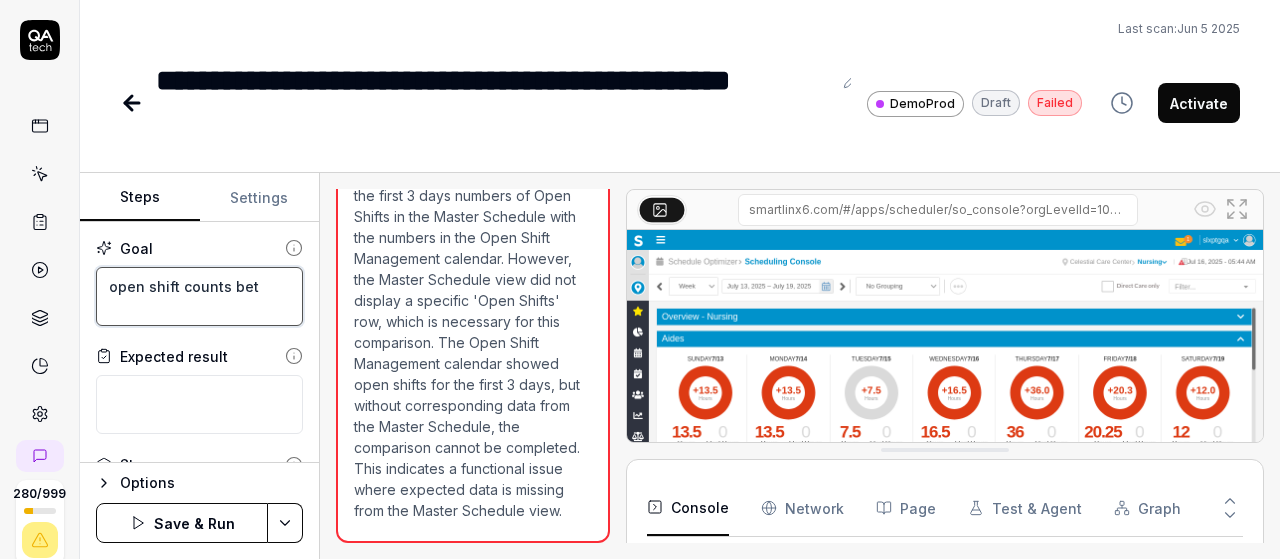 type on "*" 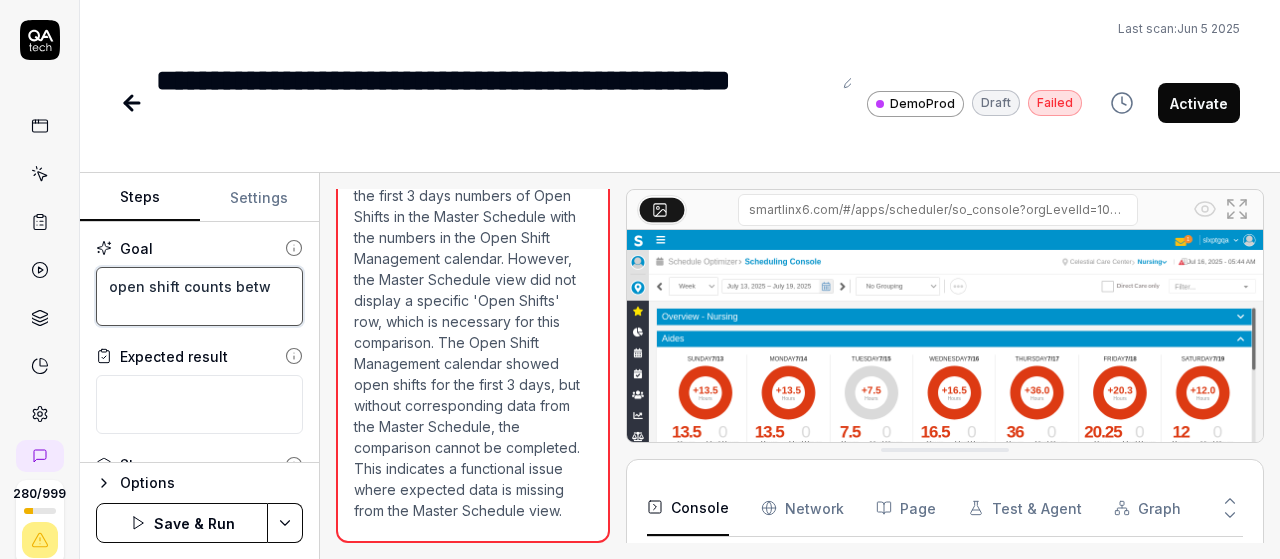 type on "open shift counts betwe" 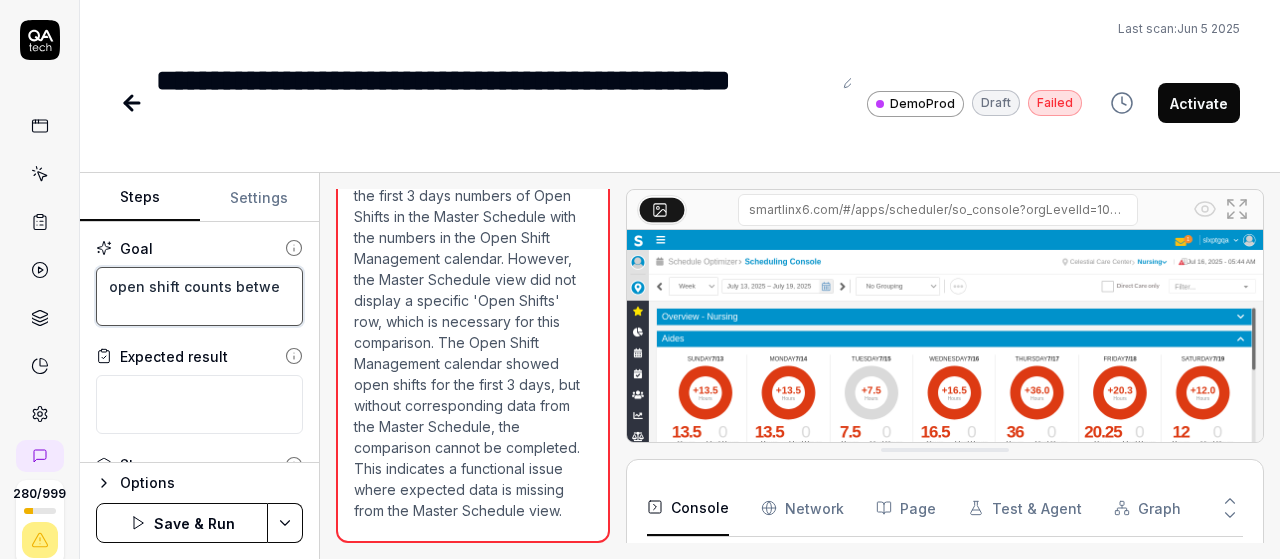 type on "open shift counts betwee" 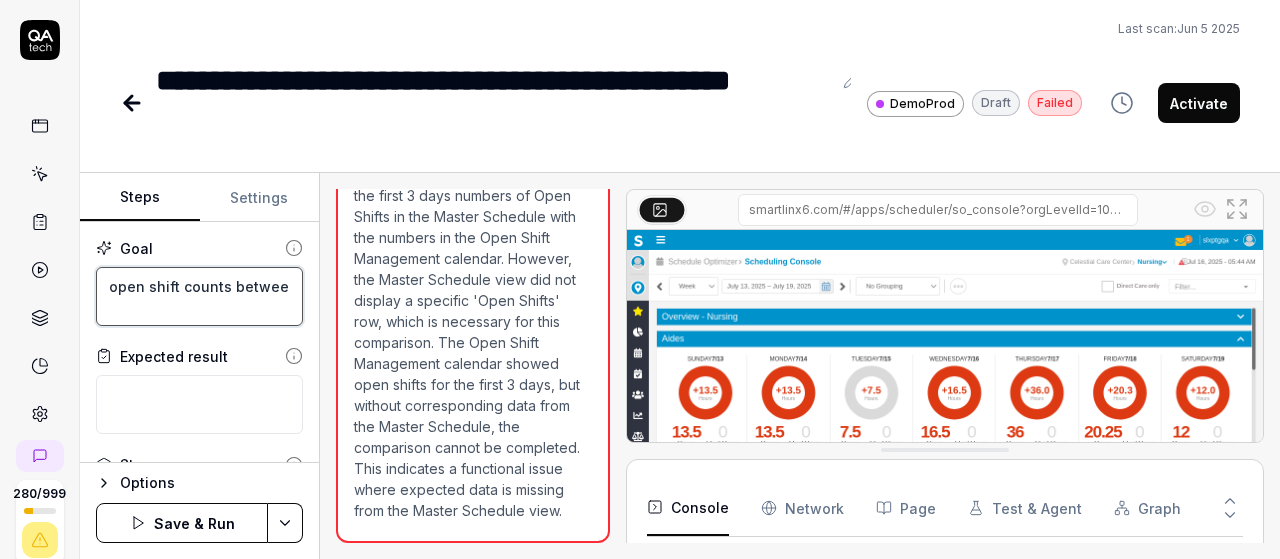 type on "open shift counts between" 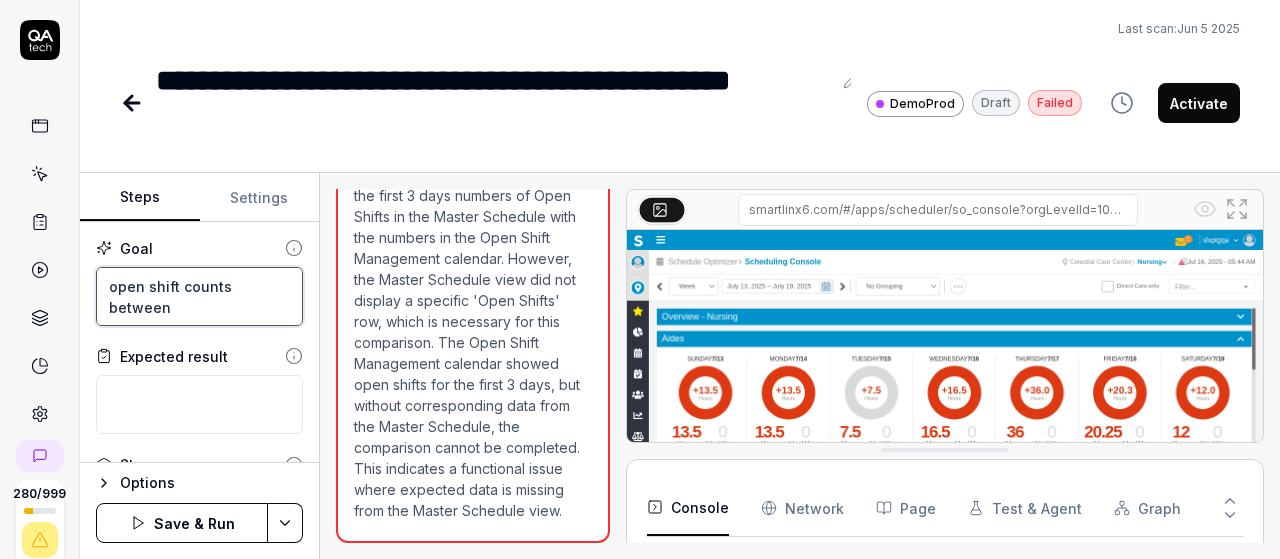 type on "open shift counts between" 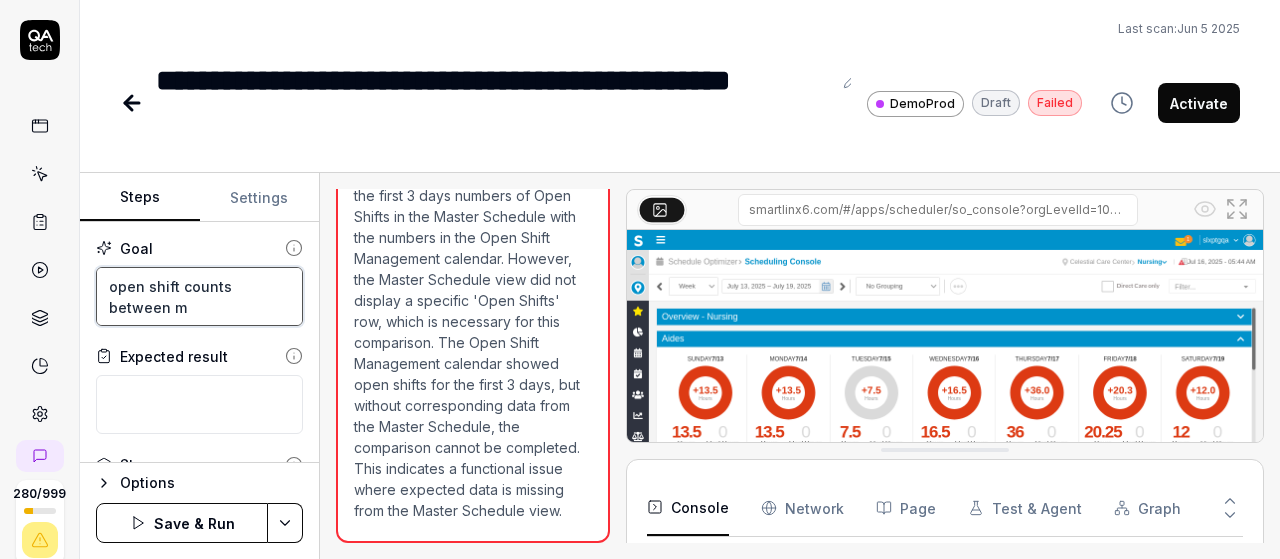 type on "open shift counts between ma" 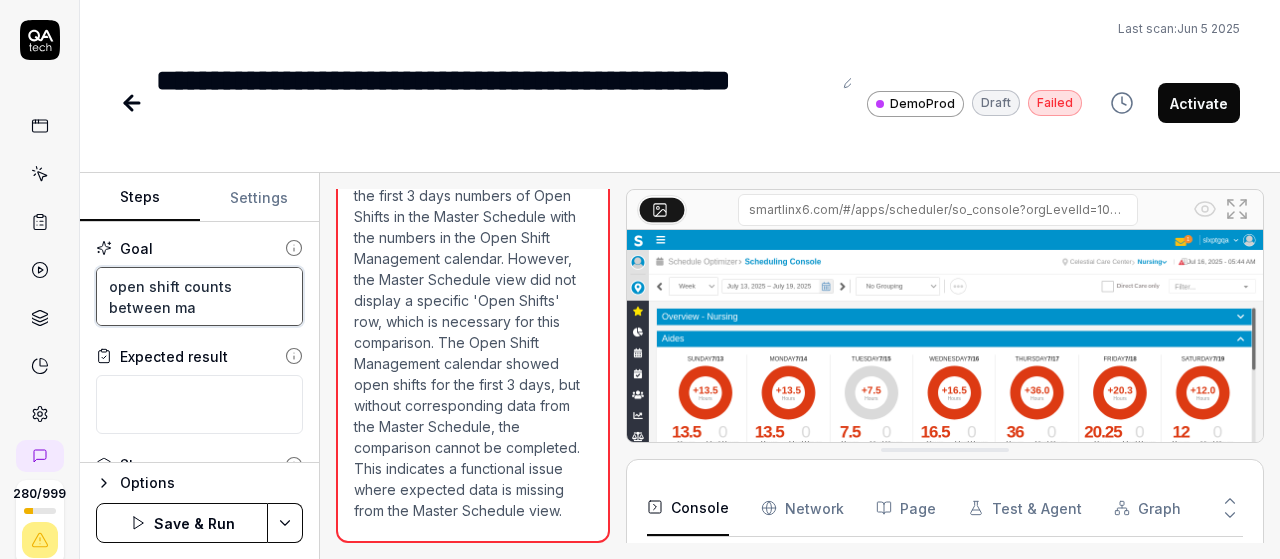 type on "open shift counts between mas" 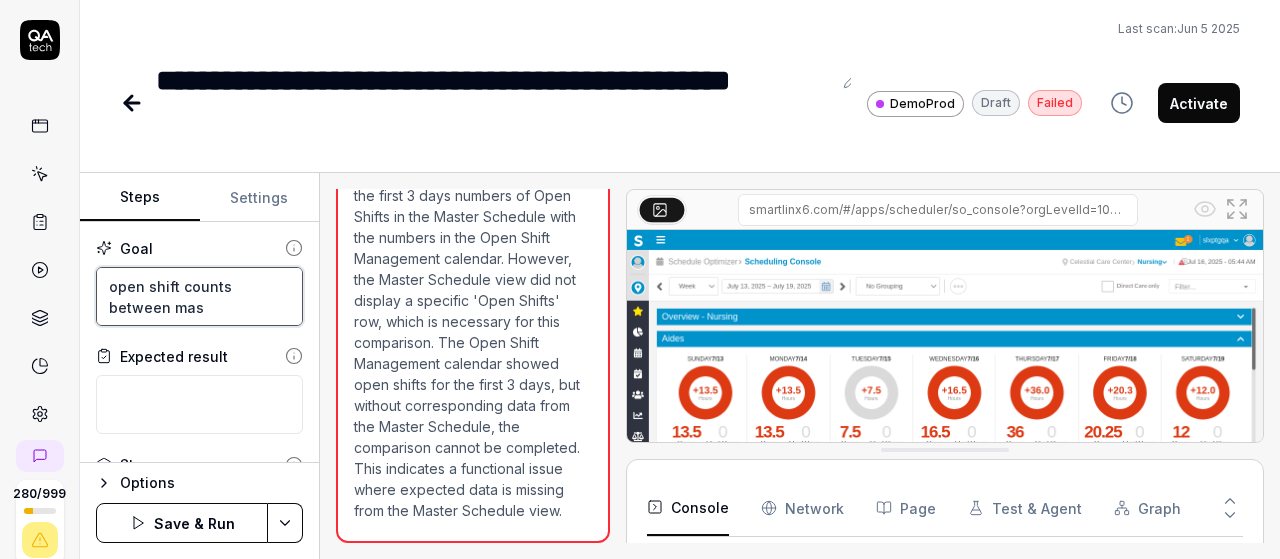 type on "open shift counts between mast" 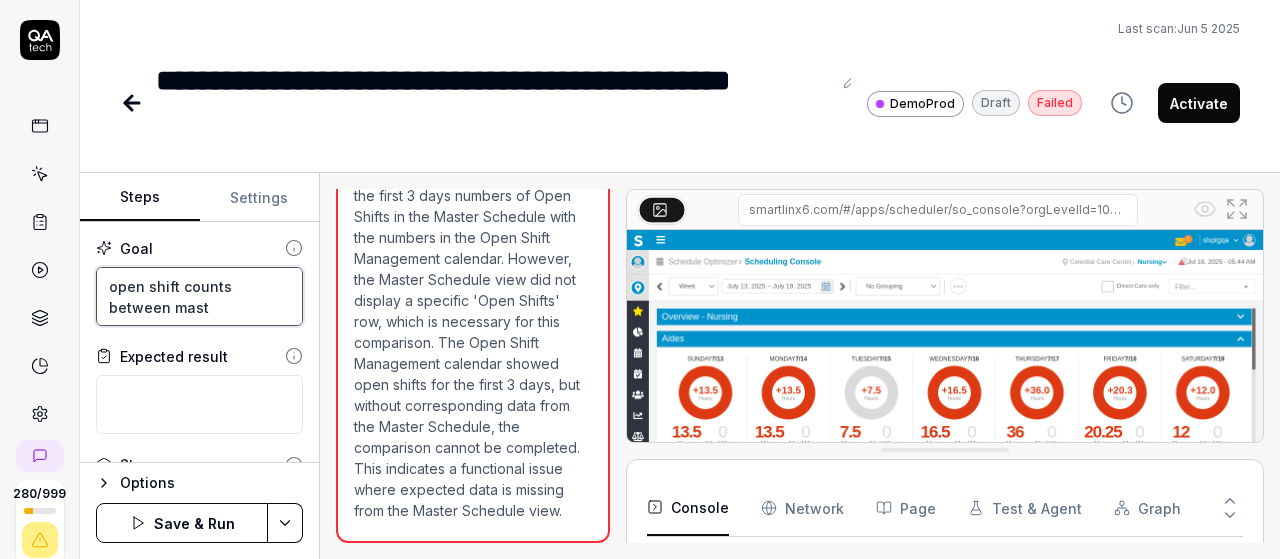 type on "open shift counts between maste" 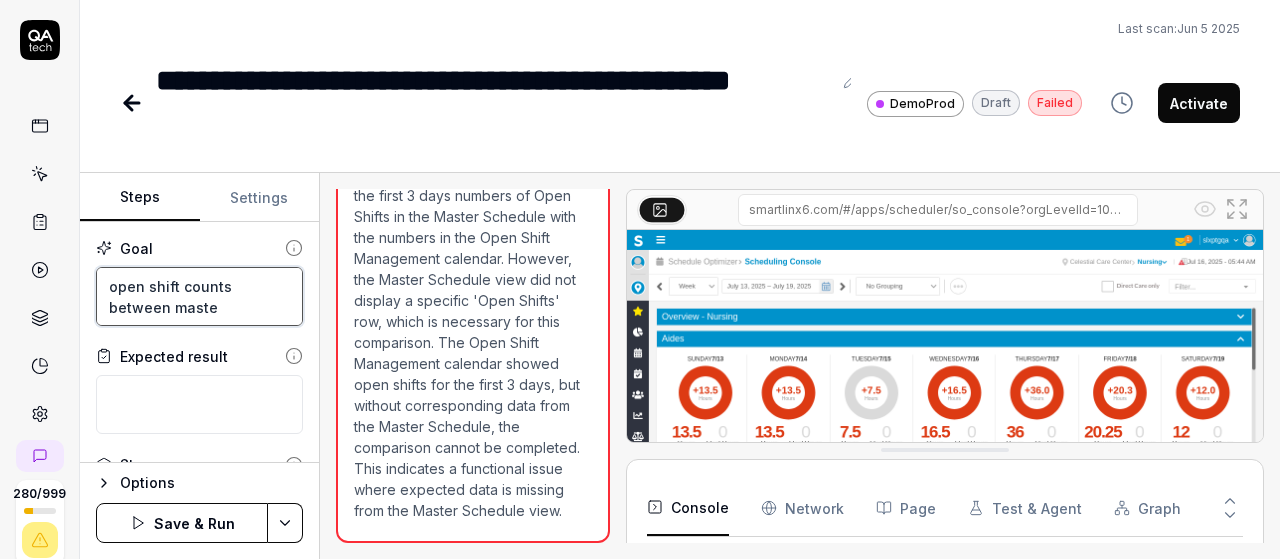 type on "open shift counts between master" 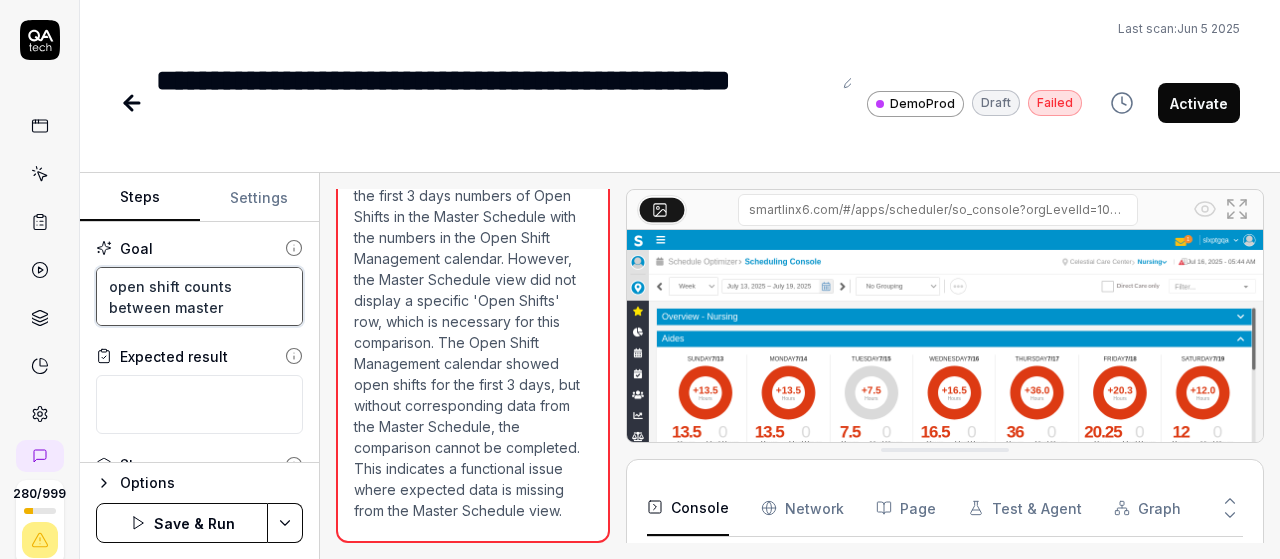 type on "open shift counts between master" 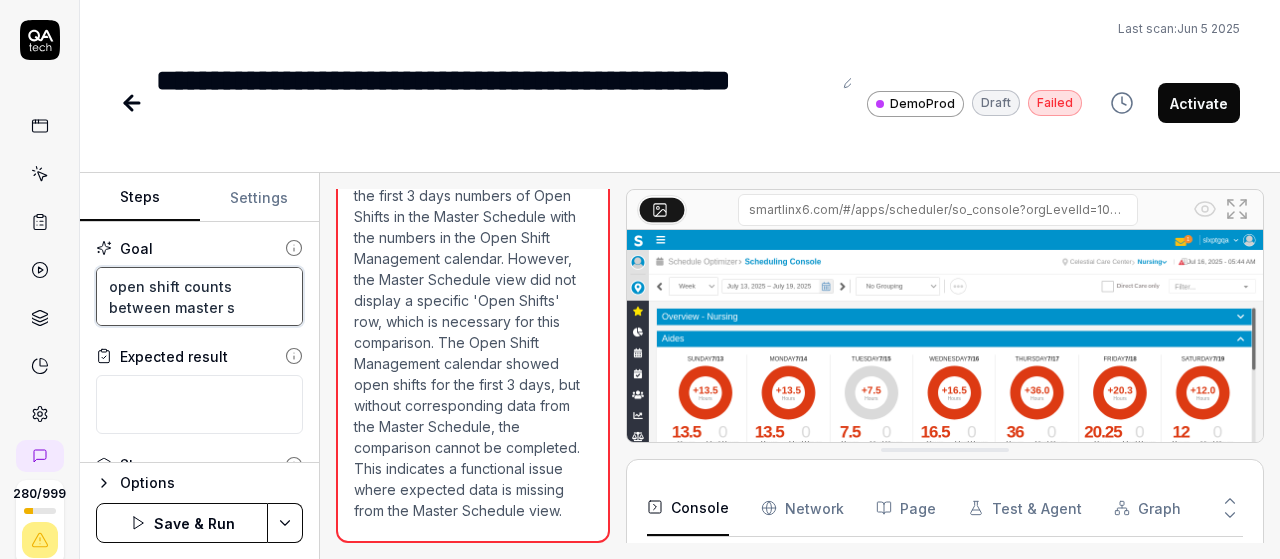 type on "open shift counts between master sc" 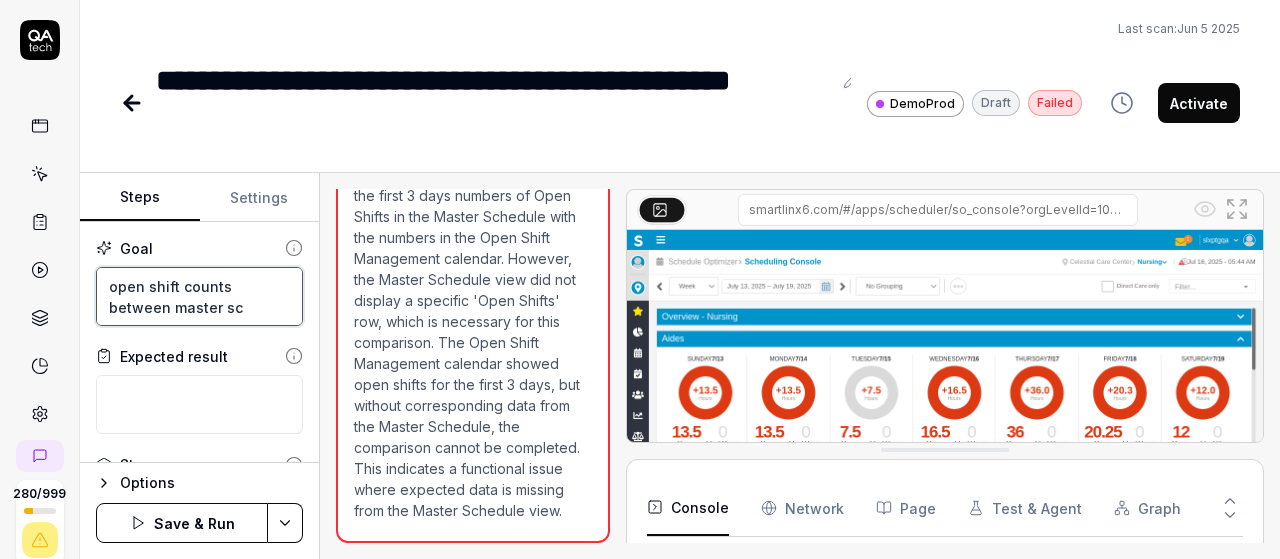 type on "open shift counts between master sch" 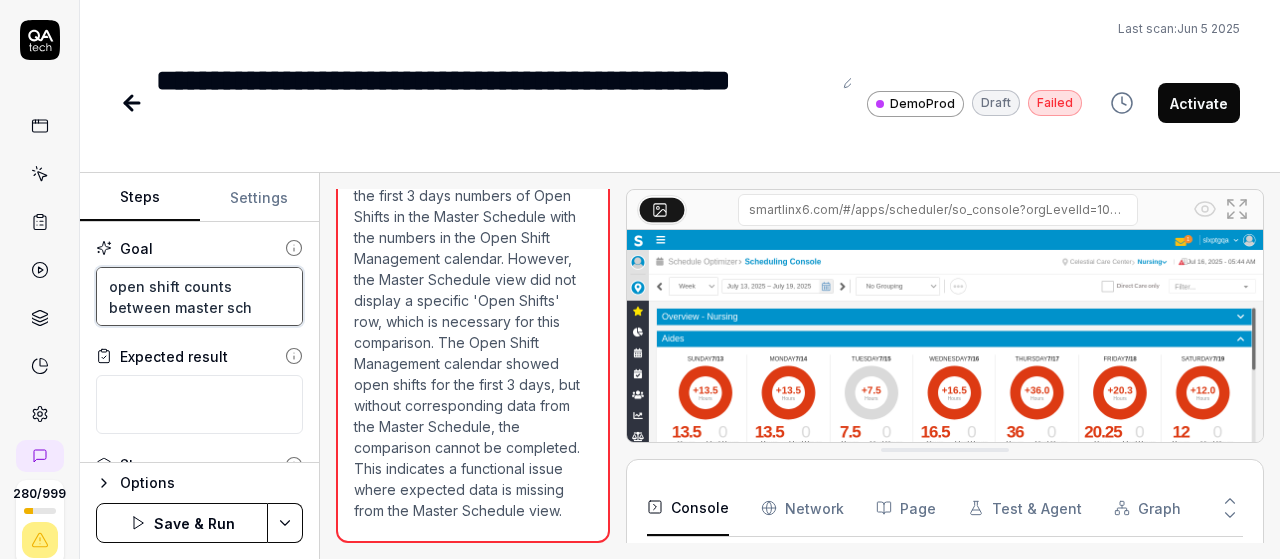 type on "open shift counts between master sche" 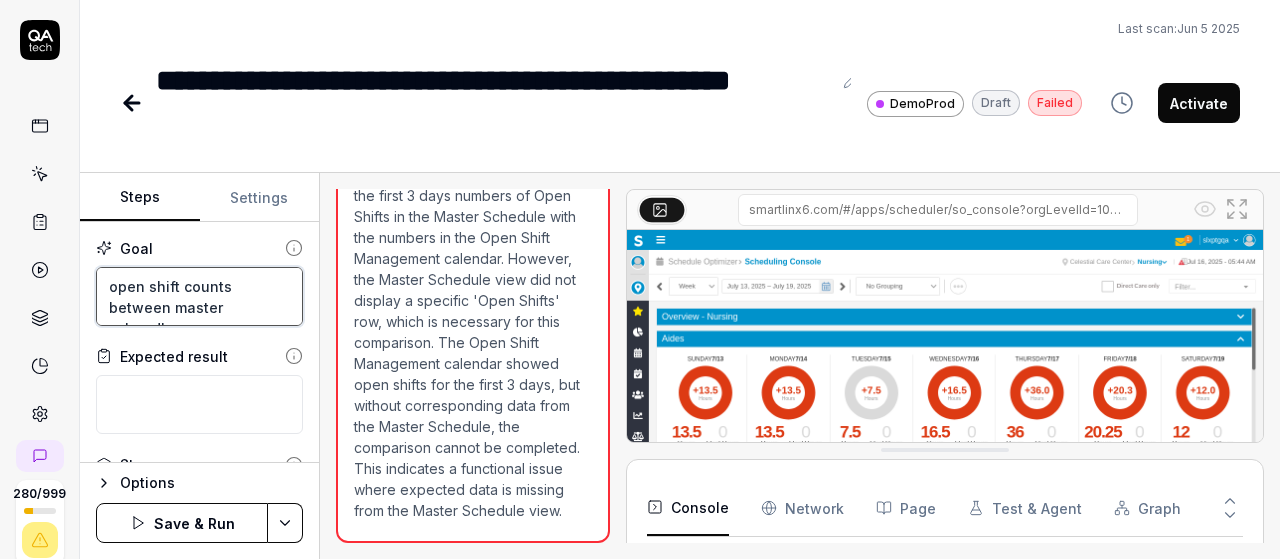 type on "open shift counts between master scheud" 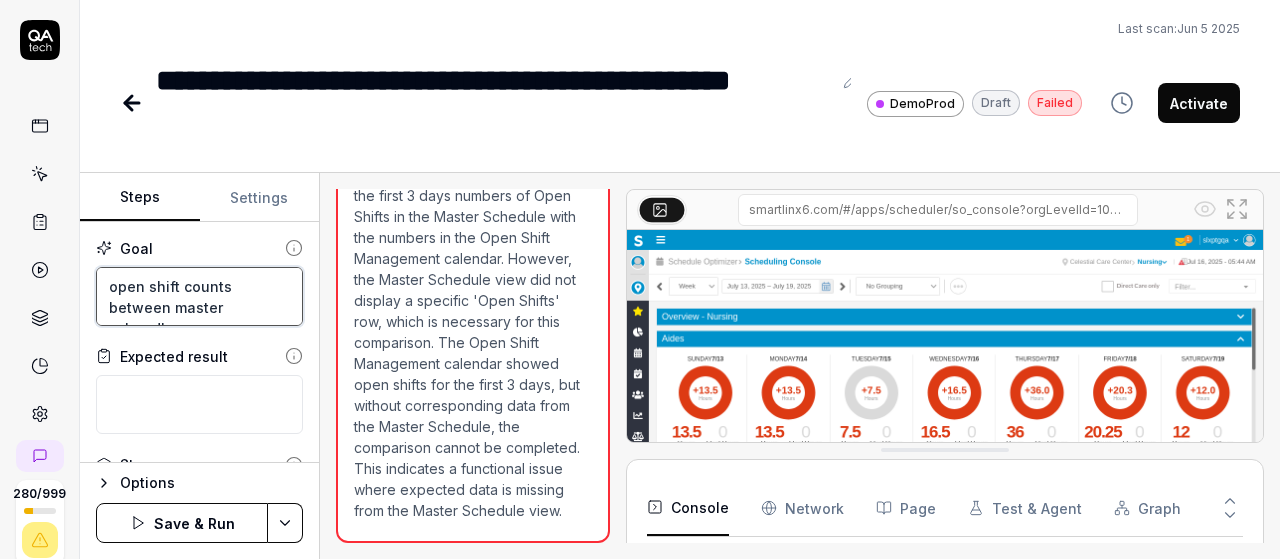 type on "*" 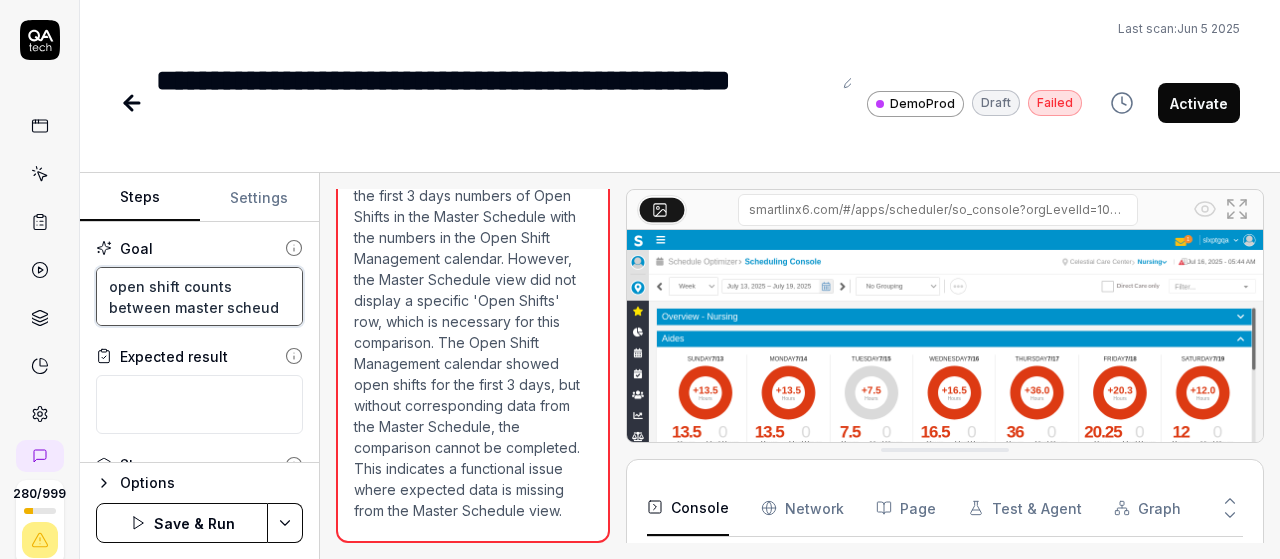 type on "open shift counts between master scheudl" 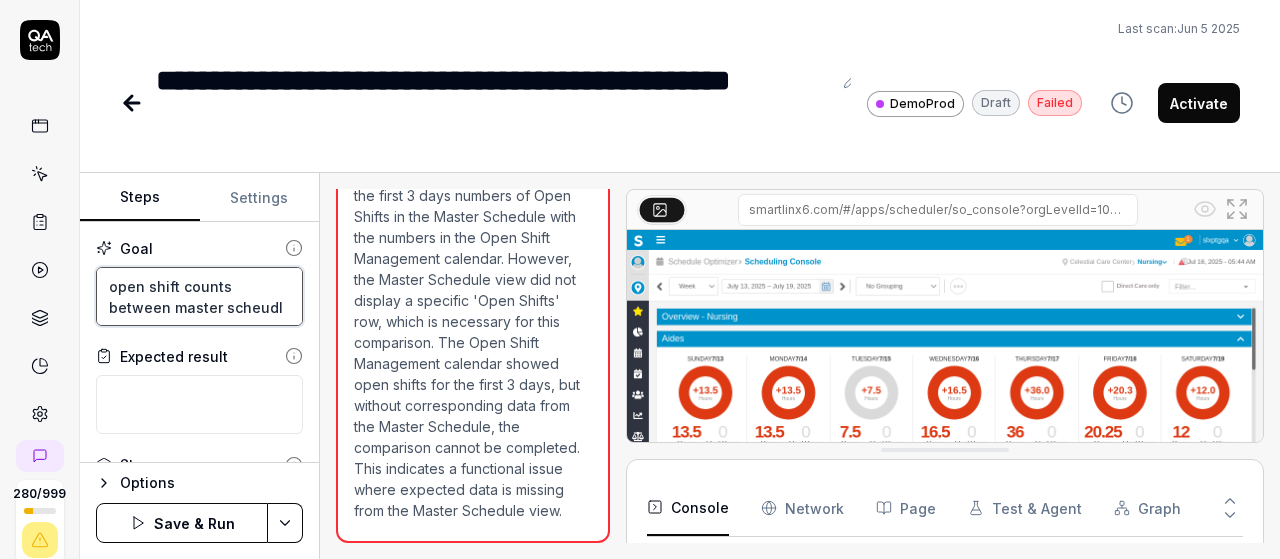 type on "open shift counts between master scheudle" 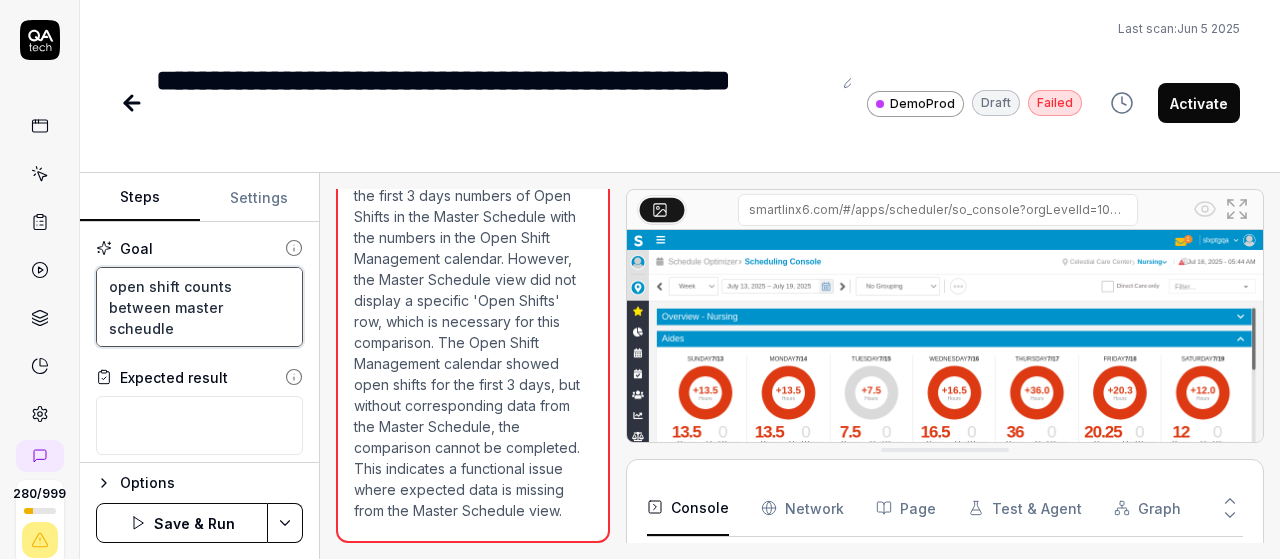 type on "open shift counts between master scheudle" 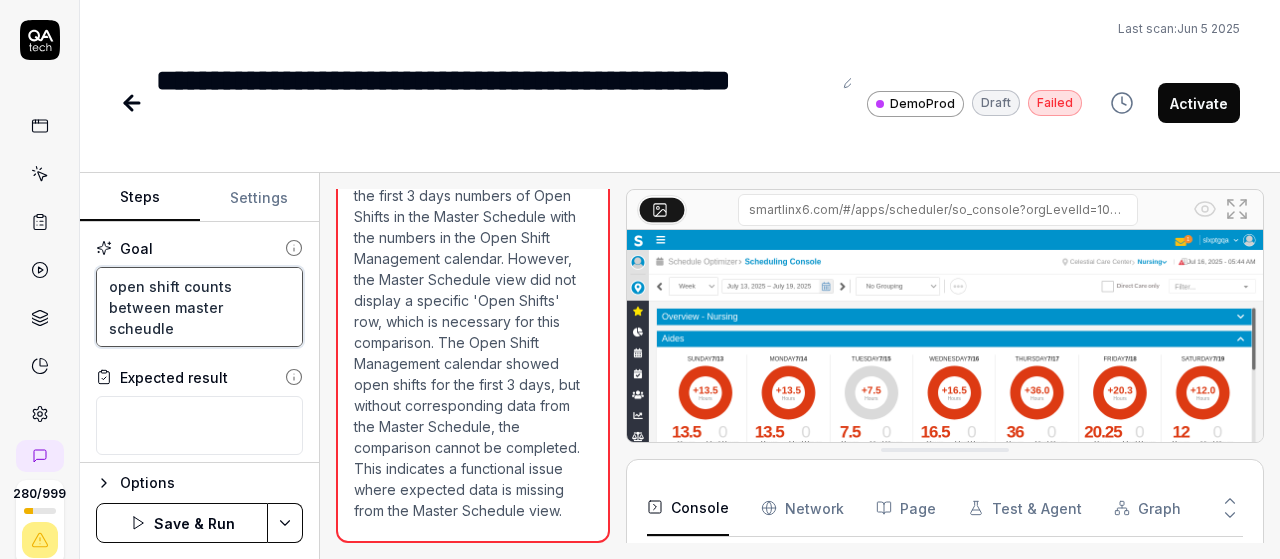 type on "*" 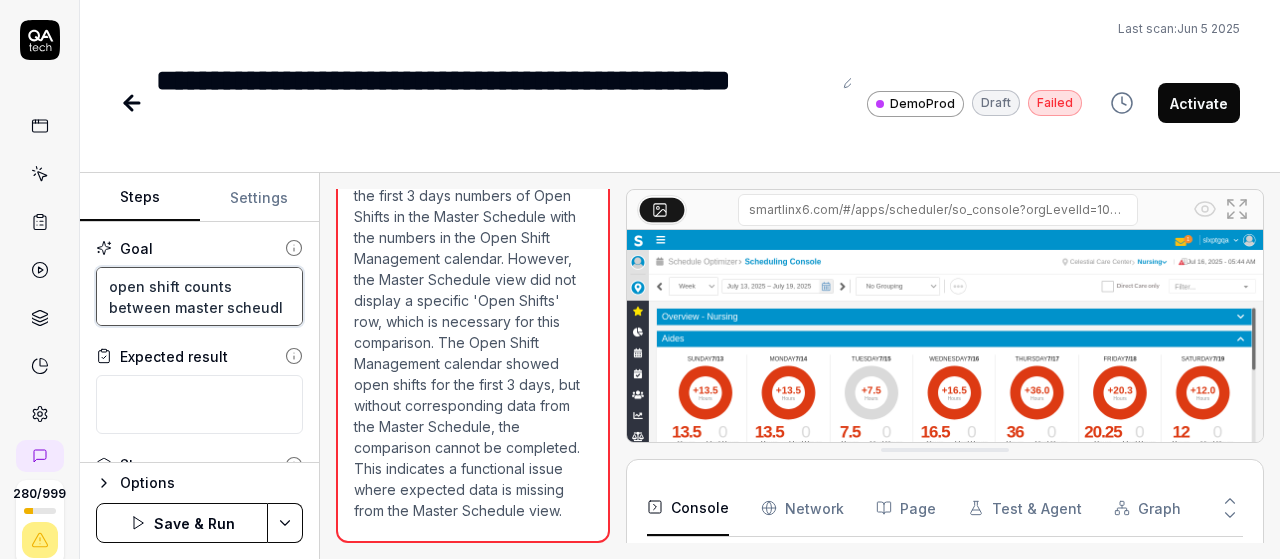 type on "open shift counts between master scheud" 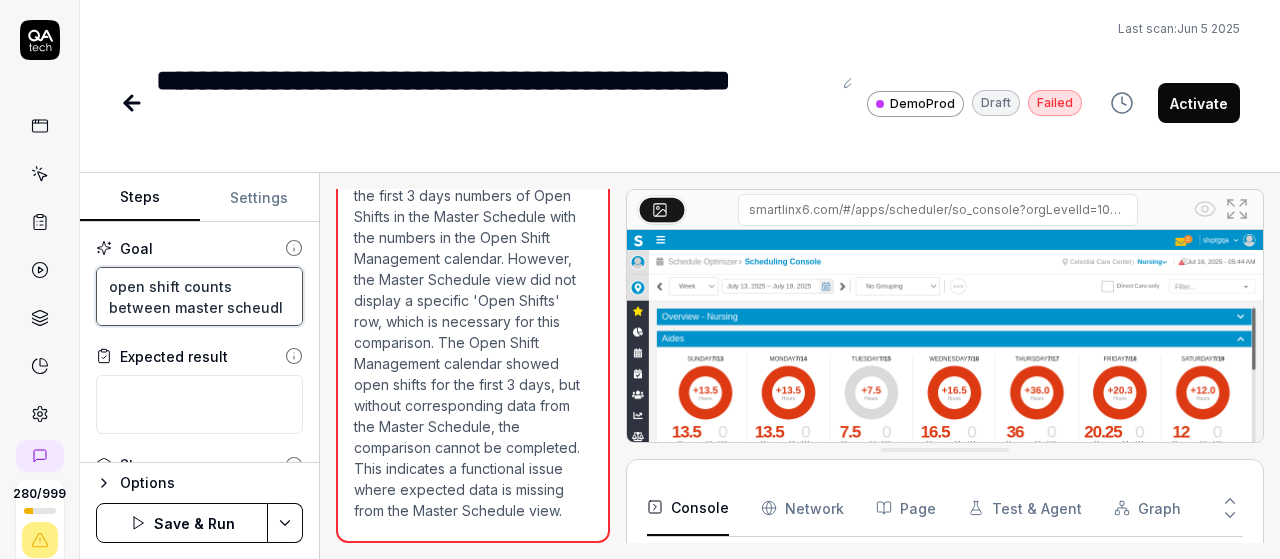 type on "*" 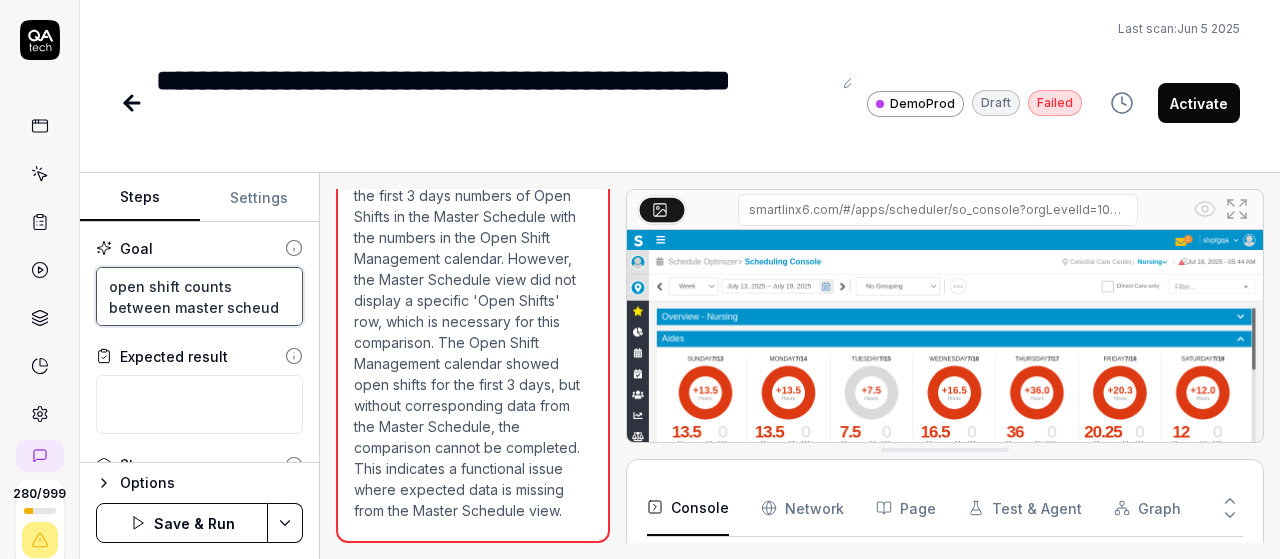 type on "open shift counts between master scheu" 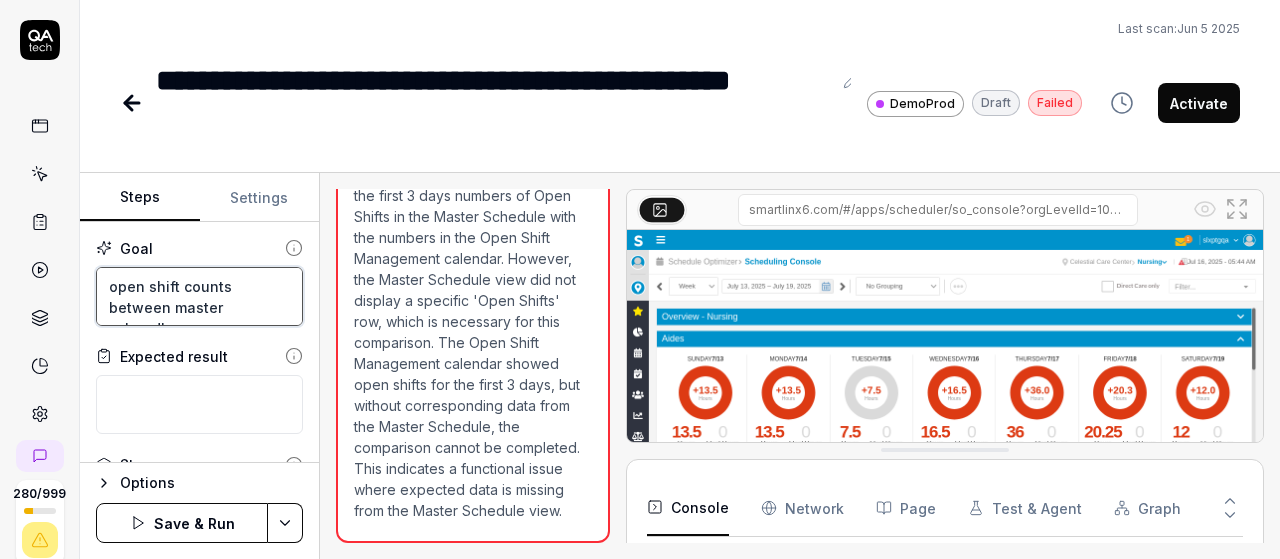 type on "open shift counts between master sche" 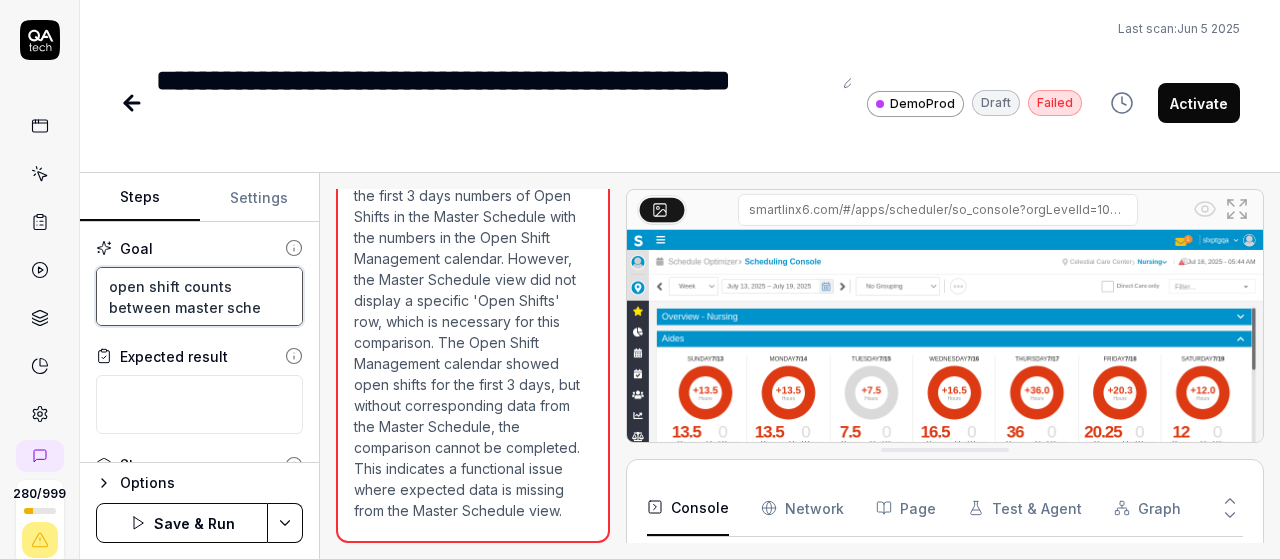 type on "open shift counts between master sched" 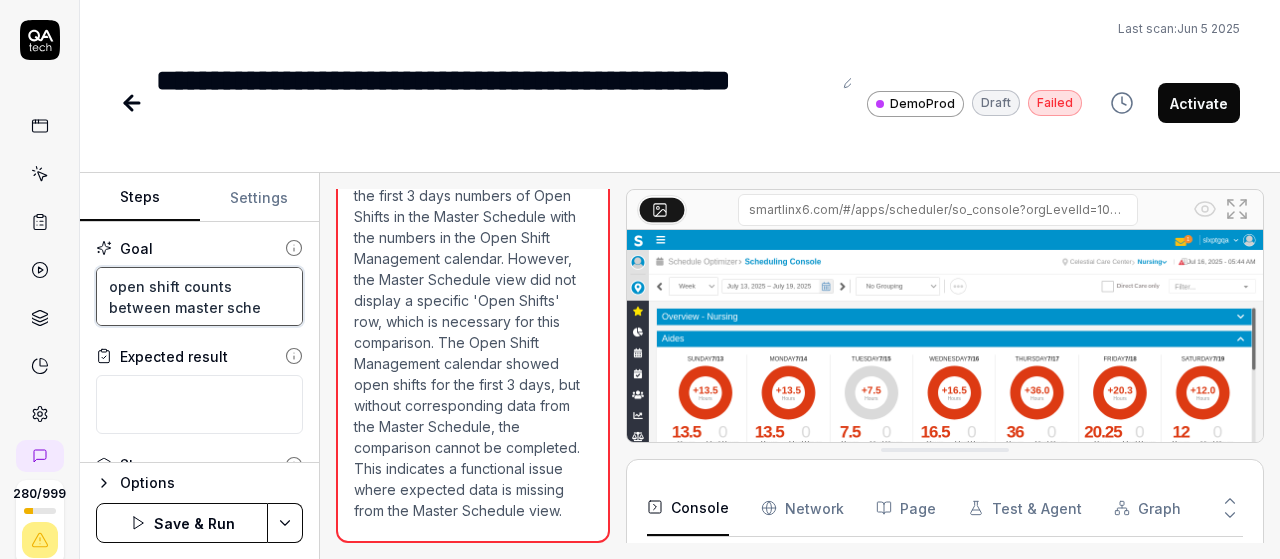 type on "*" 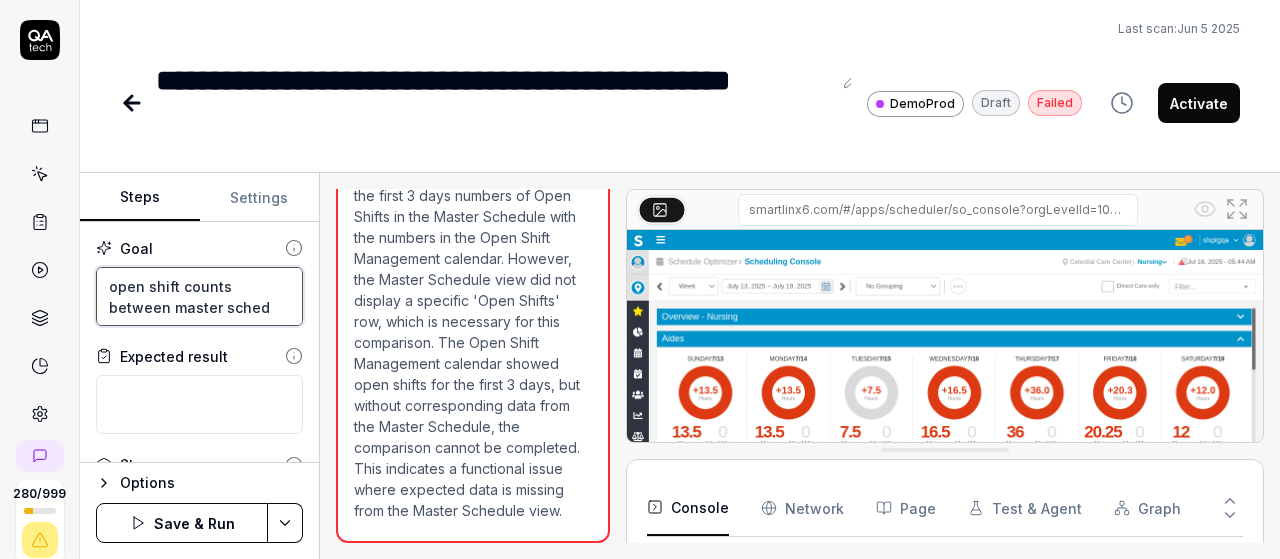 type on "open shift counts between master schedu" 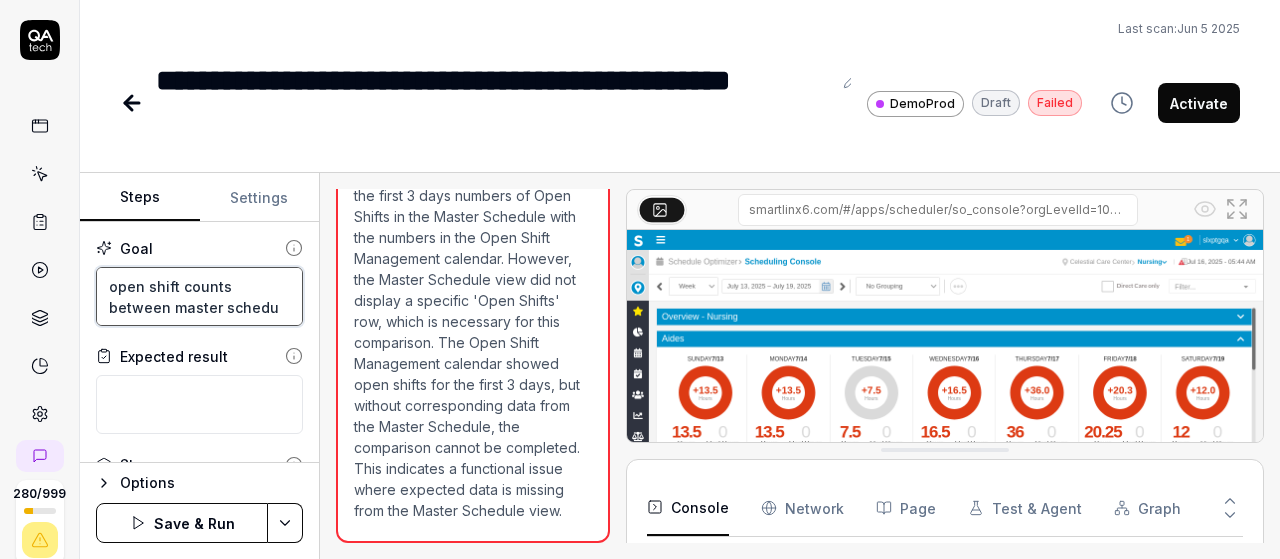 type on "open shift counts between master schedul" 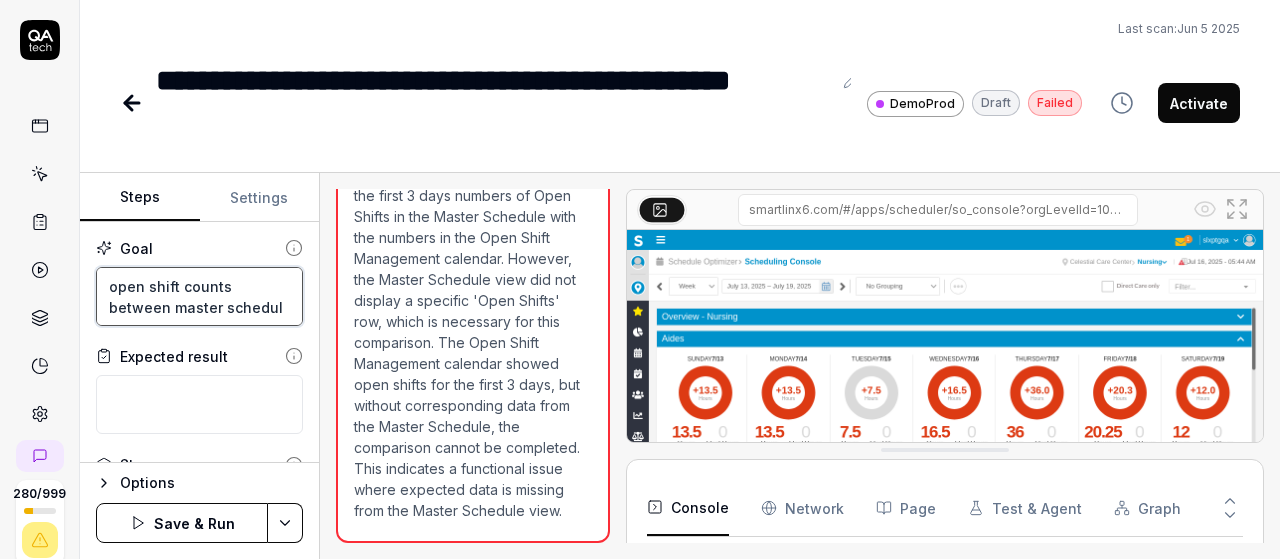 type on "open shift counts between master schedule" 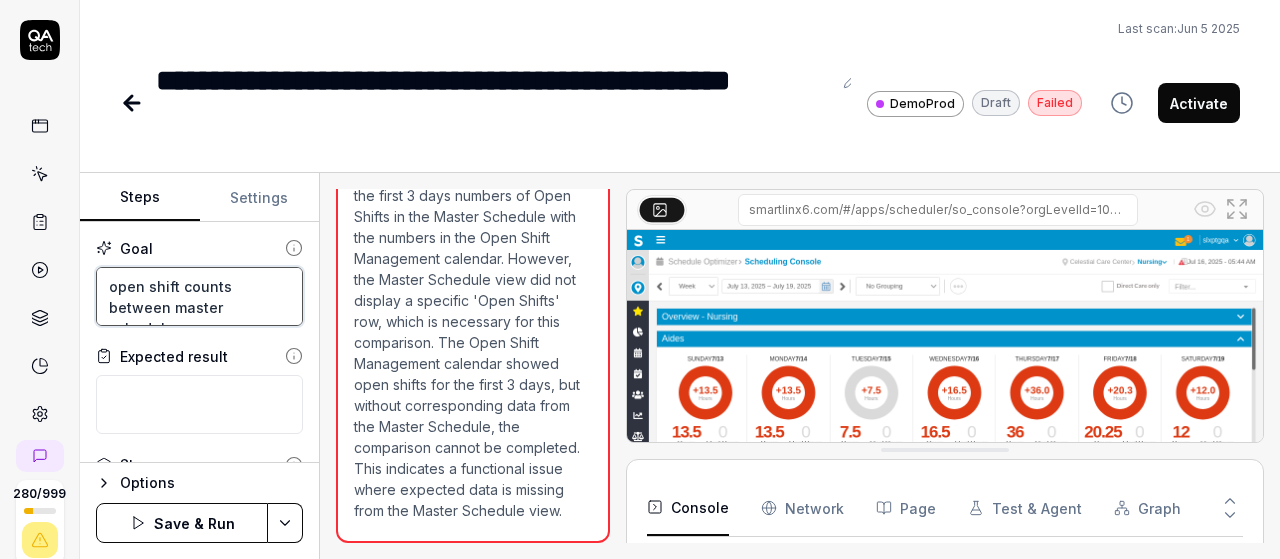 type on "open shift counts between master schedule" 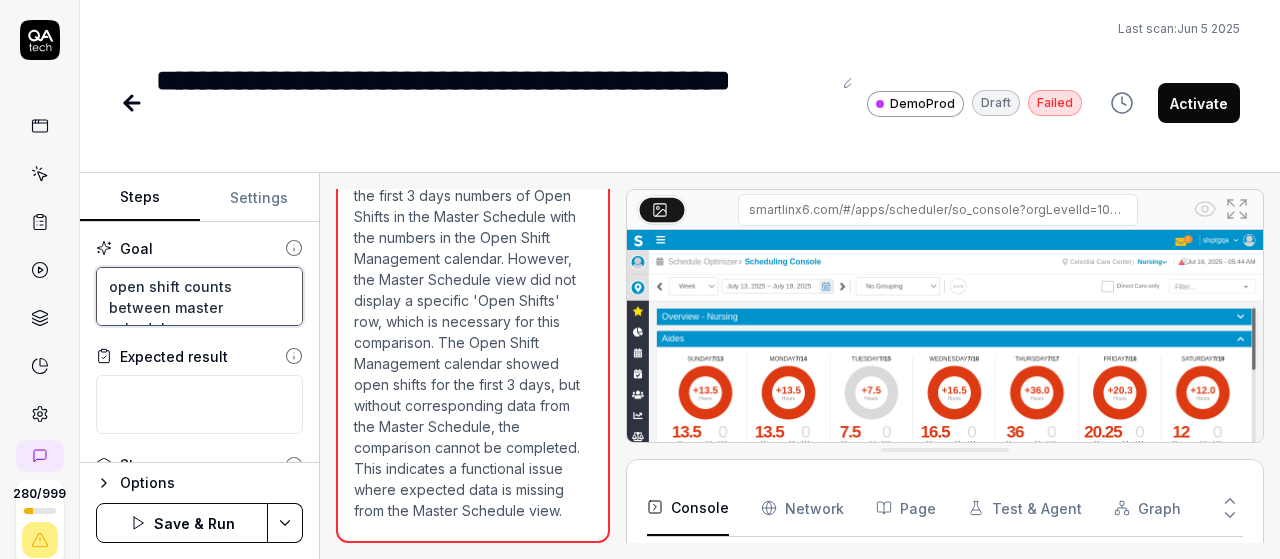 type on "*" 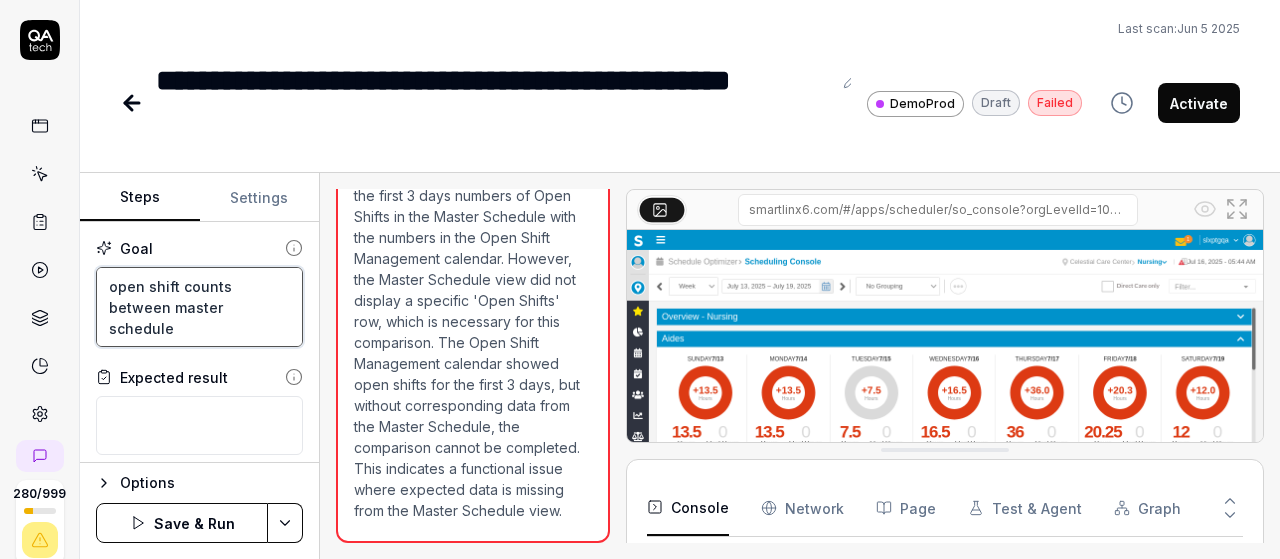 type on "open shift counts between master schedule a" 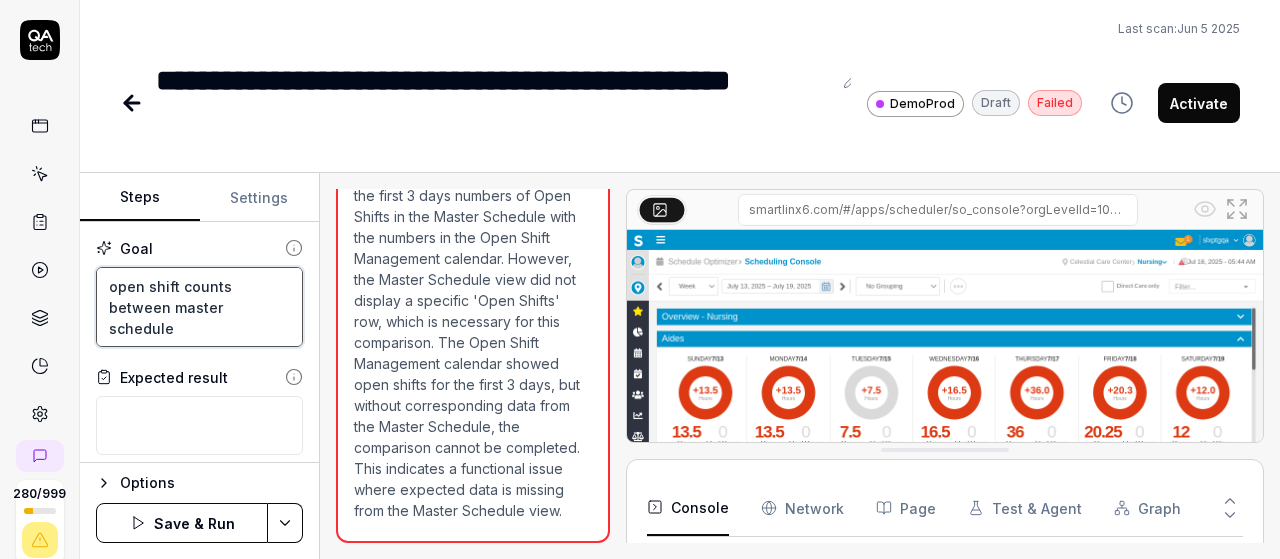 type on "*" 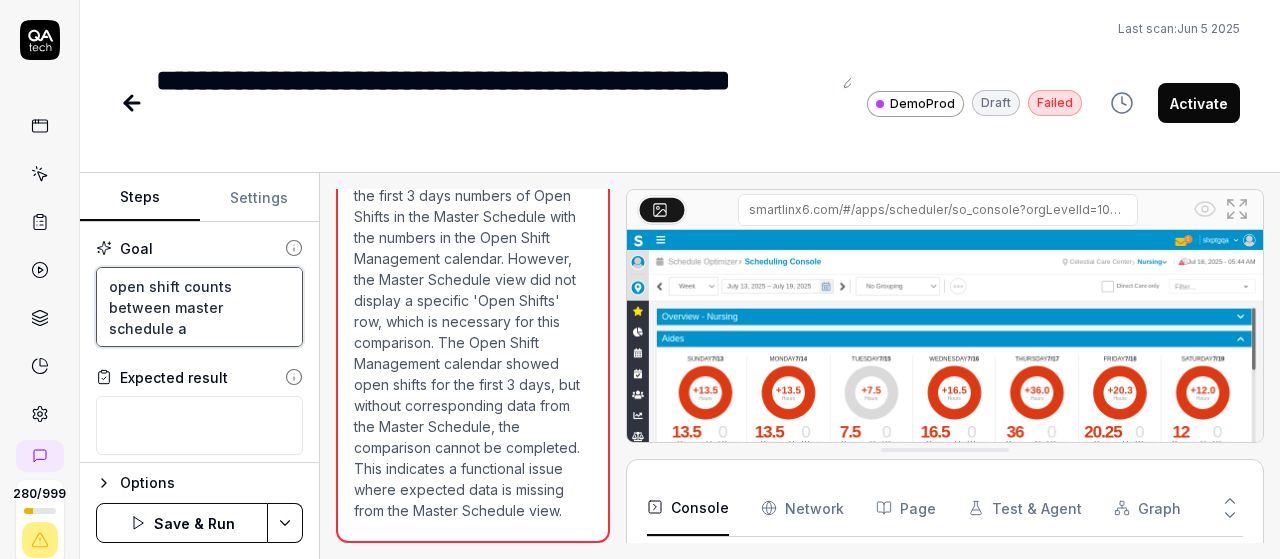 type on "open shift counts between master schedule an" 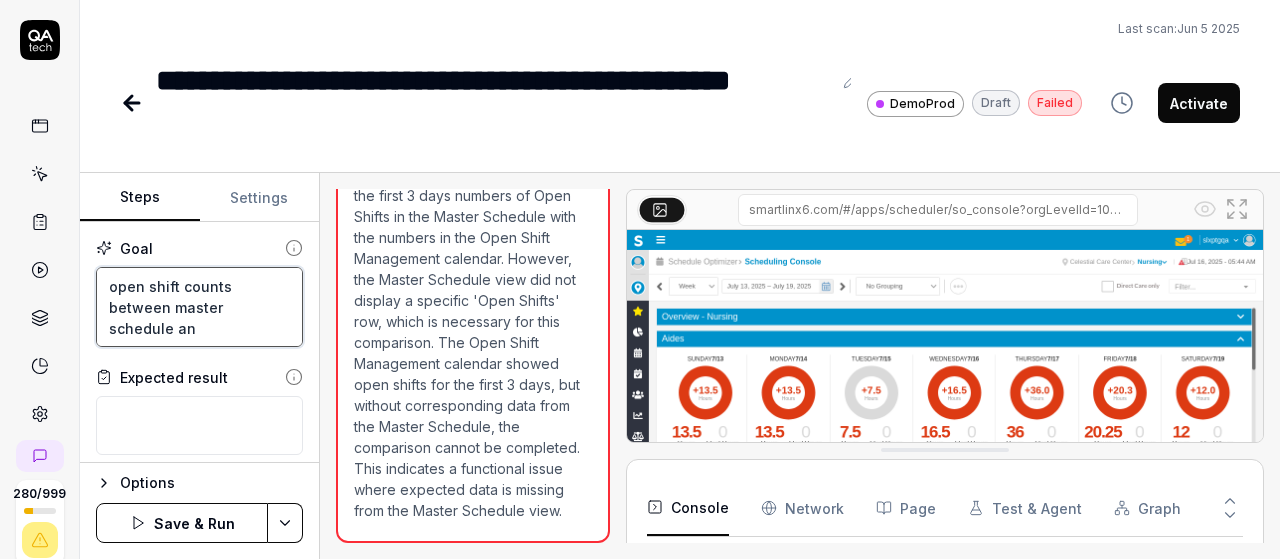 type on "open shift counts between master schedule and" 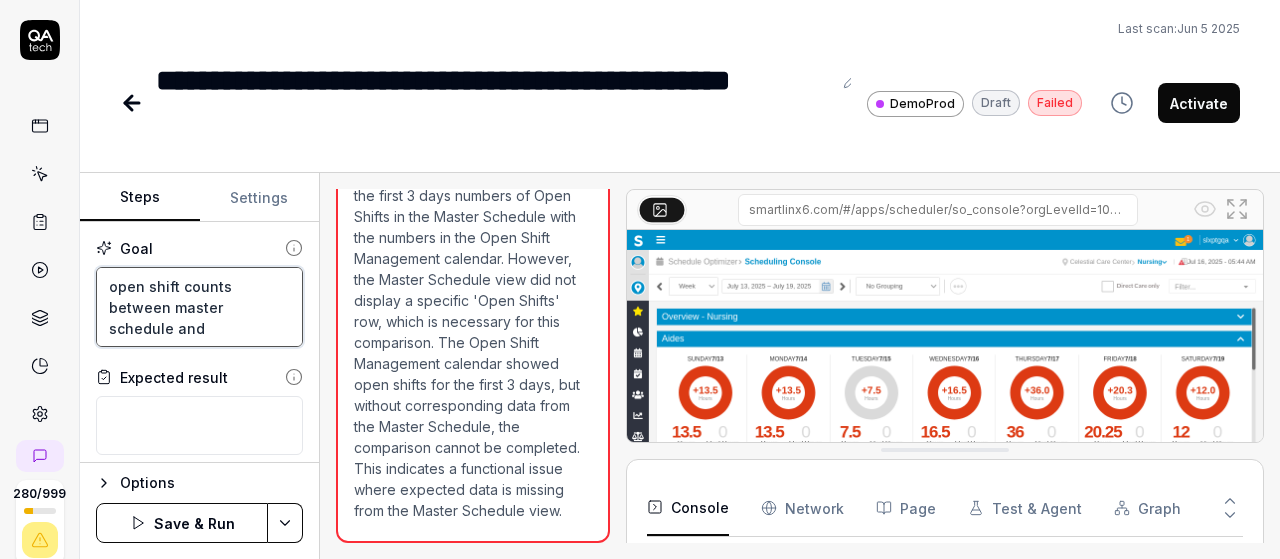 type on "open shift counts between master schedule and" 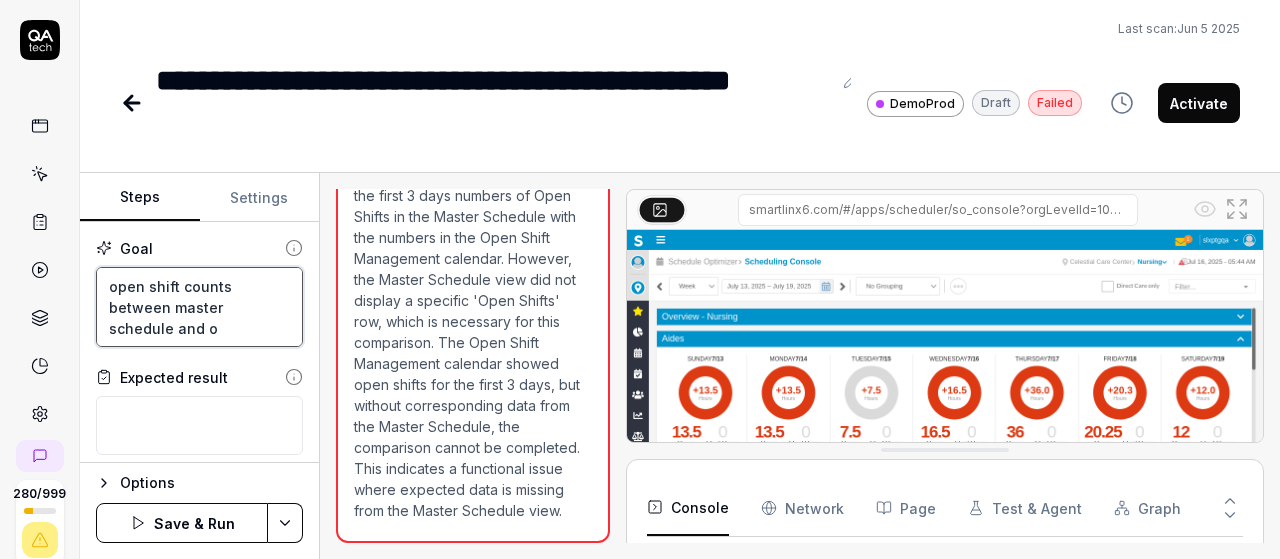 type on "open shift counts between master schedule and op" 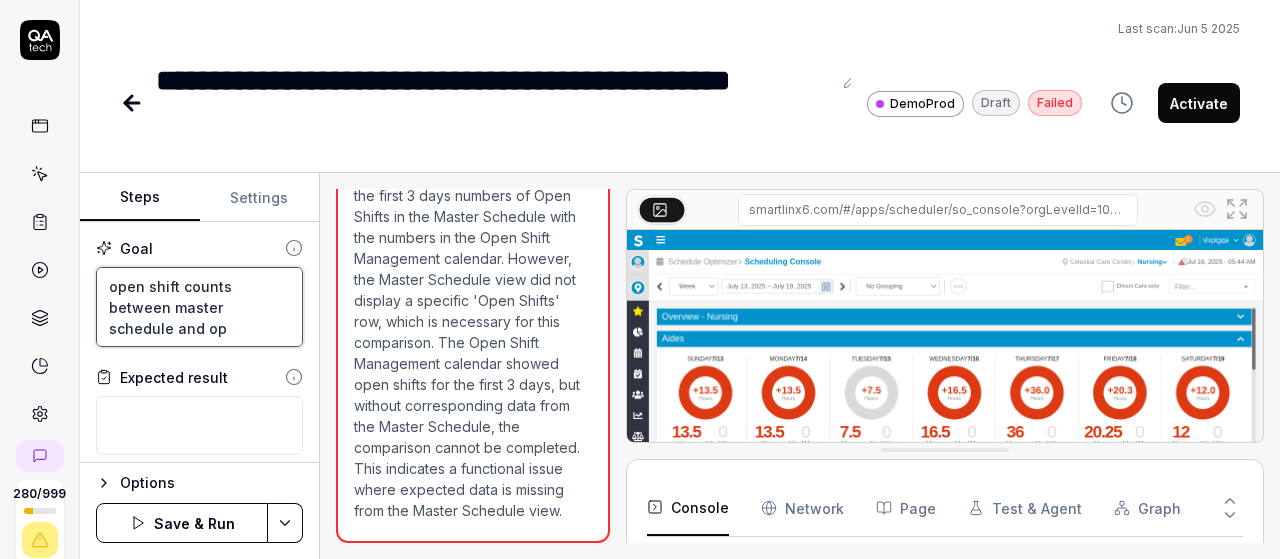 type on "open shift counts between master schedule and ope" 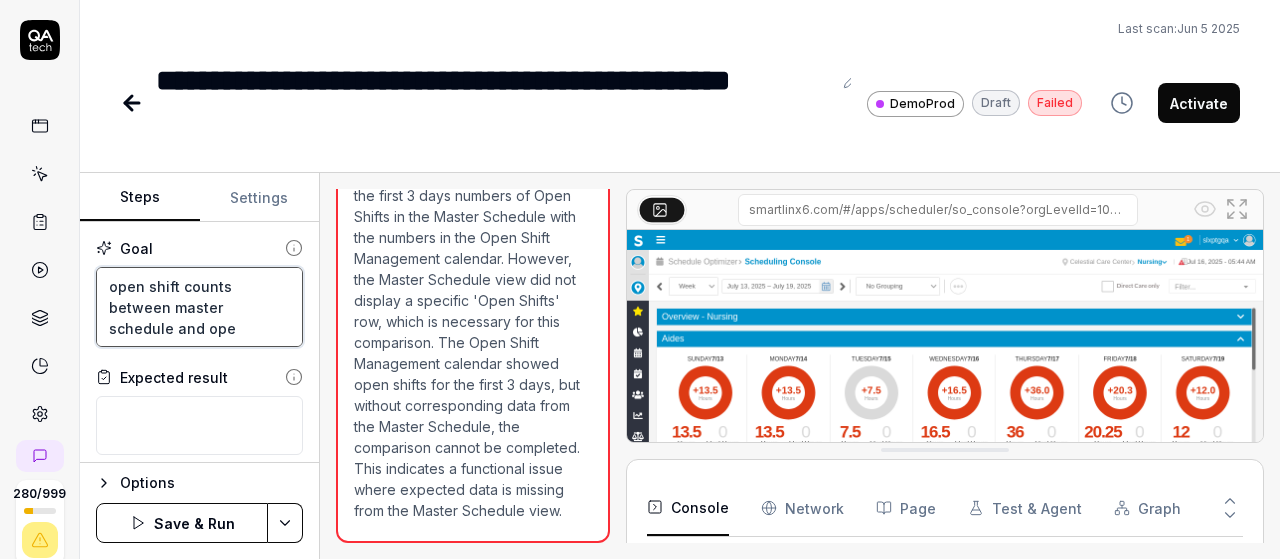 type on "*" 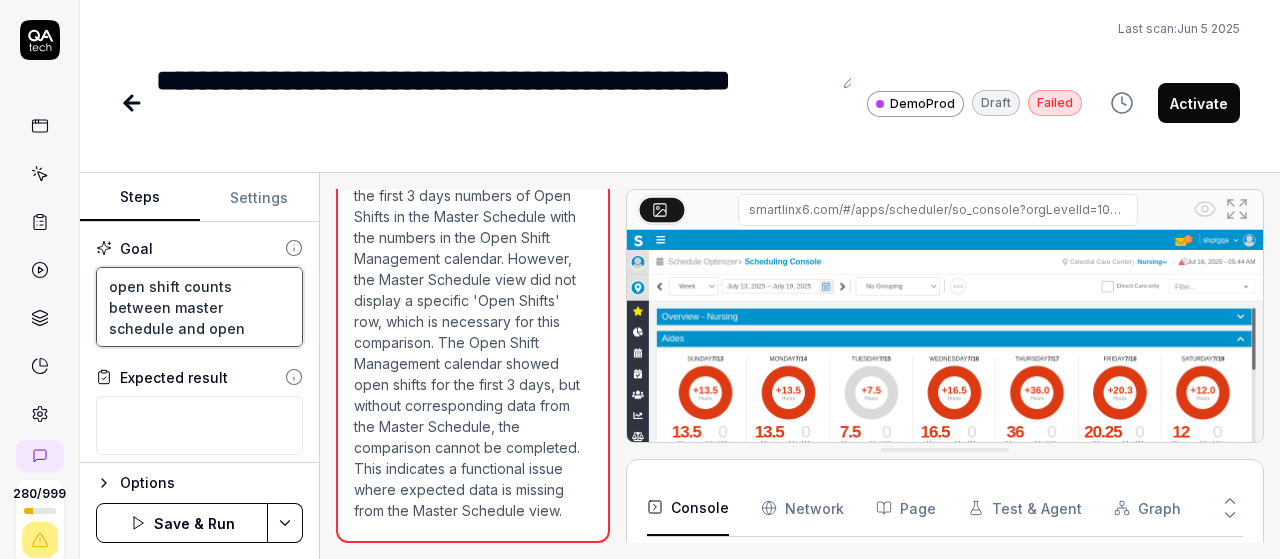 type on "open shift counts between master schedule and open" 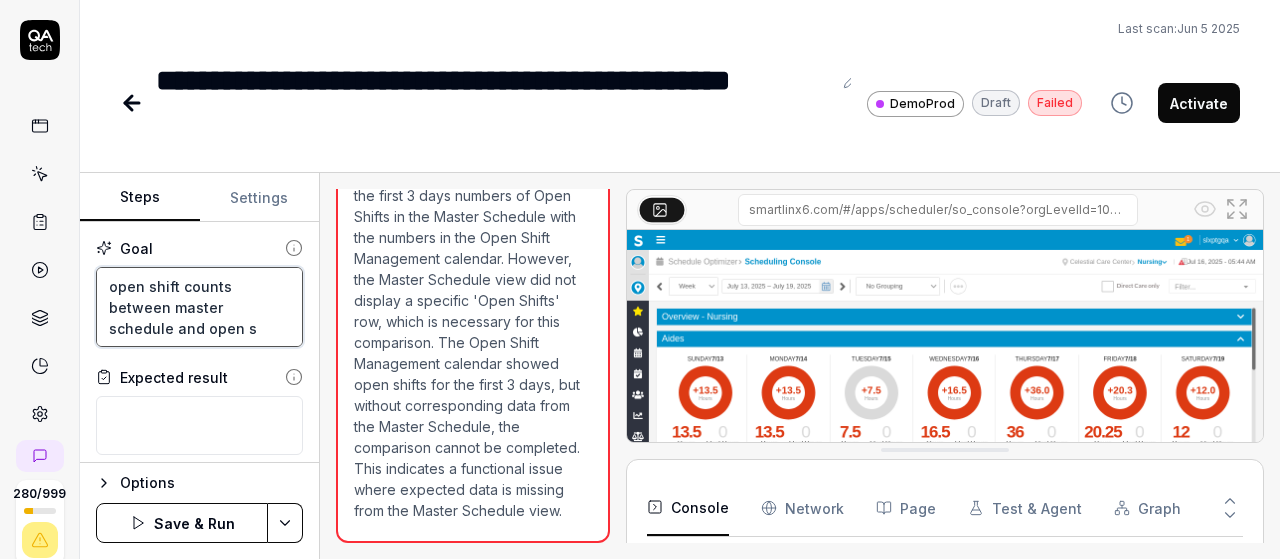 type on "open shift counts between master schedule and open sh" 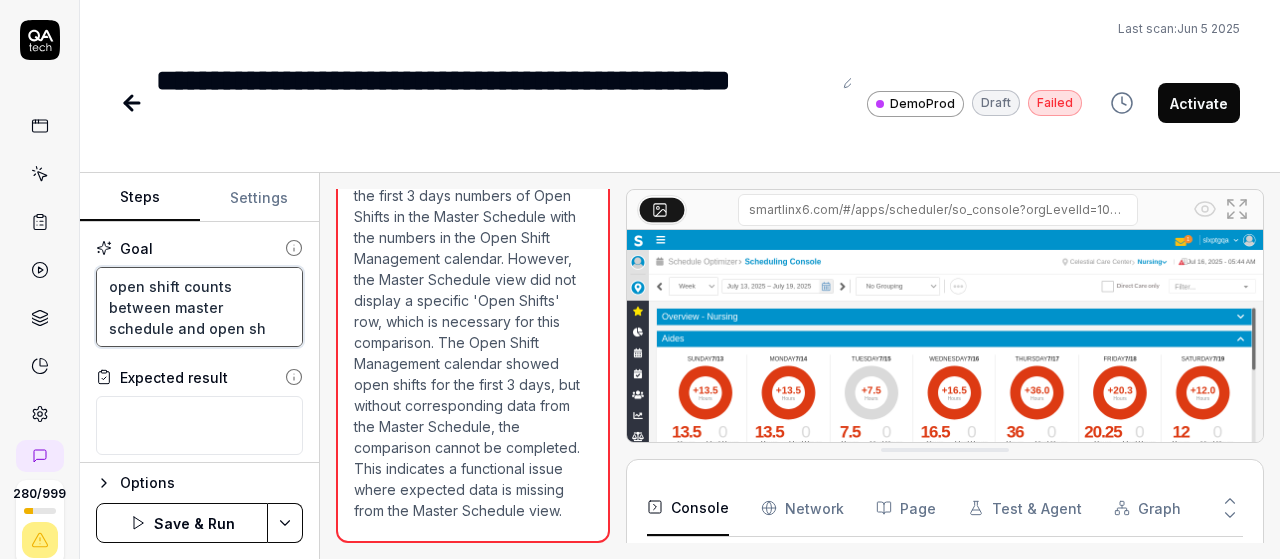 type on "open shift counts between master schedule and open shi" 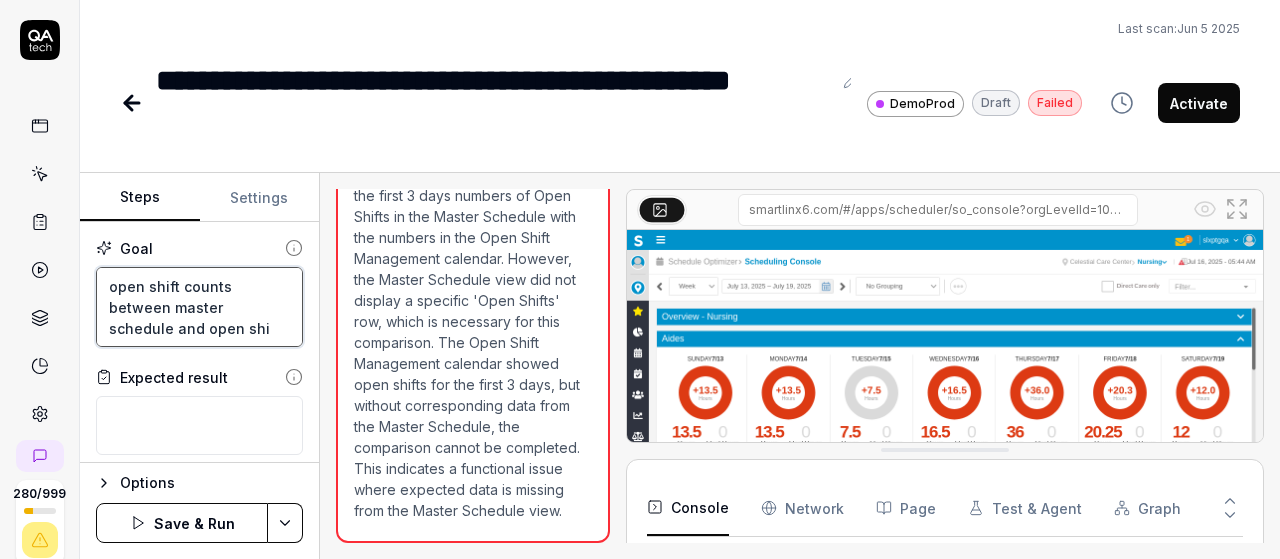 type on "open shift counts between master schedule and open shif" 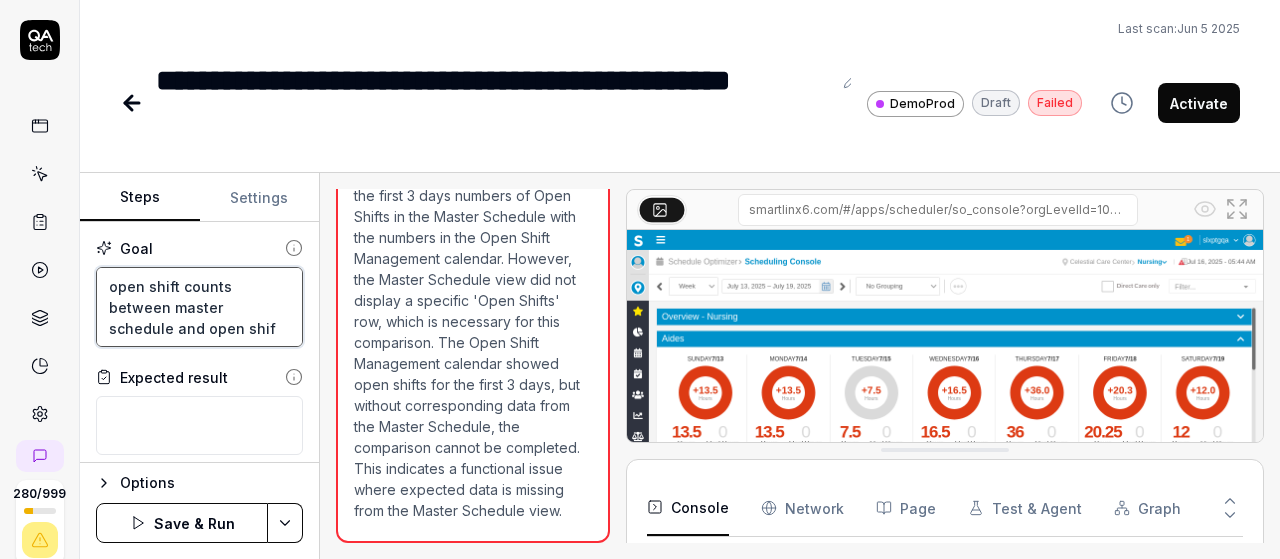 type on "open shift counts between master schedule and open shift" 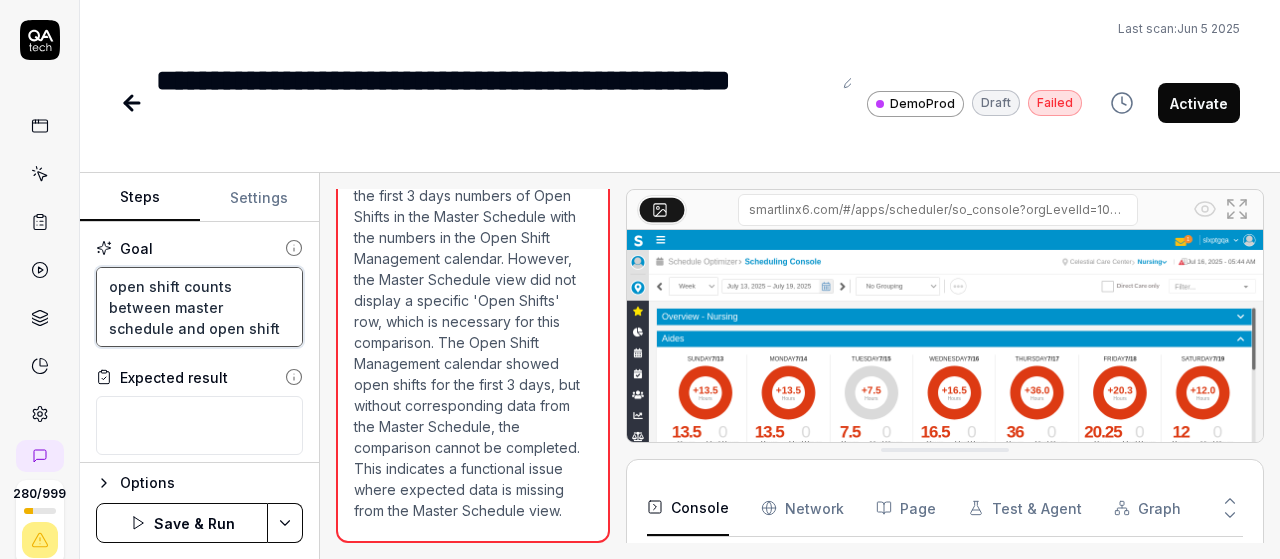 type on "open shift counts between master schedule and open shift" 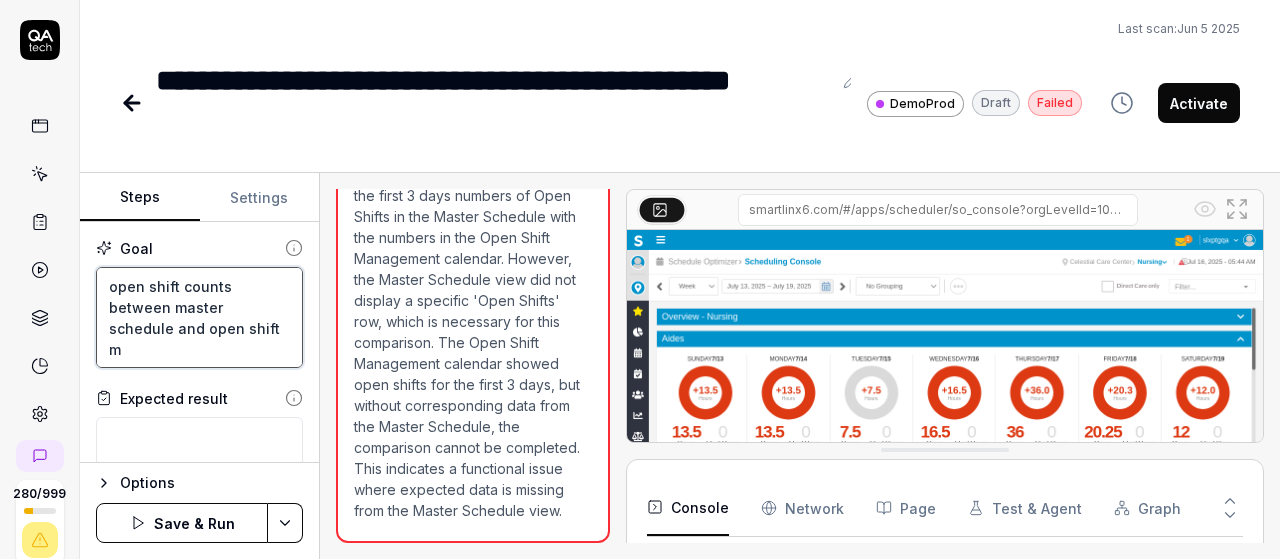 type on "open shift counts between master schedule and open shift ma" 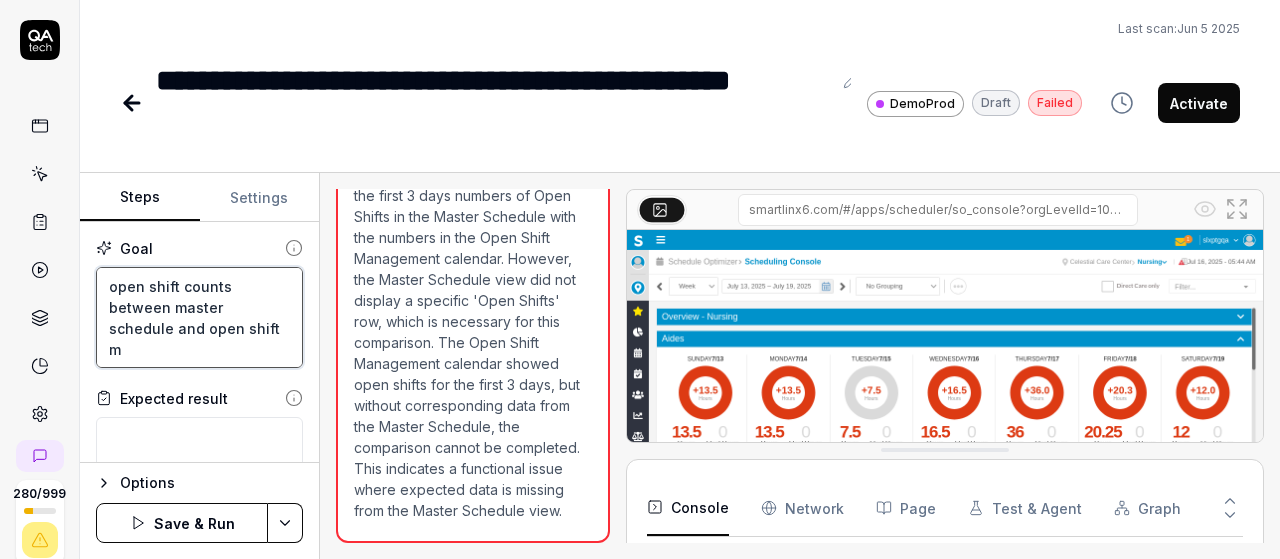 type on "*" 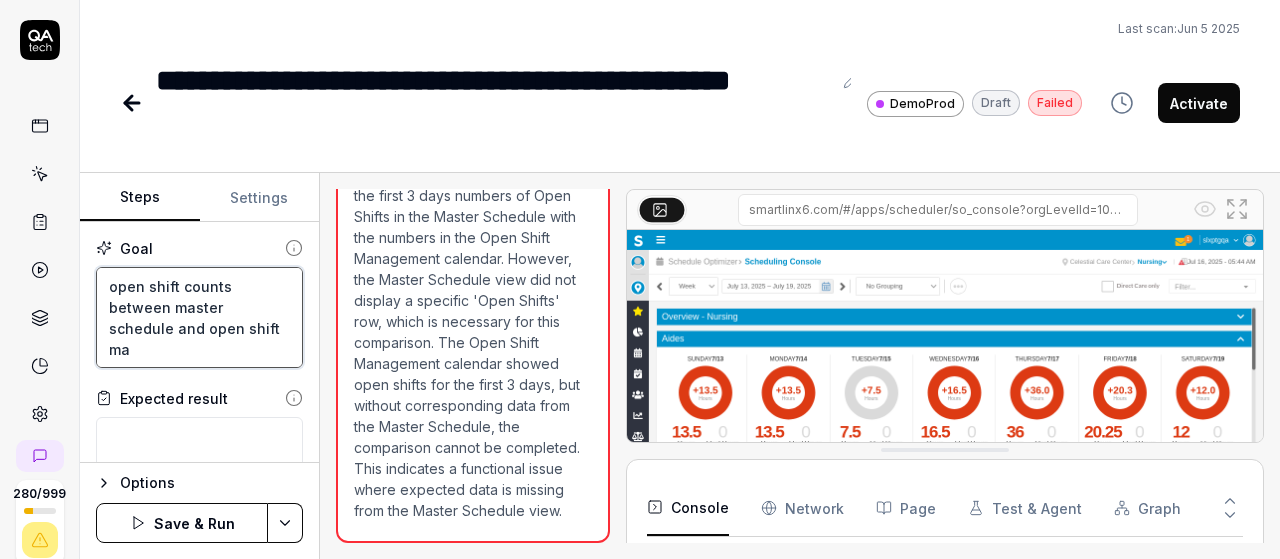 type on "open shift counts between master schedule and open shift man" 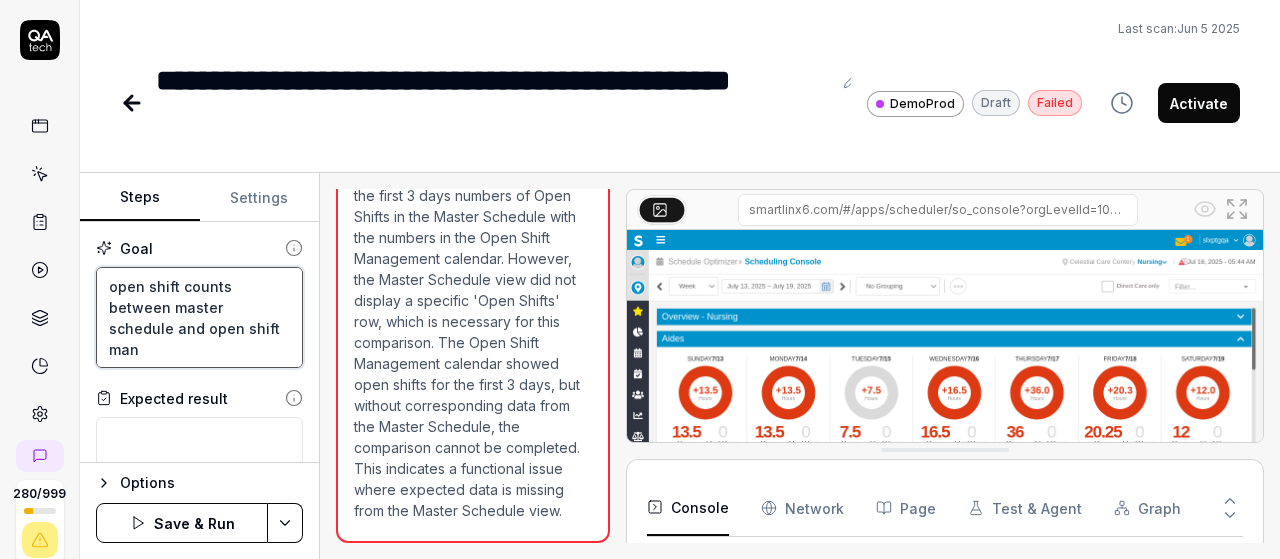 type on "open shift counts between master schedule and open shift mana" 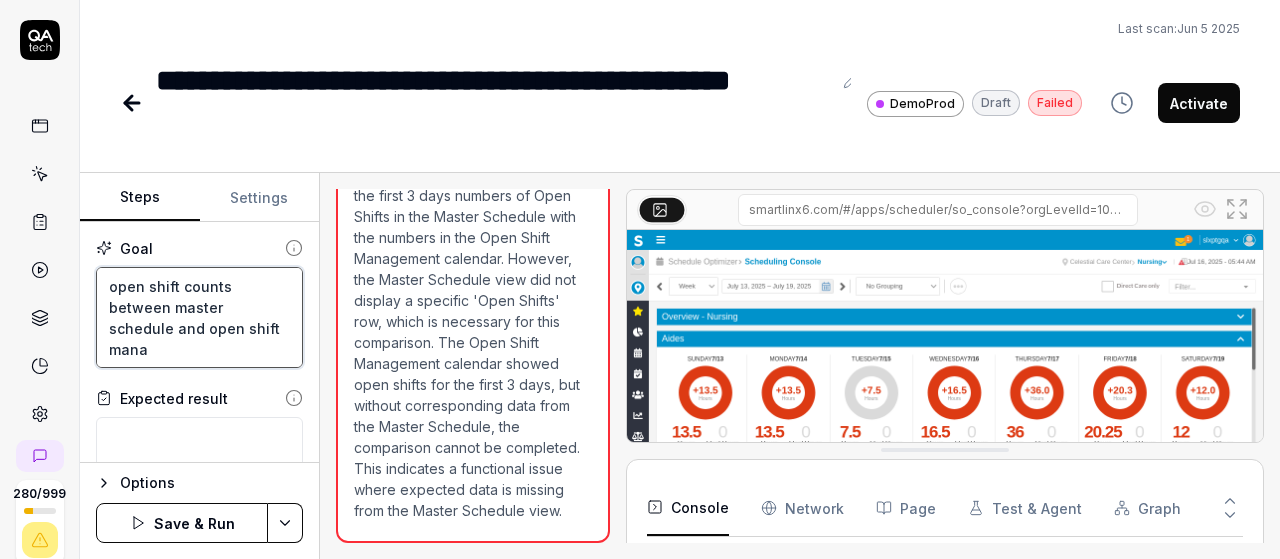 type on "open shift counts between master schedule and open shift manag" 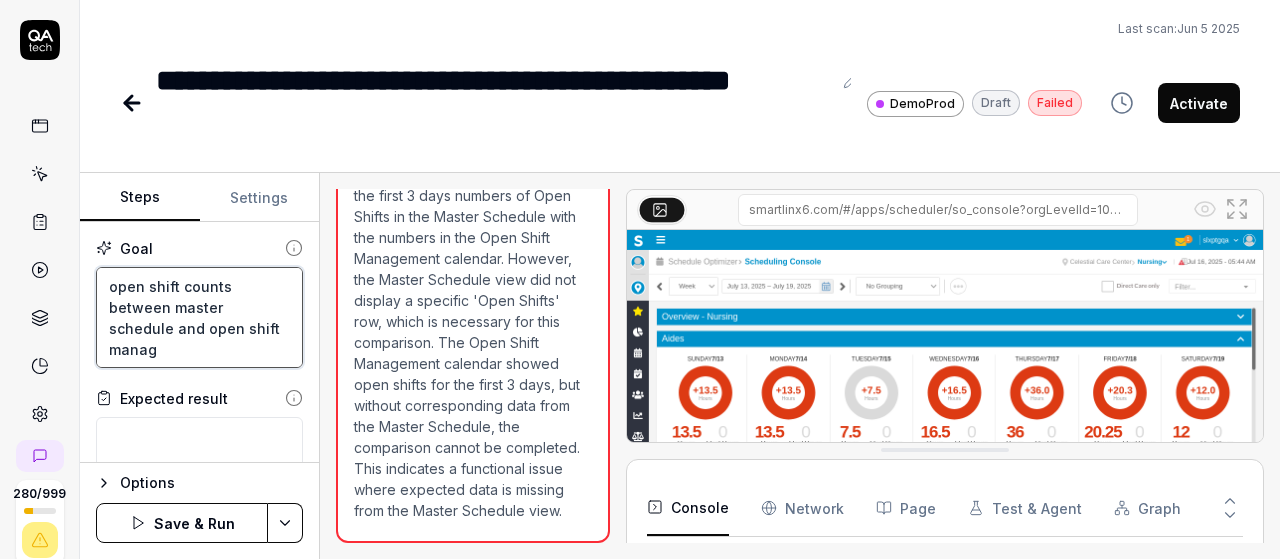 type on "open shift counts between master schedule and open shift manage" 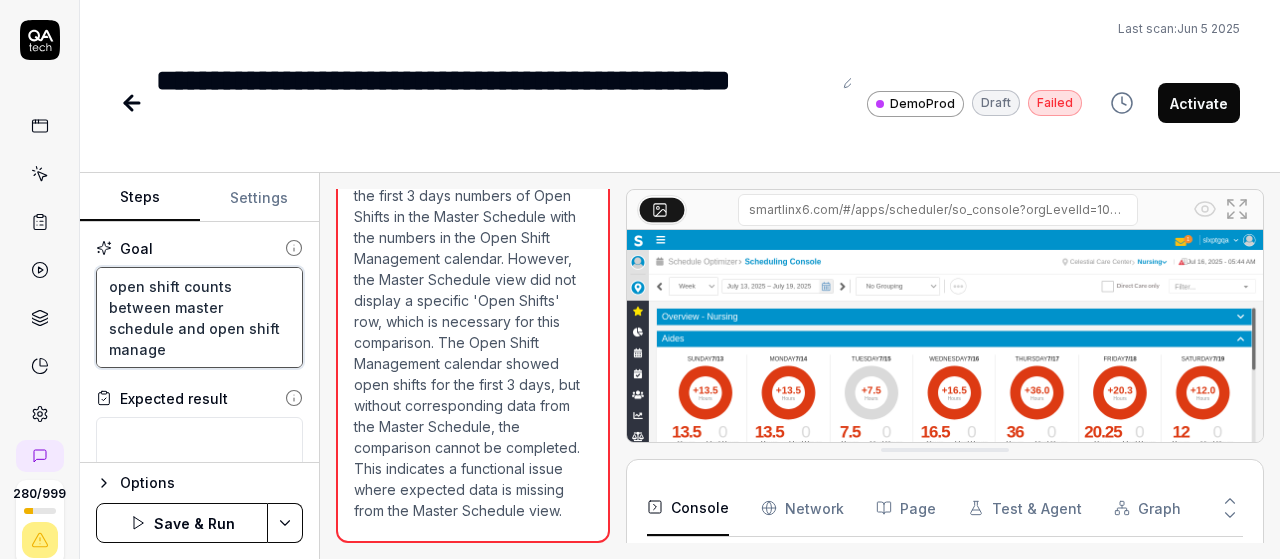 type on "open shift counts between master schedule and open shift managem" 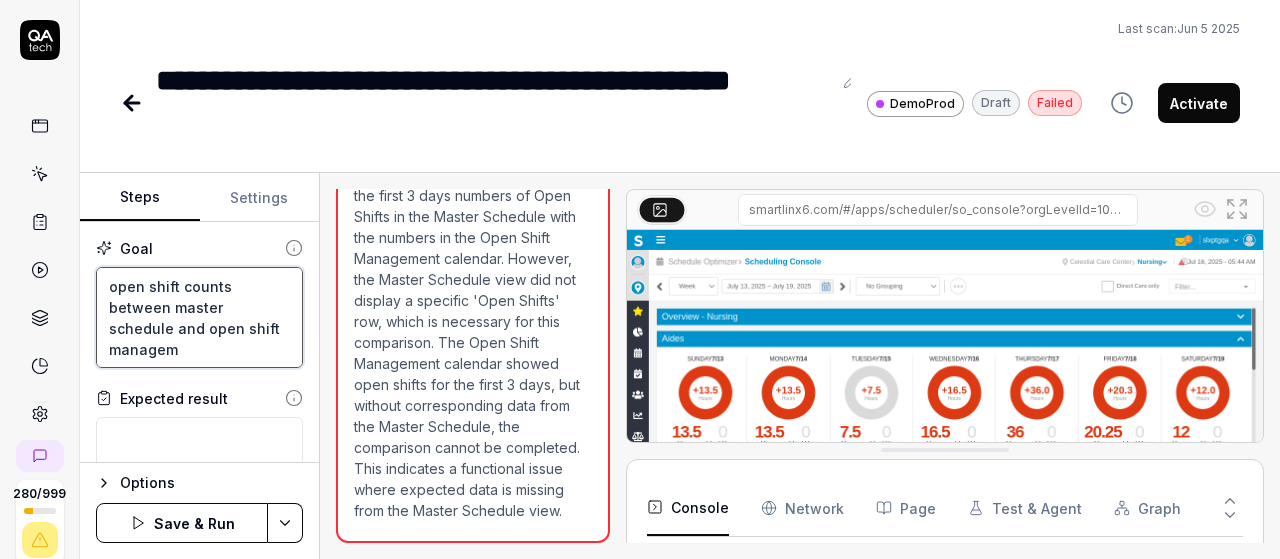 type on "open shift counts between master schedule and open shift manageme" 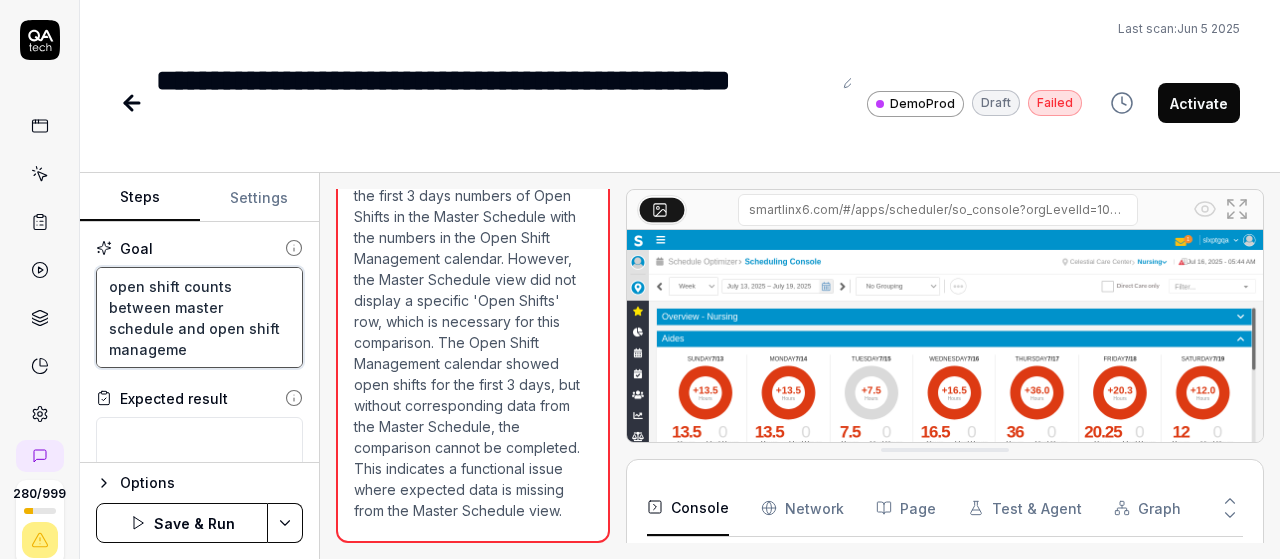 type on "open shift counts between master schedule and open shift managemen" 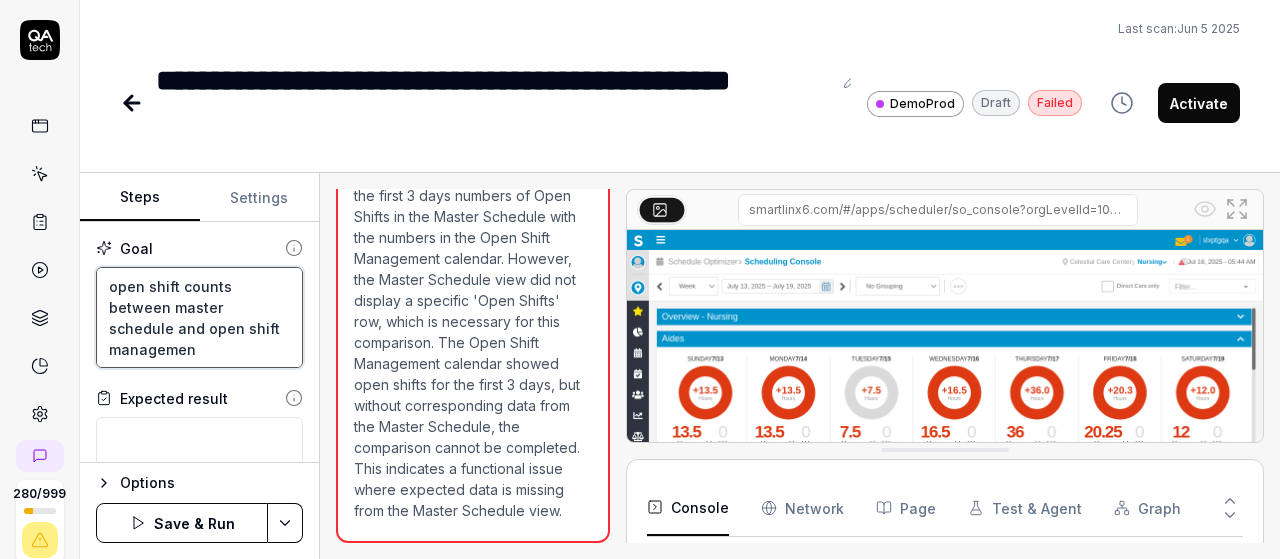 type on "open shift counts between master schedule and open shift management" 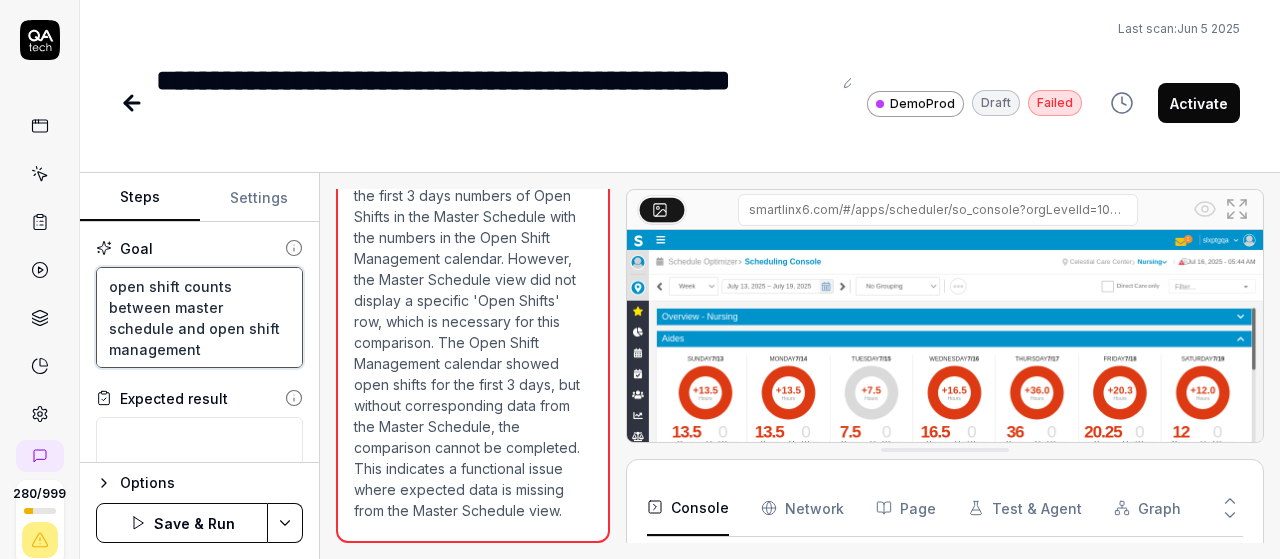 type on "open shift counts between master schedule and open shift management" 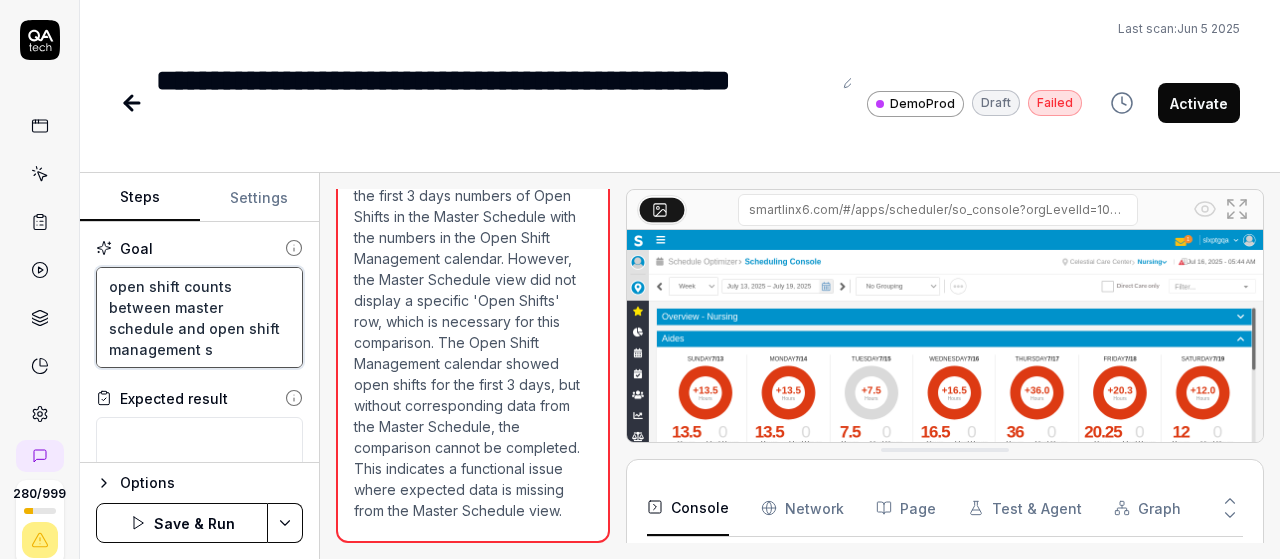 type on "open shift counts between master schedule and open shift management sh" 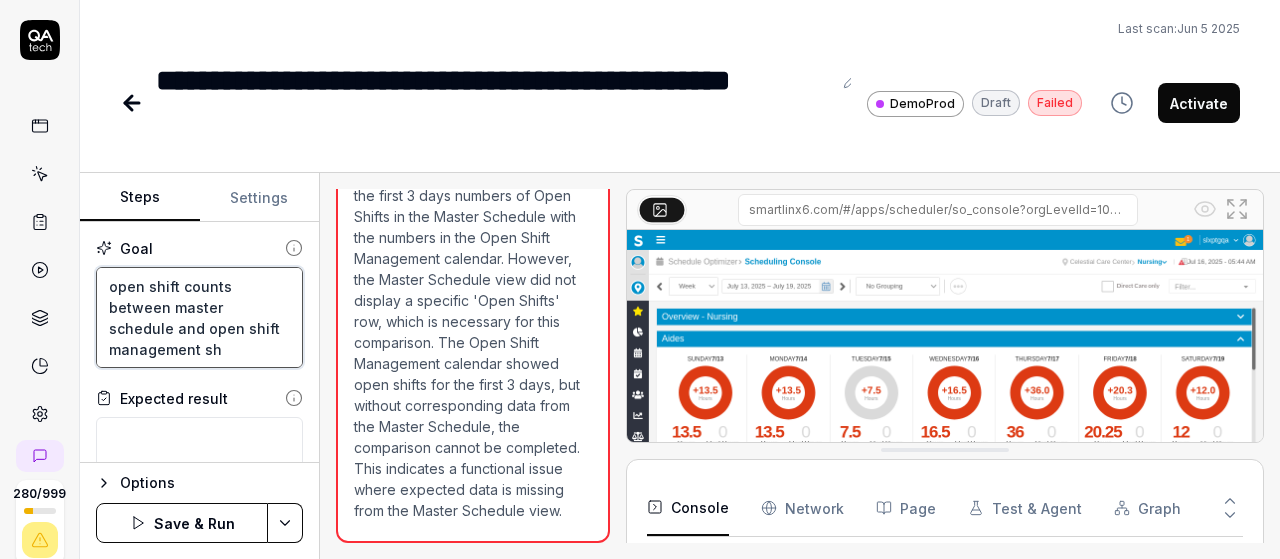 type on "open shift counts between master schedule and open shift management sho" 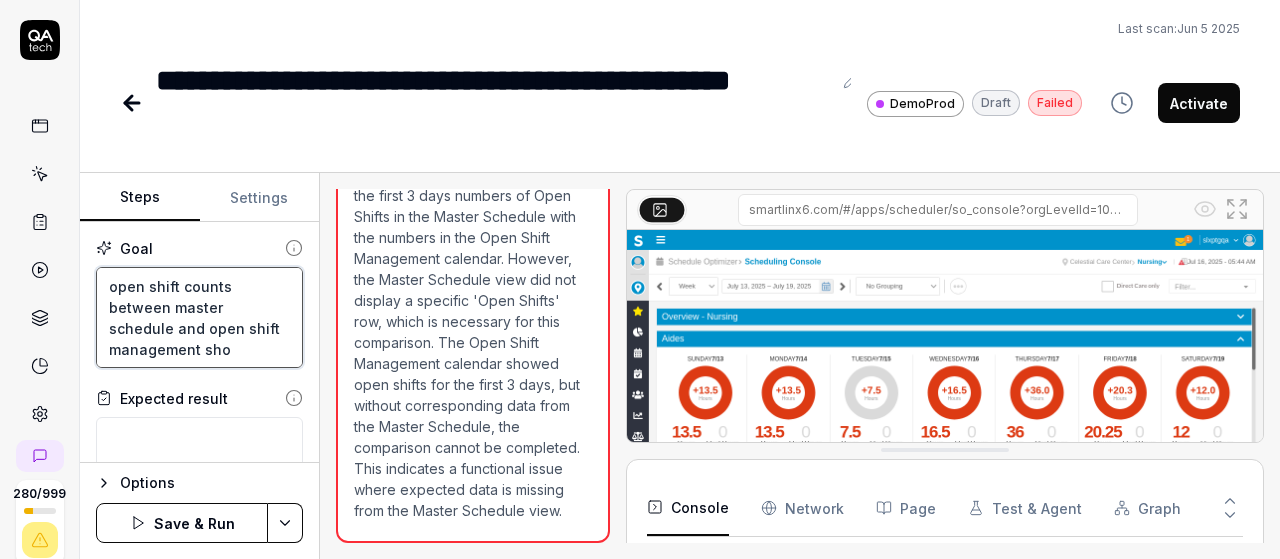 type on "open shift counts between master schedule and open shift management shou" 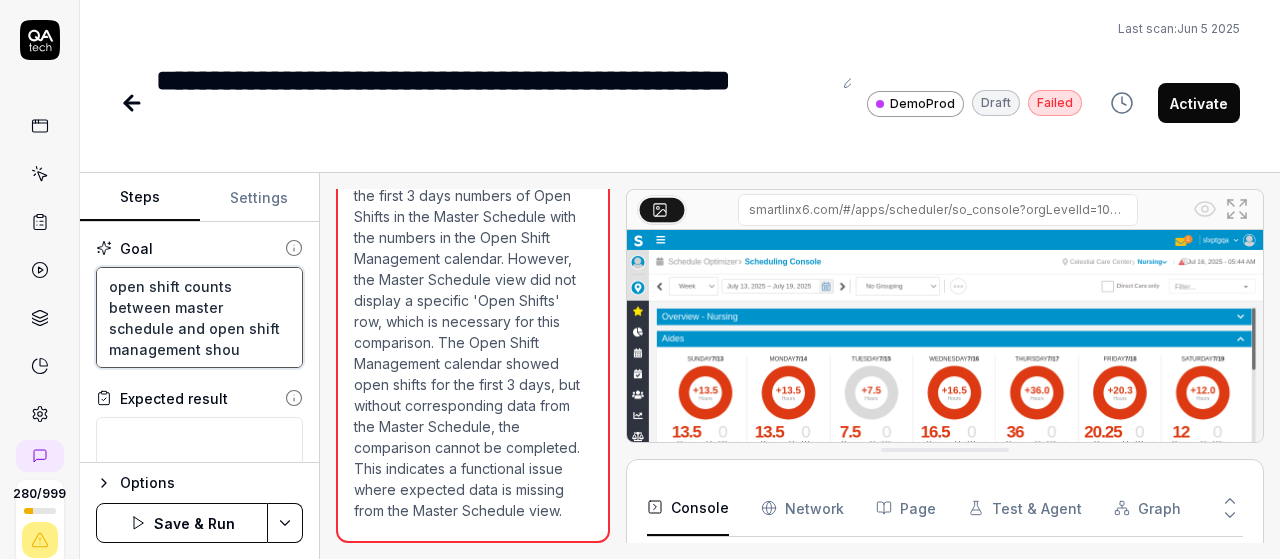 type on "open shift counts between master schedule and open shift management shoul" 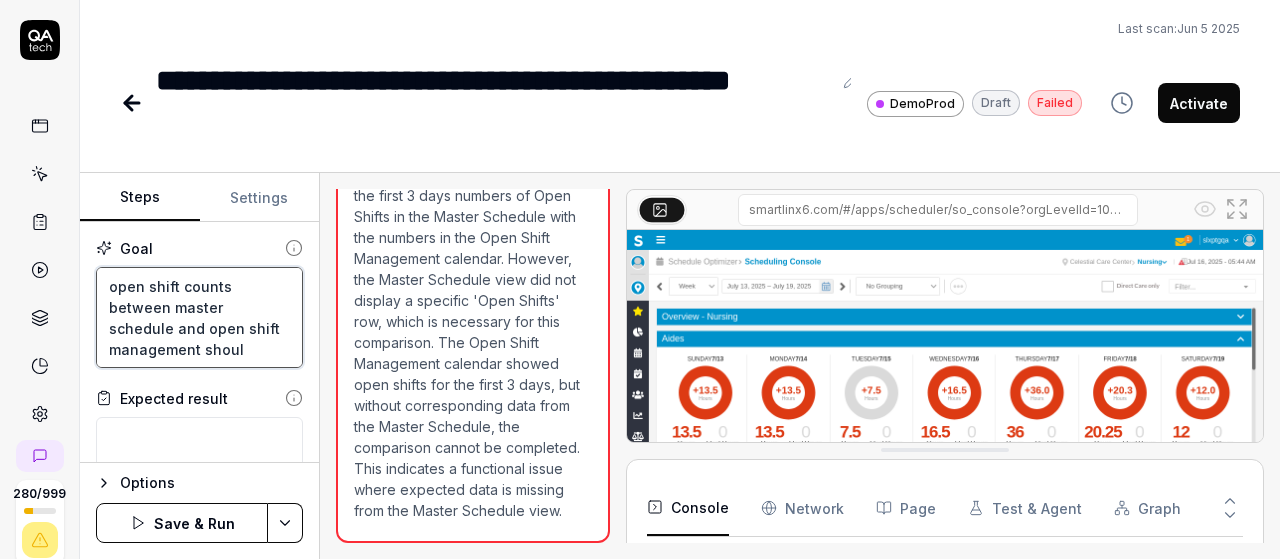 type on "open shift counts between master schedule and open shift management should" 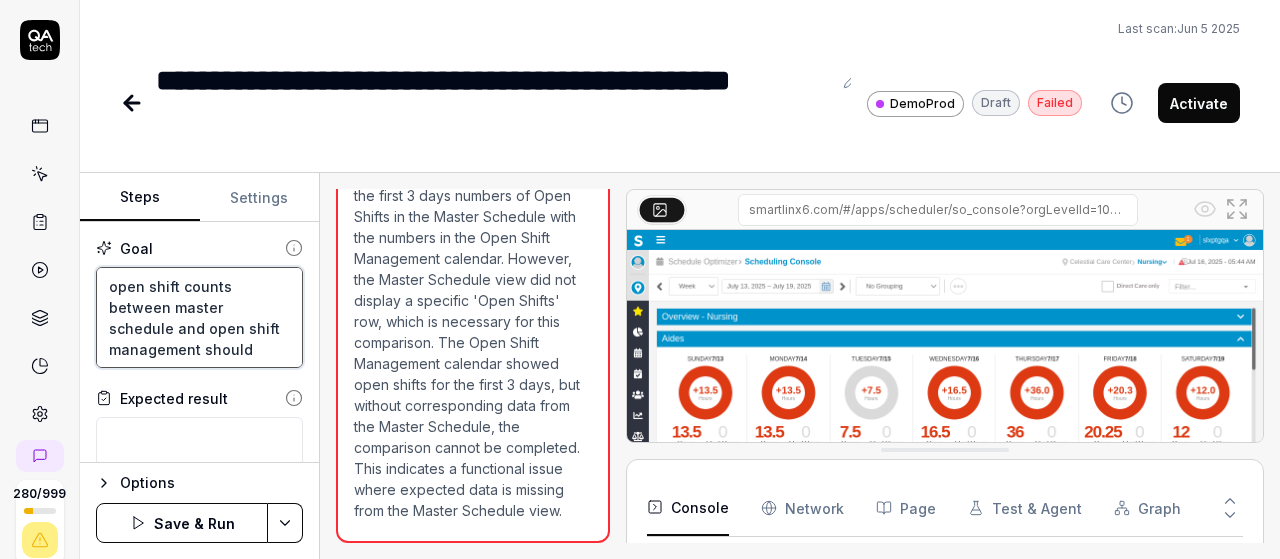 type on "open shift counts between master schedule and open shift management should" 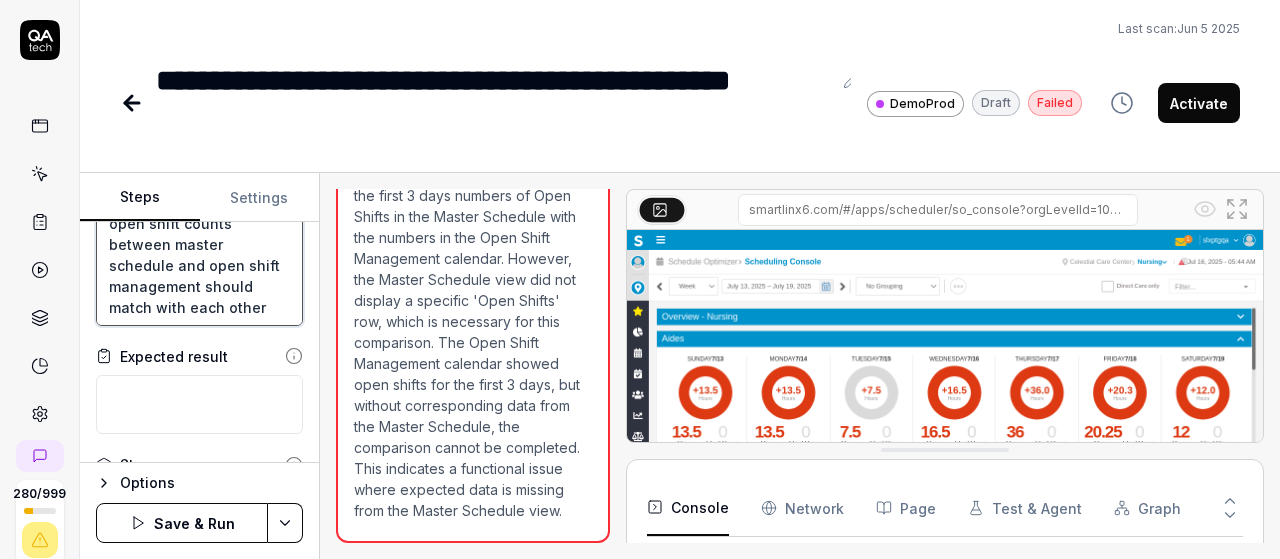 scroll, scrollTop: 0, scrollLeft: 0, axis: both 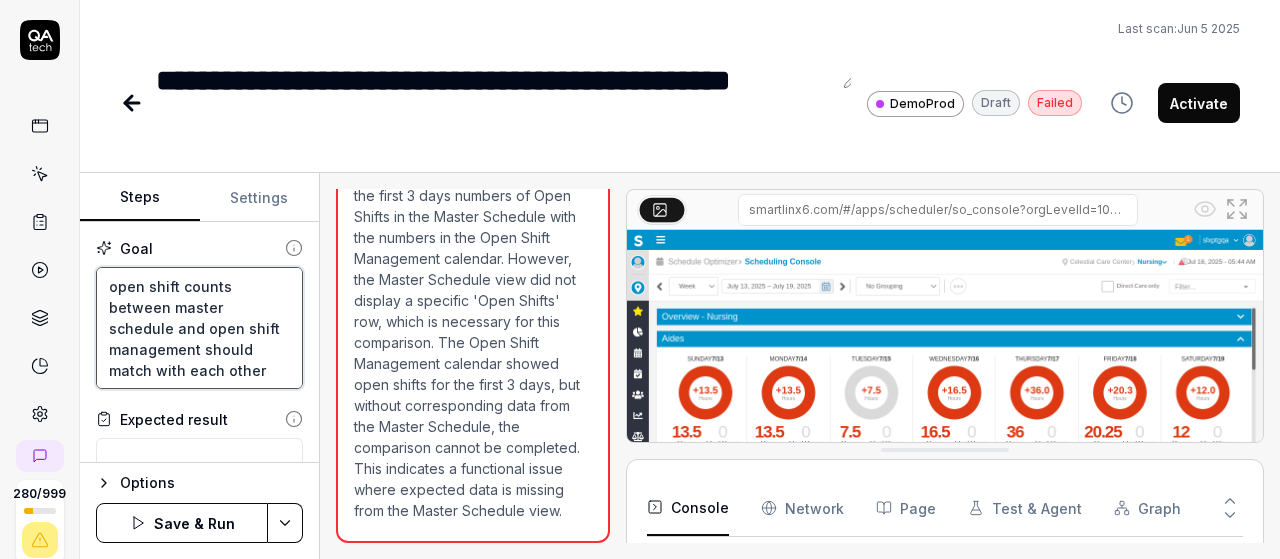 click on "open shift counts between master schedule and open shift management should match with each other" at bounding box center [199, 328] 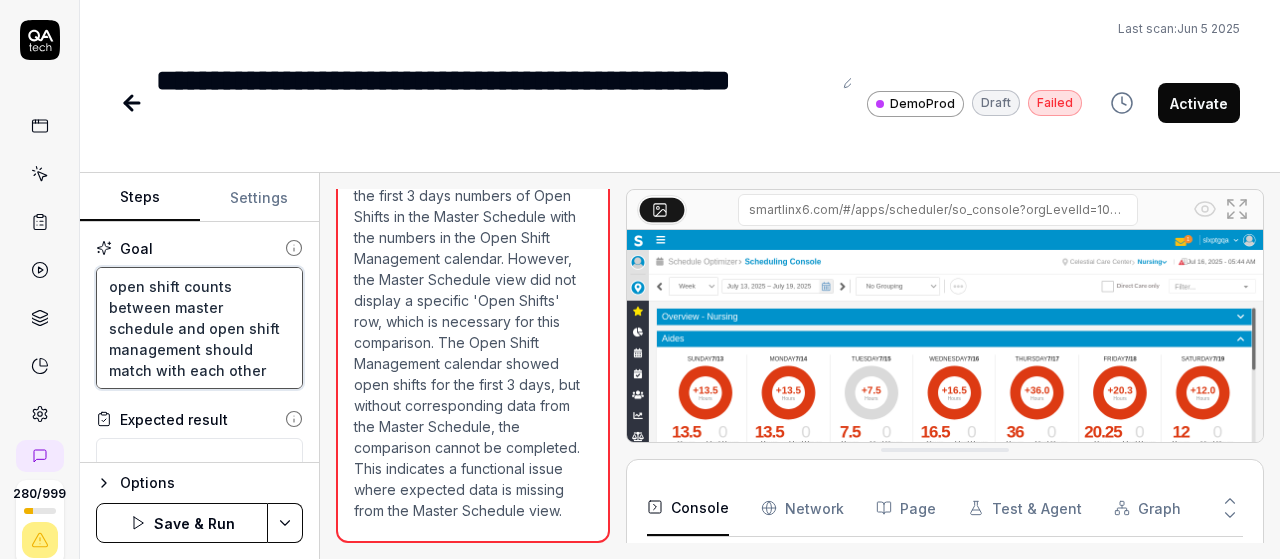 scroll, scrollTop: 73, scrollLeft: 0, axis: vertical 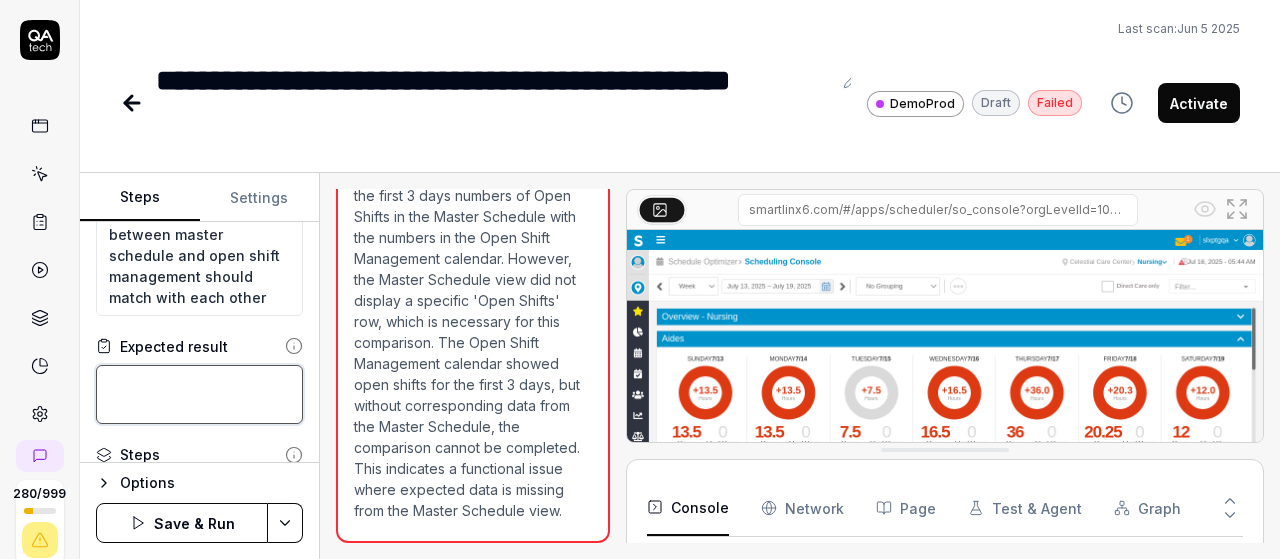 click at bounding box center [199, 394] 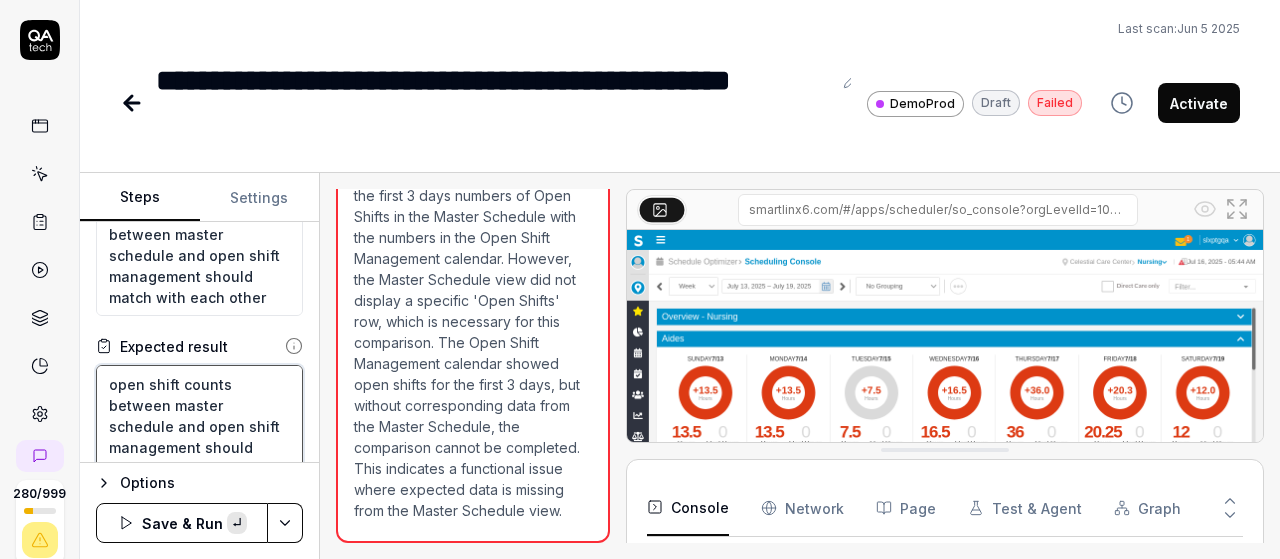 scroll, scrollTop: 11, scrollLeft: 0, axis: vertical 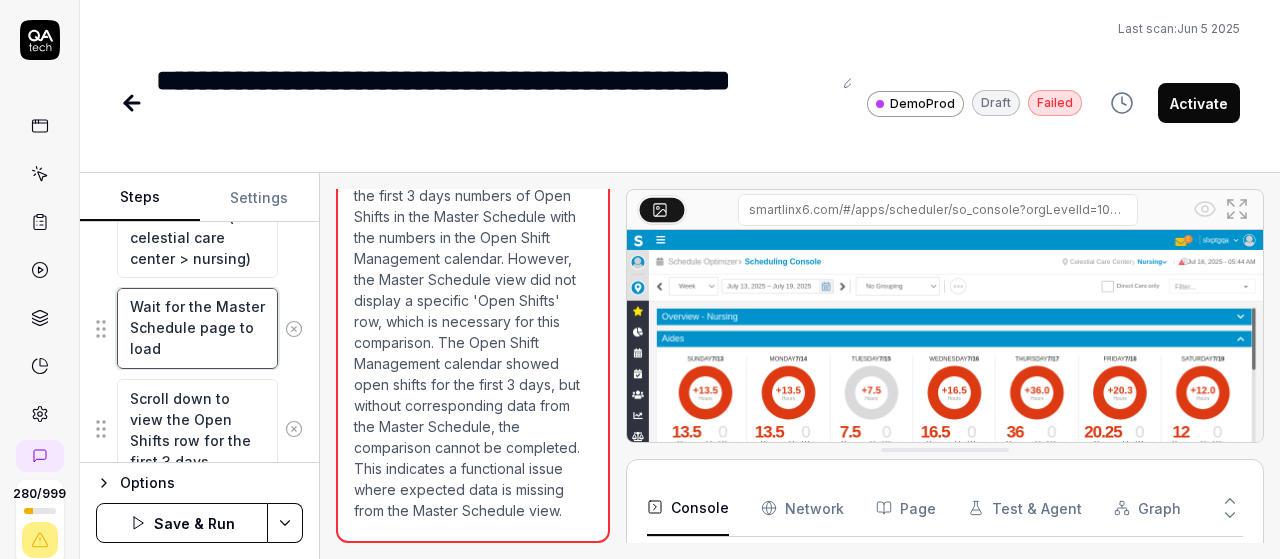 click on "Wait for the Master Schedule page to load" at bounding box center (197, 328) 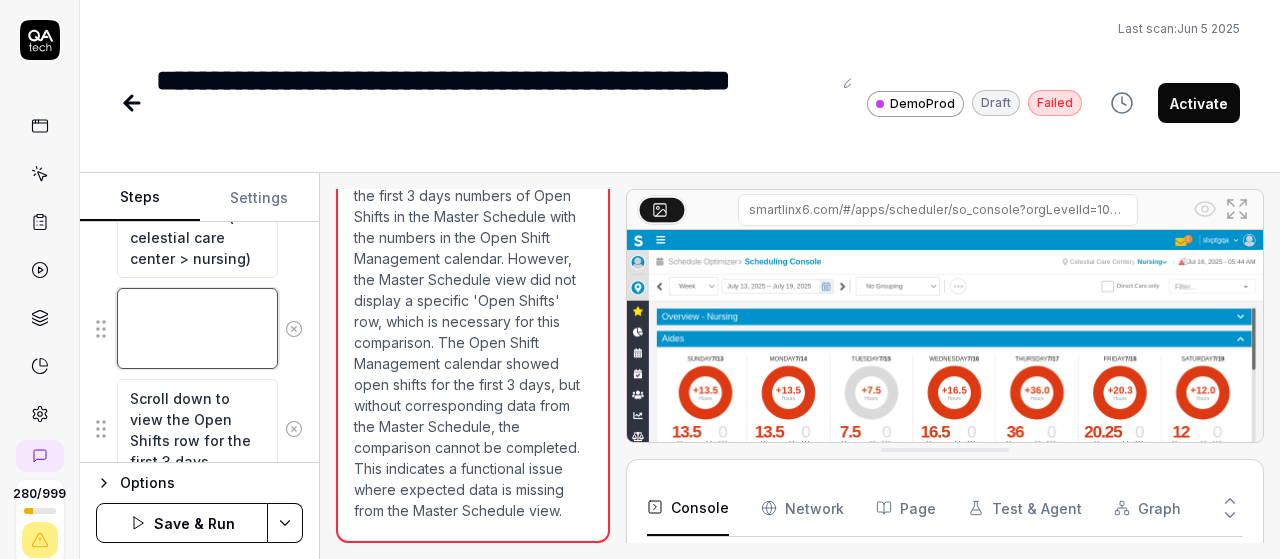 scroll, scrollTop: 0, scrollLeft: 0, axis: both 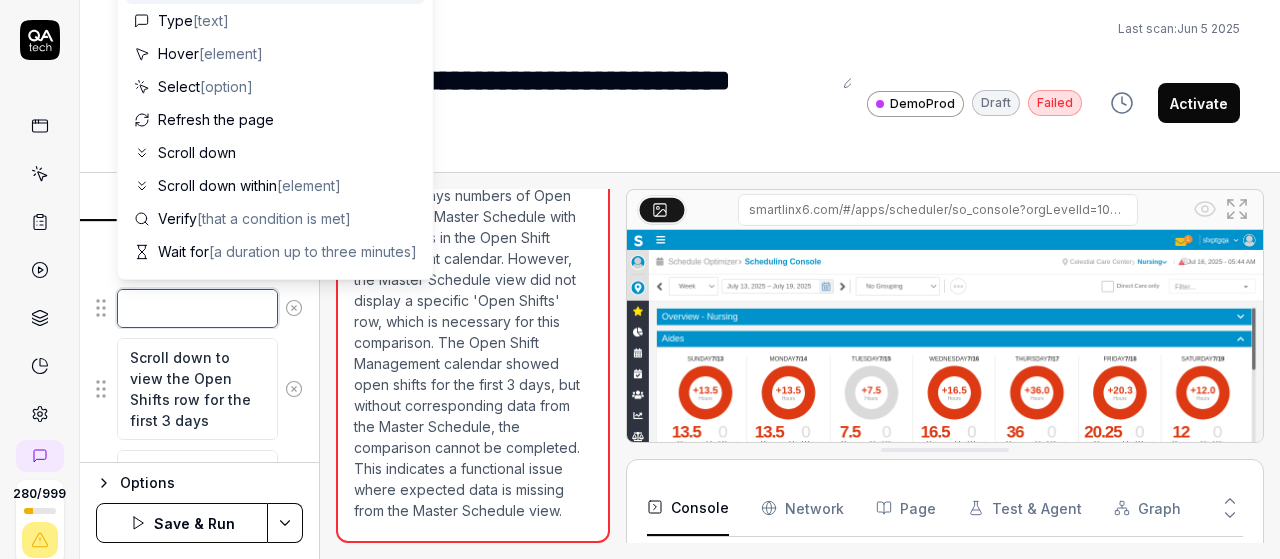 click at bounding box center [197, 308] 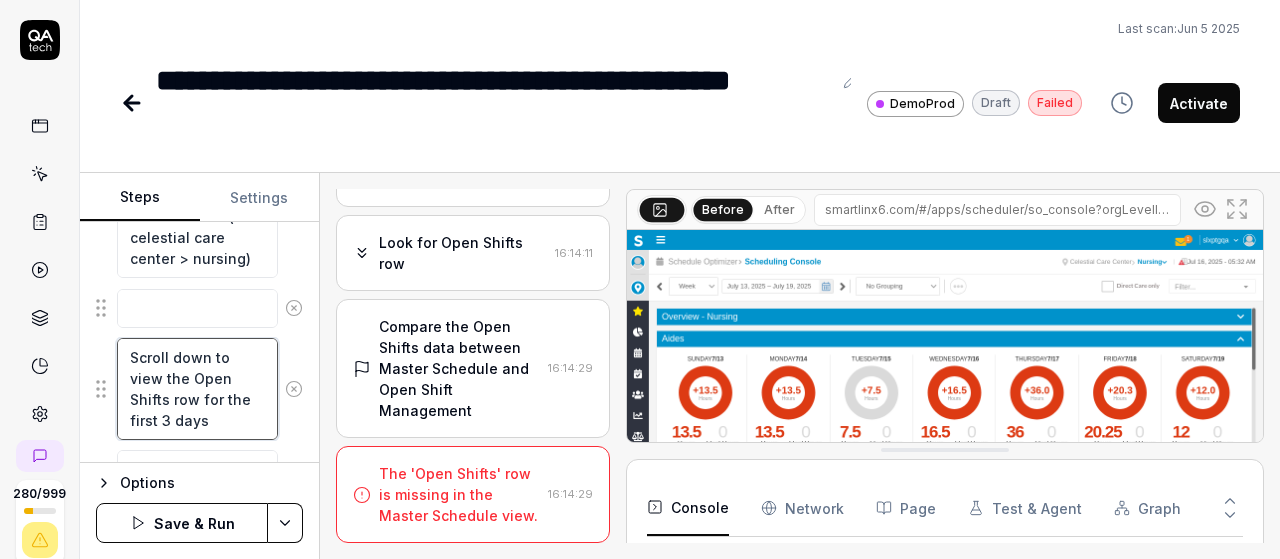 click on "Scroll down to view the Open Shifts row for the first 3 days" at bounding box center (197, 388) 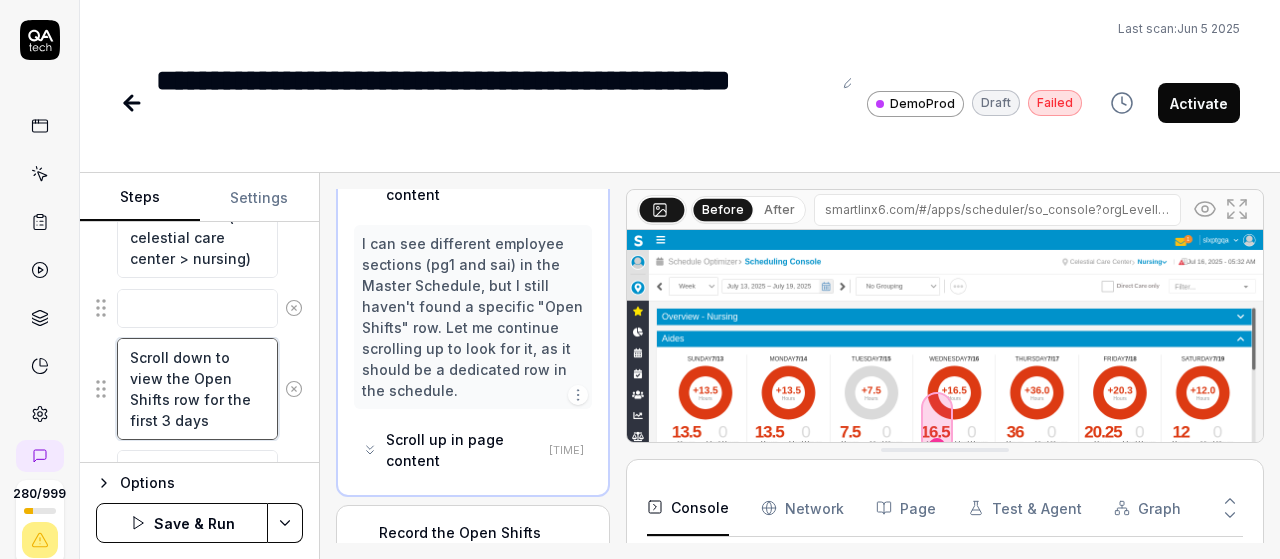 scroll, scrollTop: 3468, scrollLeft: 0, axis: vertical 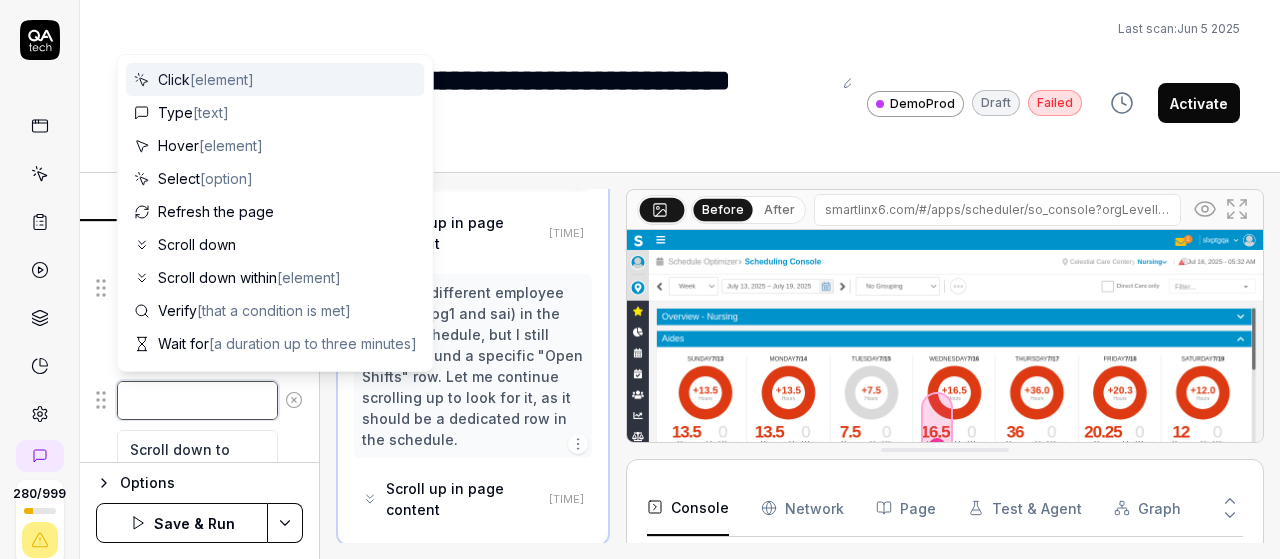 click at bounding box center (197, 400) 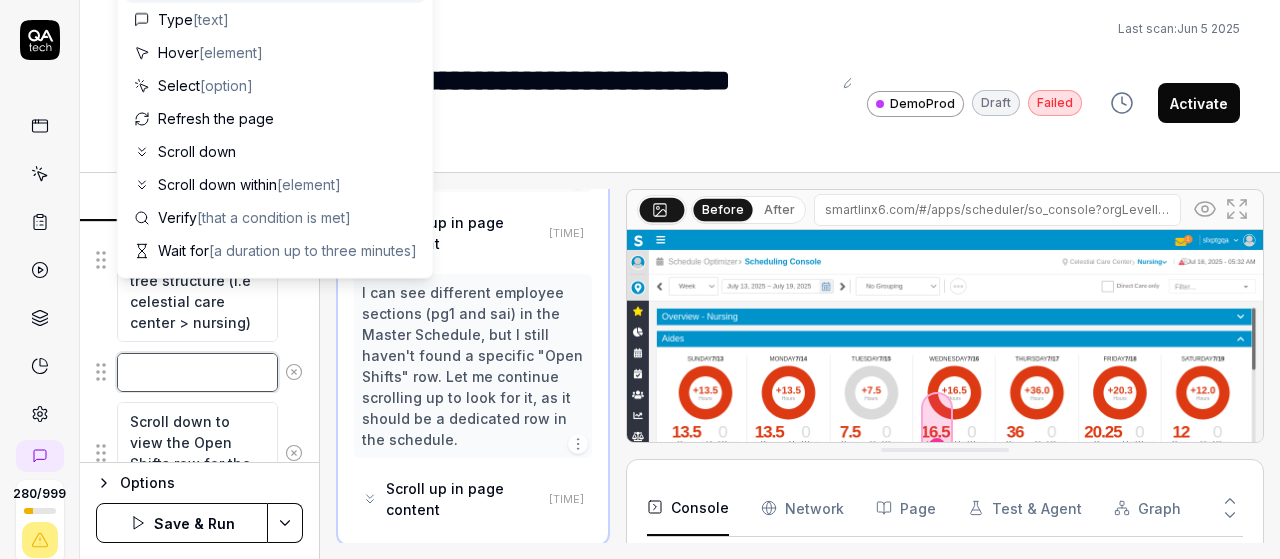 scroll, scrollTop: 530, scrollLeft: 0, axis: vertical 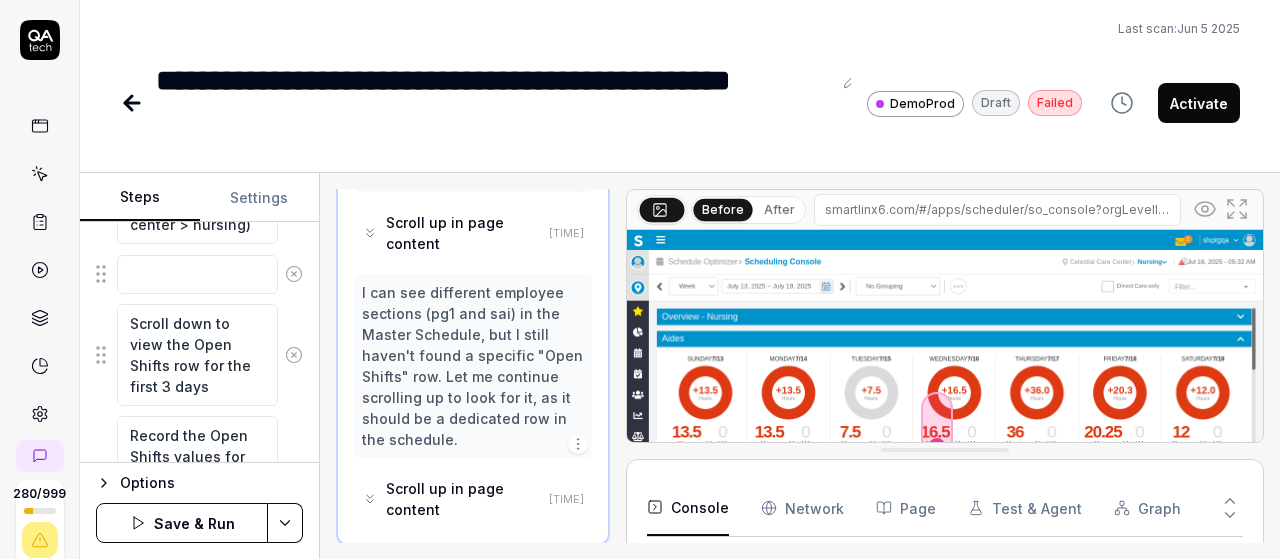 click on "Last scan:  Jun 5 2025" at bounding box center [680, 29] 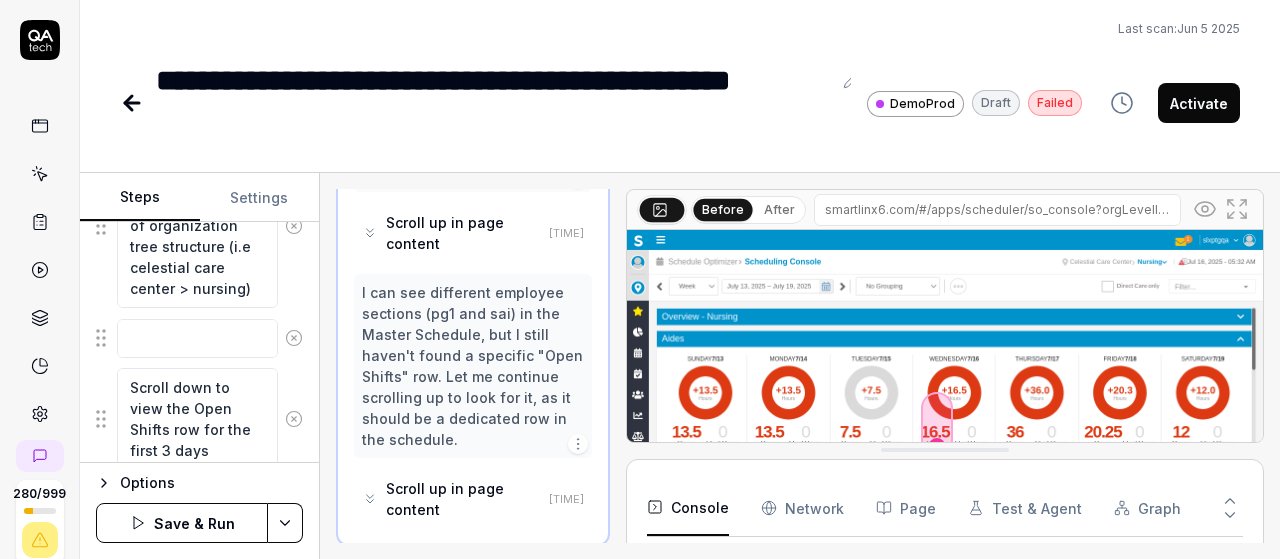 scroll, scrollTop: 464, scrollLeft: 0, axis: vertical 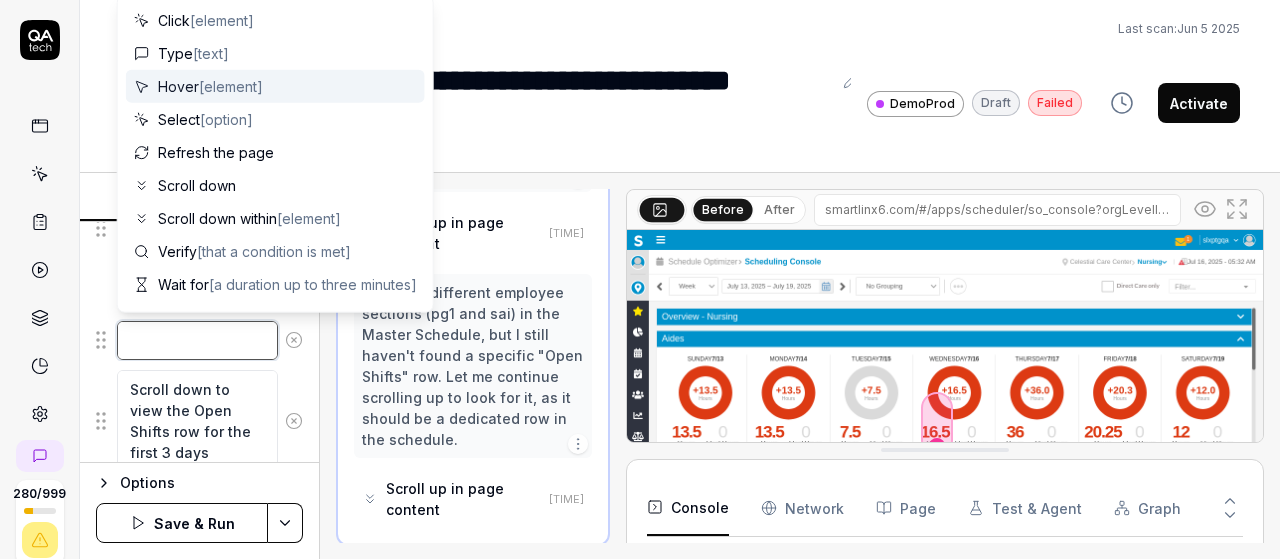 click at bounding box center (197, 340) 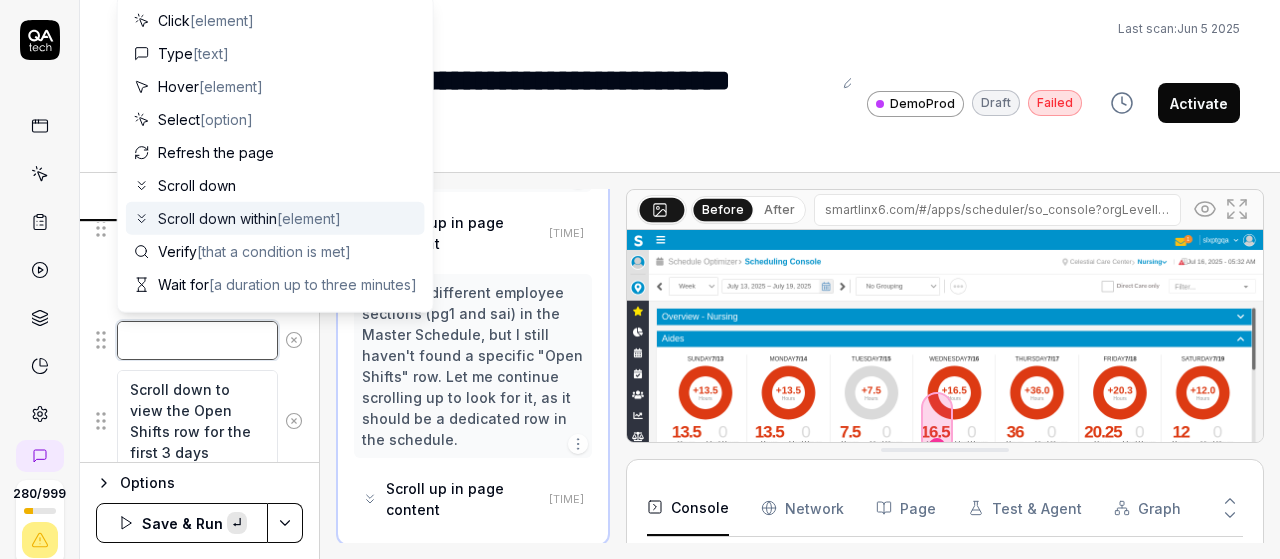 paste on "click on hamburger menu on left side of the screen
then navigate to schedule optimizer
then click on schedule
then select schedule Rotation Template" 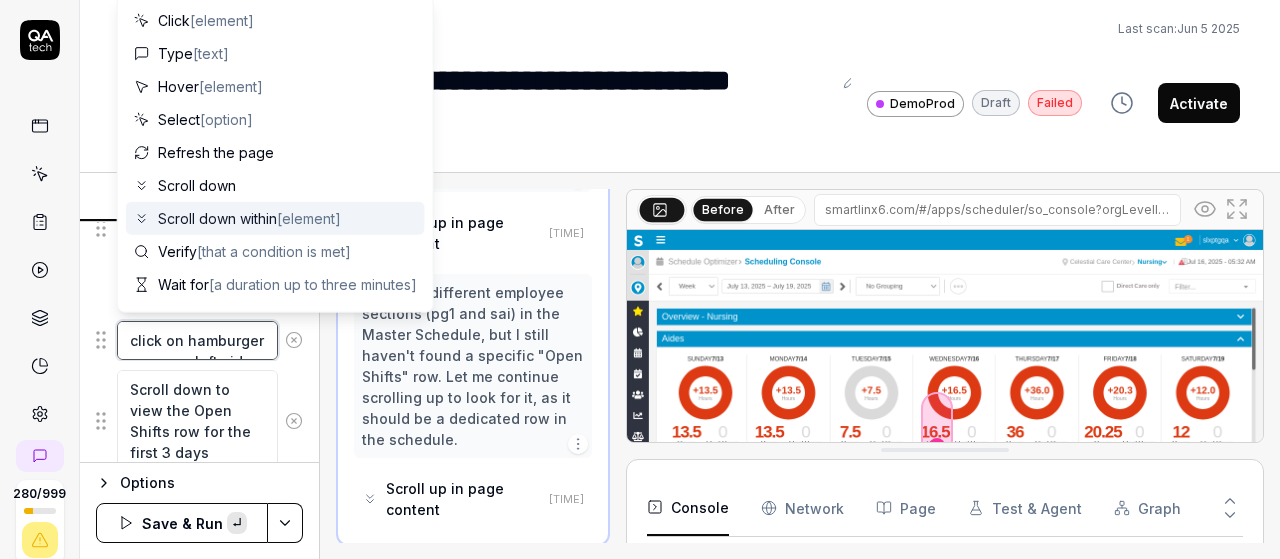 scroll, scrollTop: 32, scrollLeft: 0, axis: vertical 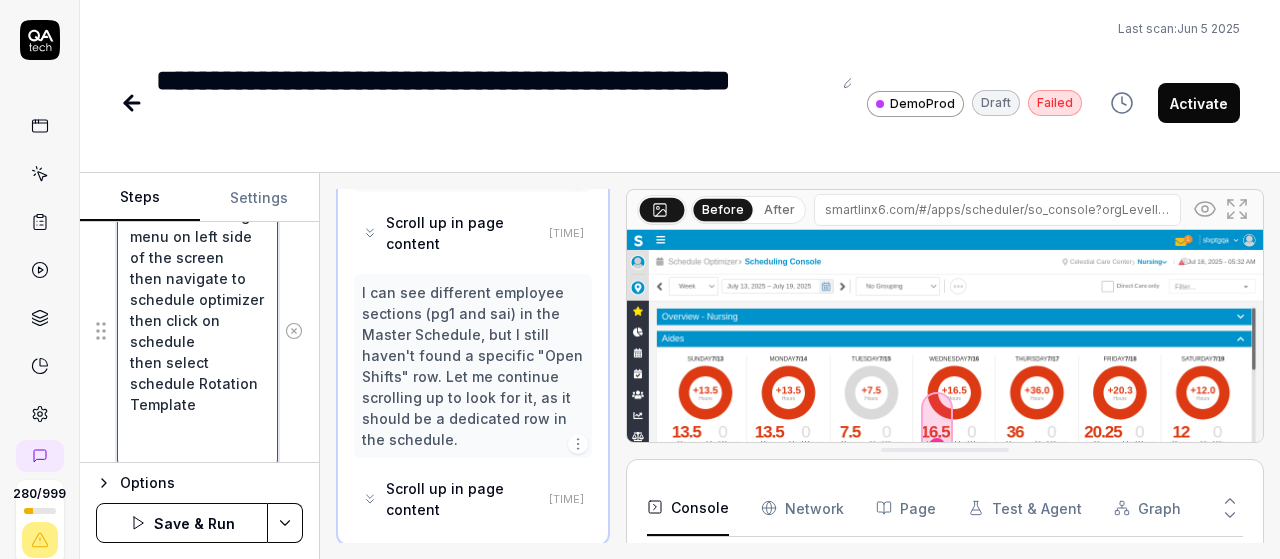 drag, startPoint x: 200, startPoint y: 452, endPoint x: 128, endPoint y: 412, distance: 82.36504 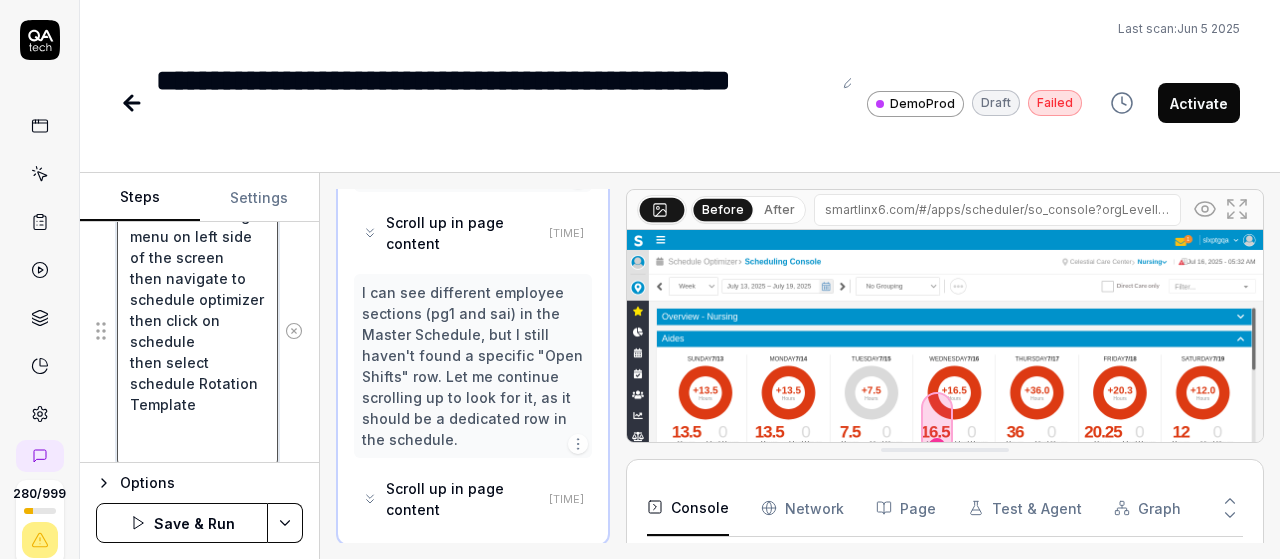 click on "click on hamburger menu on left side of the screen
then navigate to schedule optimizer
then click on schedule
then select schedule Rotation Template" at bounding box center [197, 330] 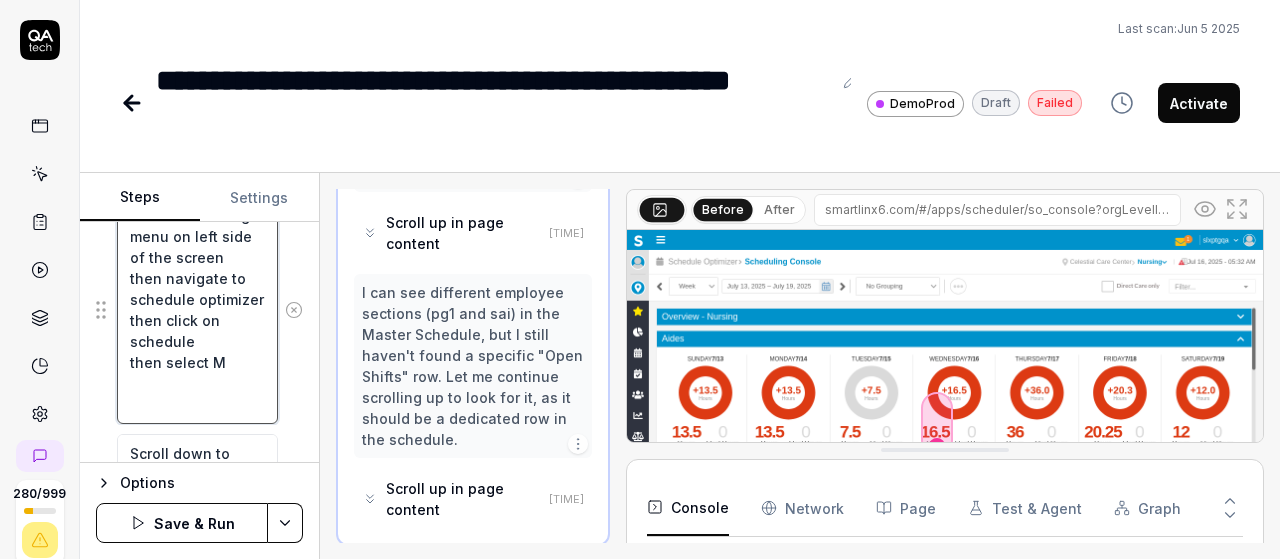 scroll, scrollTop: 0, scrollLeft: 0, axis: both 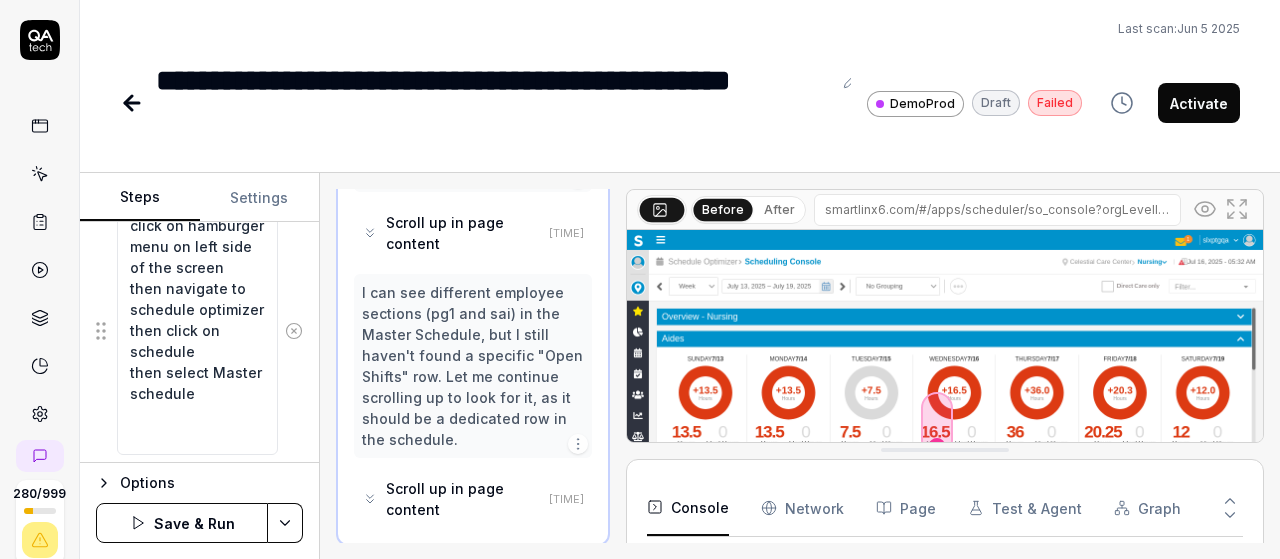 click on "Options Save & Run" at bounding box center [199, 510] 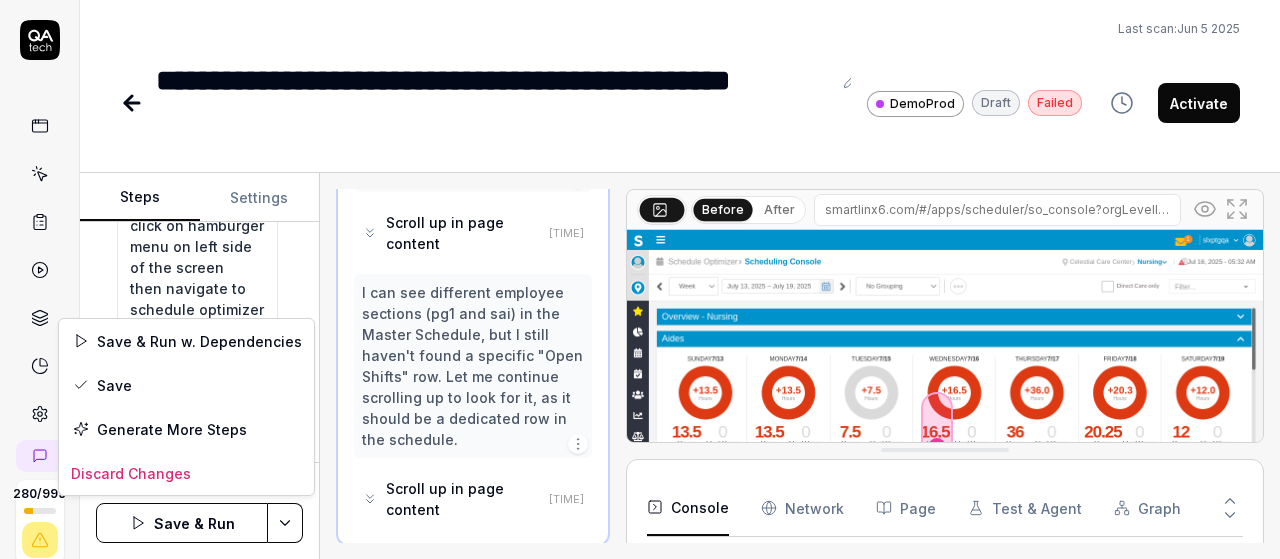 click on "**********" at bounding box center (640, 279) 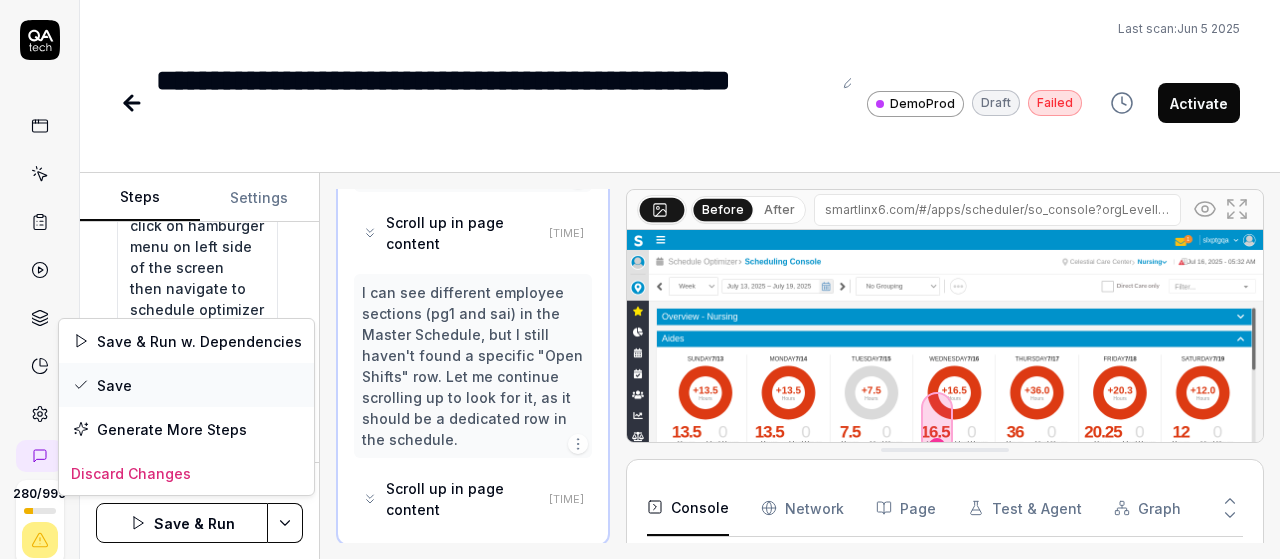 click on "Save" at bounding box center (186, 385) 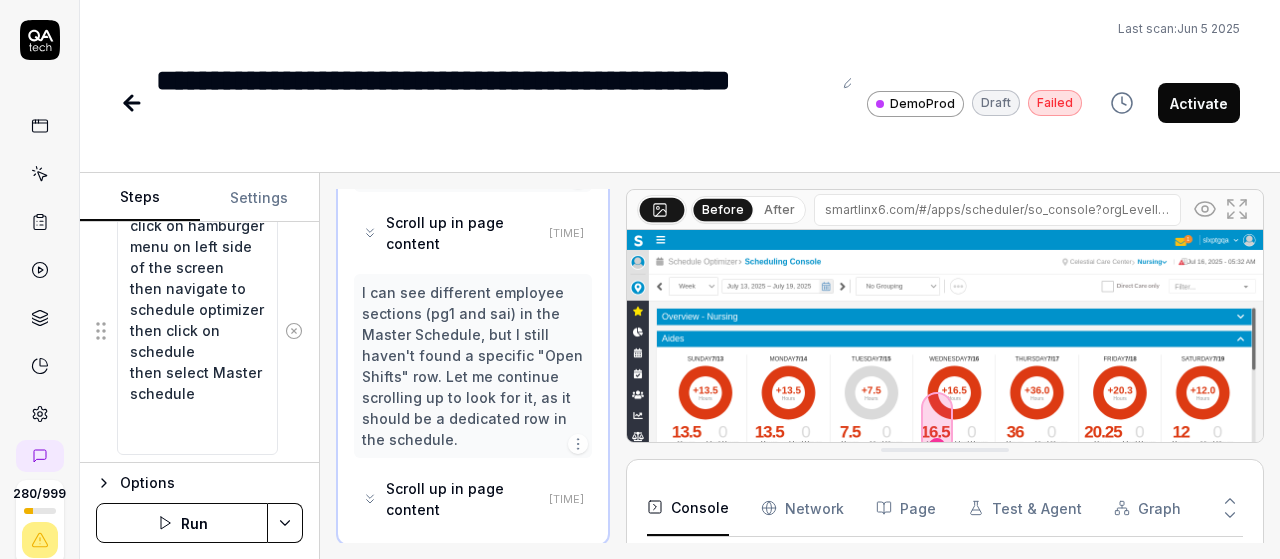 click on "Run" at bounding box center (182, 523) 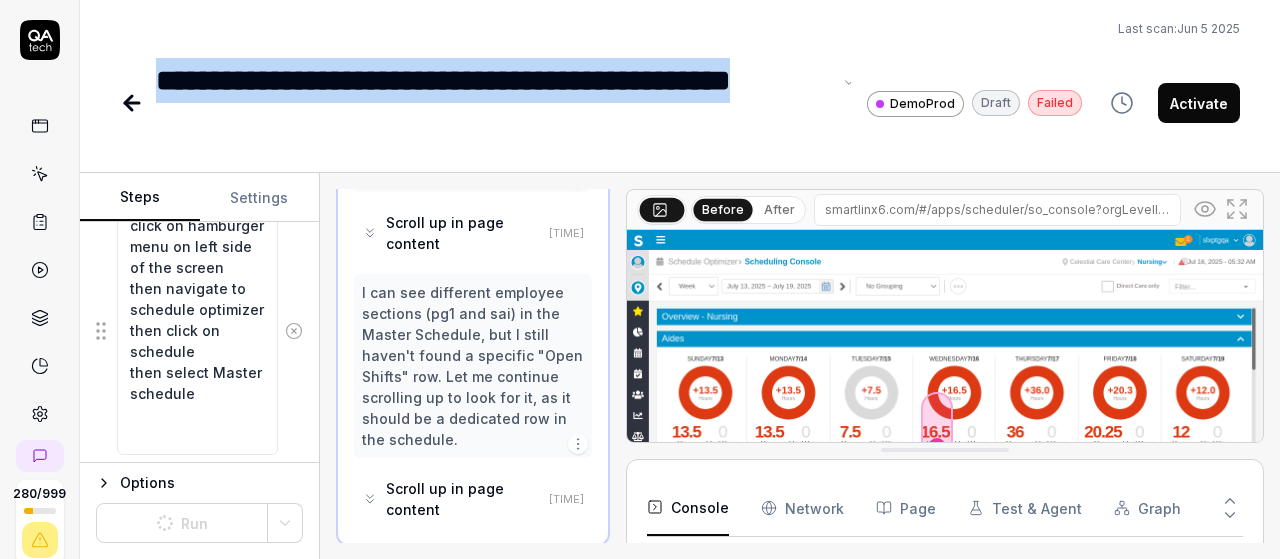 drag, startPoint x: 281, startPoint y: 127, endPoint x: 161, endPoint y: 84, distance: 127.471565 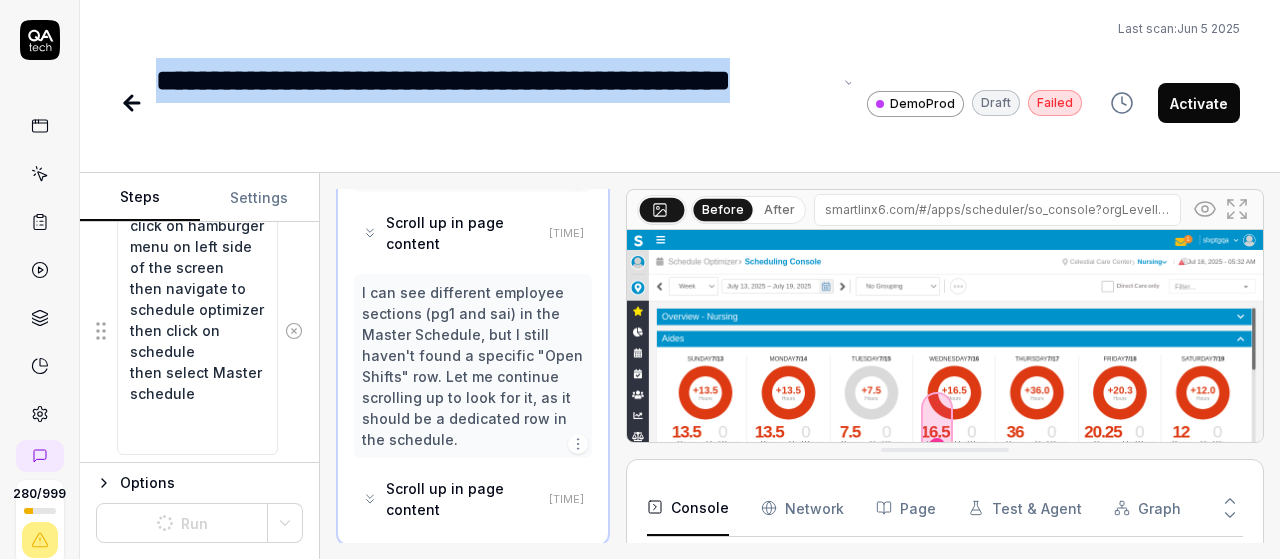 click on "**********" at bounding box center [493, 103] 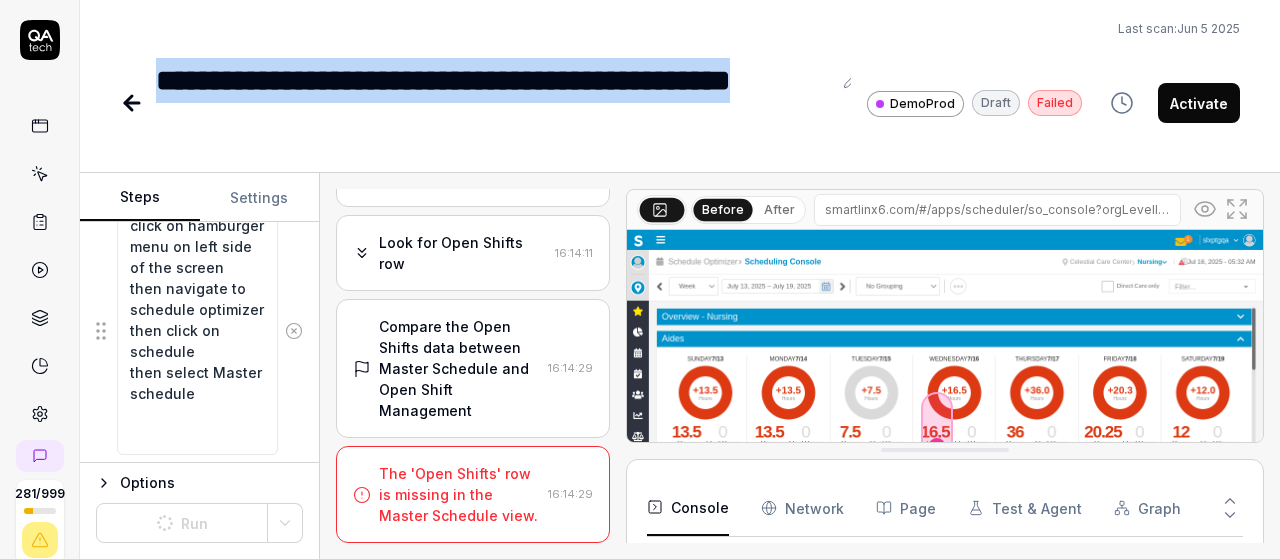 scroll, scrollTop: 4678, scrollLeft: 0, axis: vertical 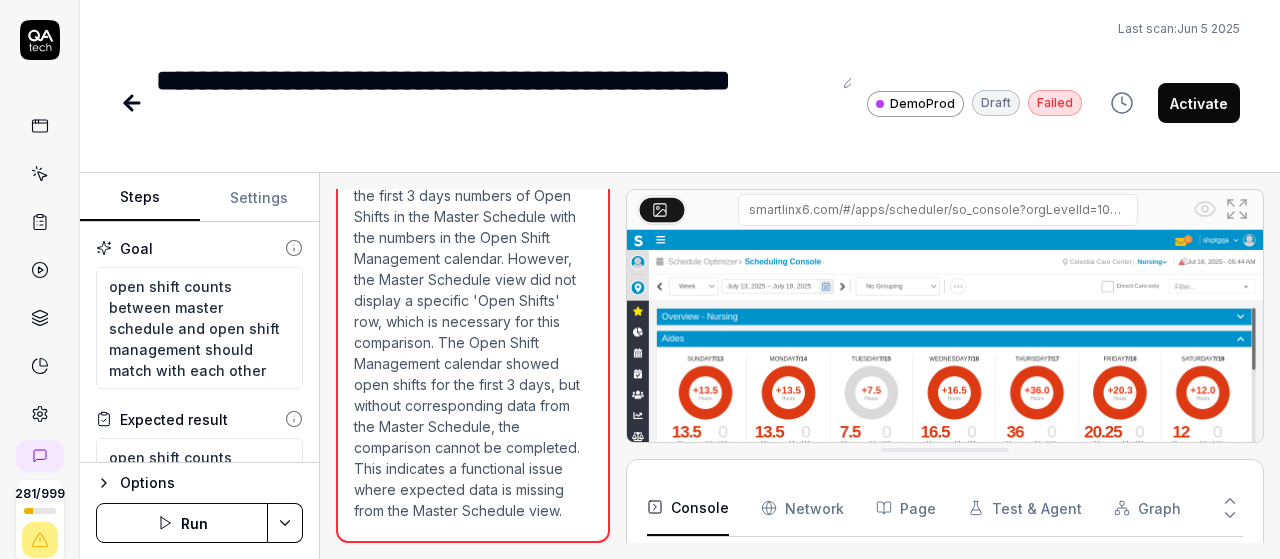 click on "Run" at bounding box center (182, 523) 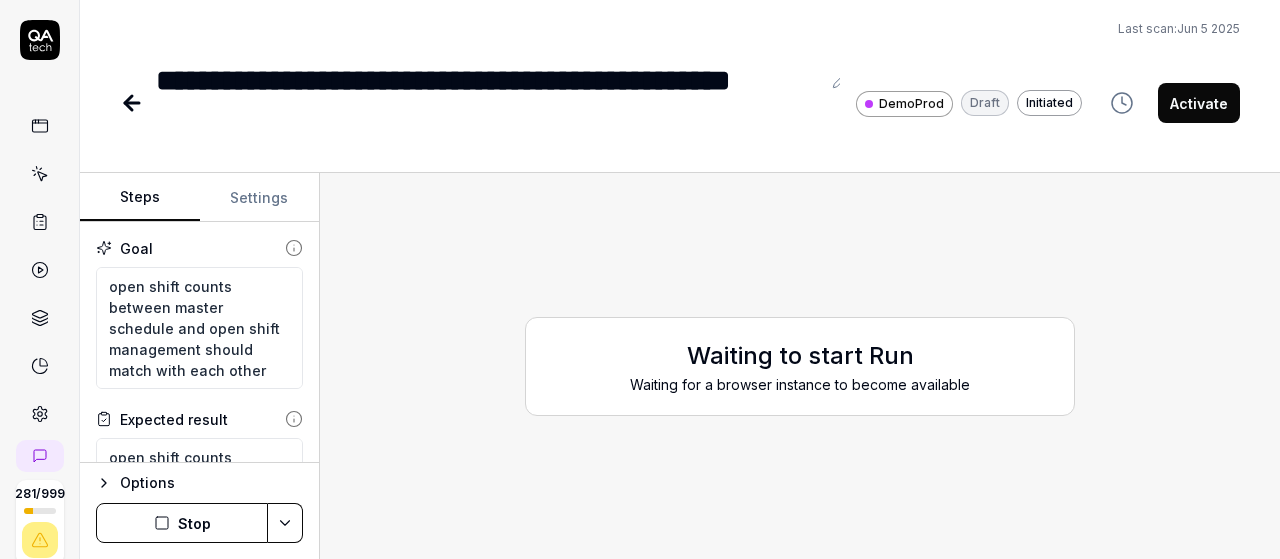 type on "*" 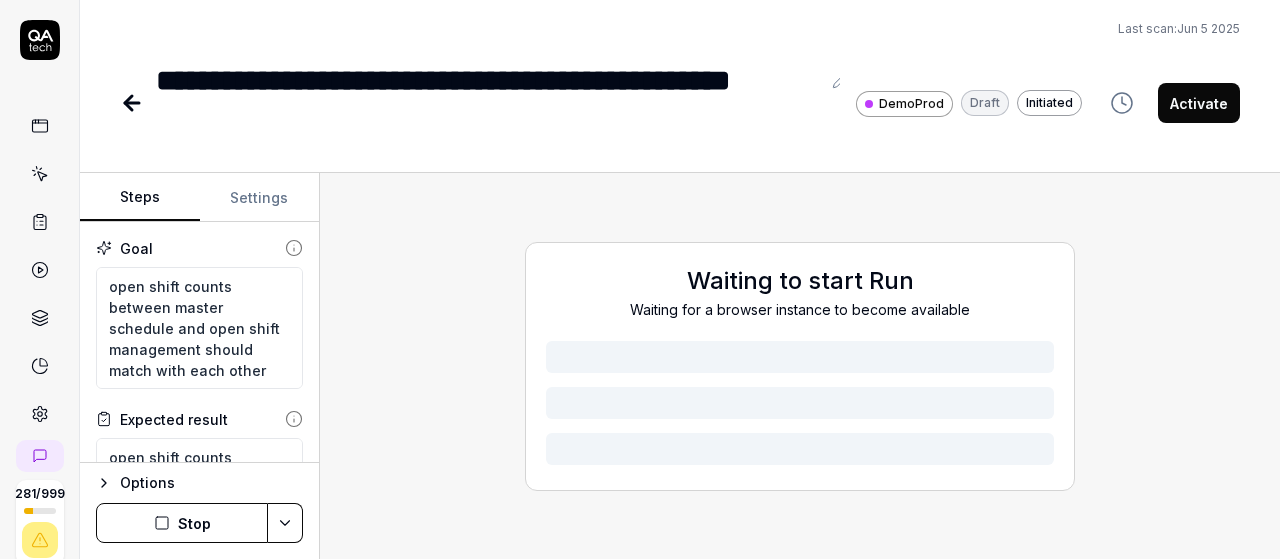 scroll, scrollTop: 0, scrollLeft: 0, axis: both 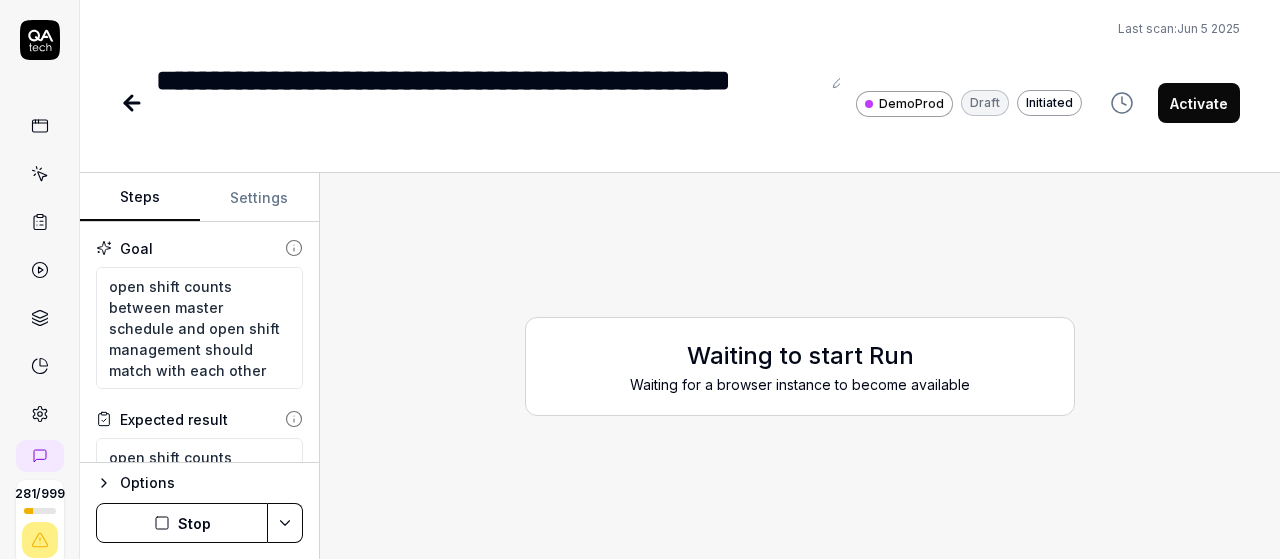 click on "Stop" at bounding box center (182, 523) 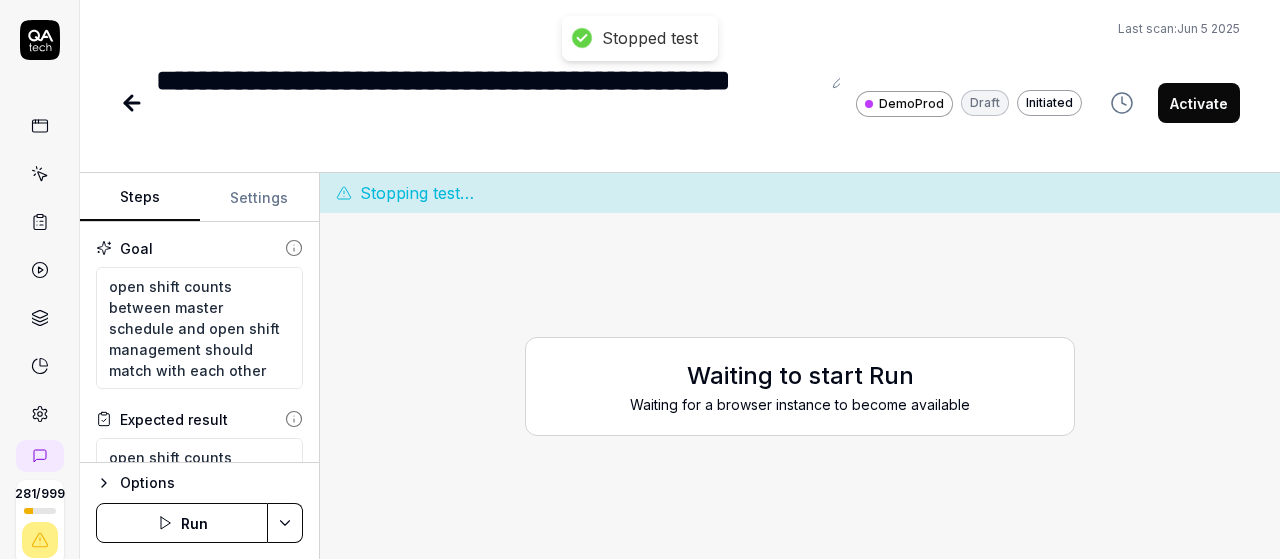 click 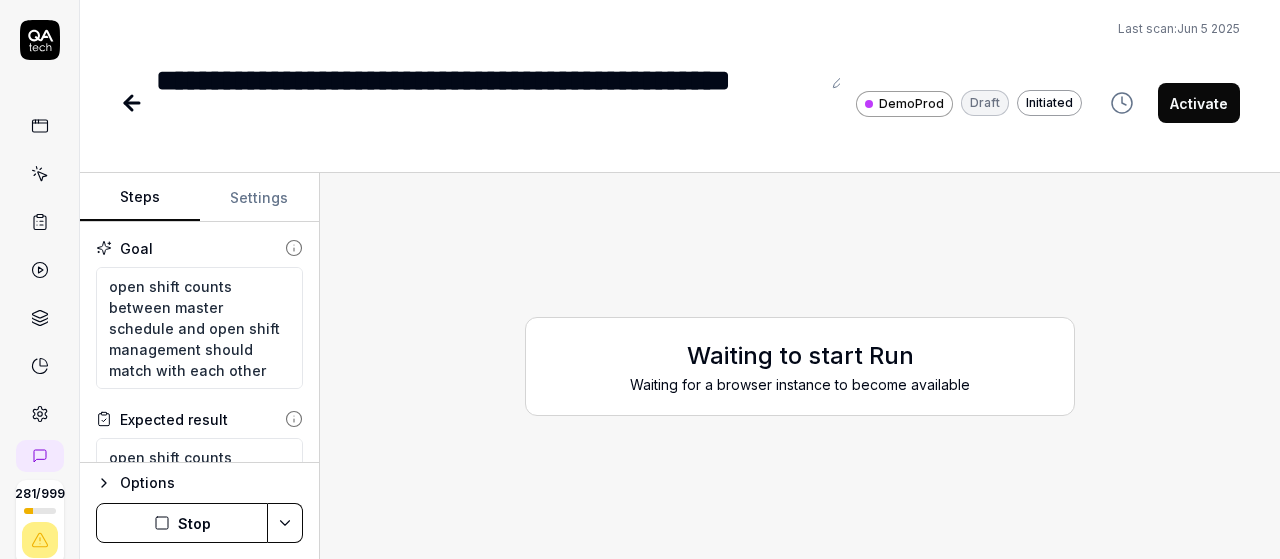 type on "*" 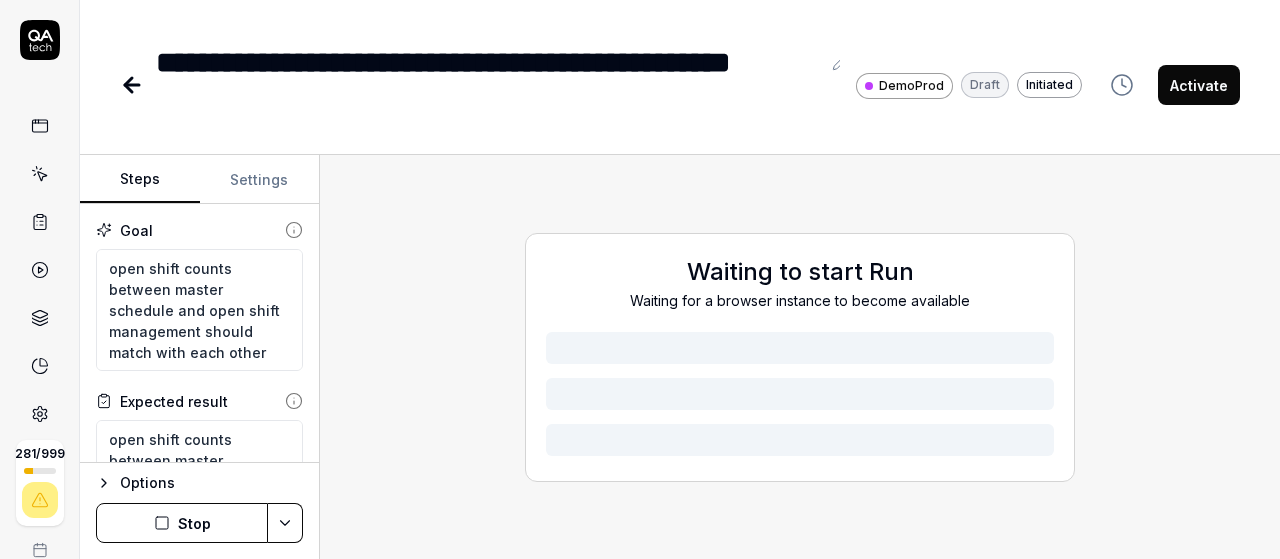 scroll, scrollTop: 0, scrollLeft: 0, axis: both 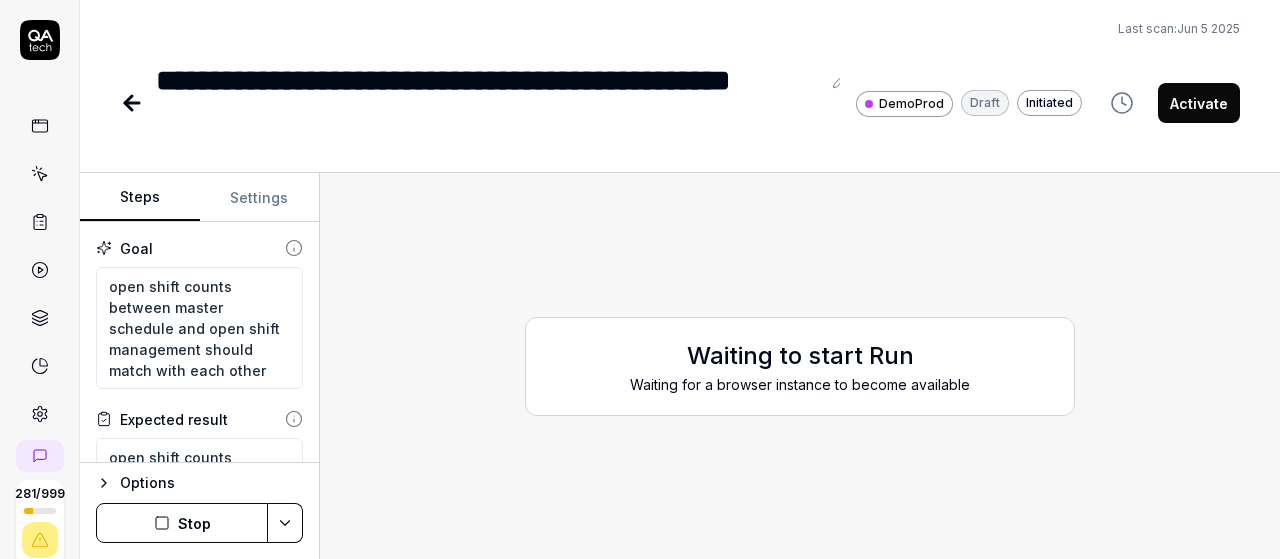 type on "*" 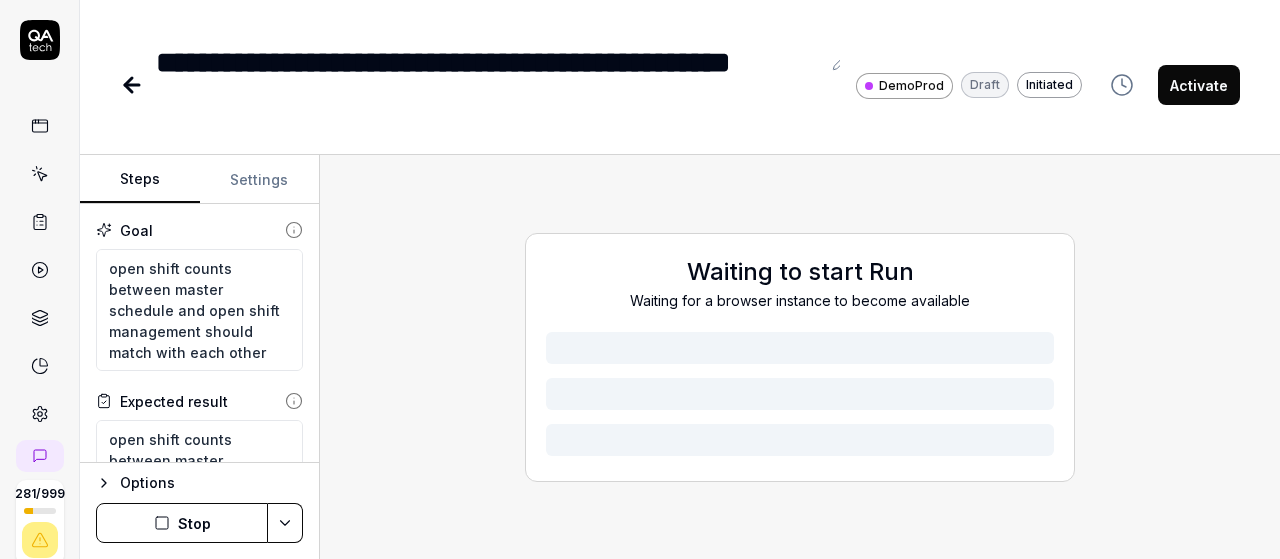 scroll, scrollTop: 0, scrollLeft: 0, axis: both 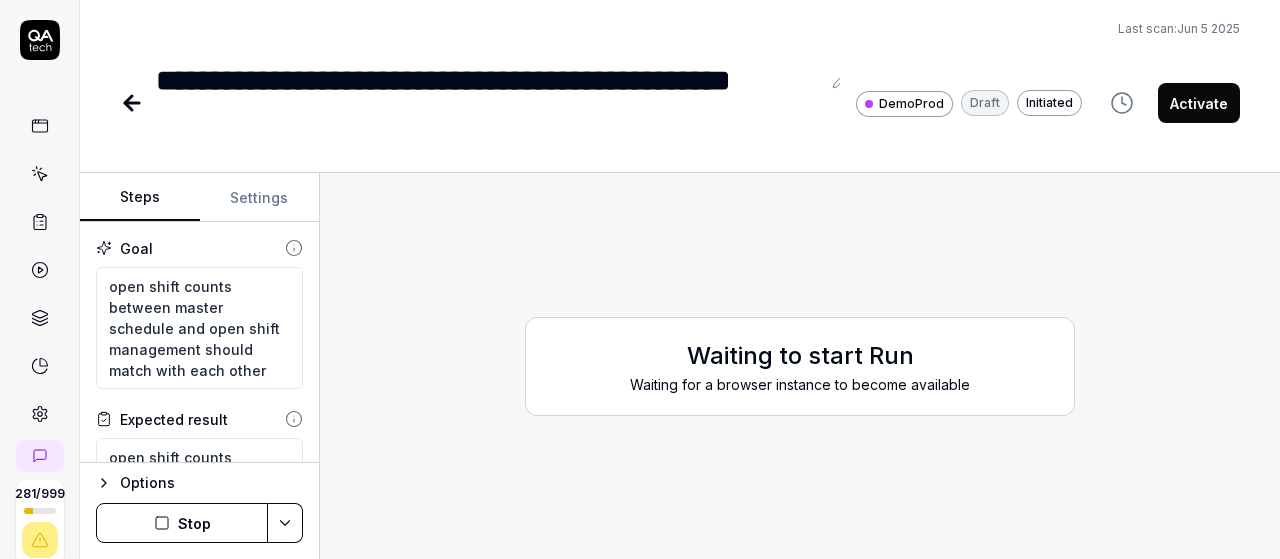 type on "*" 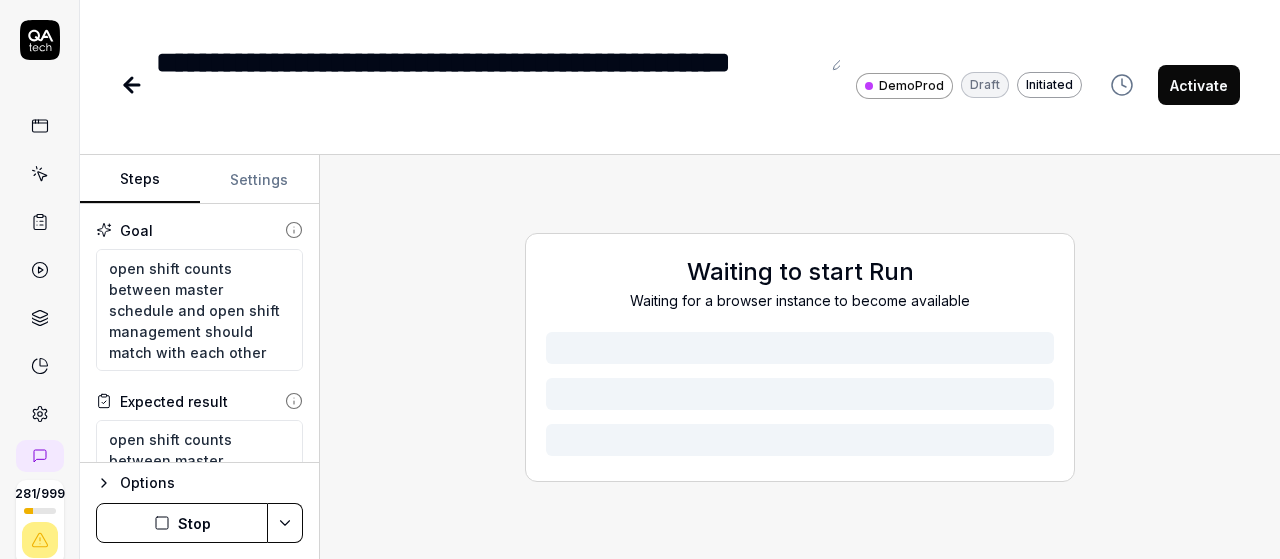 scroll, scrollTop: 0, scrollLeft: 0, axis: both 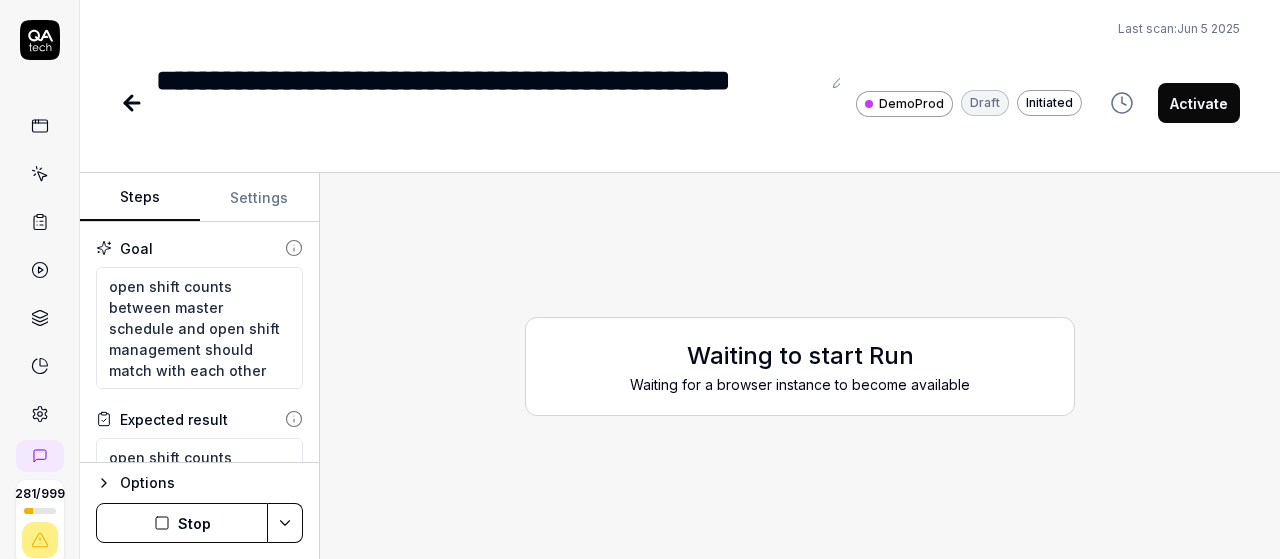 click 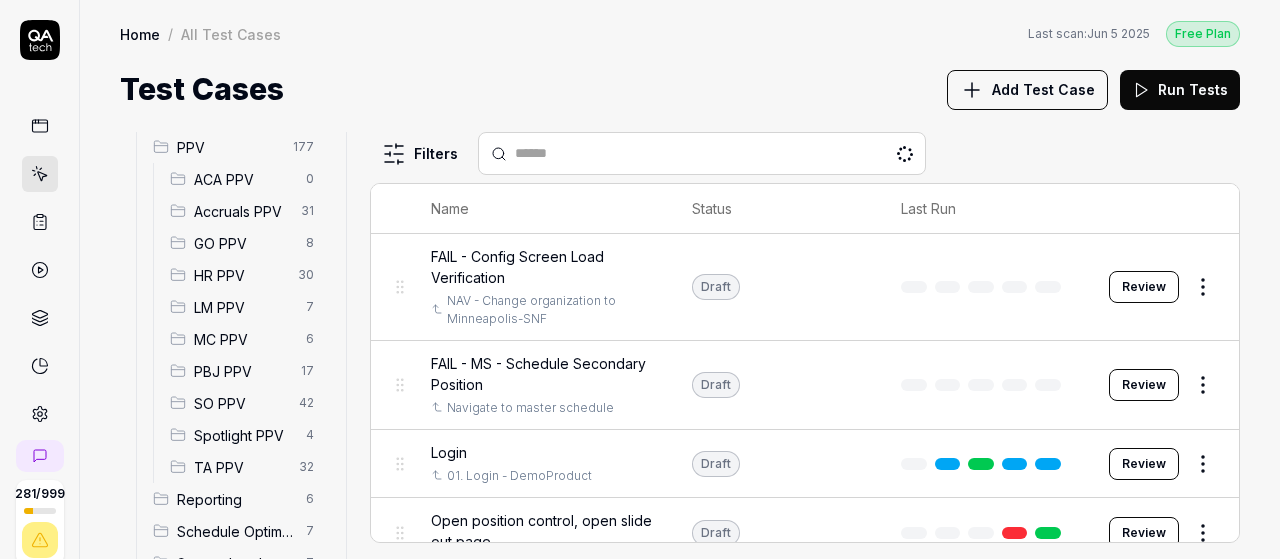 scroll, scrollTop: 363, scrollLeft: 0, axis: vertical 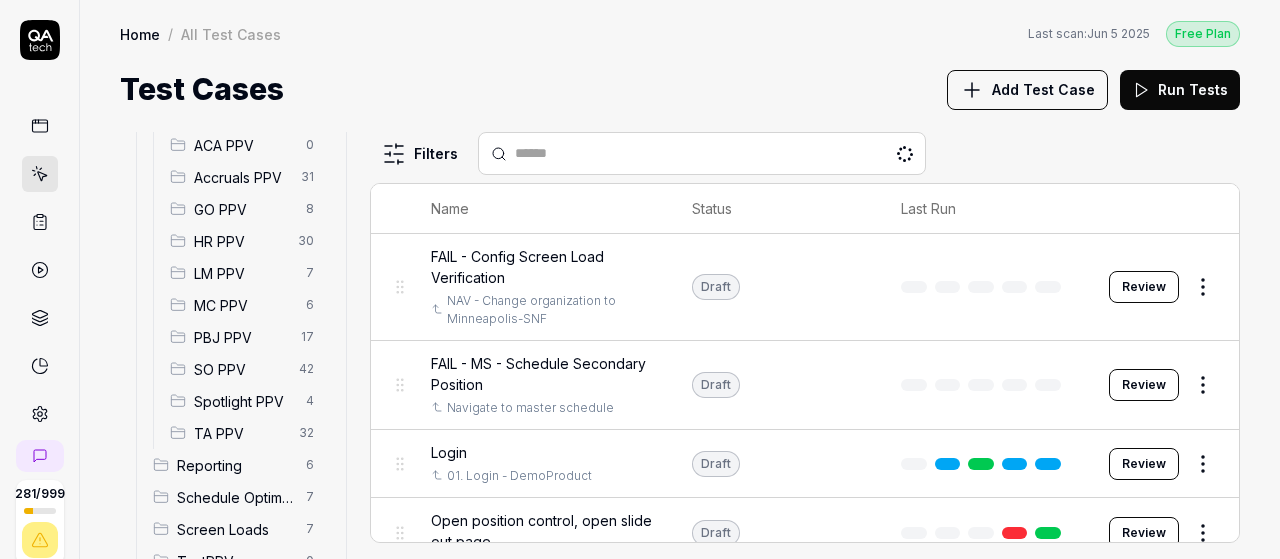 click on "SO PPV" at bounding box center (240, 369) 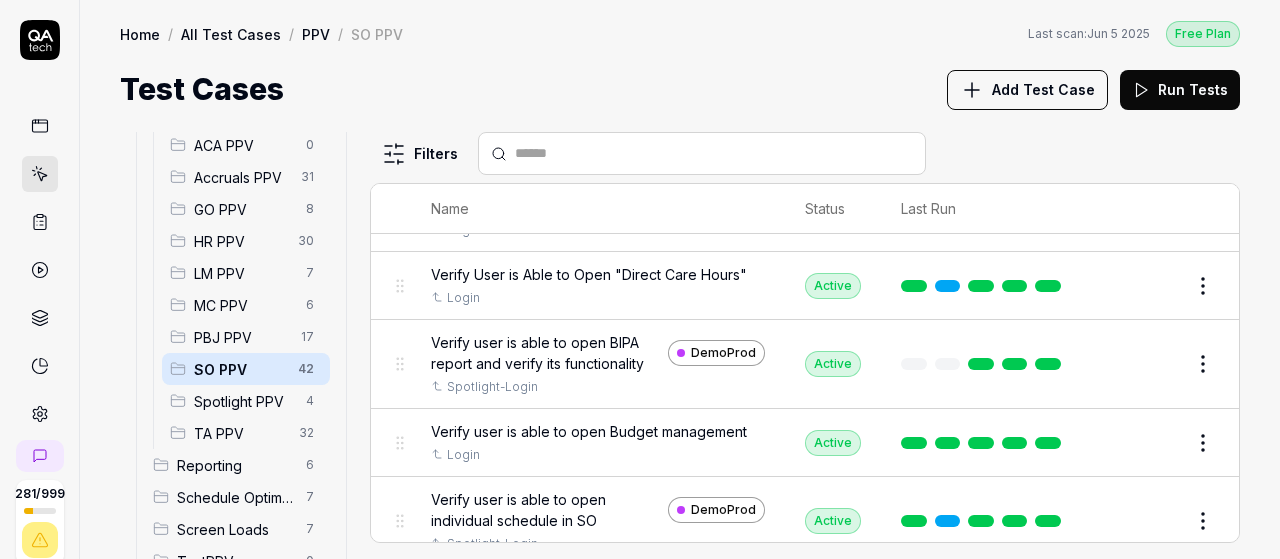 scroll, scrollTop: 3063, scrollLeft: 0, axis: vertical 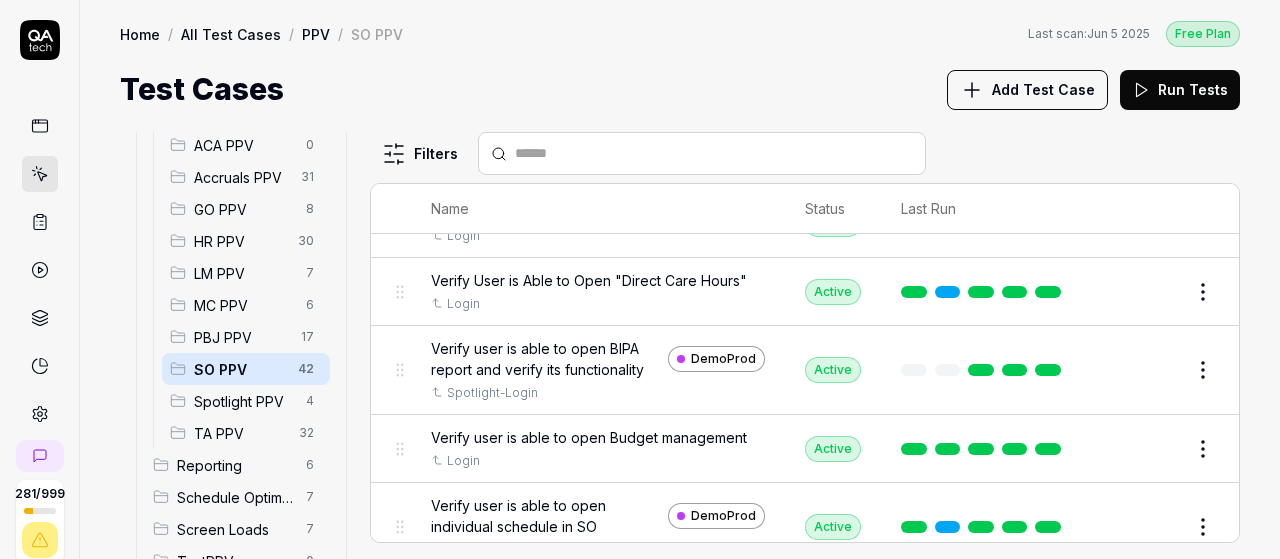 click on "Edit" at bounding box center [1155, 449] 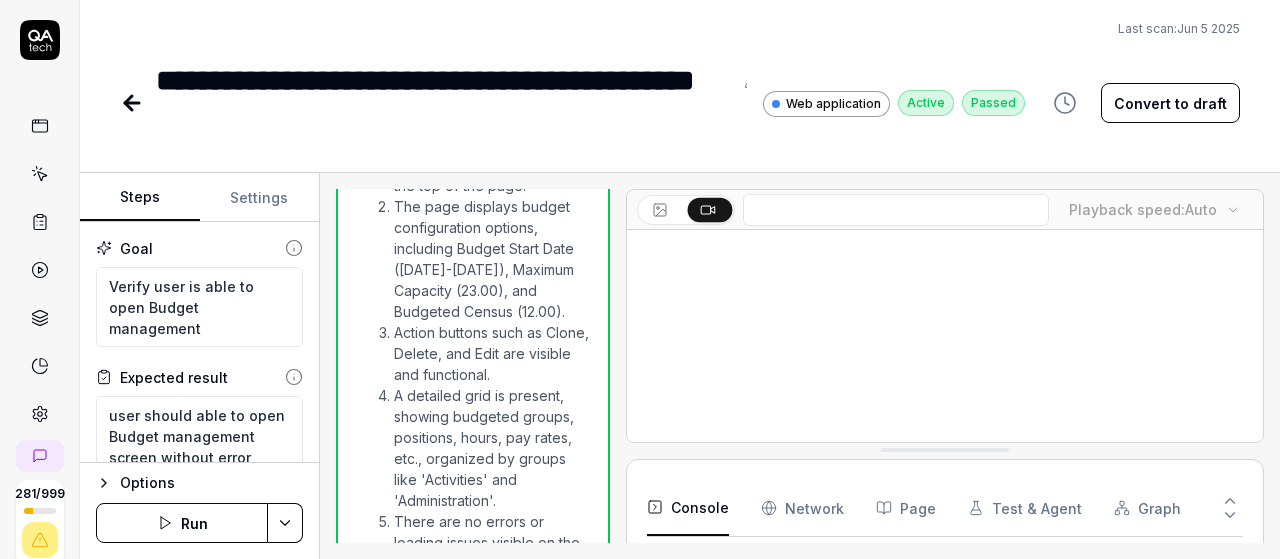scroll, scrollTop: 1856, scrollLeft: 0, axis: vertical 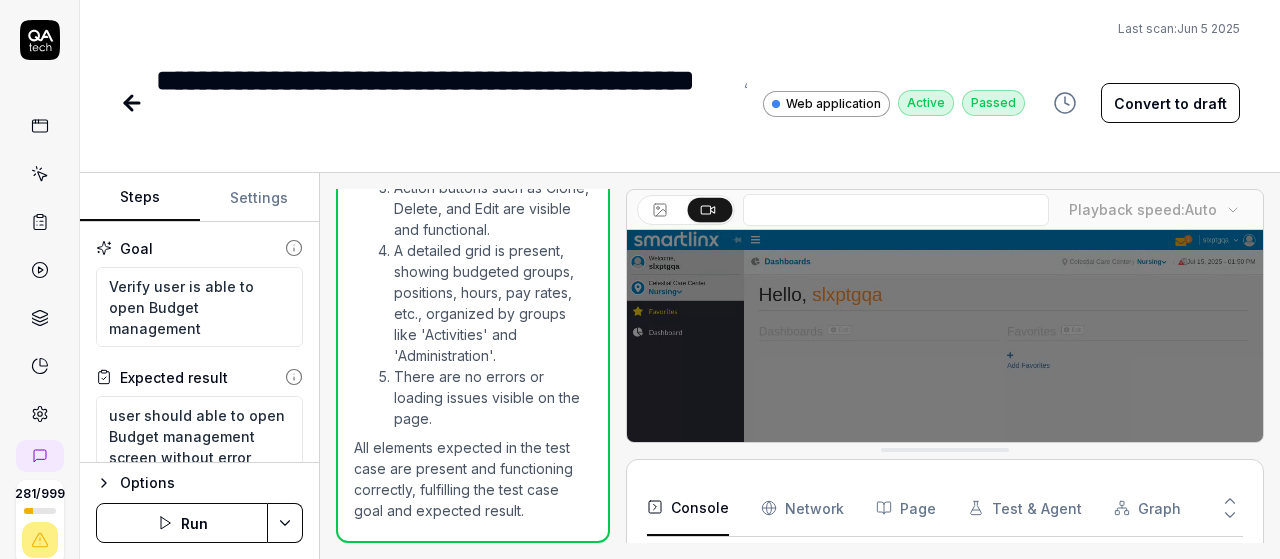 type on "*" 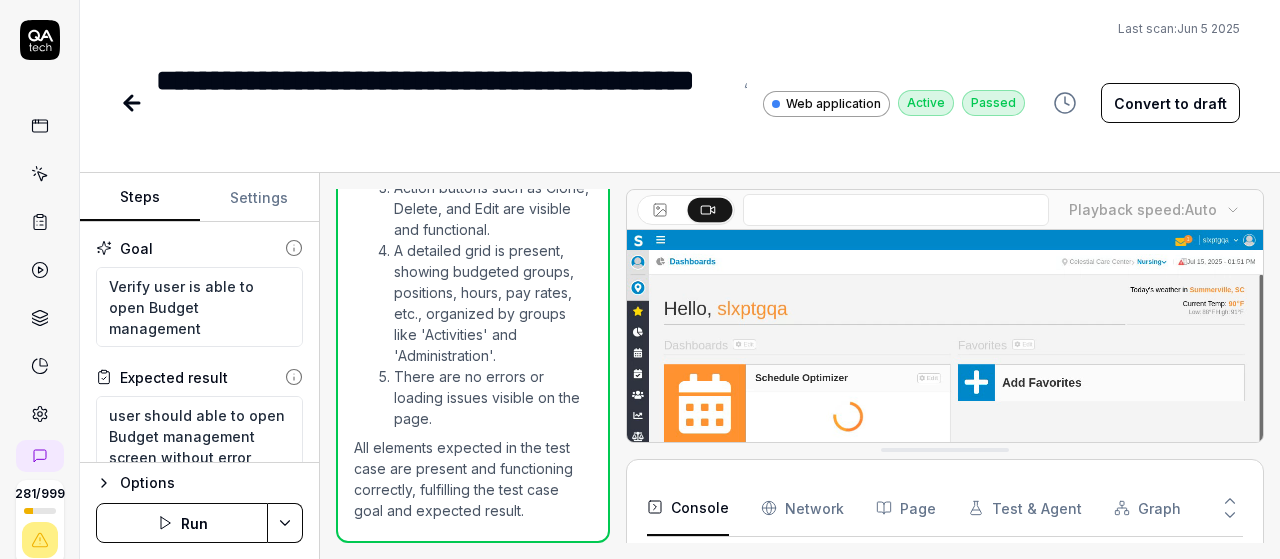 click on "Settings" at bounding box center (260, 198) 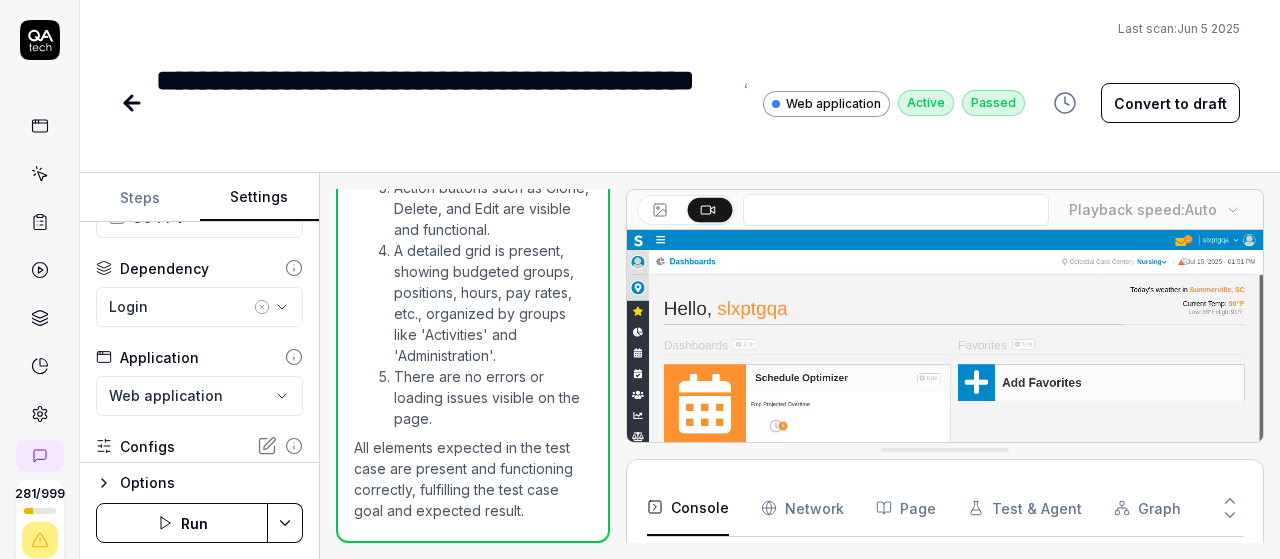 scroll, scrollTop: 66, scrollLeft: 0, axis: vertical 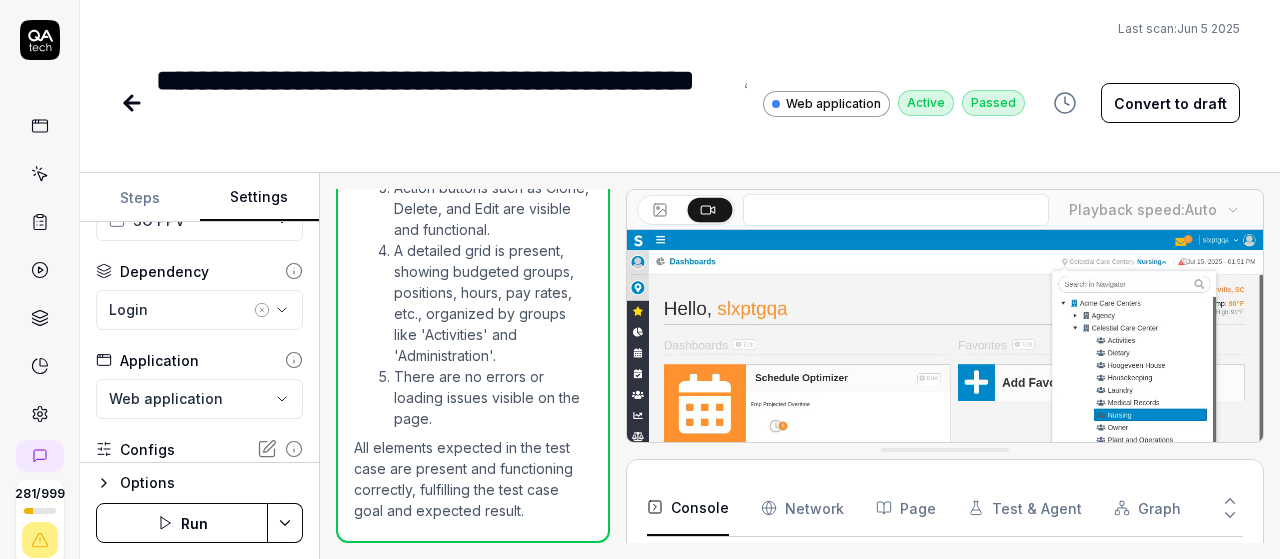 click 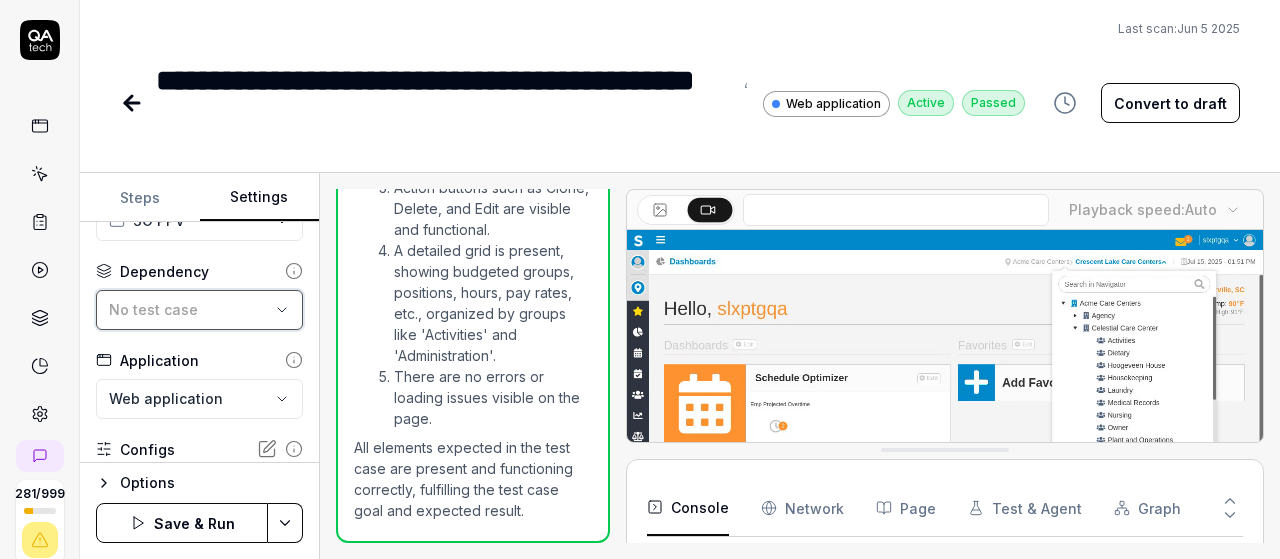click on "No test case" at bounding box center (153, 309) 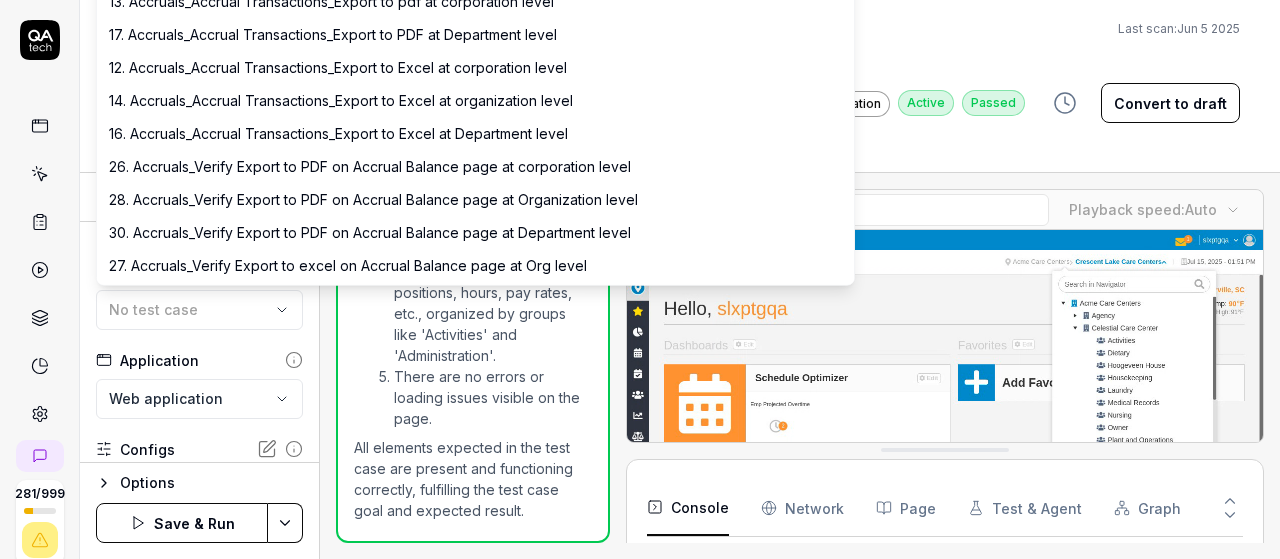 scroll, scrollTop: 0, scrollLeft: 0, axis: both 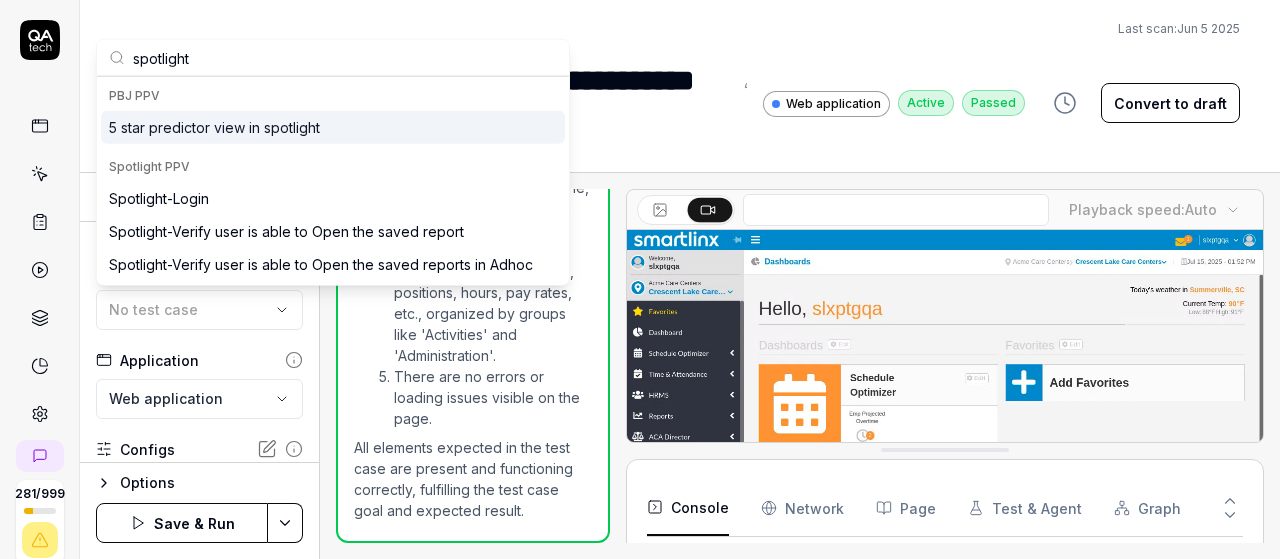type on "spotlight" 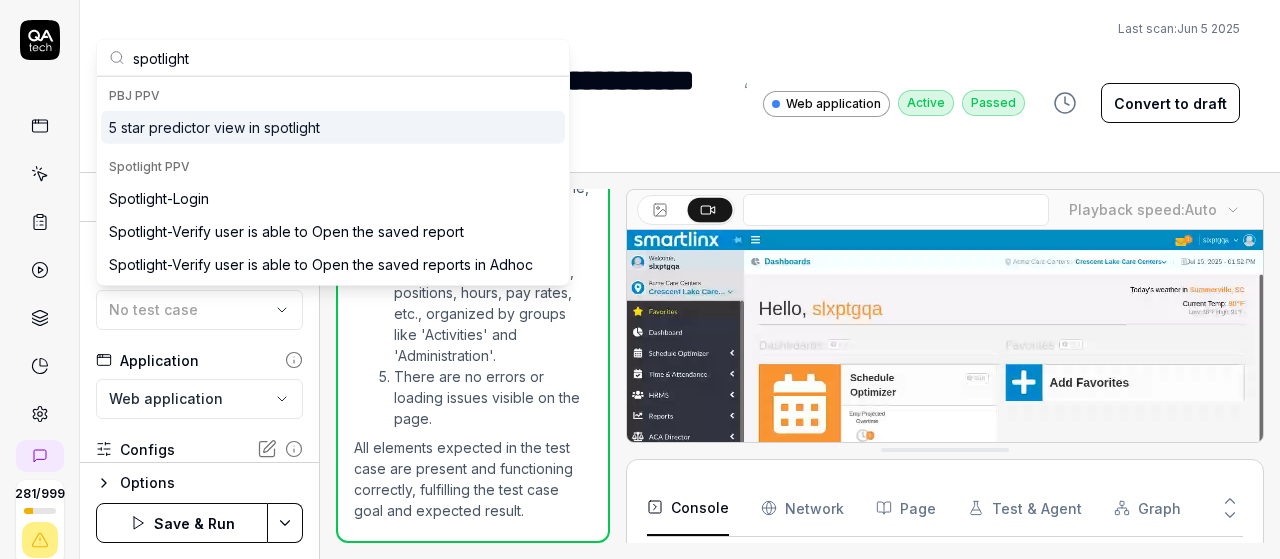 click on "Spotlight PPV" at bounding box center (333, 167) 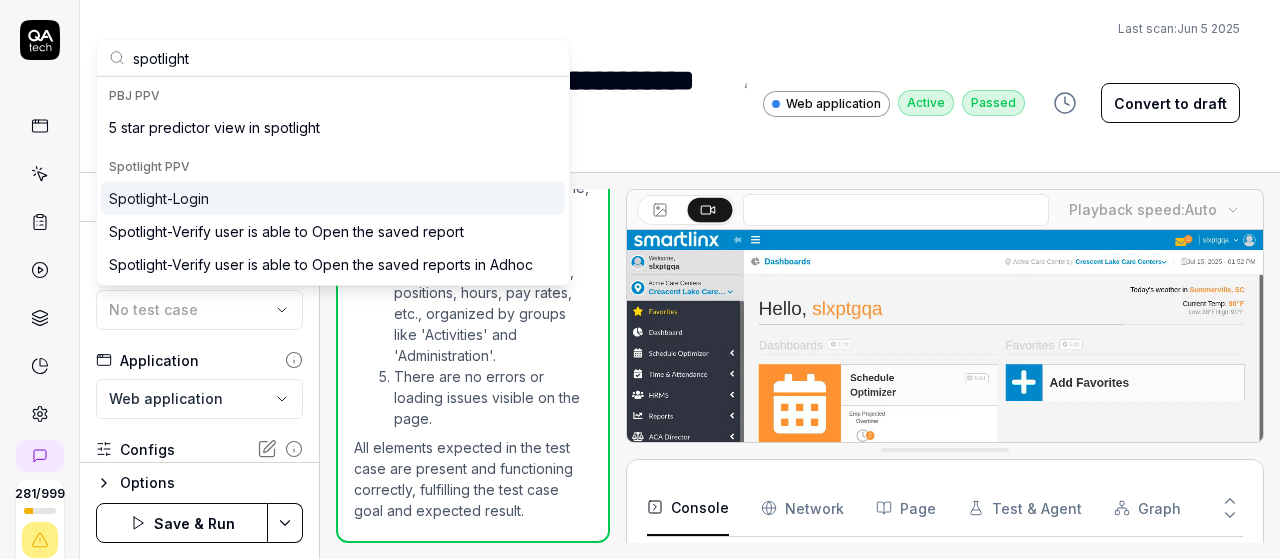 click on "Spotlight-Login" at bounding box center [159, 198] 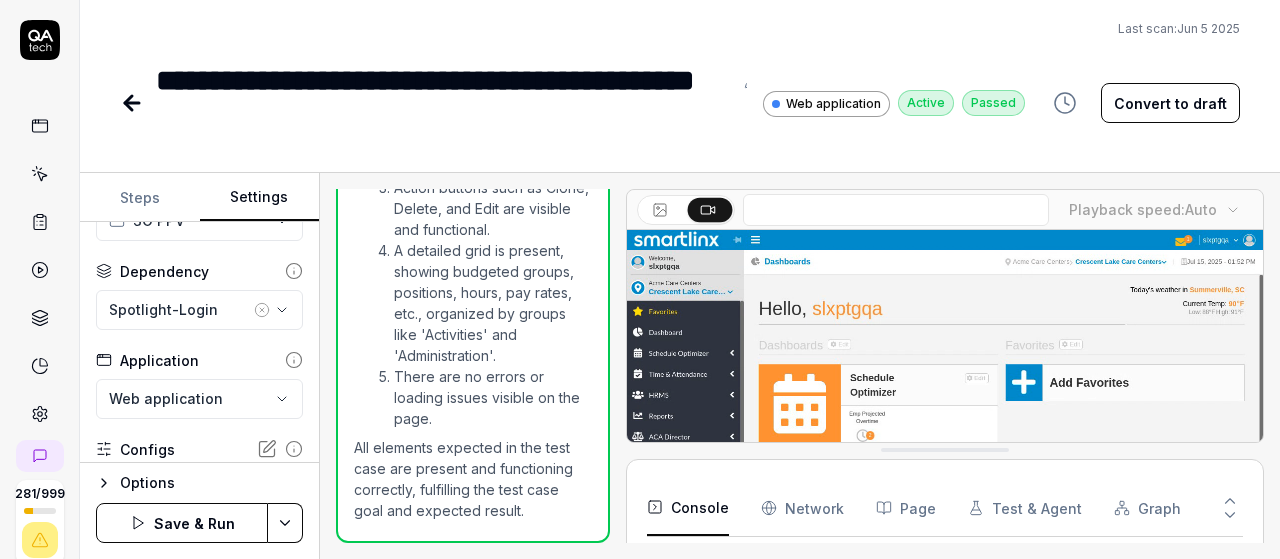 click on "**********" at bounding box center [640, 279] 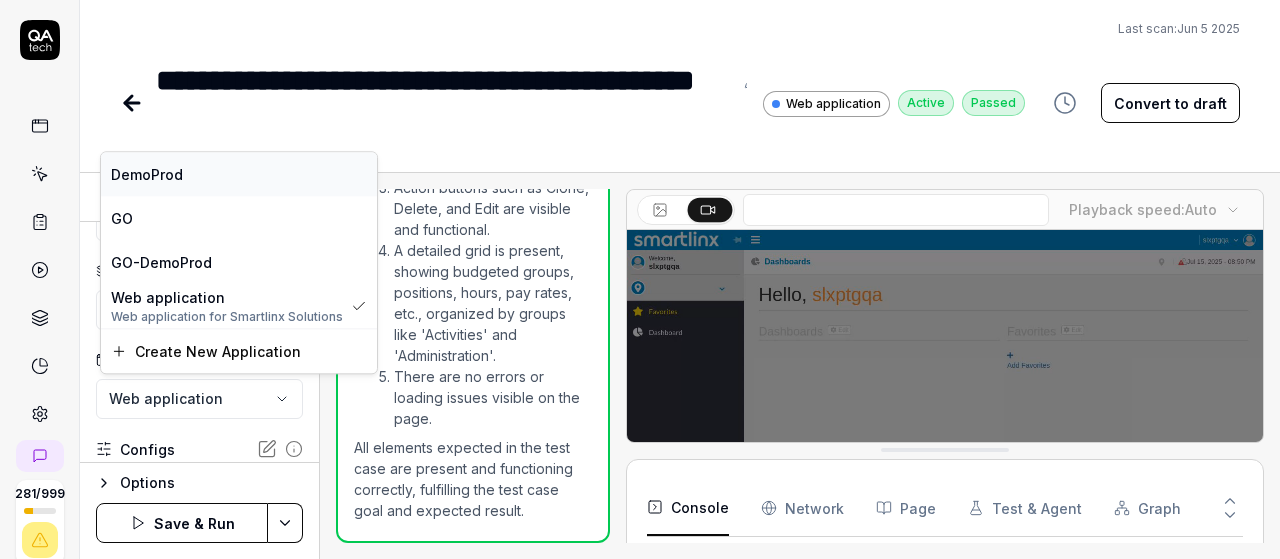 click on "DemoProd" at bounding box center [239, 174] 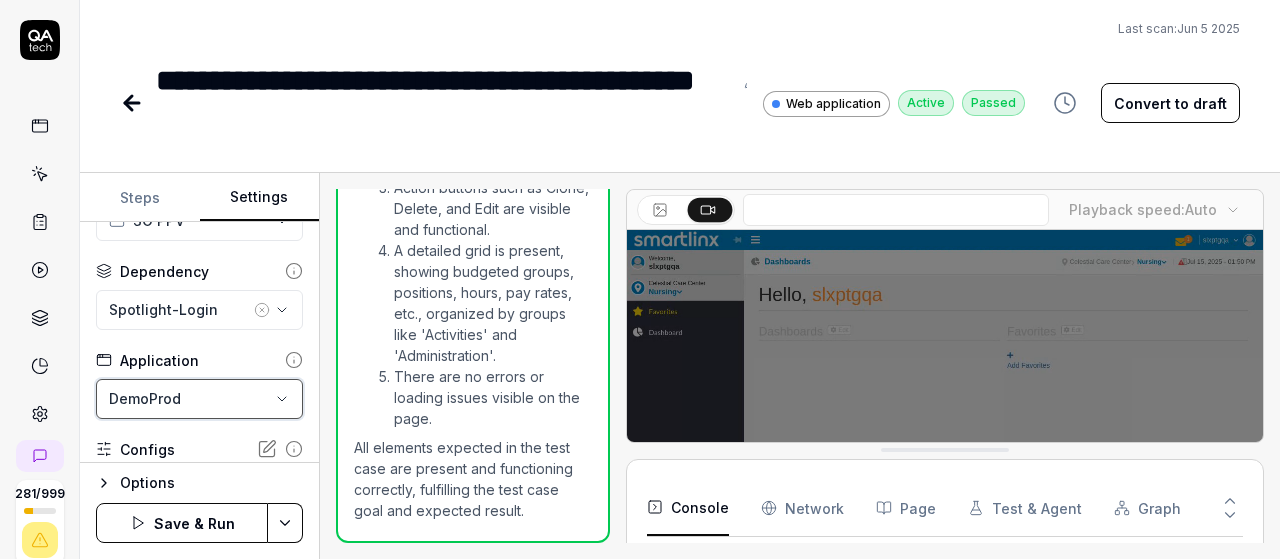 scroll, scrollTop: 170, scrollLeft: 0, axis: vertical 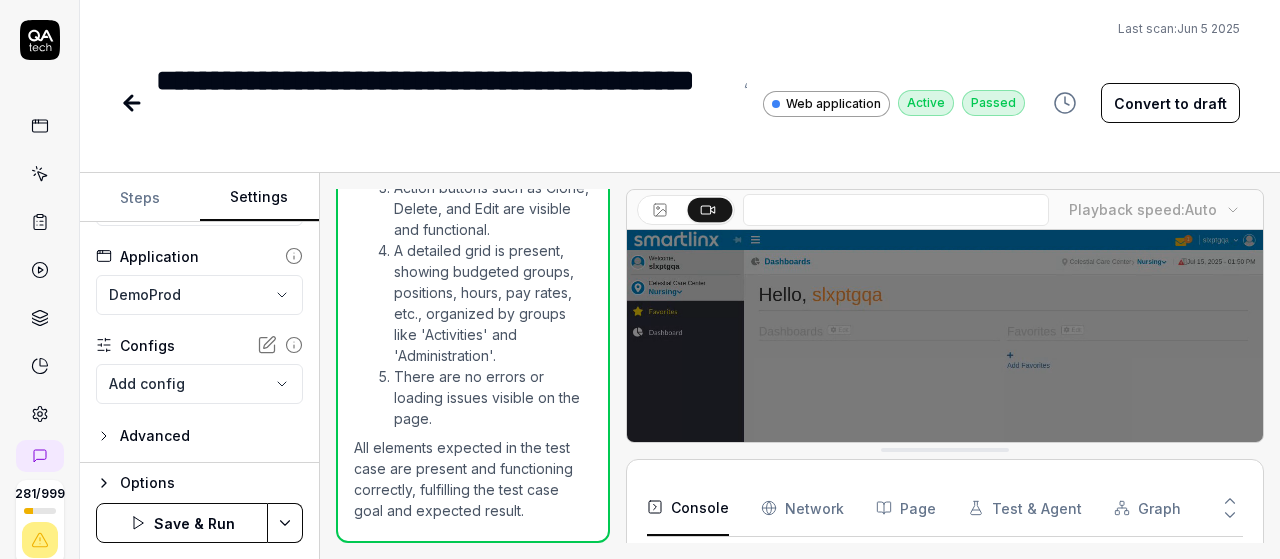 click on "**********" at bounding box center [640, 279] 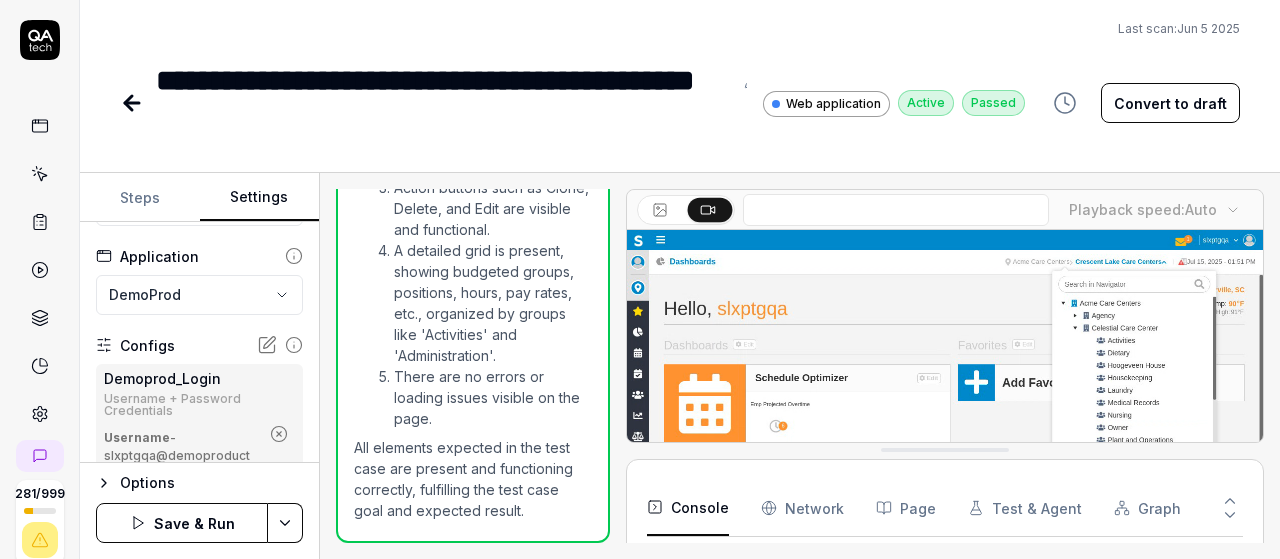scroll, scrollTop: 355, scrollLeft: 0, axis: vertical 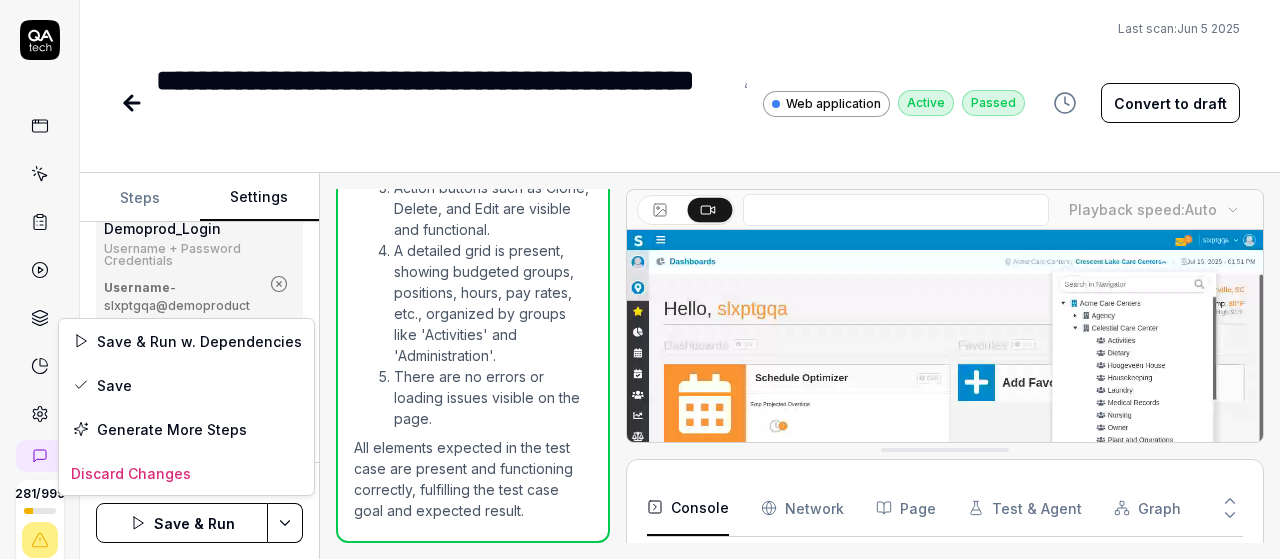 click on "**********" at bounding box center [640, 279] 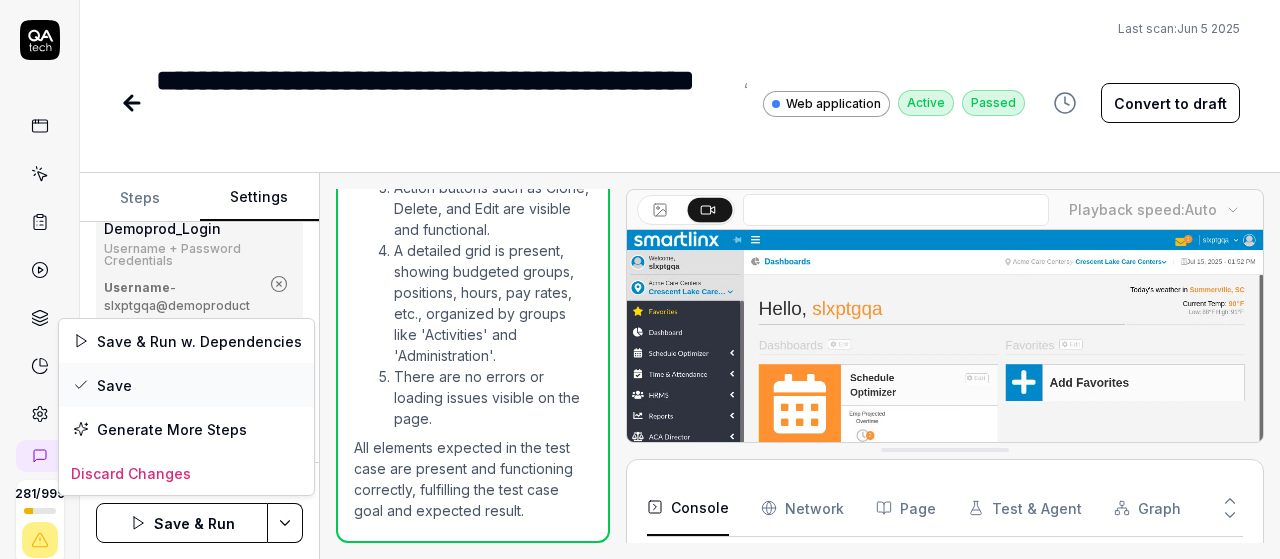 click on "Save" at bounding box center (186, 385) 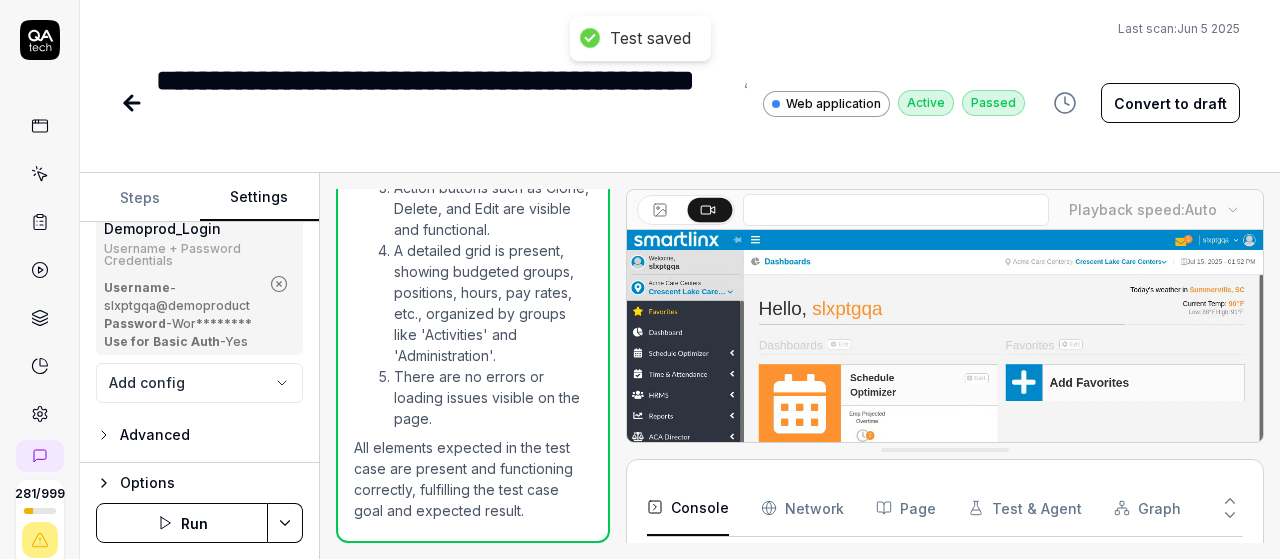 scroll, scrollTop: 24, scrollLeft: 0, axis: vertical 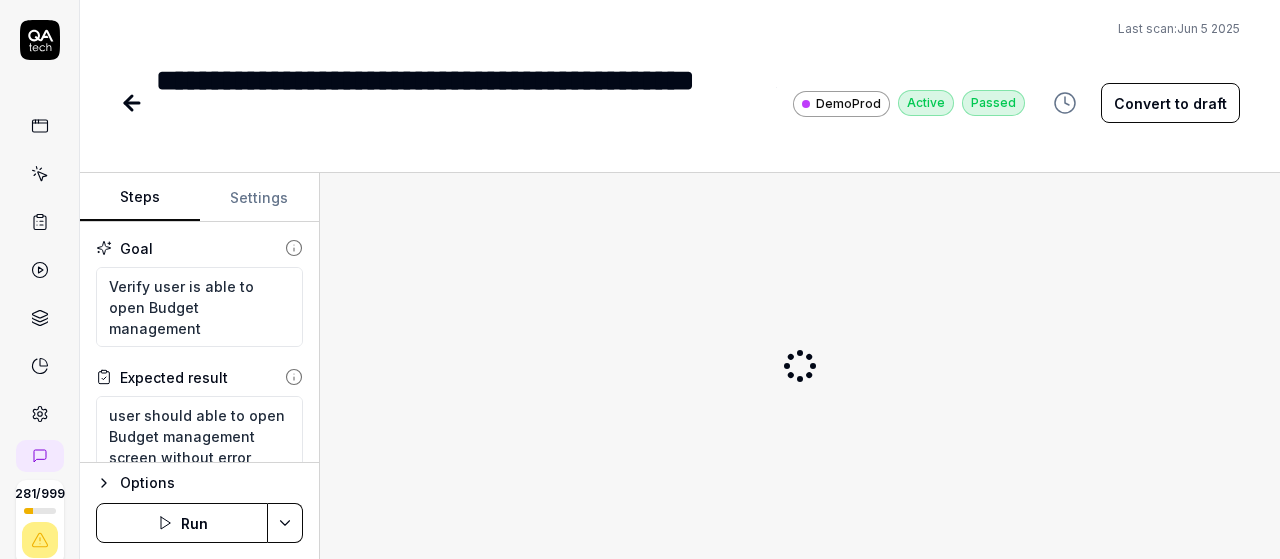 click on "Run" at bounding box center [182, 523] 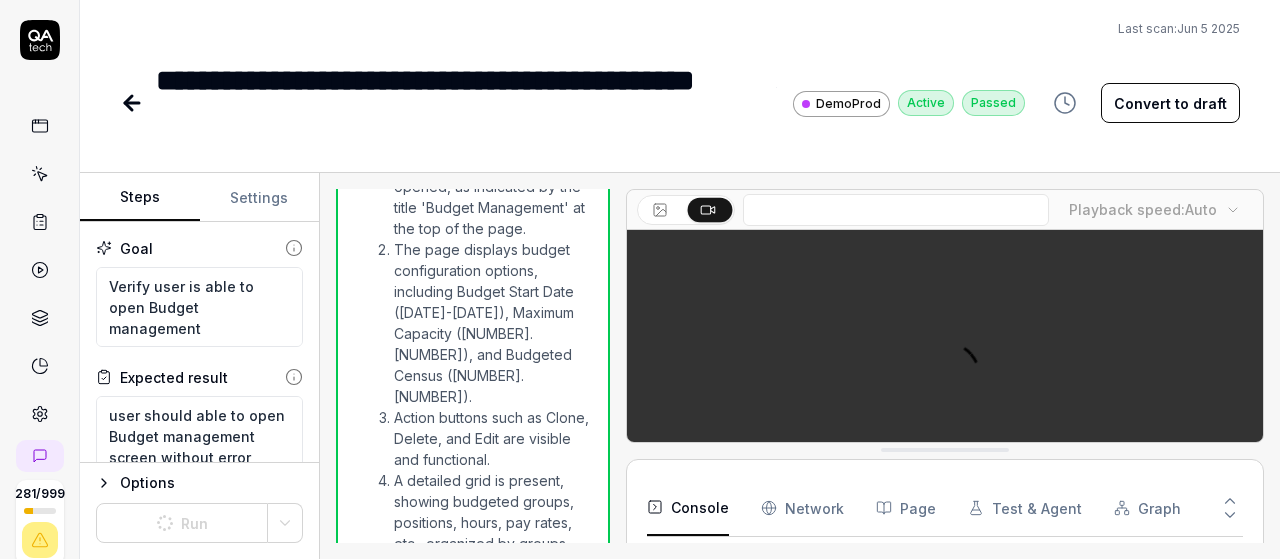 scroll, scrollTop: 1856, scrollLeft: 0, axis: vertical 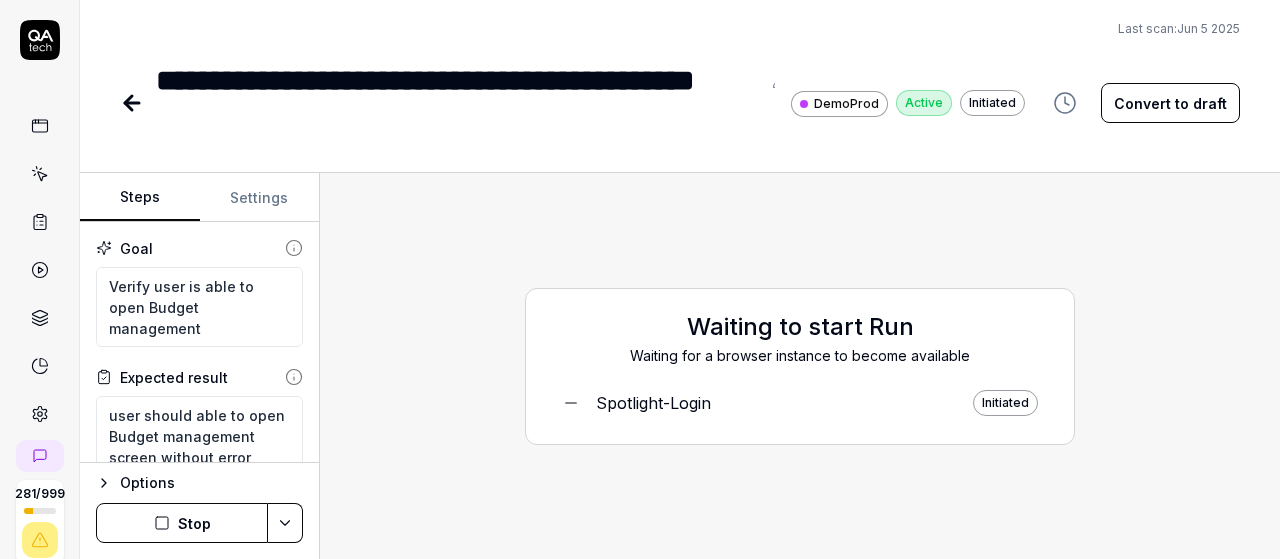 type on "*" 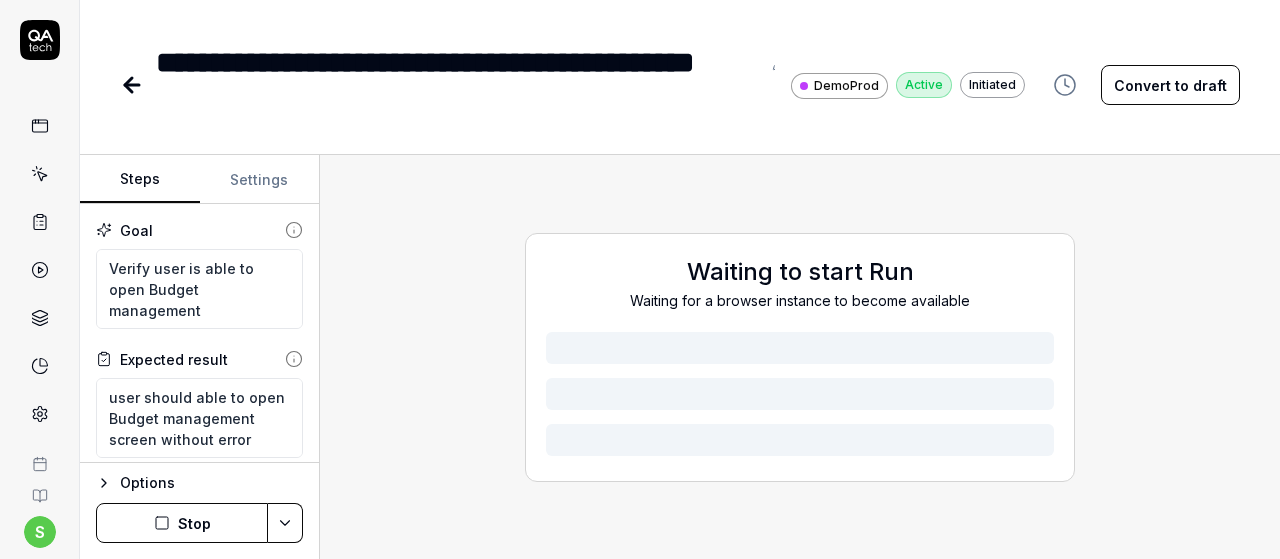 scroll, scrollTop: 0, scrollLeft: 0, axis: both 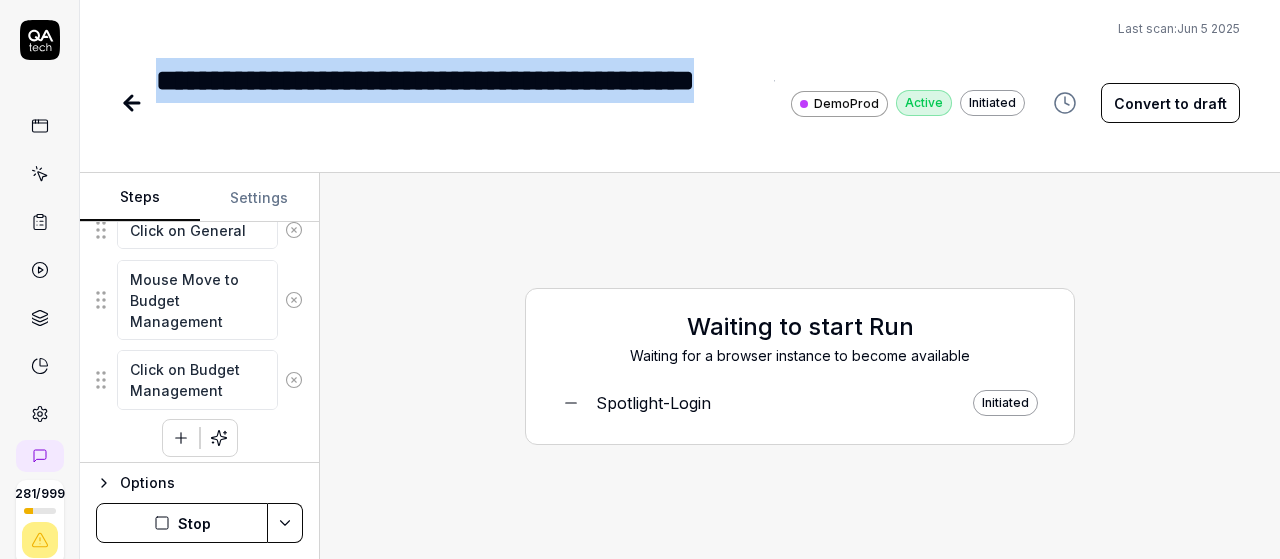 drag, startPoint x: 358, startPoint y: 145, endPoint x: 154, endPoint y: 81, distance: 213.80365 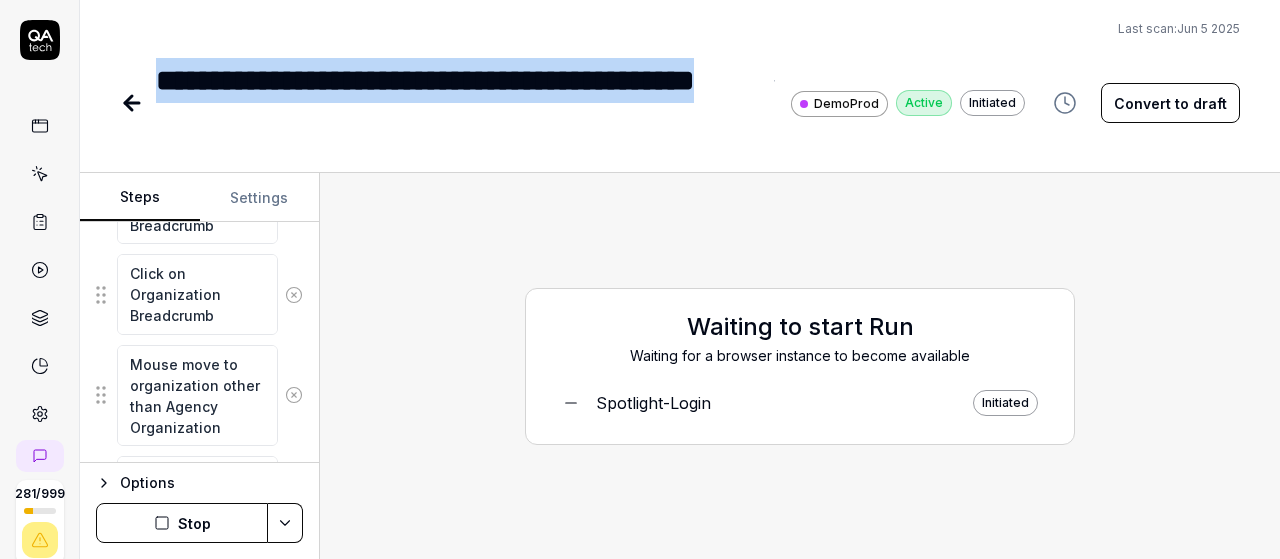 scroll, scrollTop: 0, scrollLeft: 0, axis: both 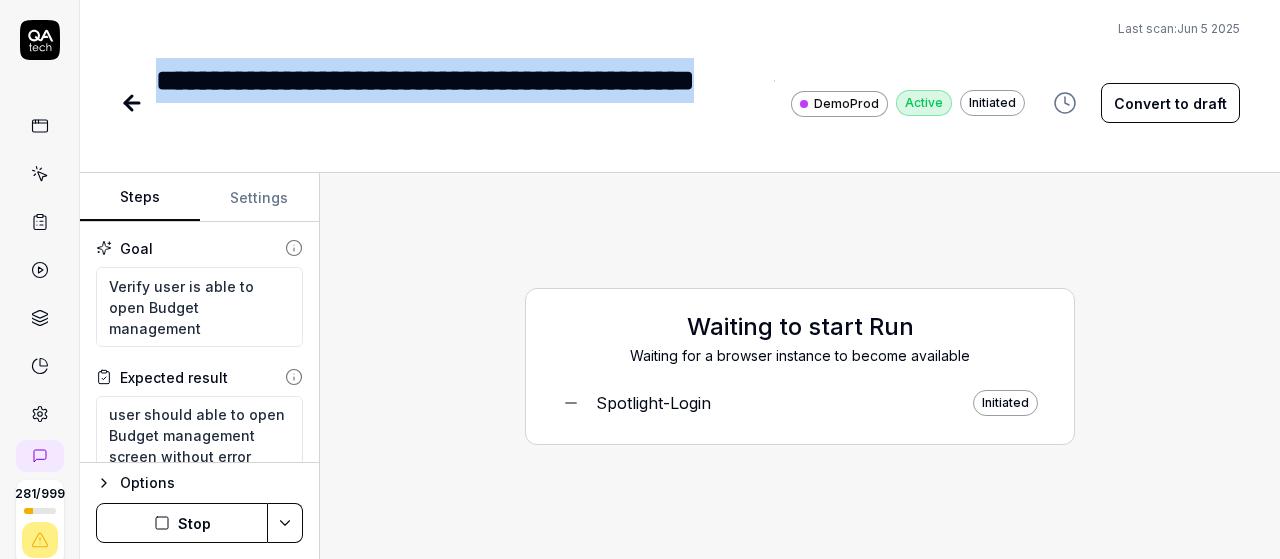 type on "*" 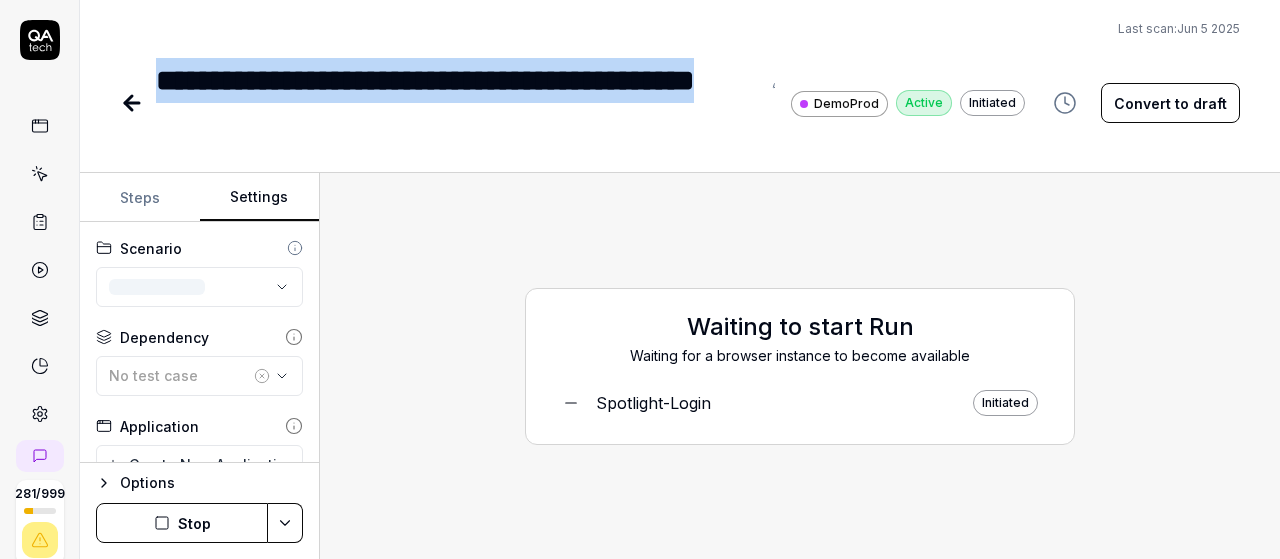 click on "Settings" at bounding box center (260, 198) 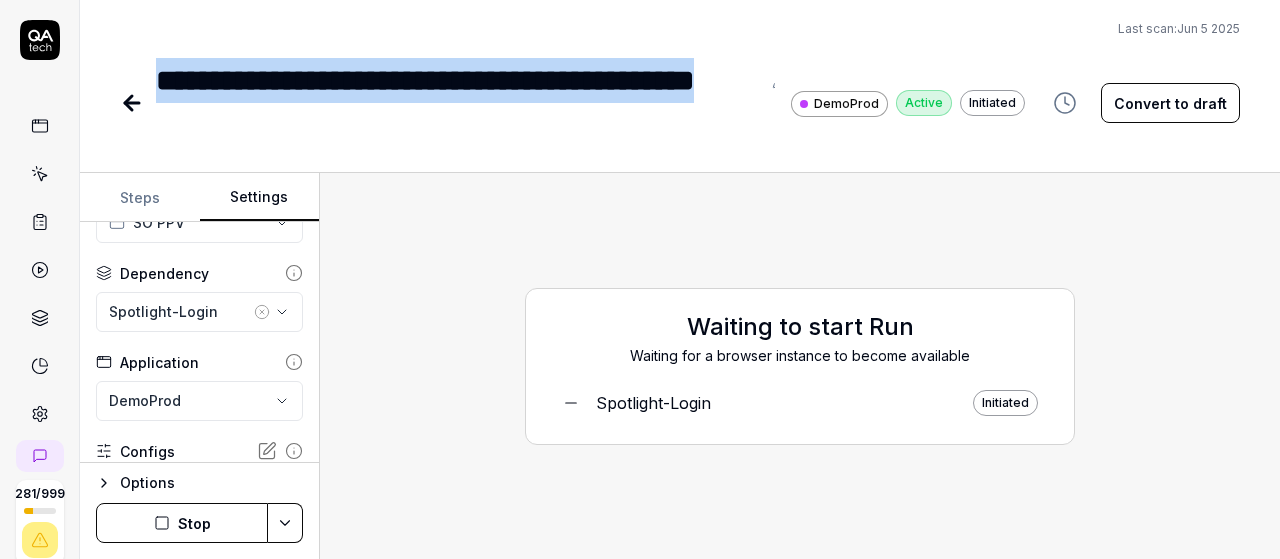 scroll, scrollTop: 134, scrollLeft: 0, axis: vertical 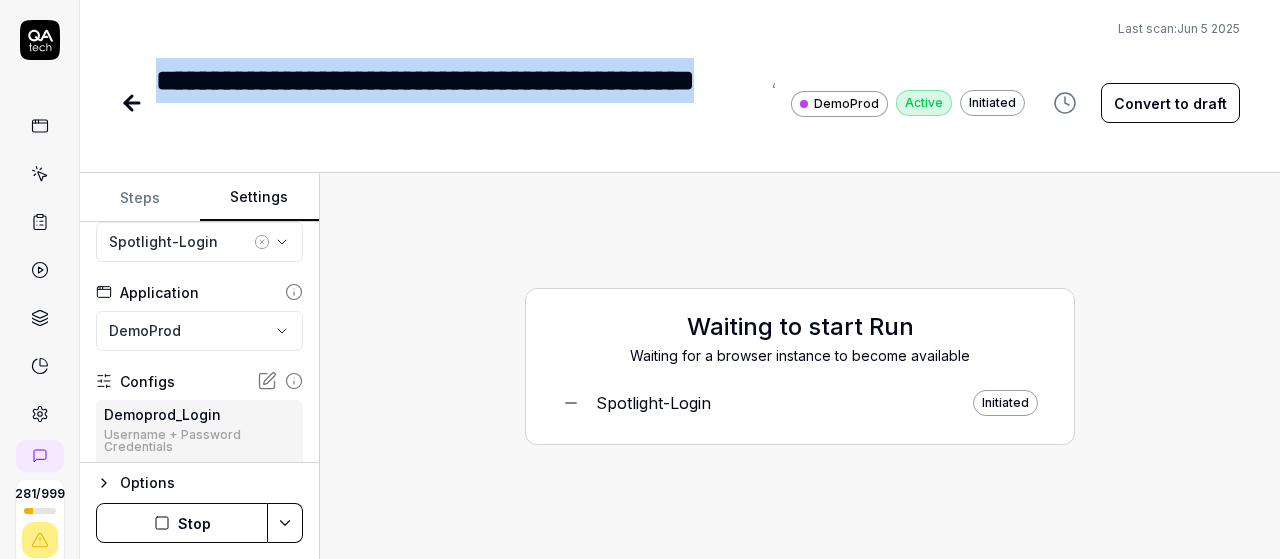click at bounding box center (134, 103) 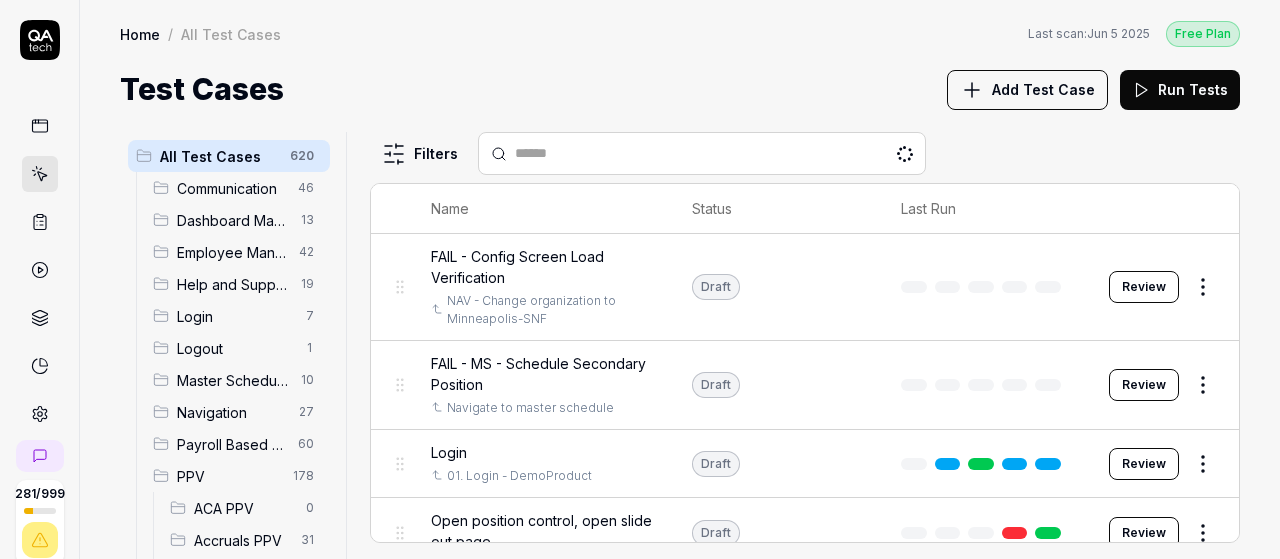 scroll, scrollTop: 399, scrollLeft: 0, axis: vertical 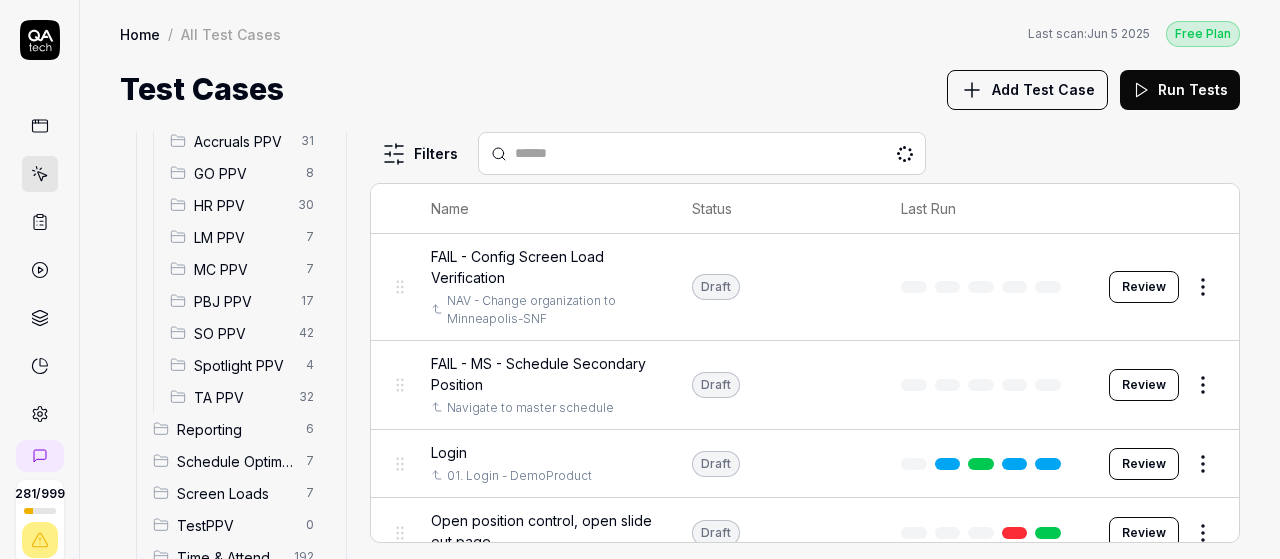 click on "SO PPV" at bounding box center (240, 333) 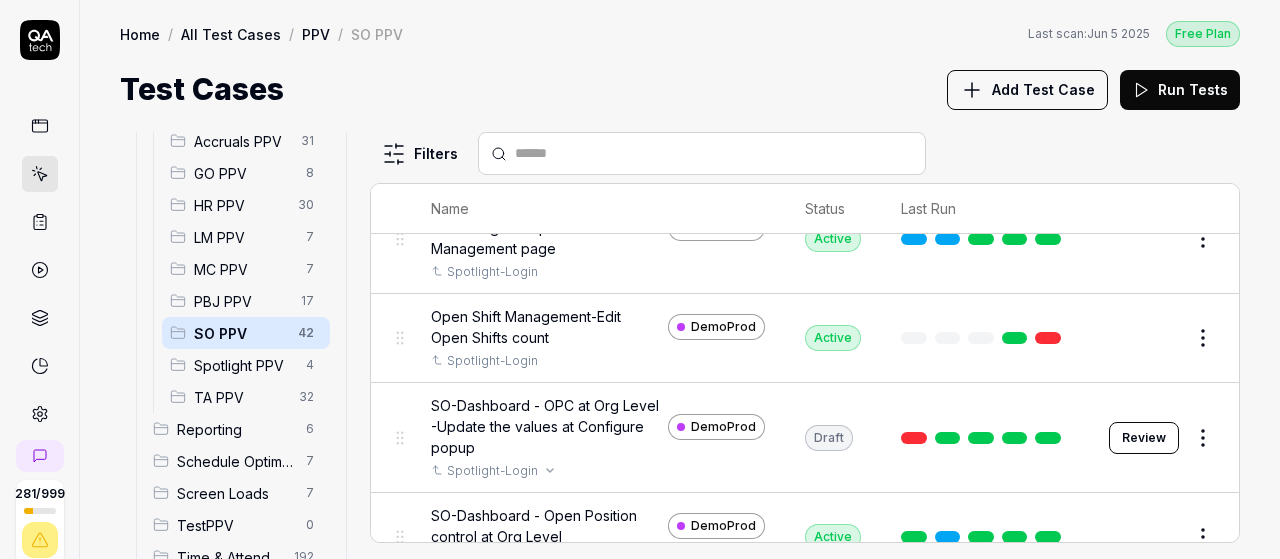 scroll, scrollTop: 906, scrollLeft: 0, axis: vertical 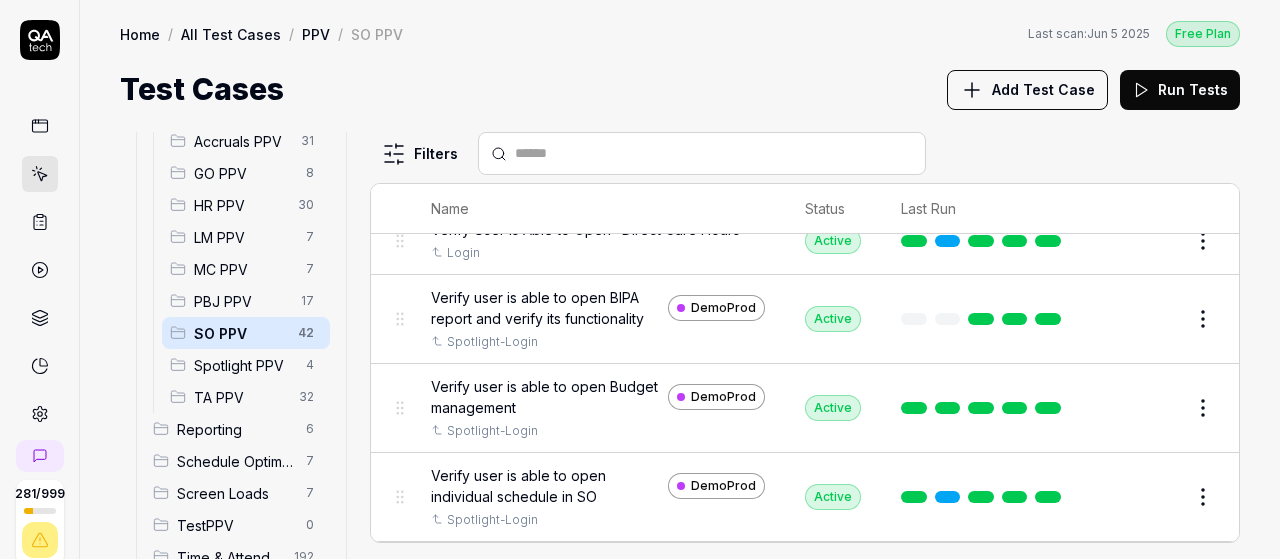 click on "Verify user is able to open Budget management" at bounding box center (545, 397) 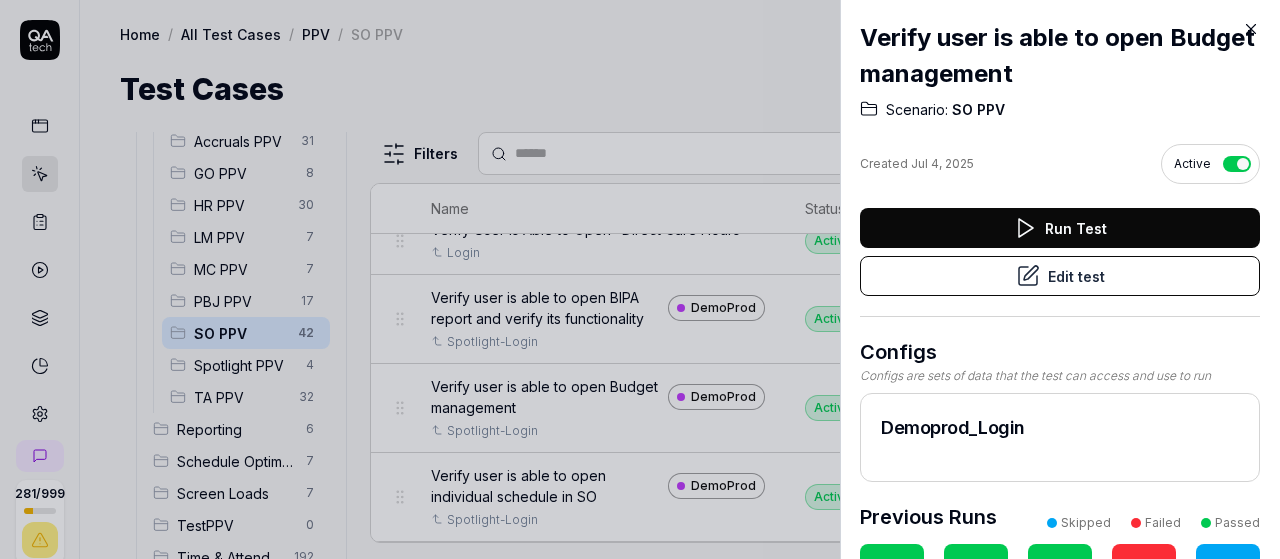 click 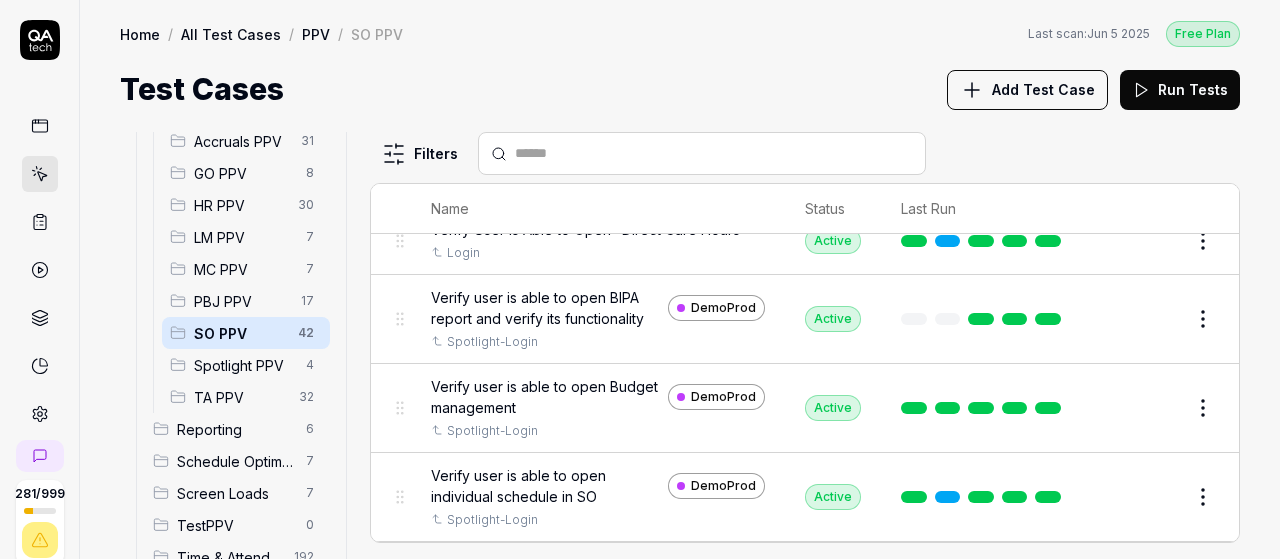 click on "Add Test Case" at bounding box center [1043, 89] 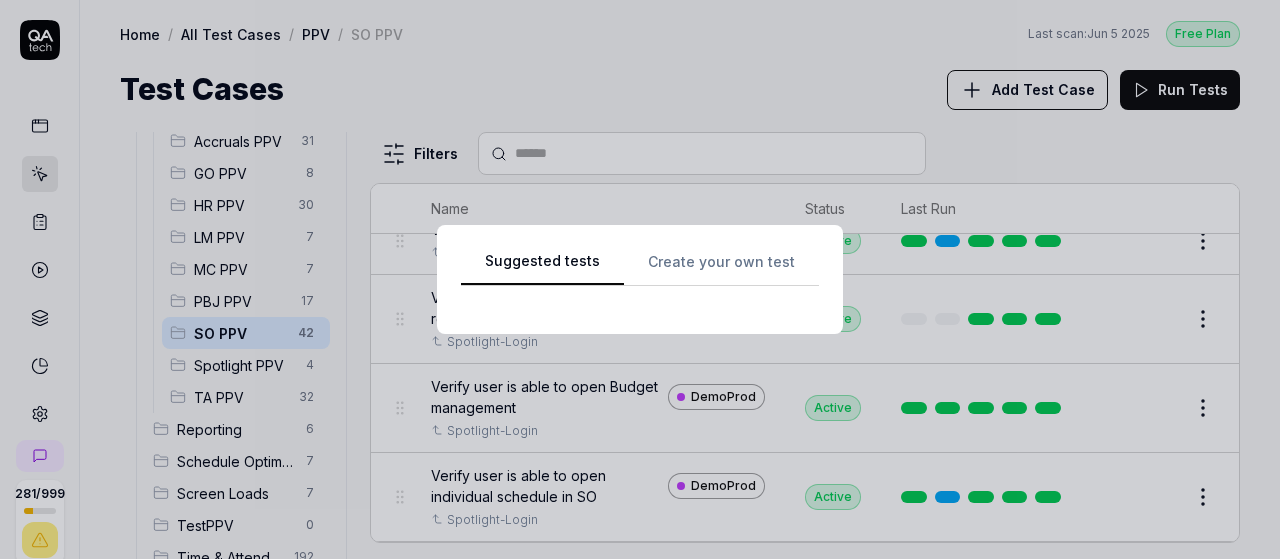 scroll, scrollTop: 0, scrollLeft: 0, axis: both 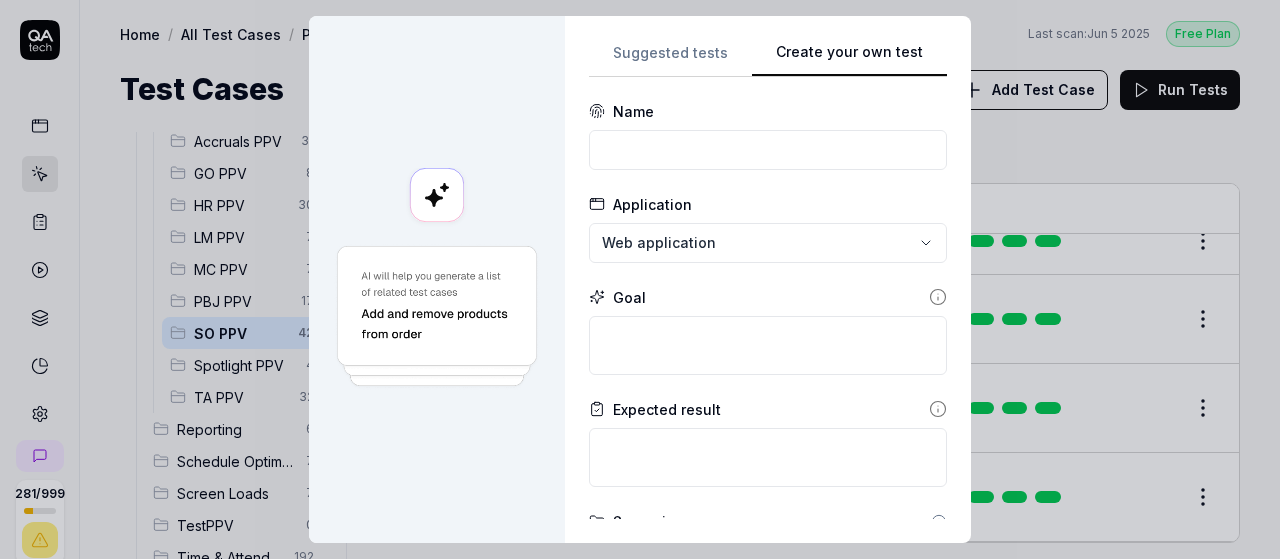 click on "Create your own test" at bounding box center [849, 59] 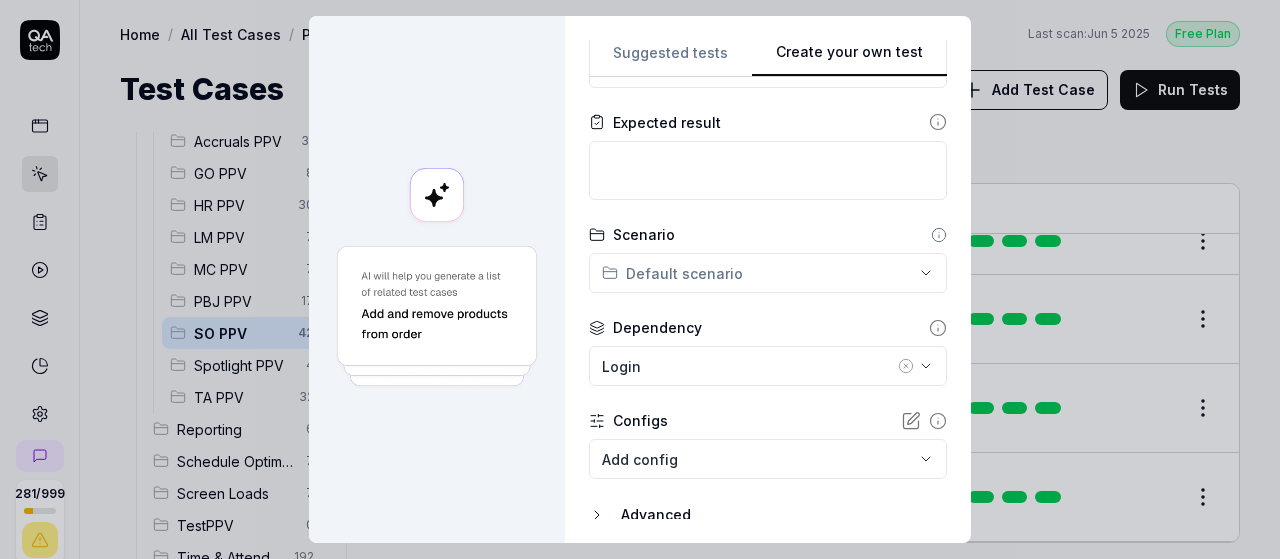 scroll, scrollTop: 303, scrollLeft: 0, axis: vertical 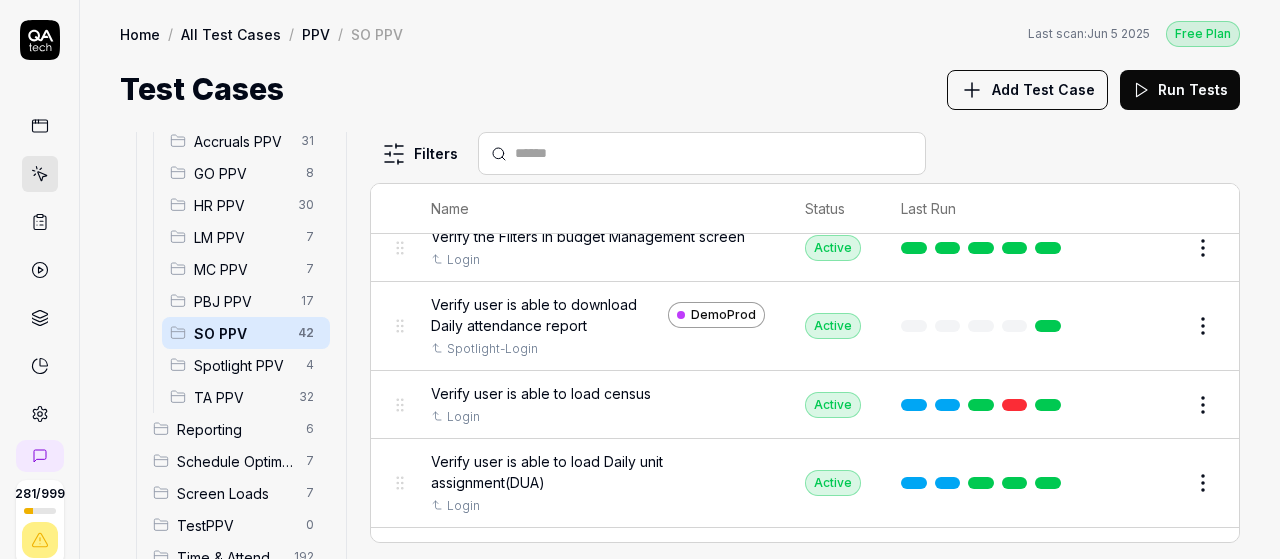 click on "Verify user is able to load census" at bounding box center [541, 393] 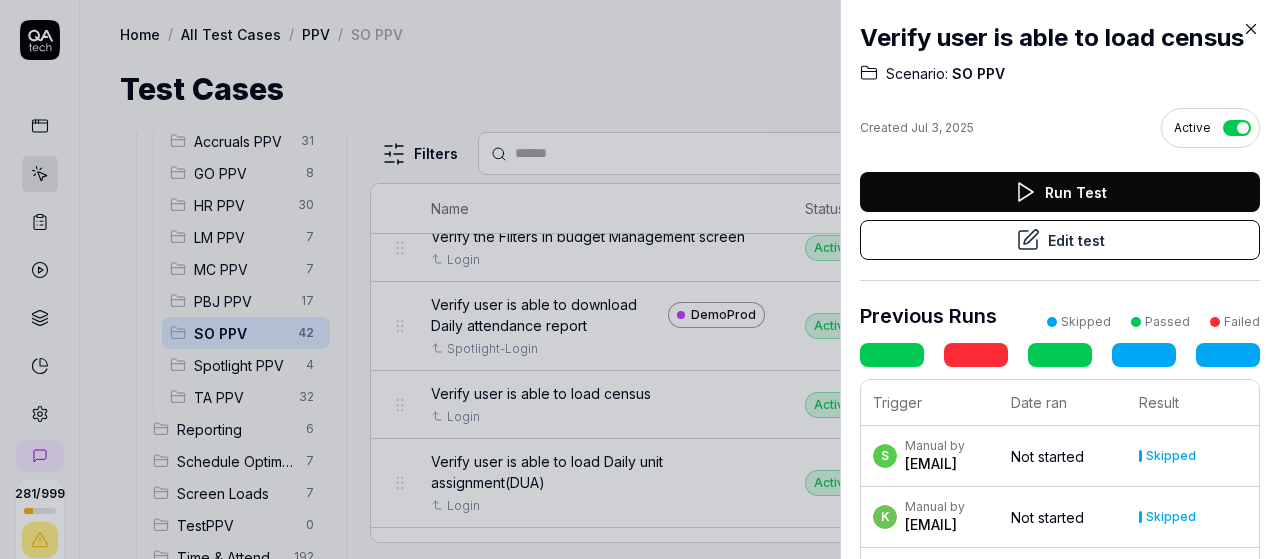 click on "Run Test" at bounding box center (1060, 192) 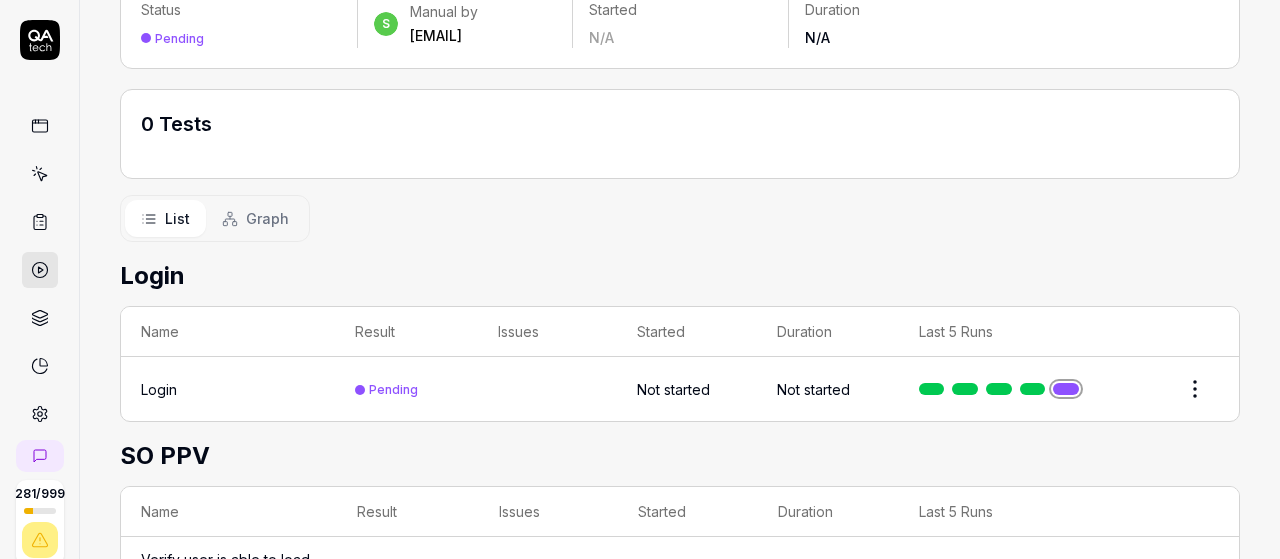 scroll, scrollTop: 254, scrollLeft: 0, axis: vertical 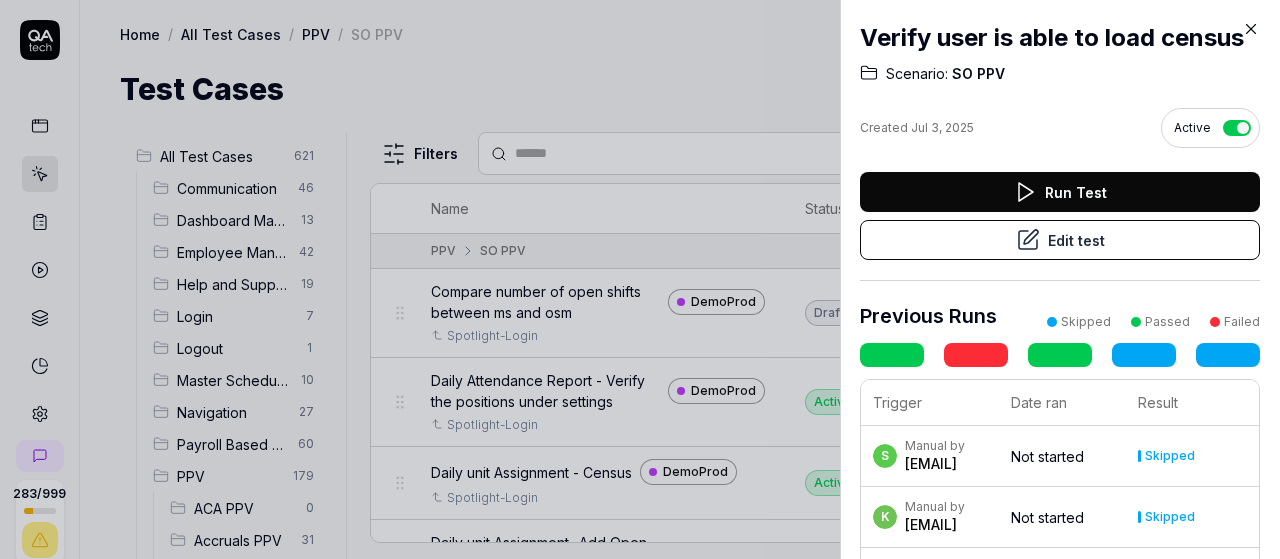 click 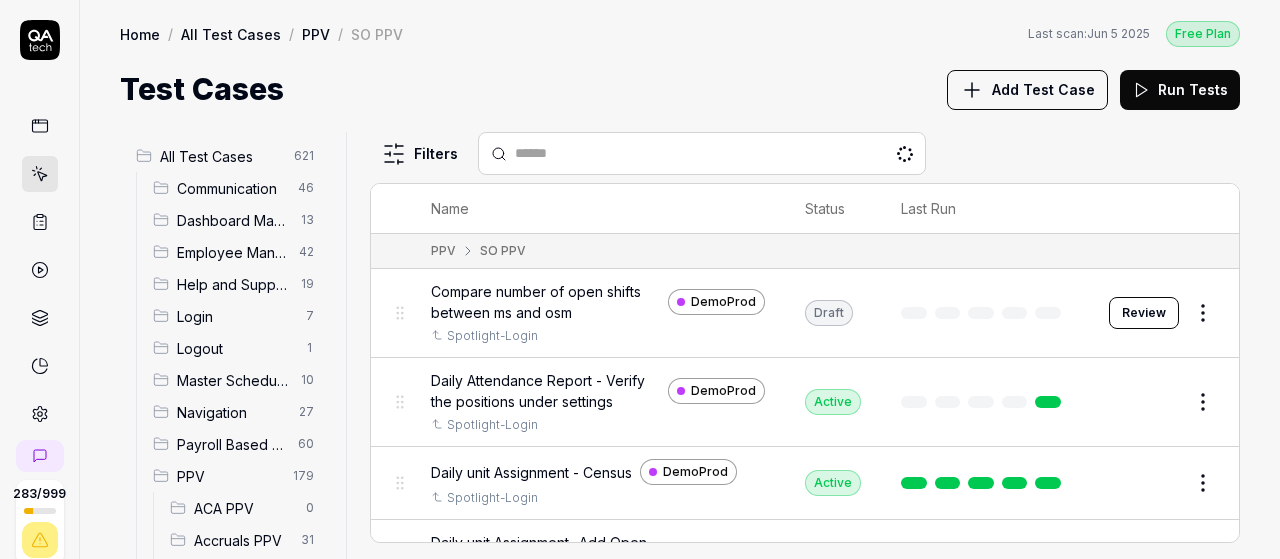 click on "Compare number of open shifts between ms and osm" at bounding box center [545, 302] 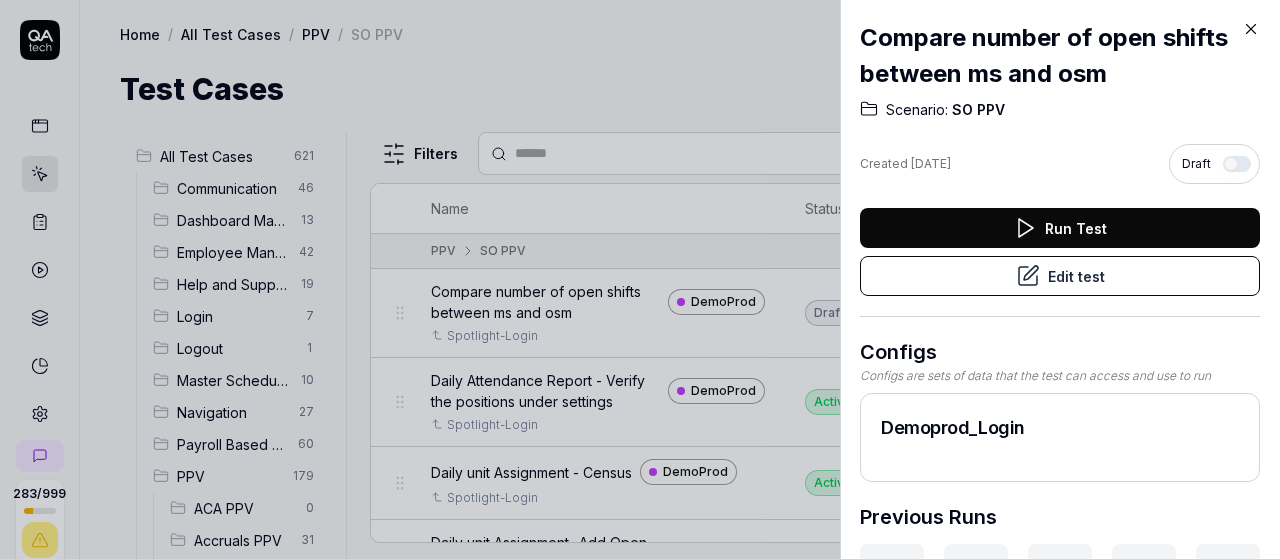 click on "Run Test" at bounding box center (1060, 228) 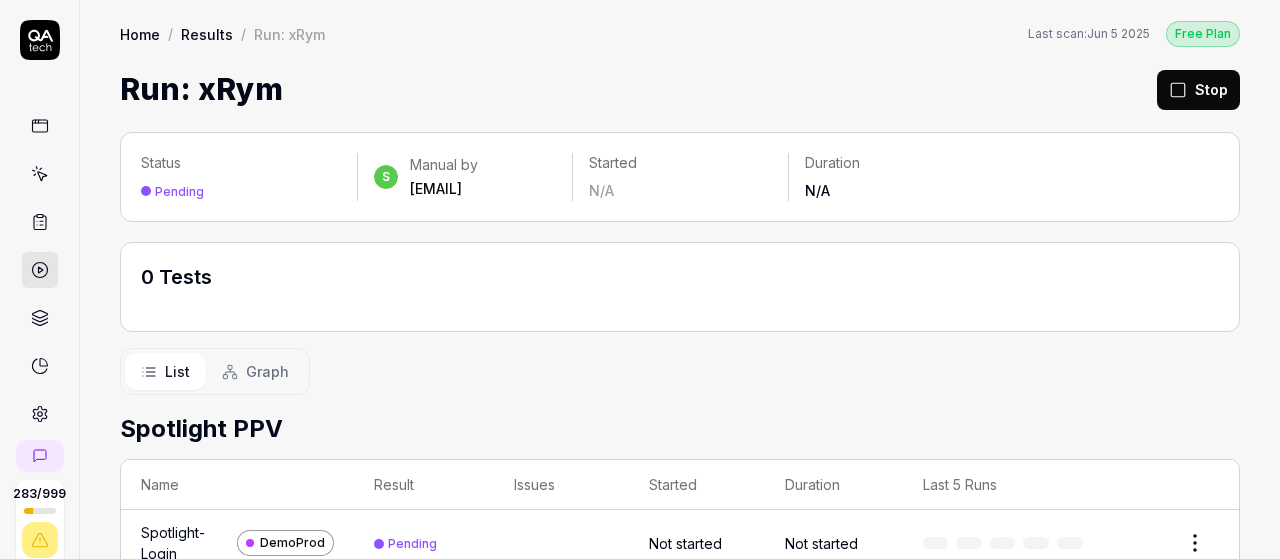 click on "[EMAIL]" at bounding box center [444, 189] 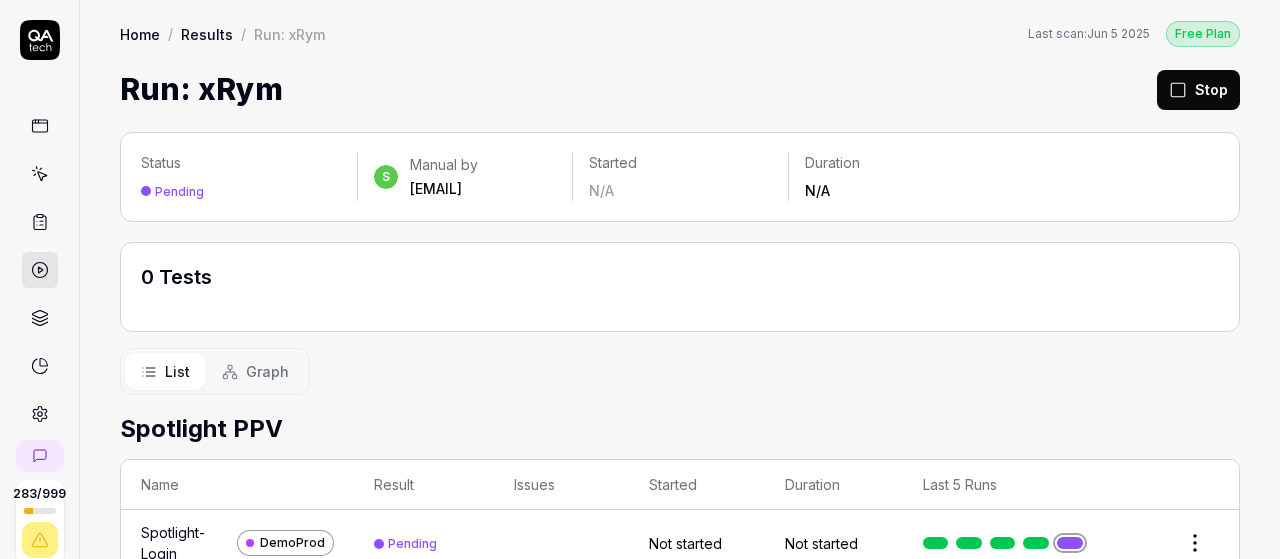 click on "[EMAIL]" at bounding box center [444, 189] 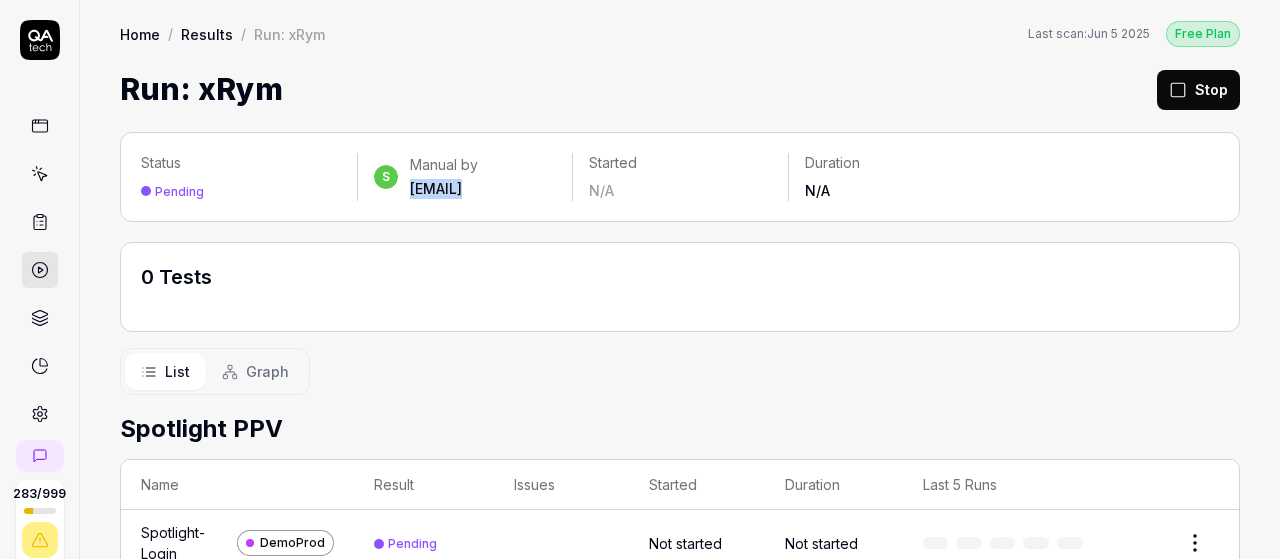 click on "[EMAIL]" at bounding box center (444, 189) 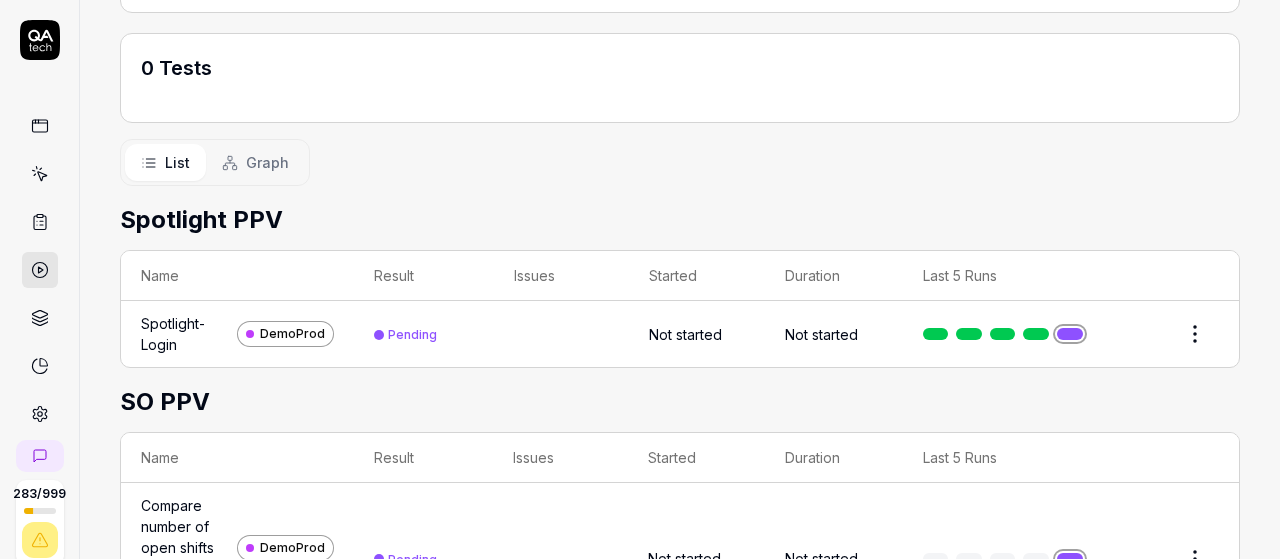 scroll, scrollTop: 319, scrollLeft: 0, axis: vertical 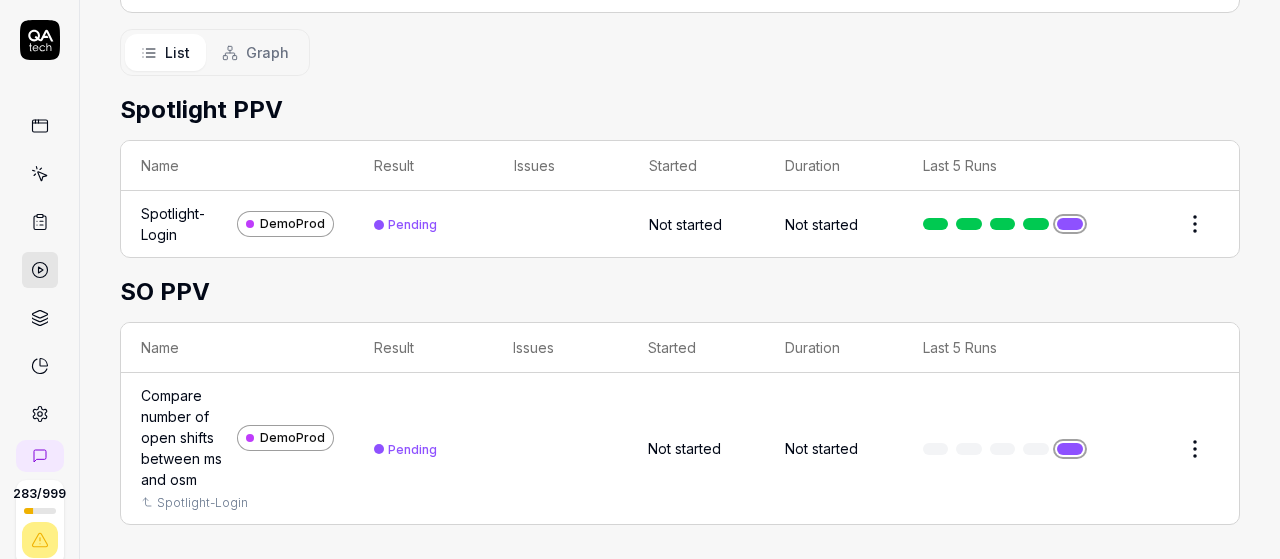 click on "Compare number of open shifts between ms and osm" at bounding box center (185, 437) 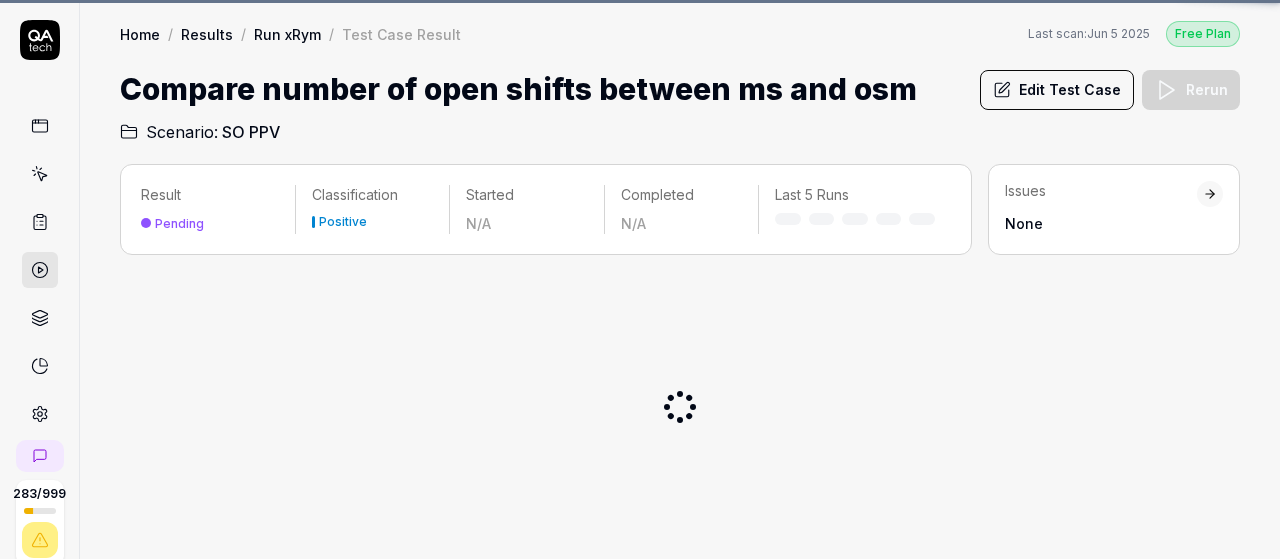 scroll, scrollTop: 0, scrollLeft: 0, axis: both 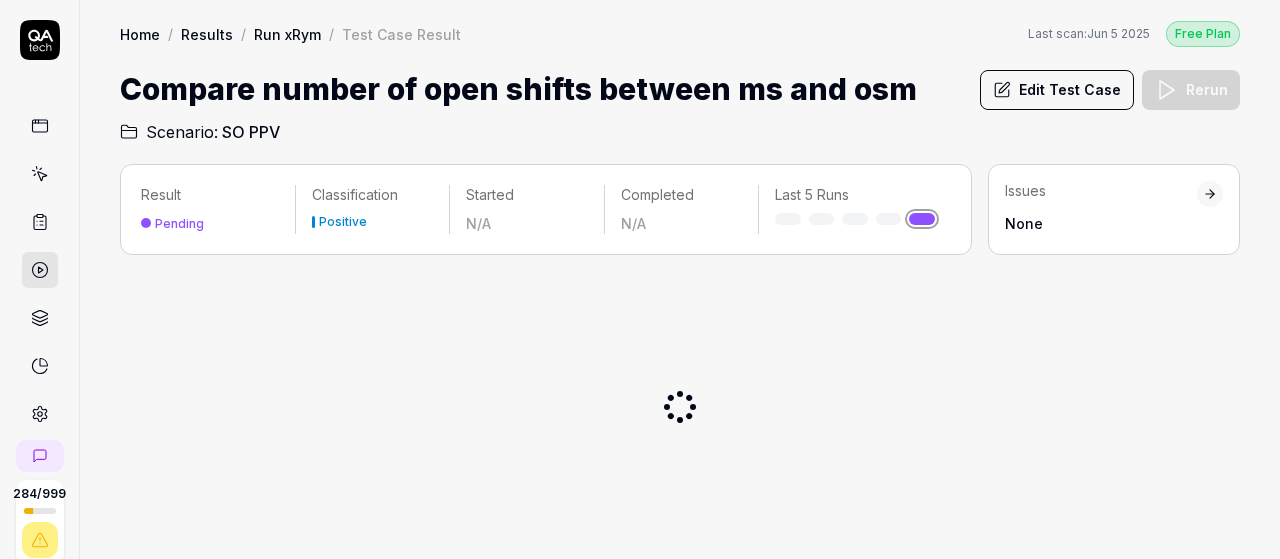 click on "Compare number of open shifts between ms and osm" at bounding box center [518, 89] 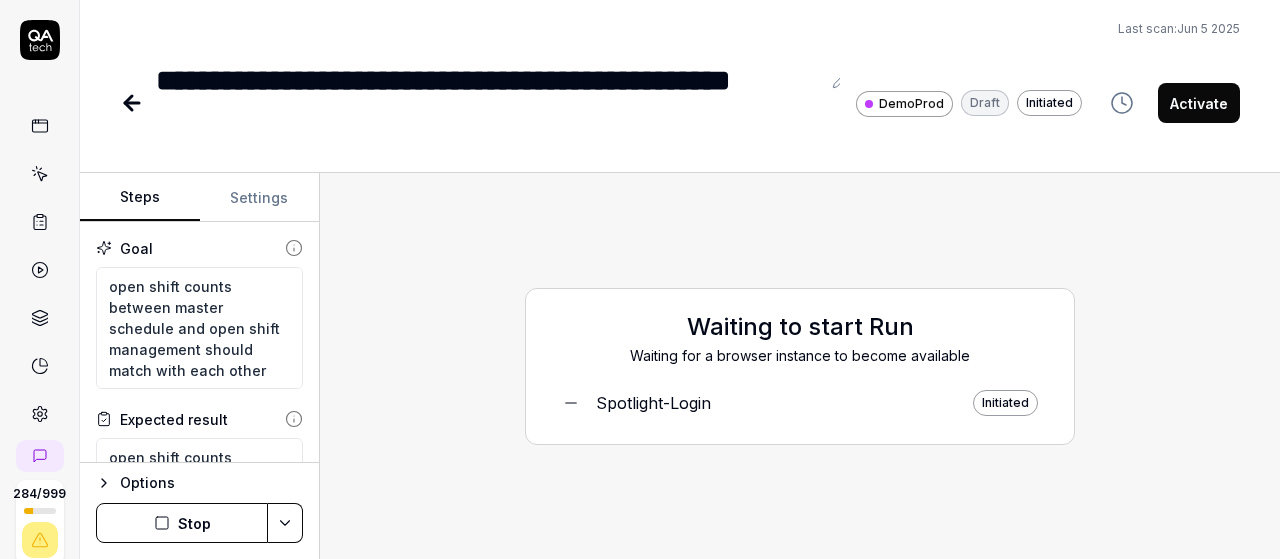 click on "**********" at bounding box center [680, 74] 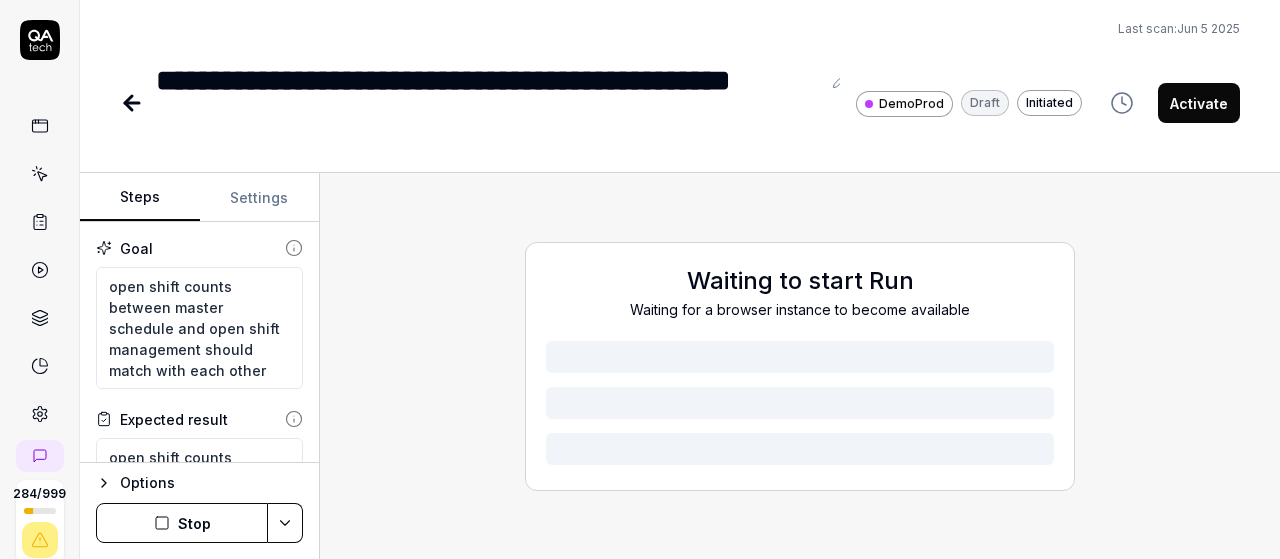 scroll, scrollTop: 0, scrollLeft: 0, axis: both 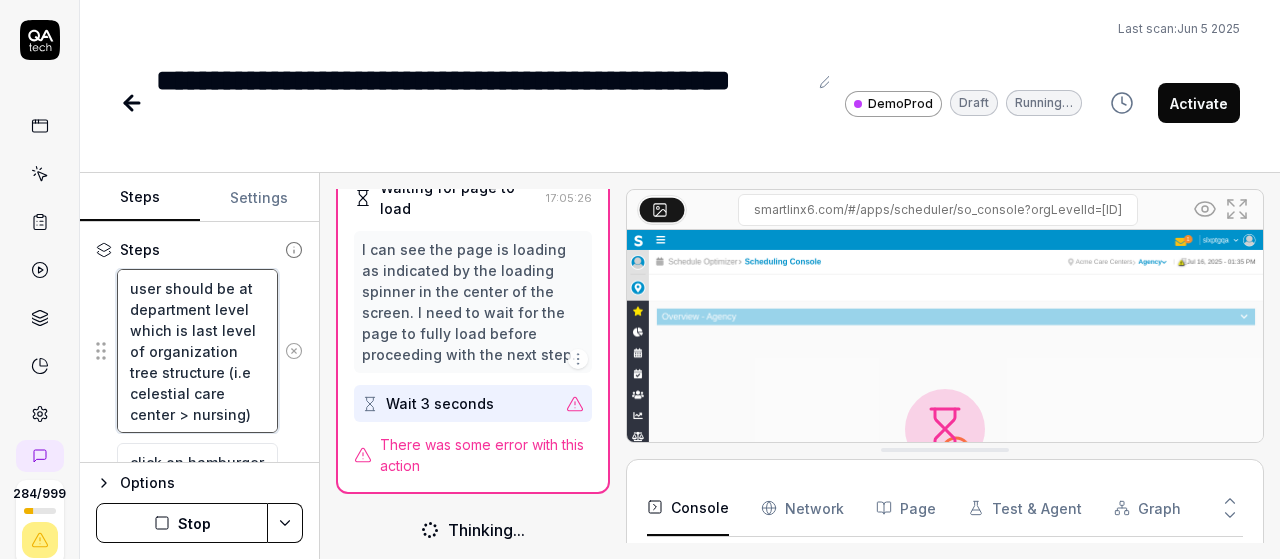 click on "user should be at department level which is last level of organization tree structure (i.e celestial care center > nursing)" at bounding box center [197, 351] 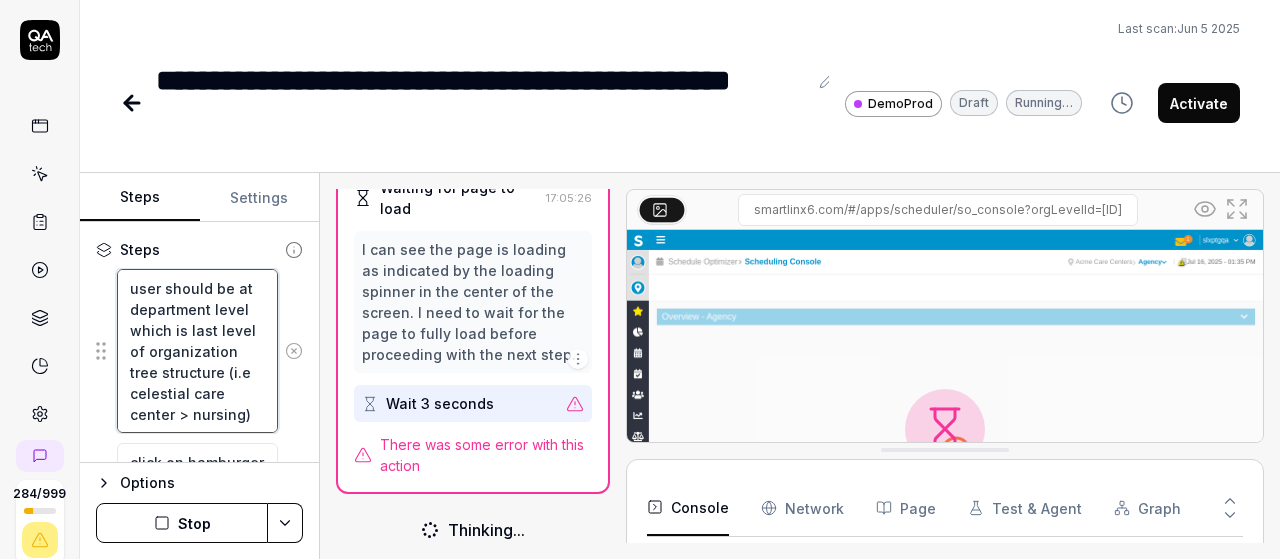 type on "*" 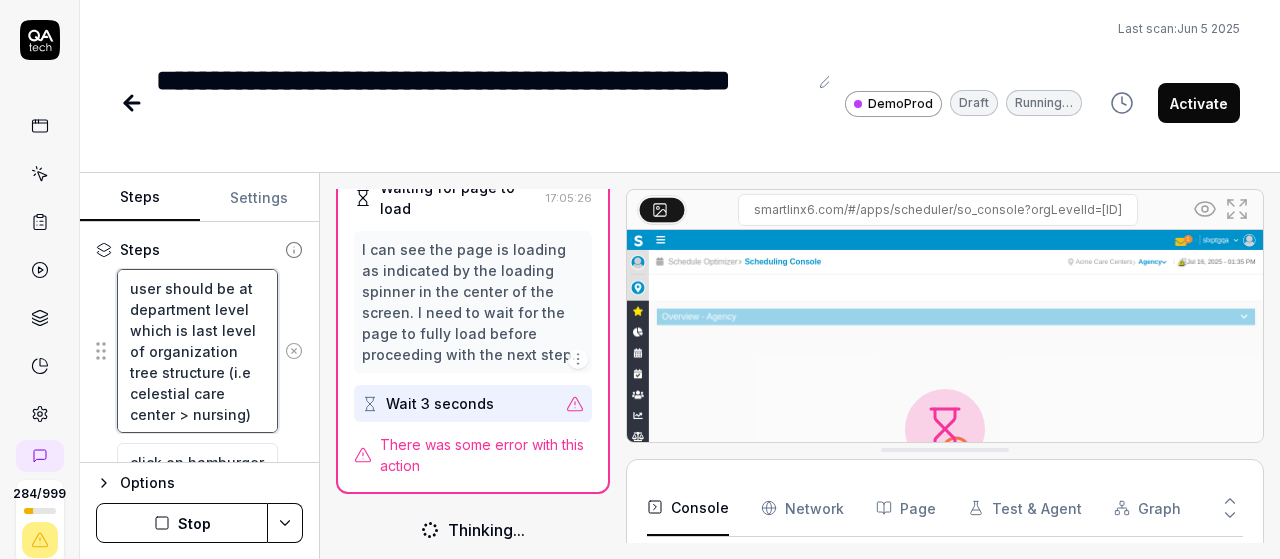 type on "muser should be at department level which is last level of organization tree structure (i.e celestial care center > nursing)" 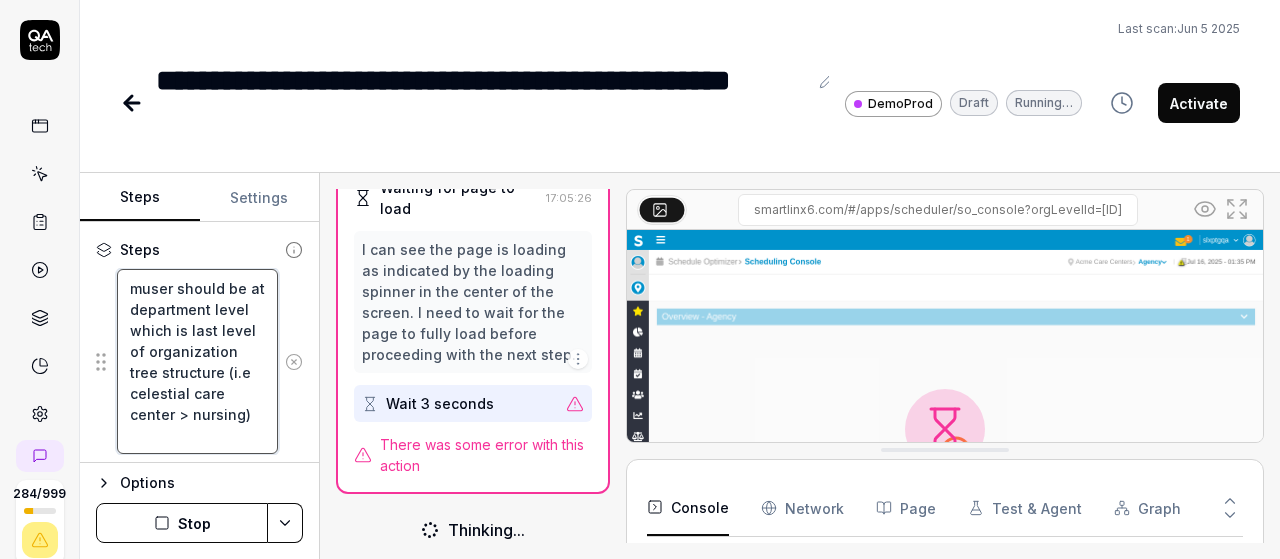 type on "*" 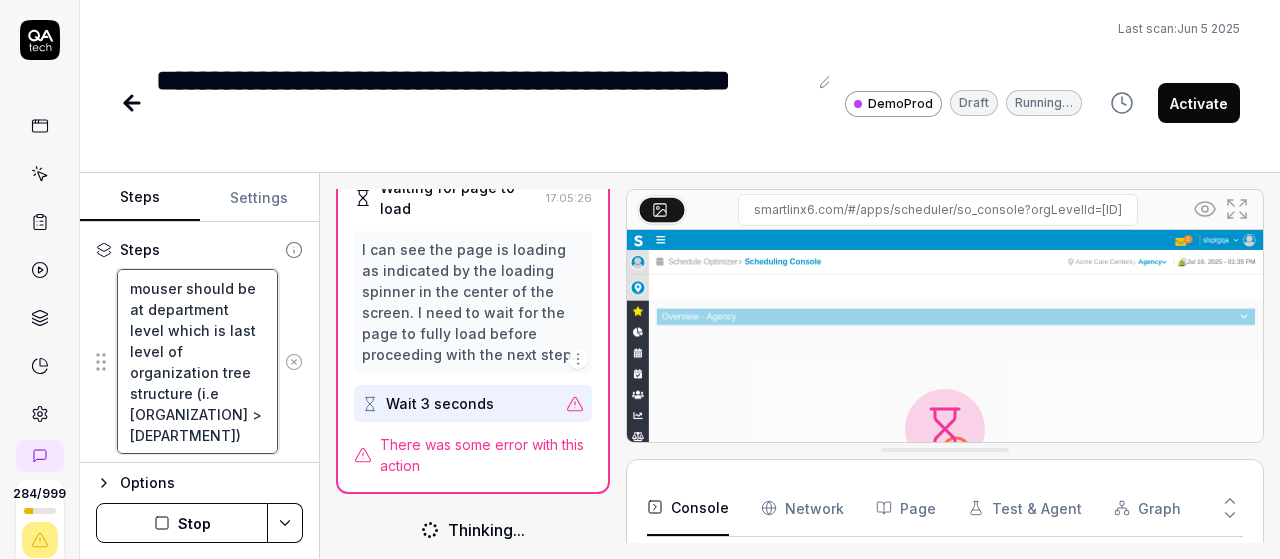 type on "*" 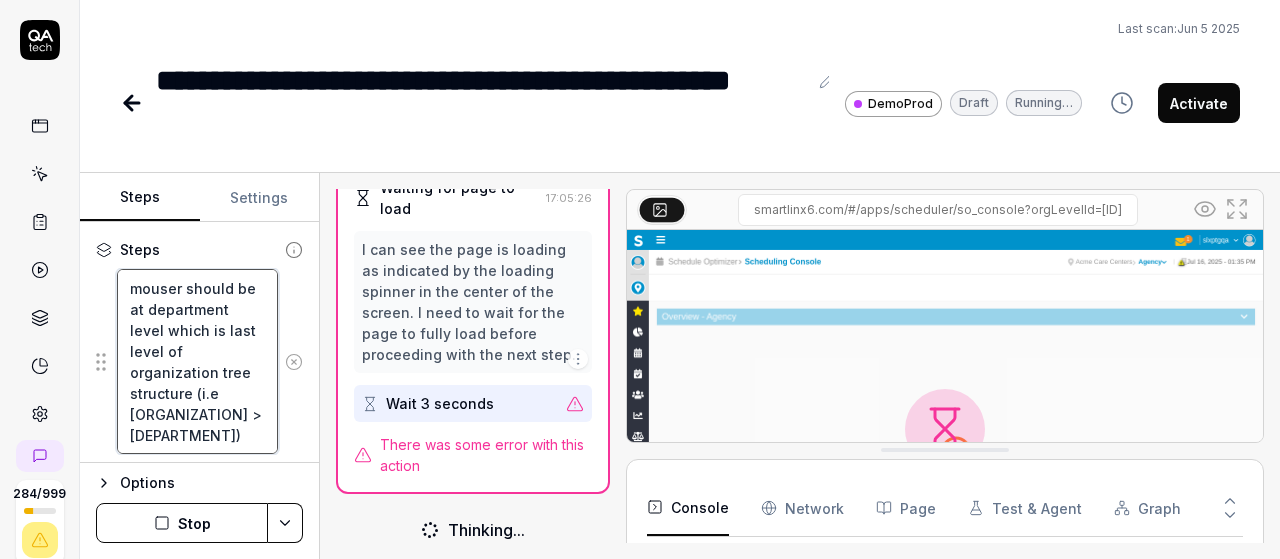 type on "movuser should be at department level which is last level of organization tree structure (i.e celestial care center > nursing)" 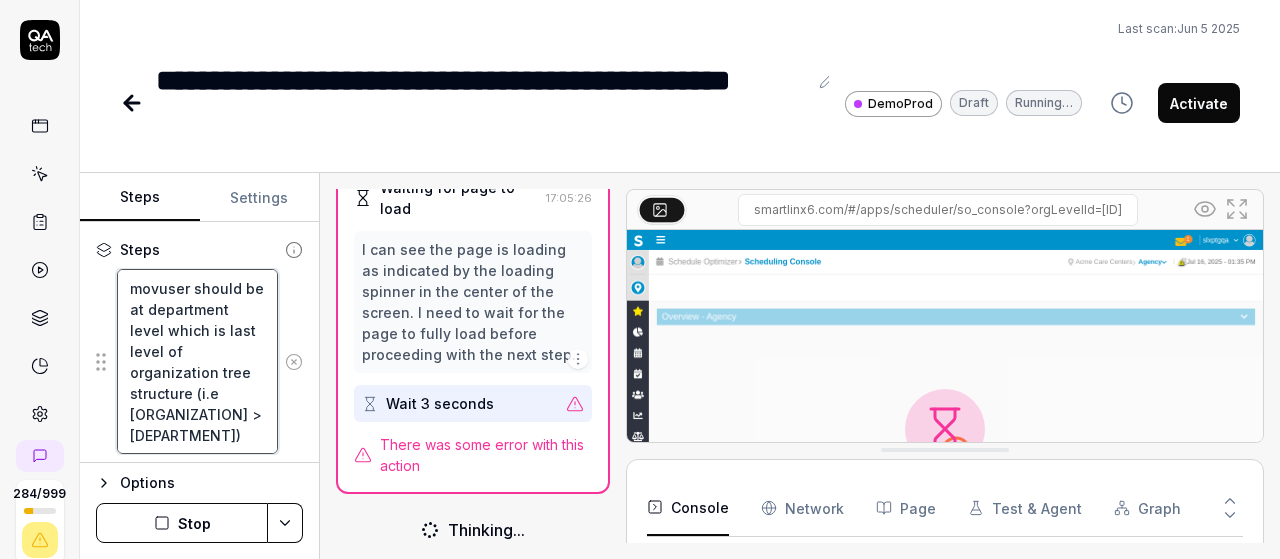 type on "*" 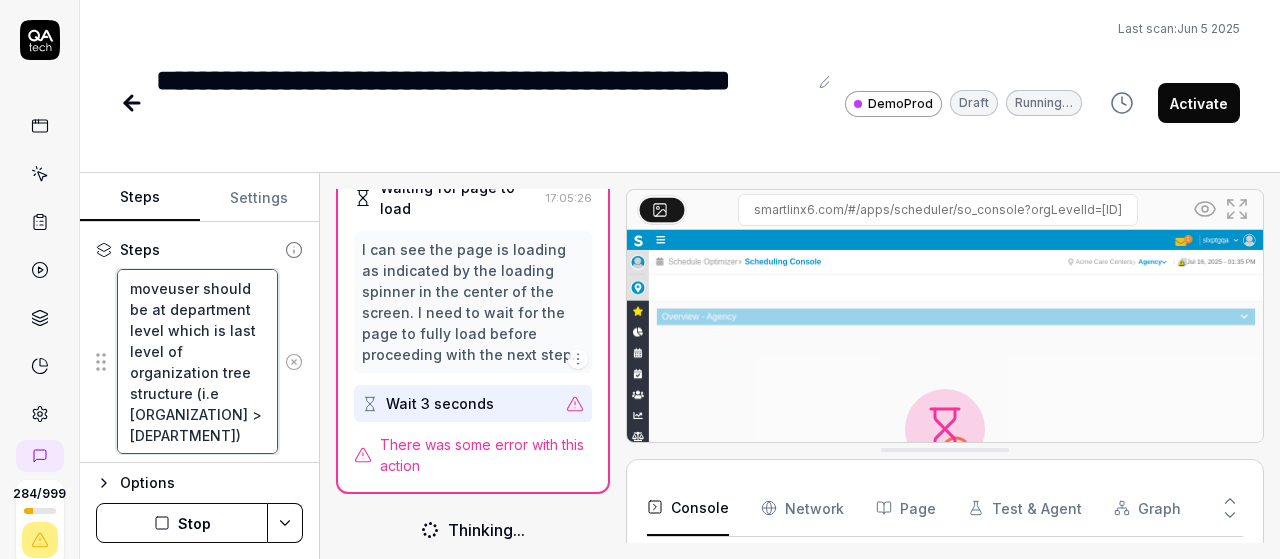 type on "*" 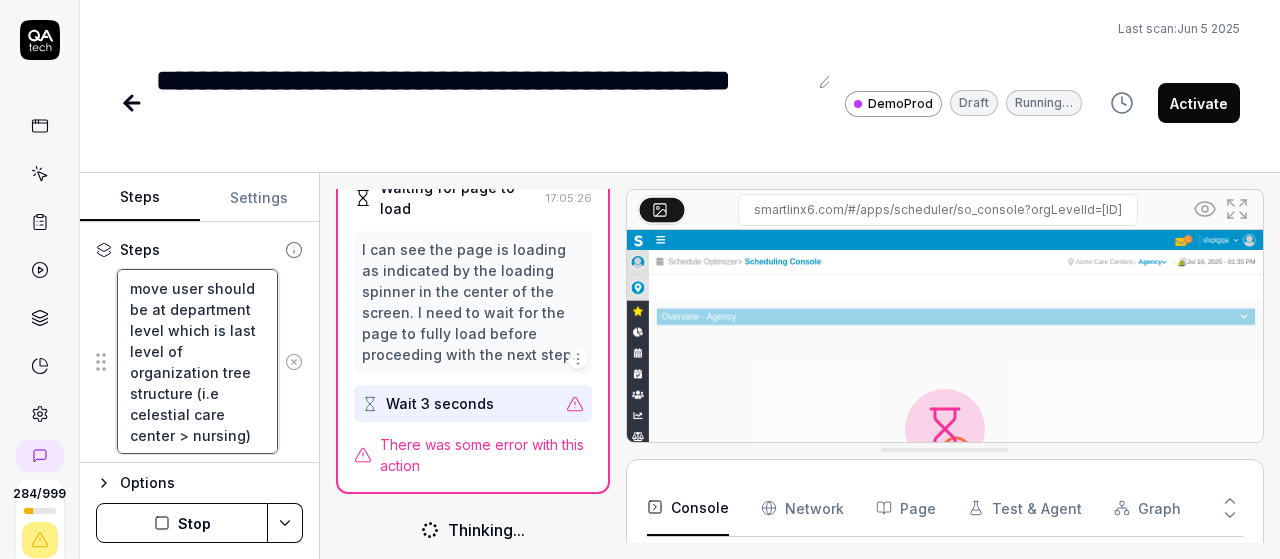 type on "*" 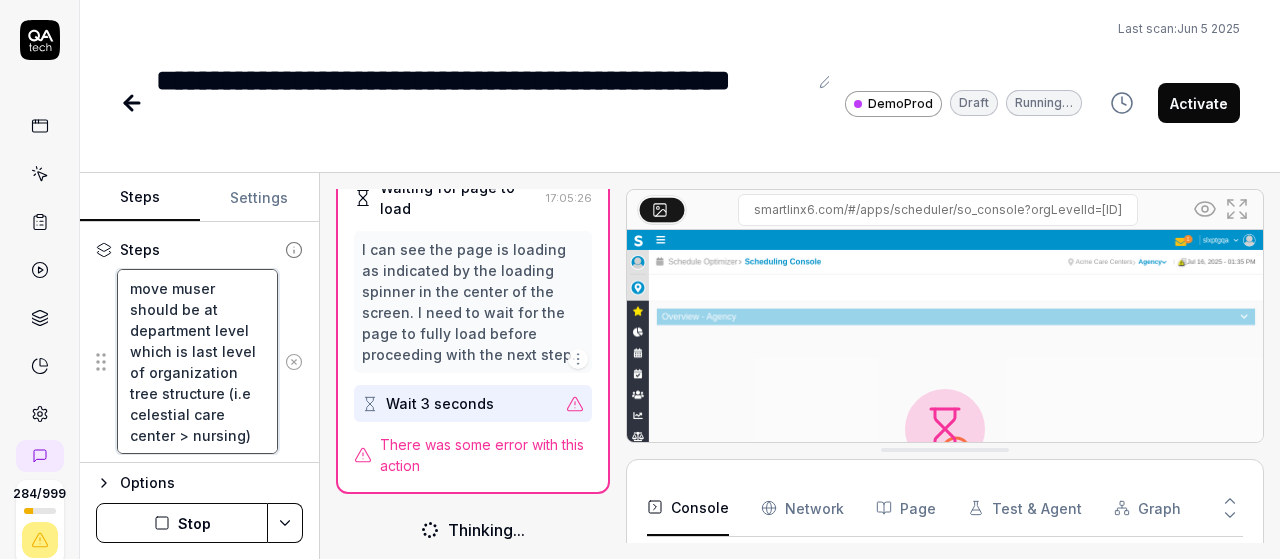 type on "*" 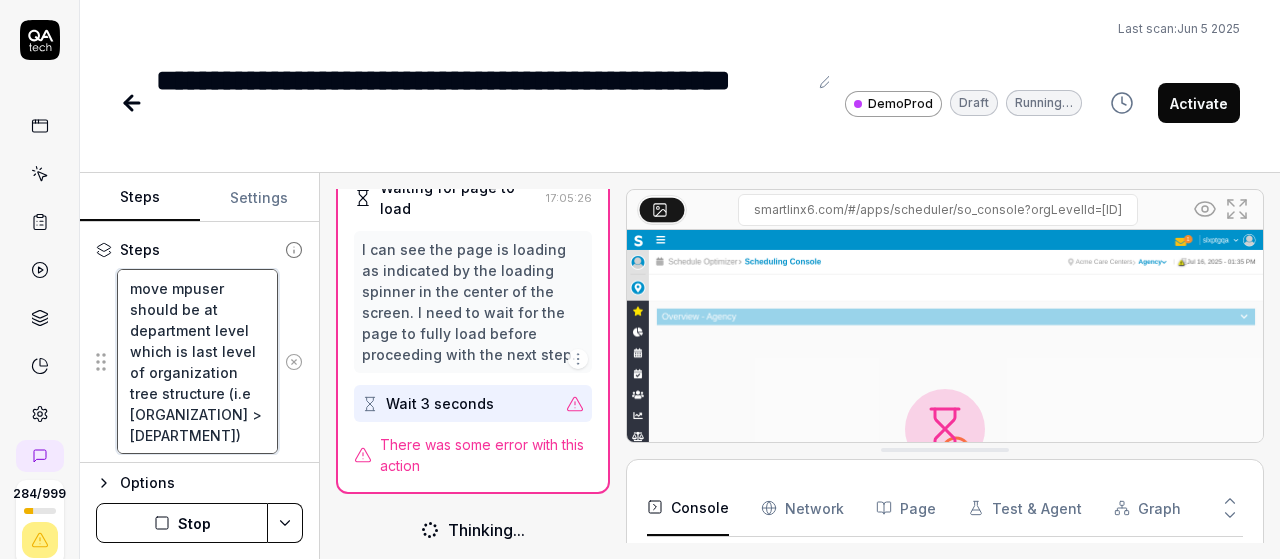 type on "*" 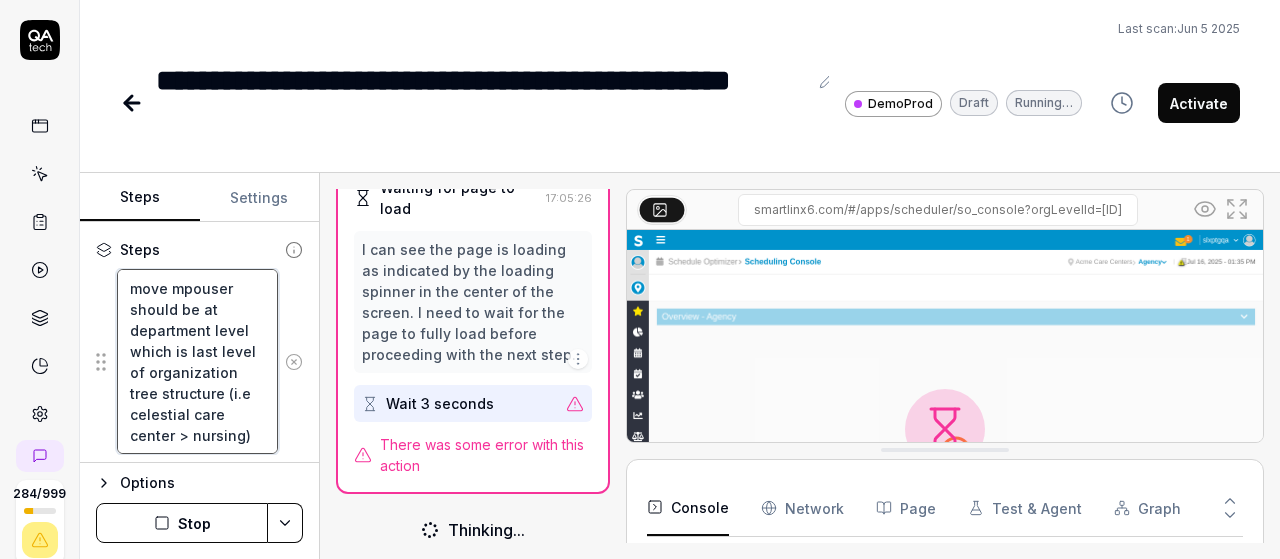 type on "*" 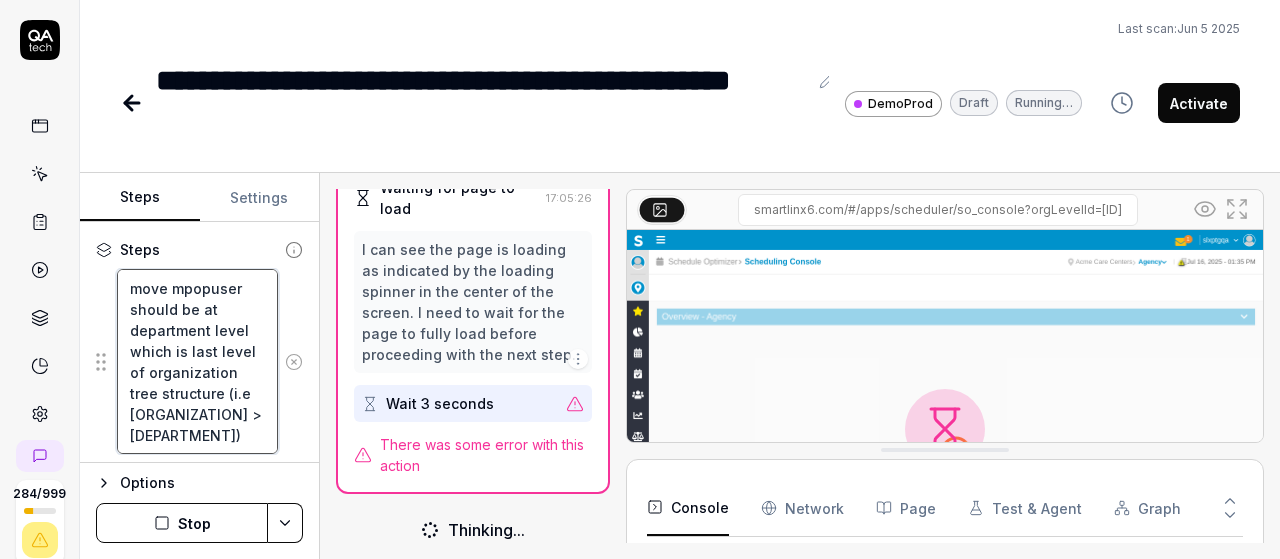 type on "*" 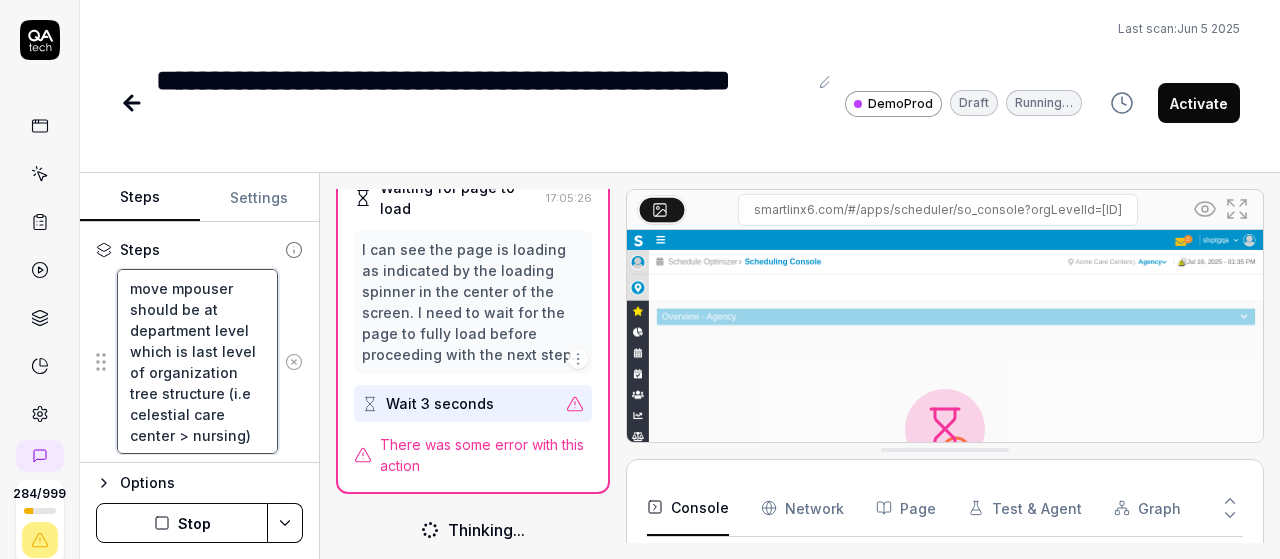 type on "*" 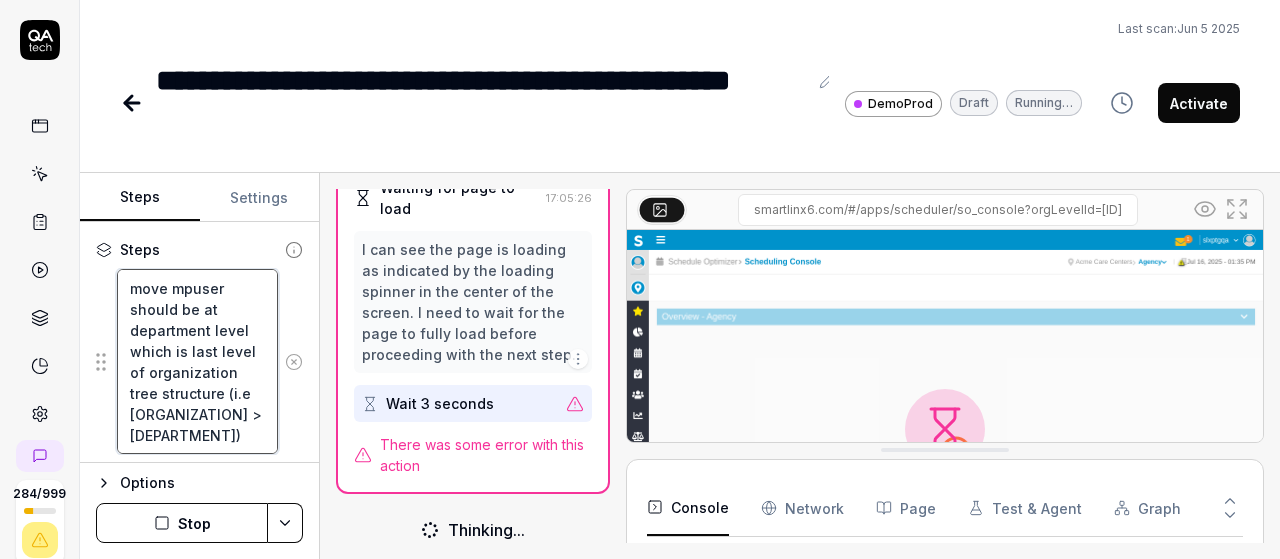type on "*" 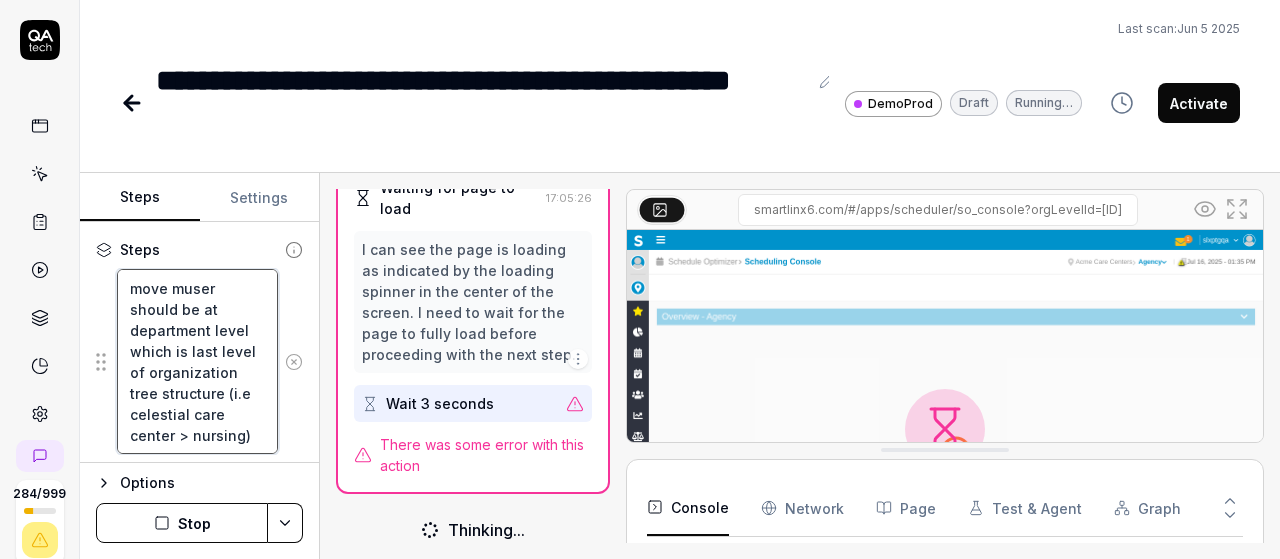 type on "*" 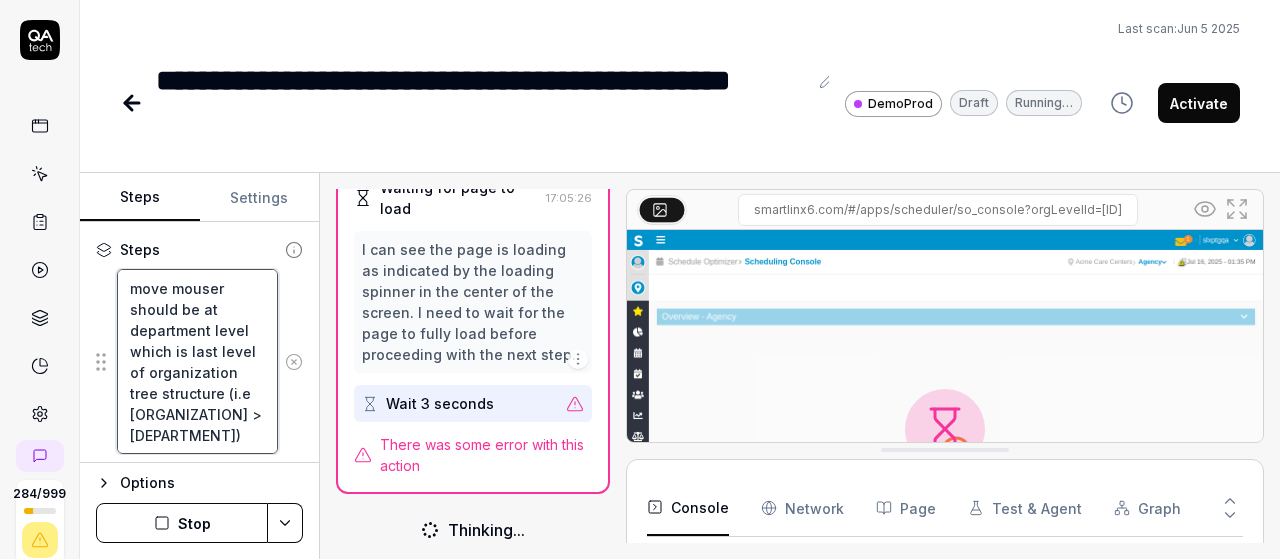 type on "*" 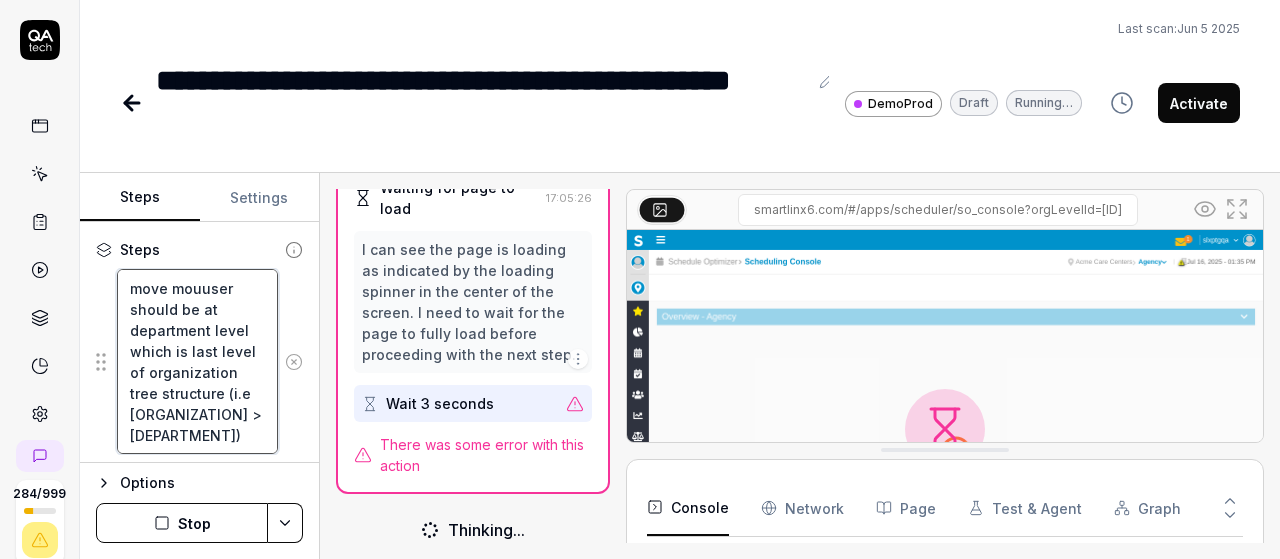 type on "*" 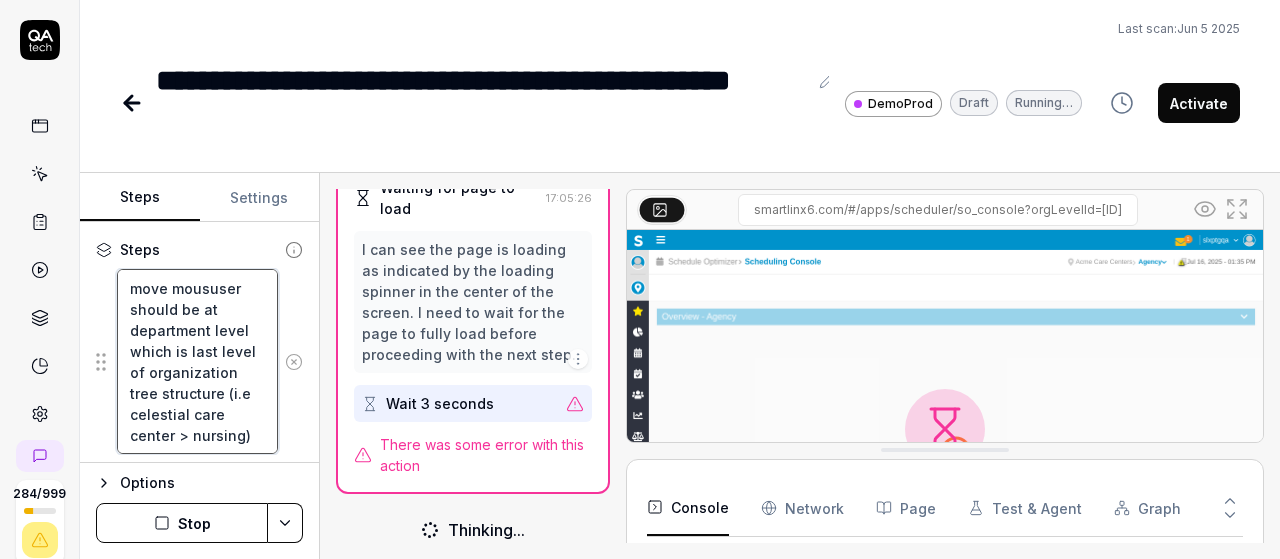 type on "*" 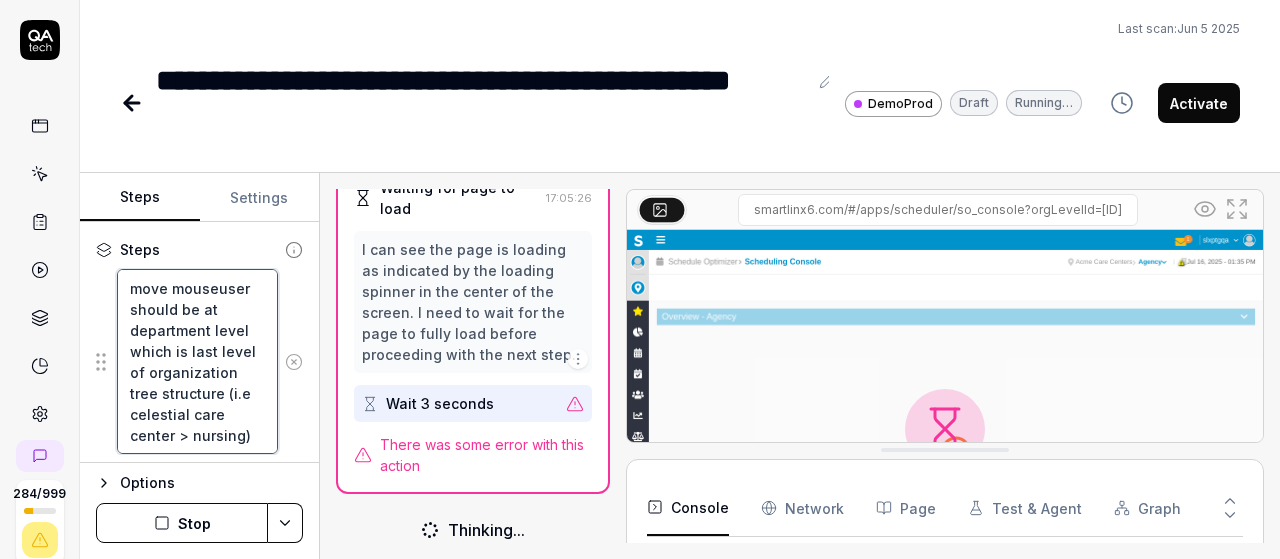 type on "move mouse user should be at department level which is last level of organization tree structure (i.e celestial care center > nursing)" 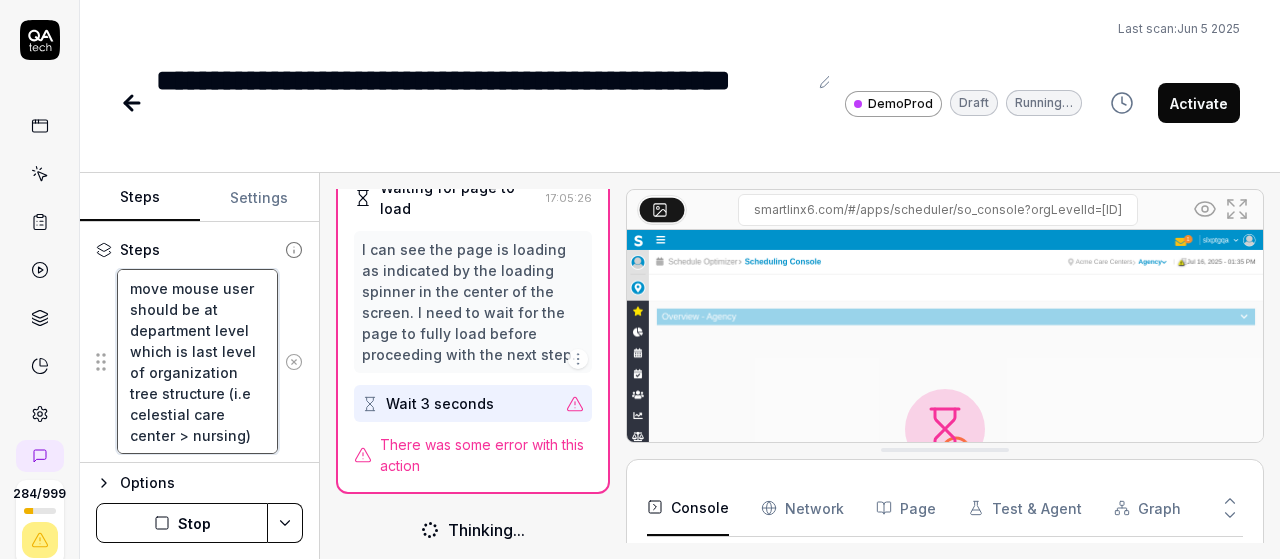 type on "*" 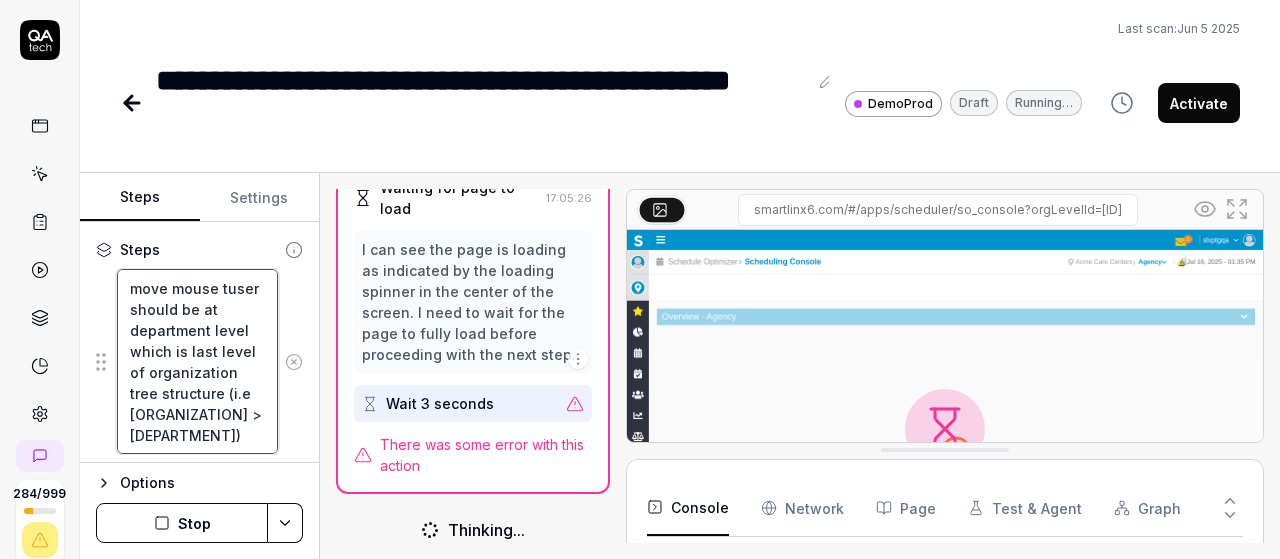 type on "*" 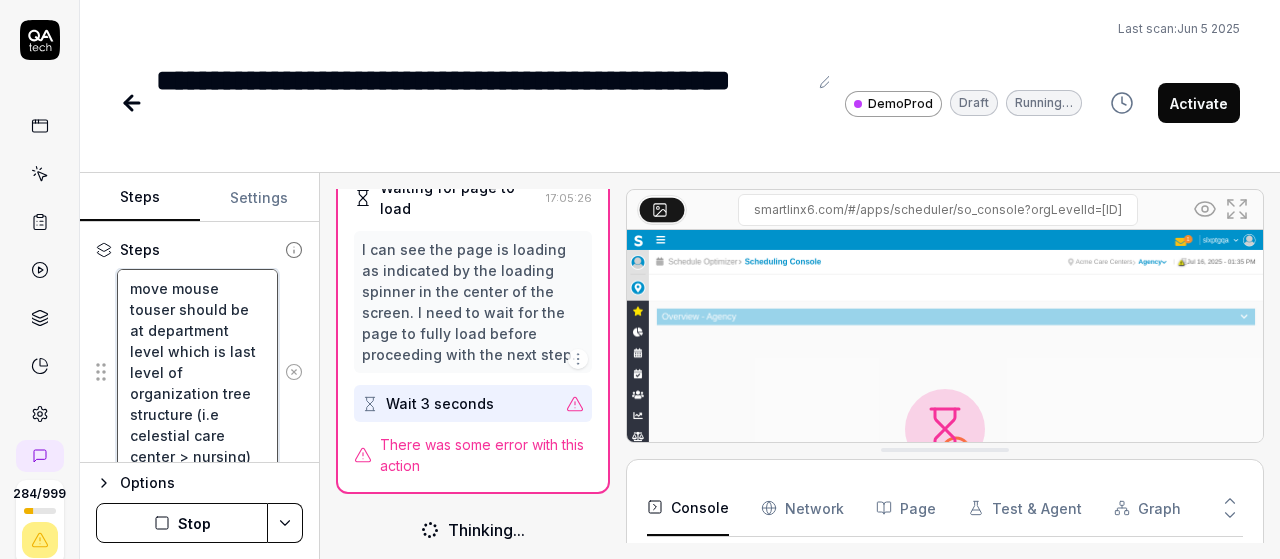 type on "*" 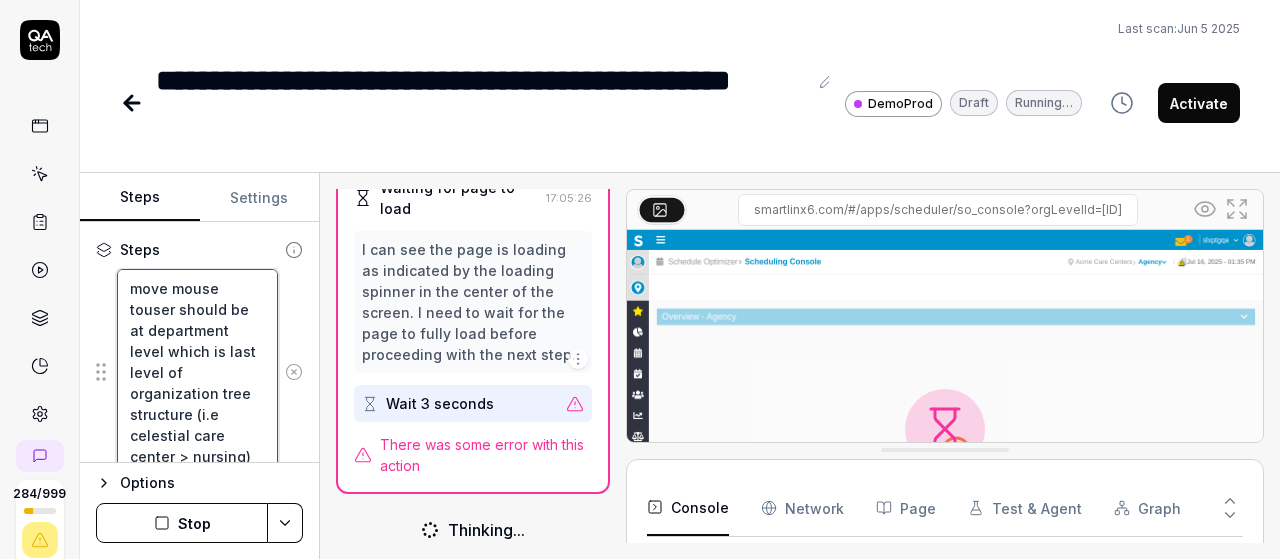 type on "move mouse to user should be at department level which is last level of organization tree structure (i.e celestial care center > nursing)" 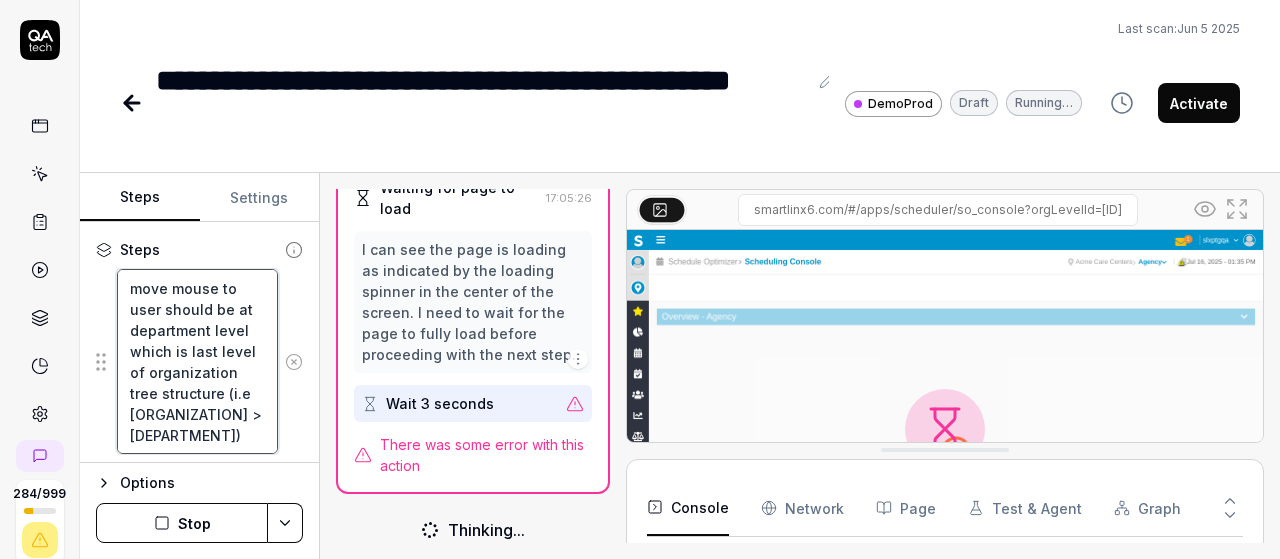 type on "*" 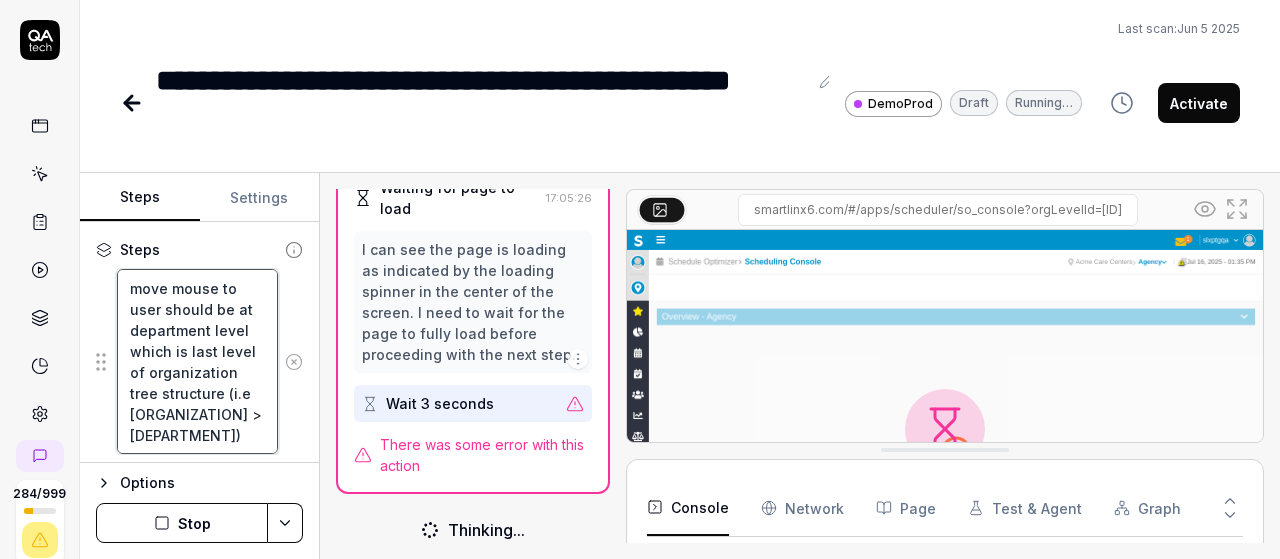 type on "move mouse to nuser should be at department level which is last level of organization tree structure (i.e celestial care center > nursing)" 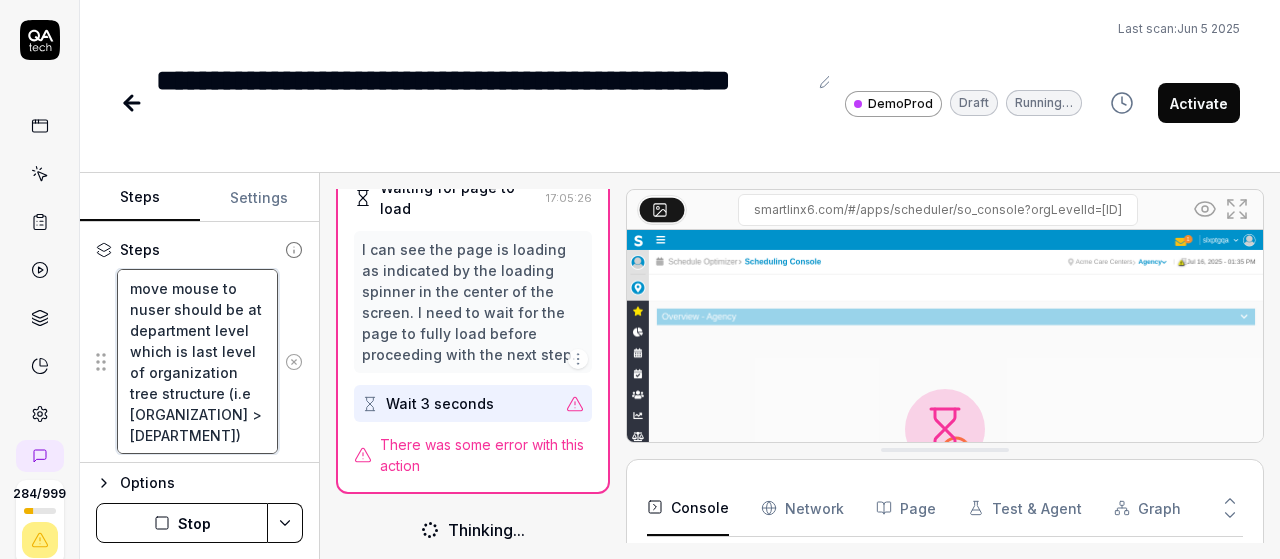 type on "*" 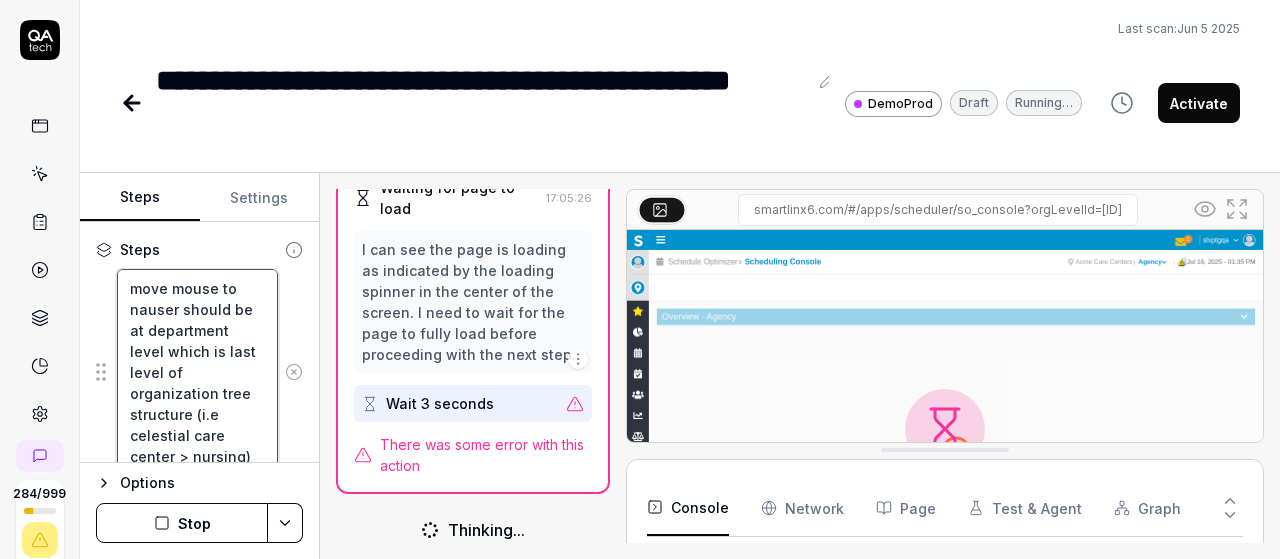 type on "*" 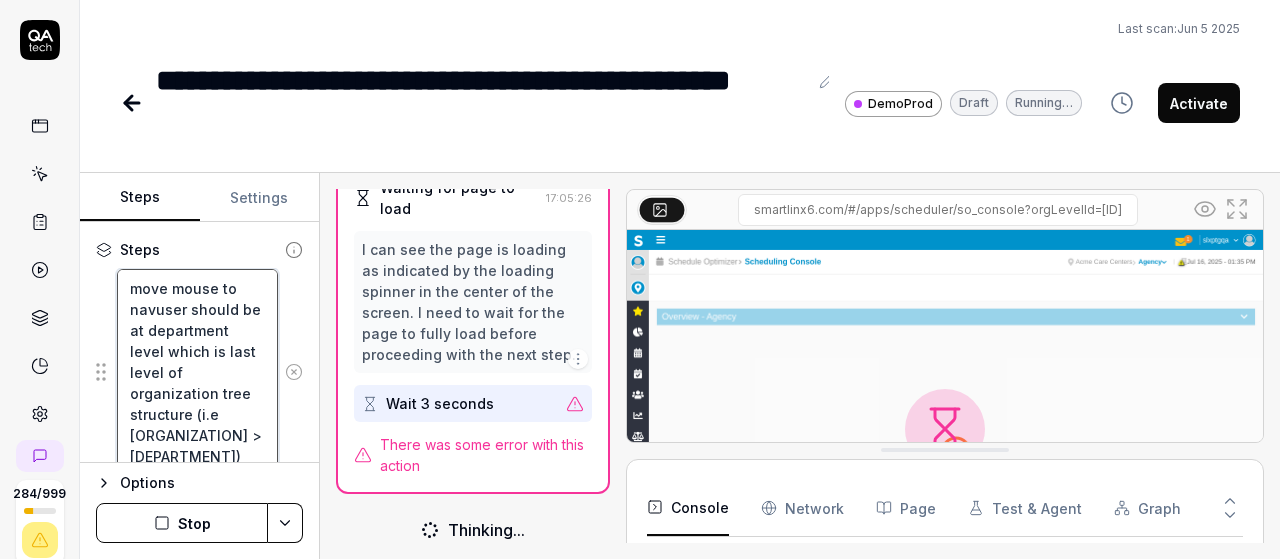 type on "*" 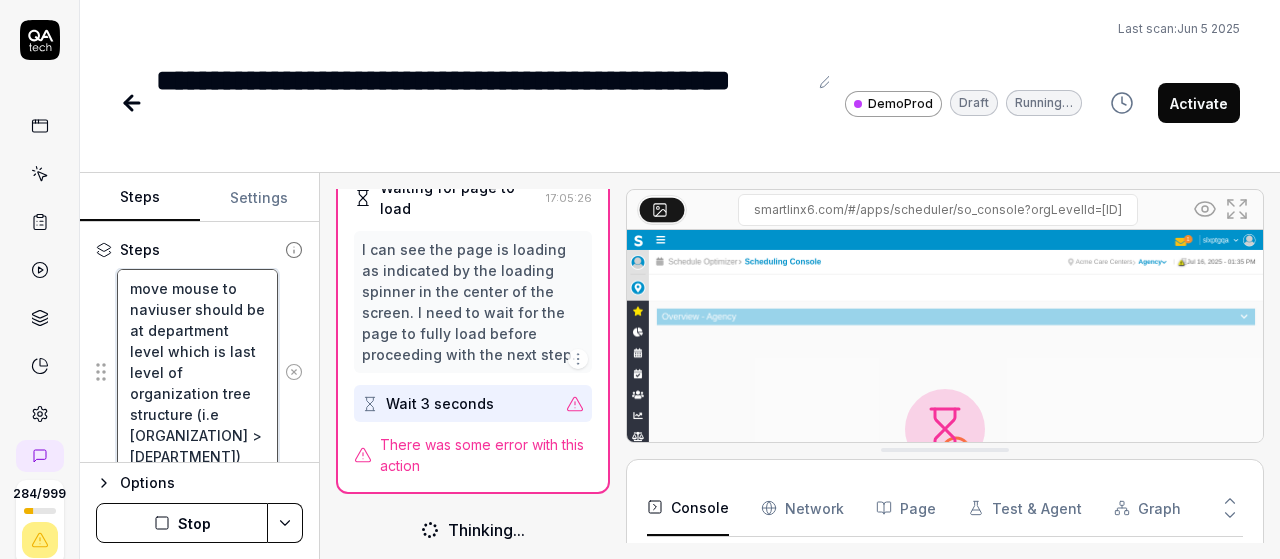 type on "*" 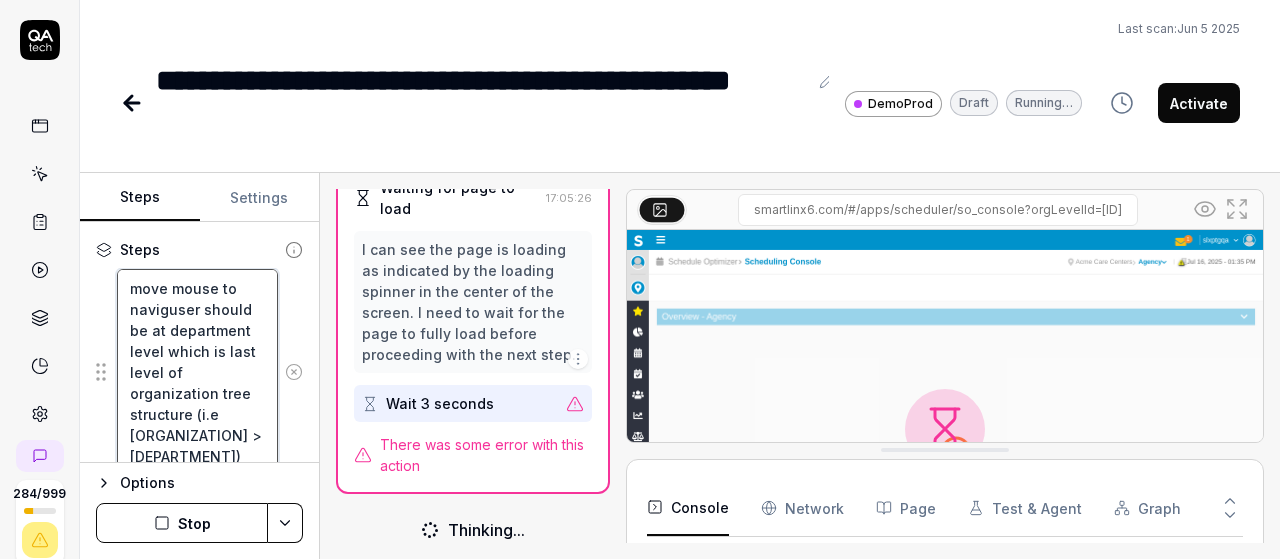 type on "*" 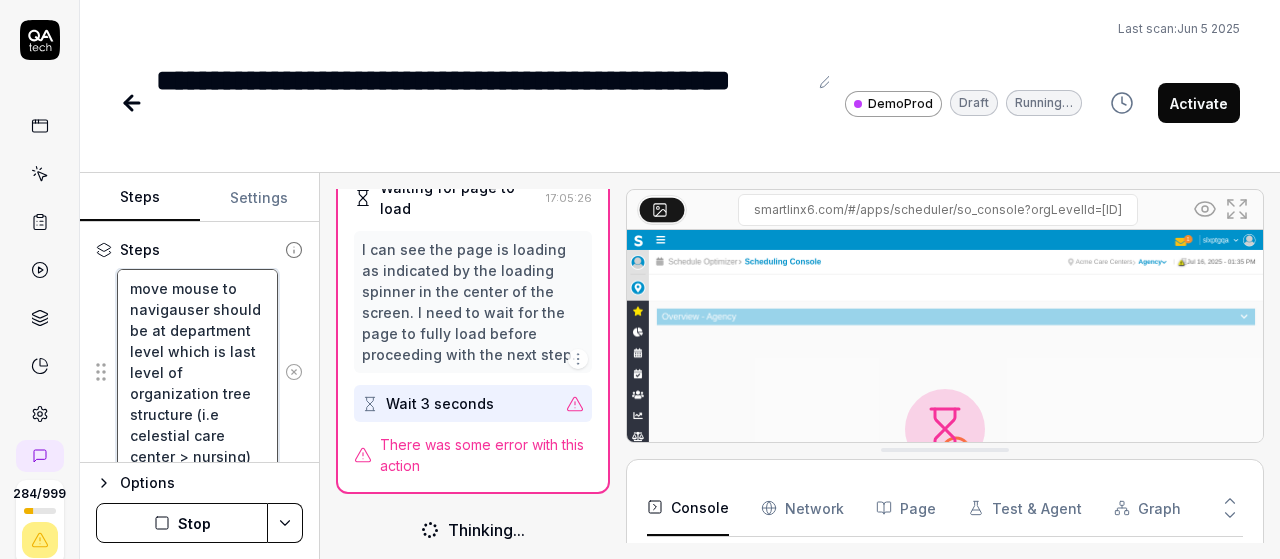 type on "*" 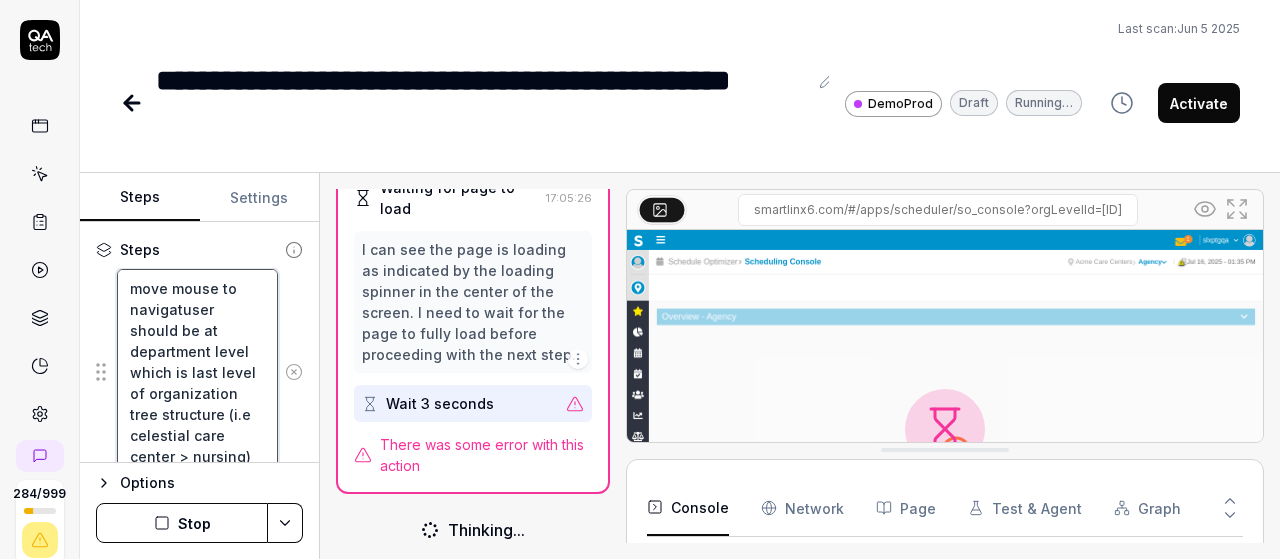 type on "*" 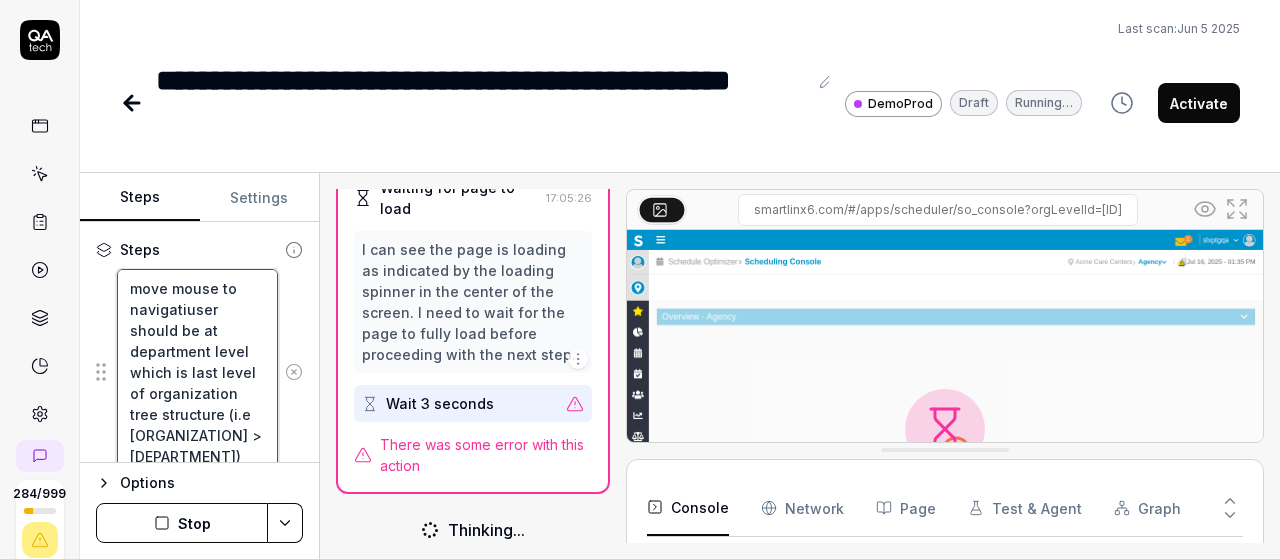 type on "*" 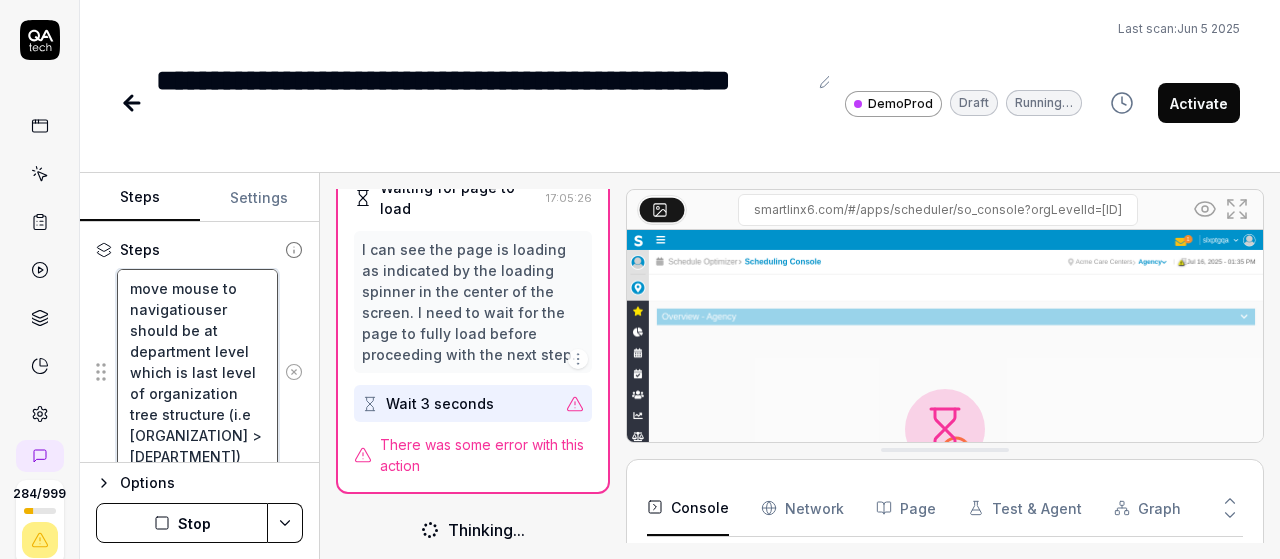 type on "*" 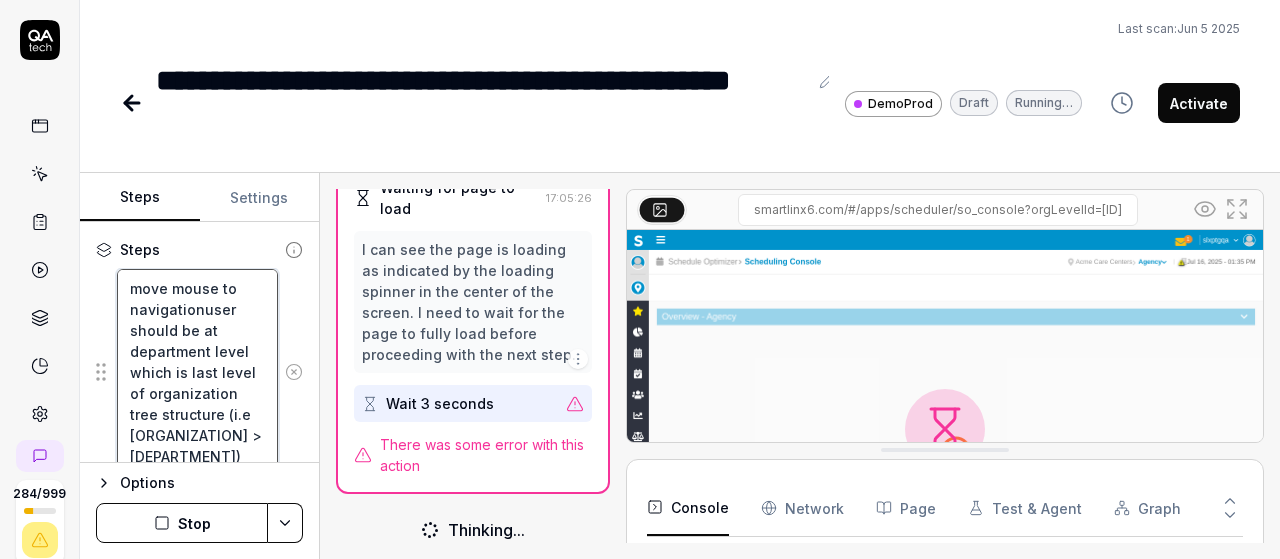 type on "*" 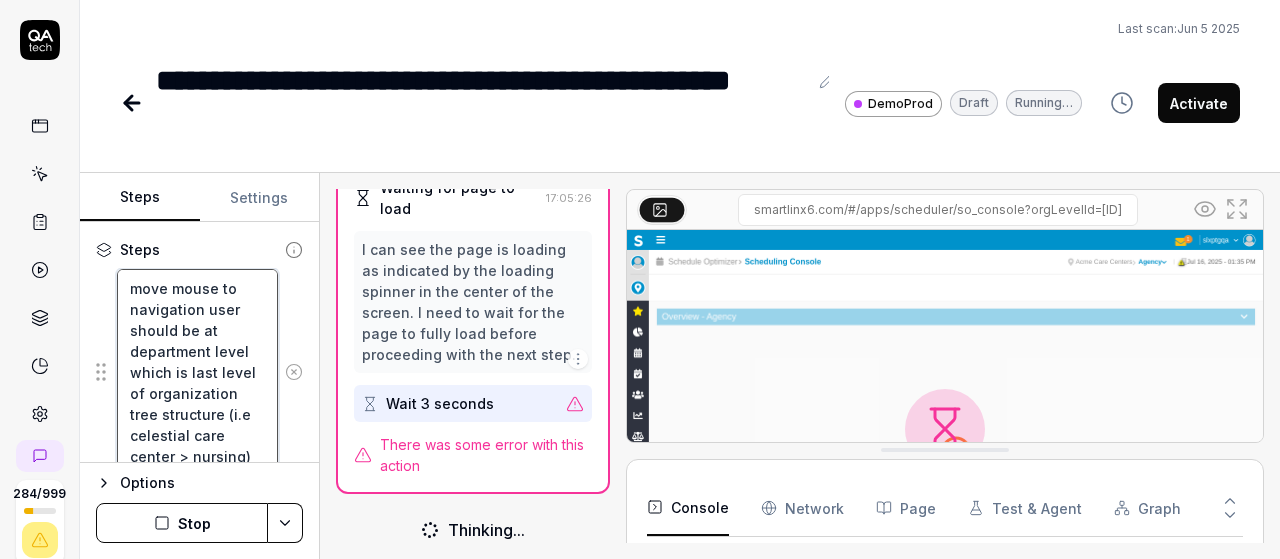 type on "*" 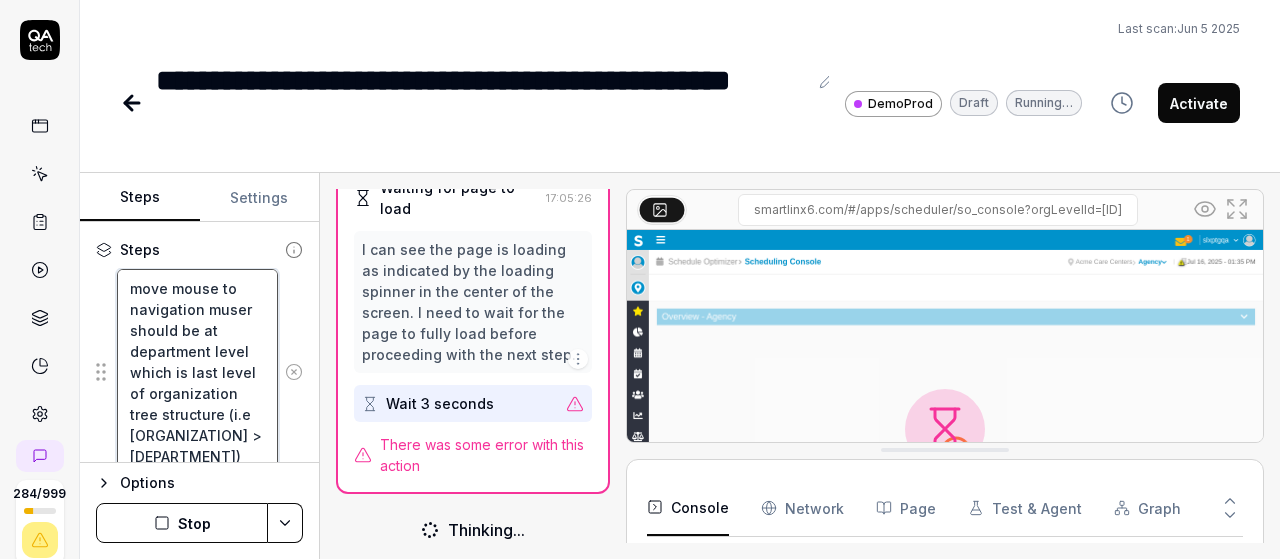 type on "*" 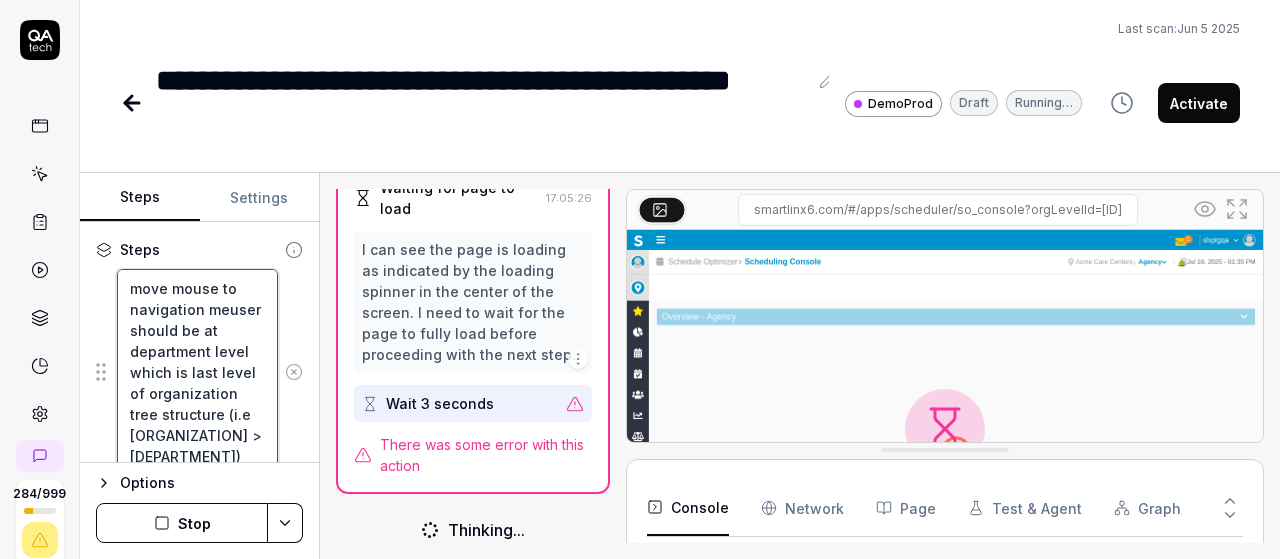 type on "move mouse to navigation menuser should be at department level which is last level of organization tree structure (i.e celestial care center > nursing)" 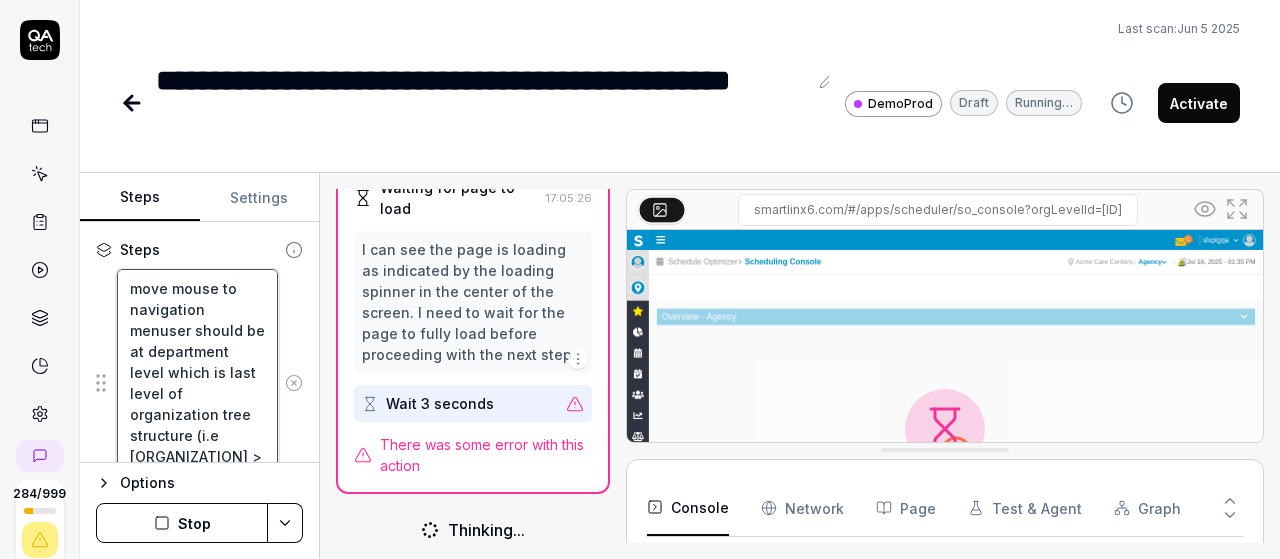 type on "*" 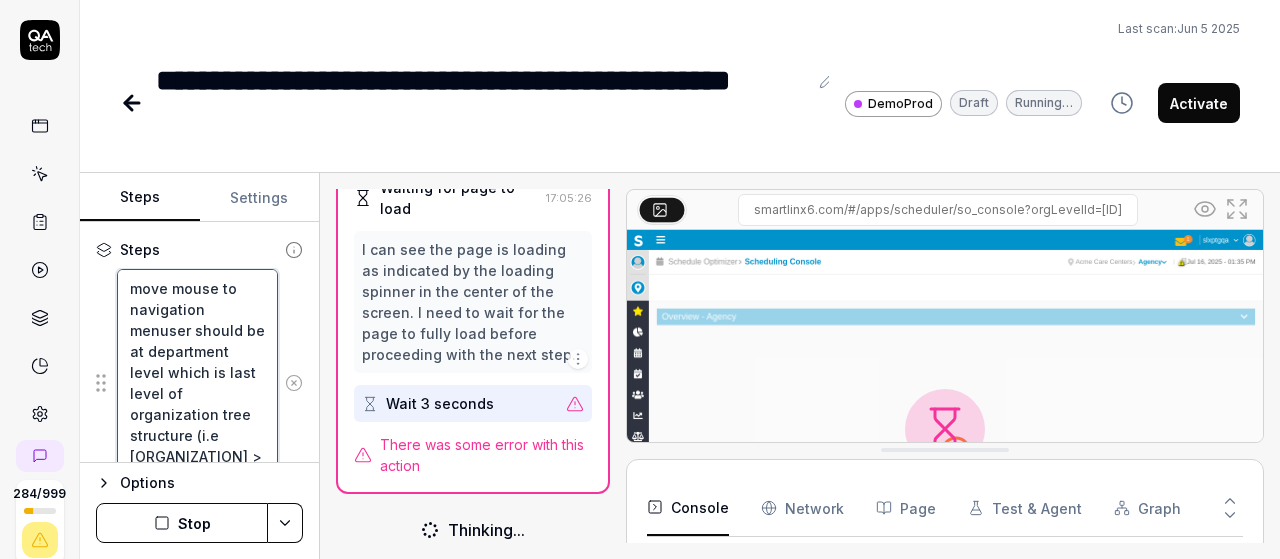 type on "move mouse to navigation menyuser should be at department level which is last level of organization tree structure (i.e celestial care center > nursing)" 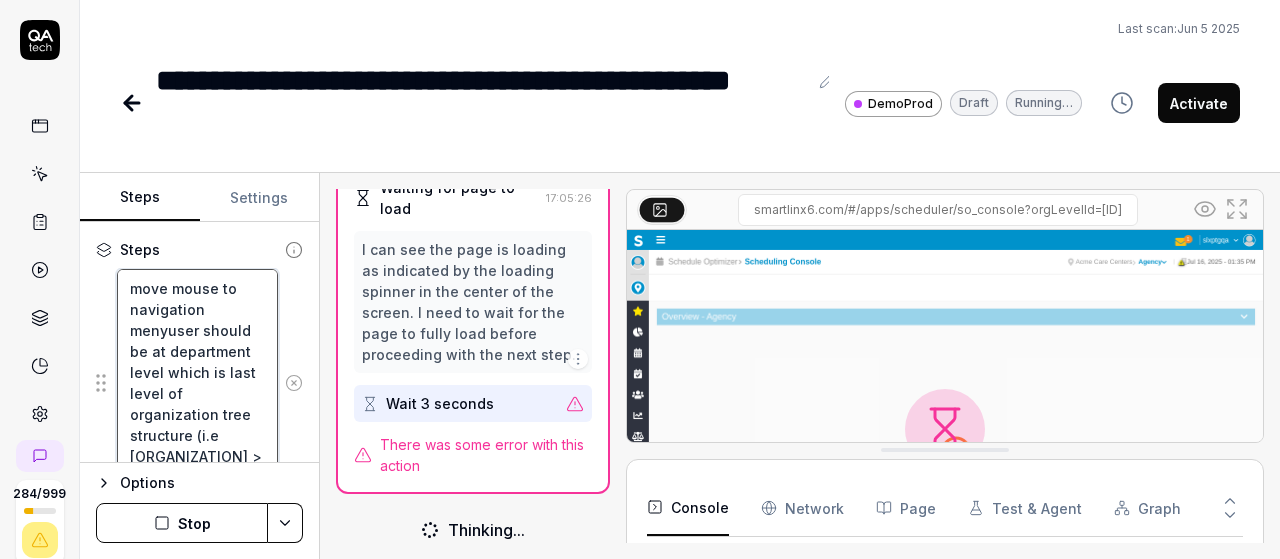 type on "*" 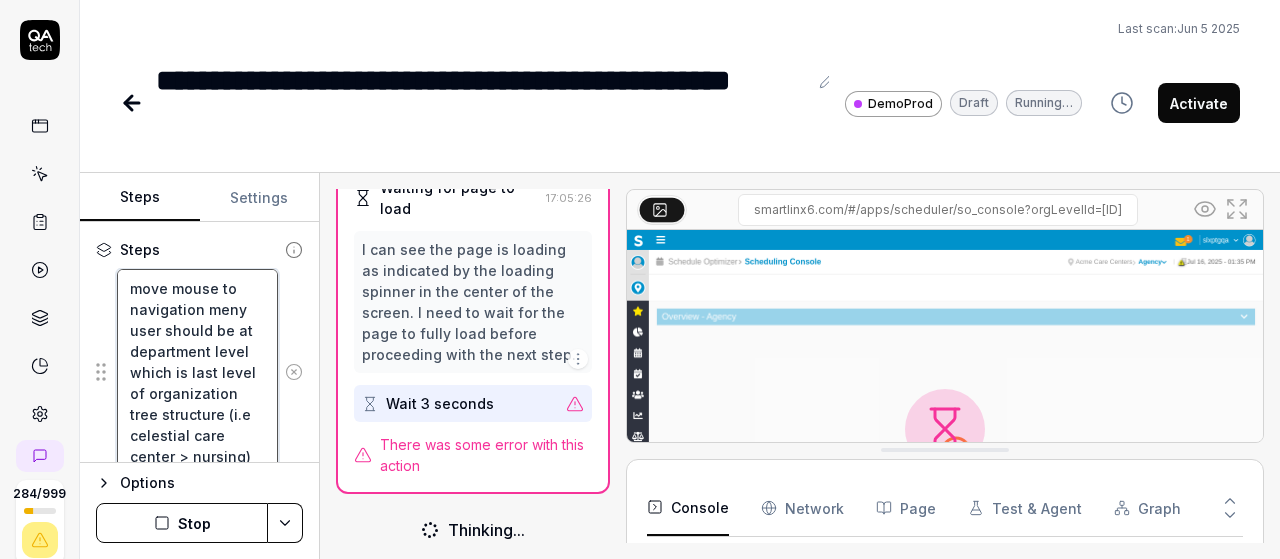 type on "*" 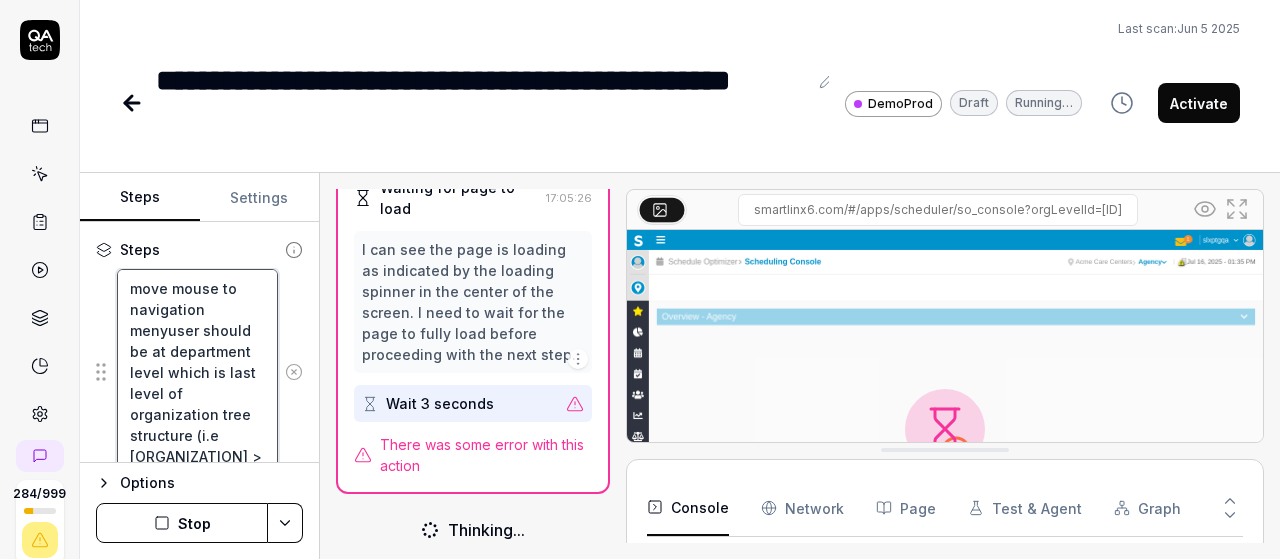 type on "*" 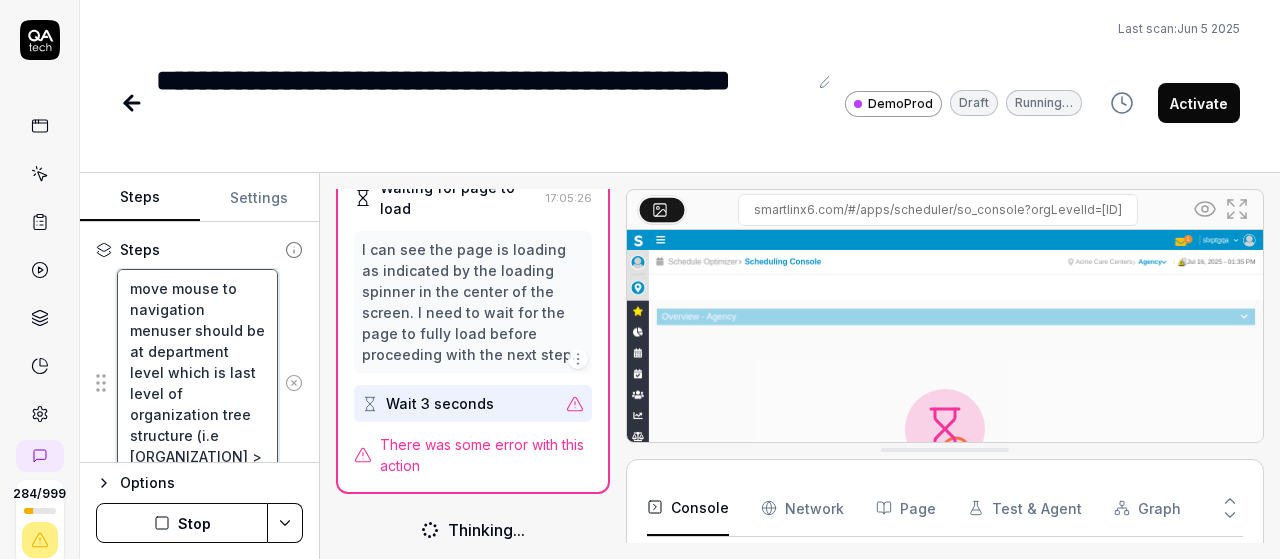 type on "*" 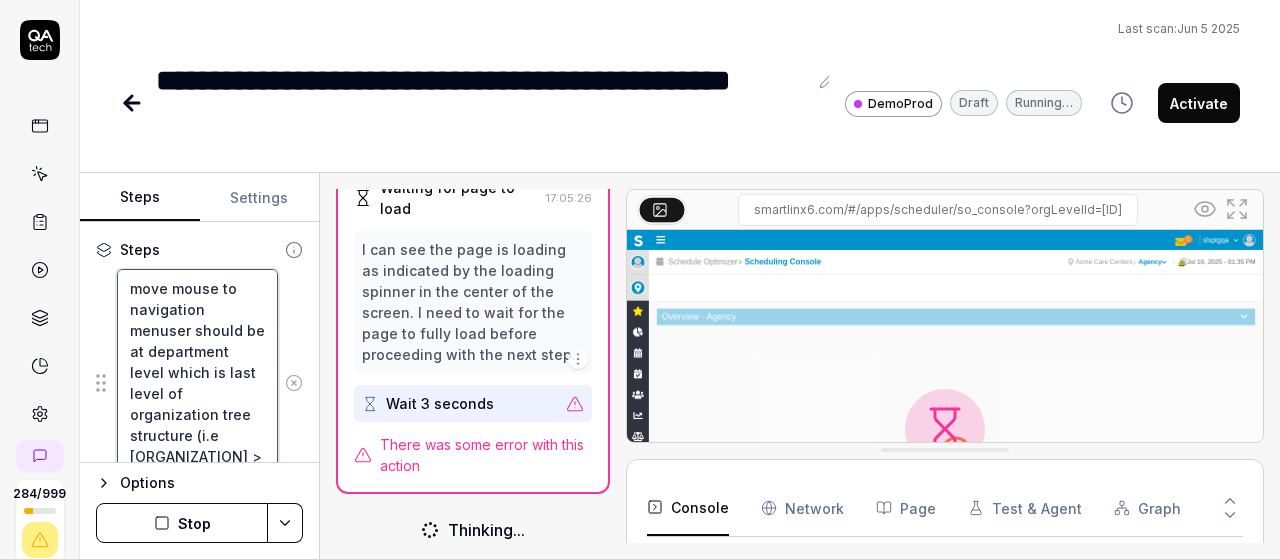 type on "move mouse to navigation menuuser should be at department level which is last level of organization tree structure (i.e celestial care center > nursing)" 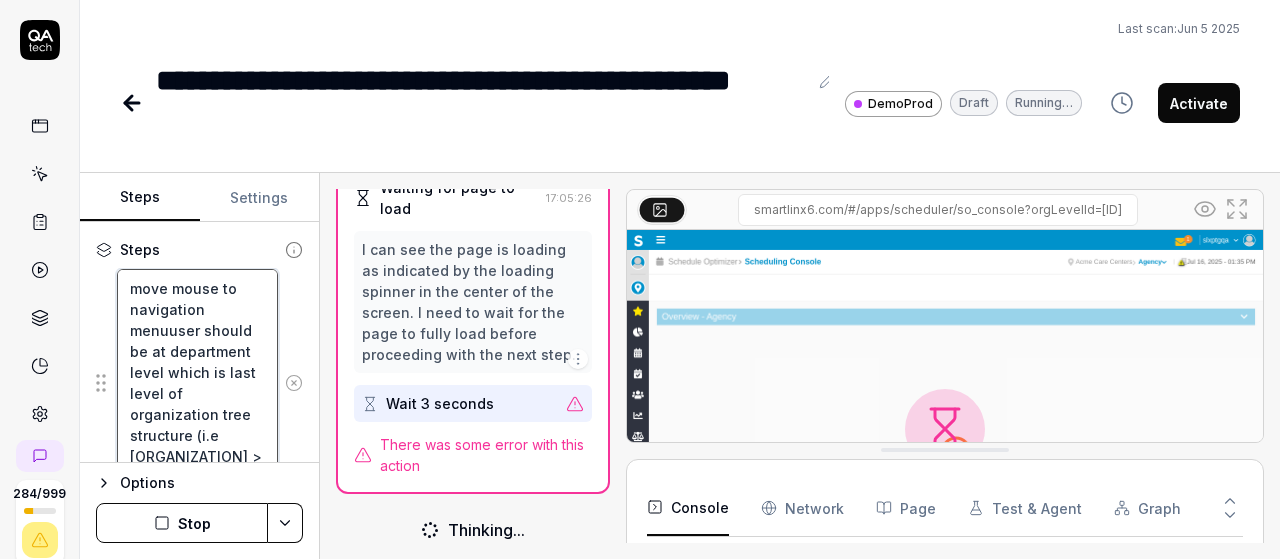 type on "*" 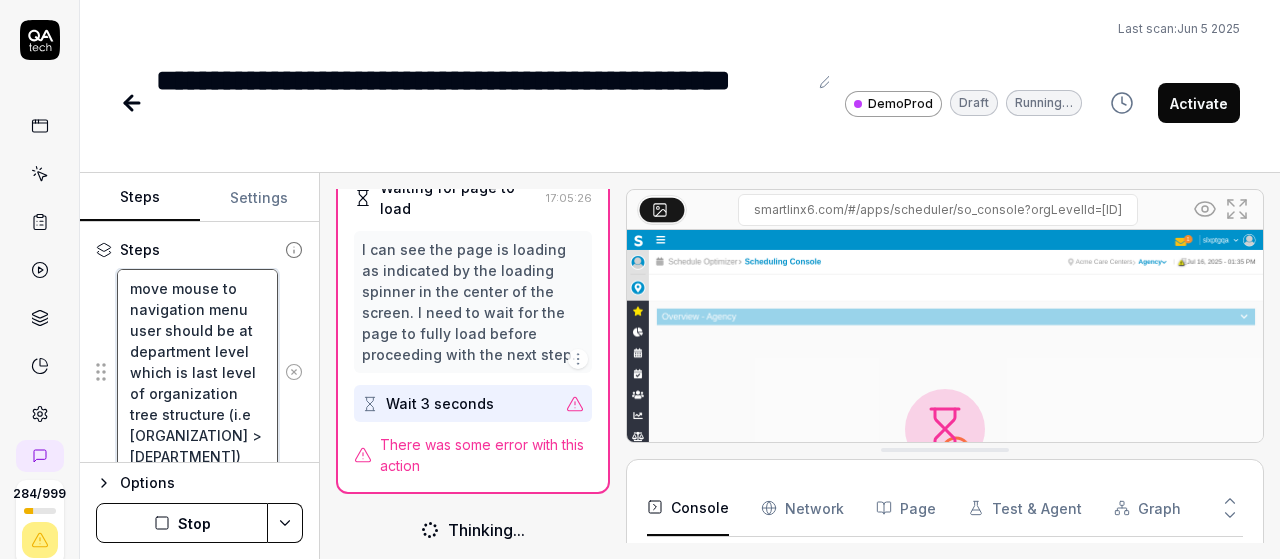 type on "*" 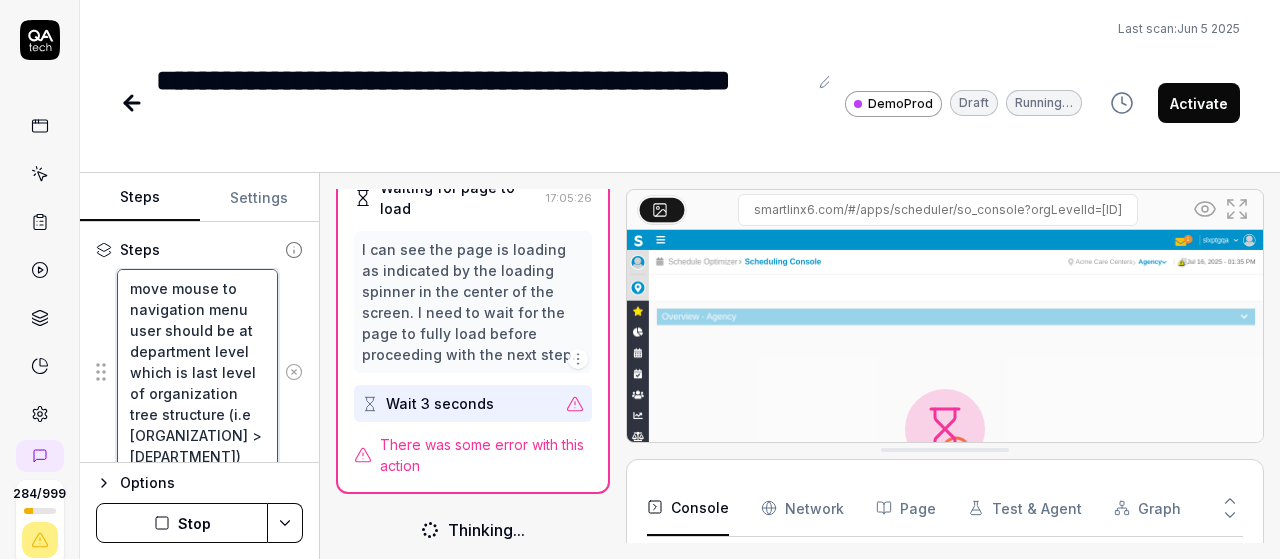 type on "move mouse to navigation menu tuser should be at department level which is last level of organization tree structure (i.e celestial care center > nursing)" 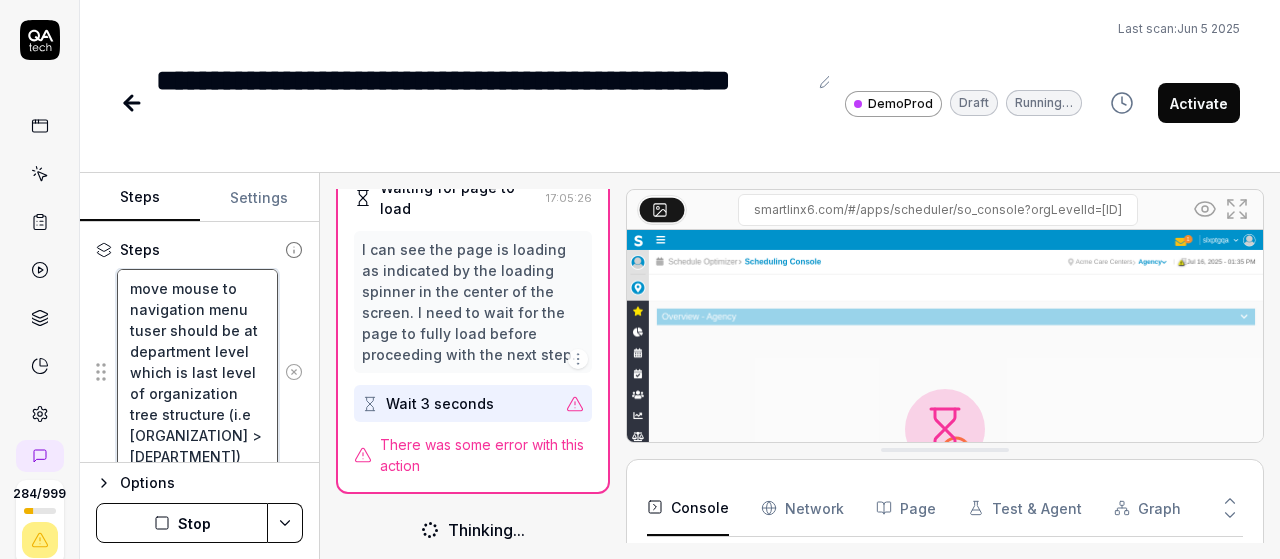 type on "*" 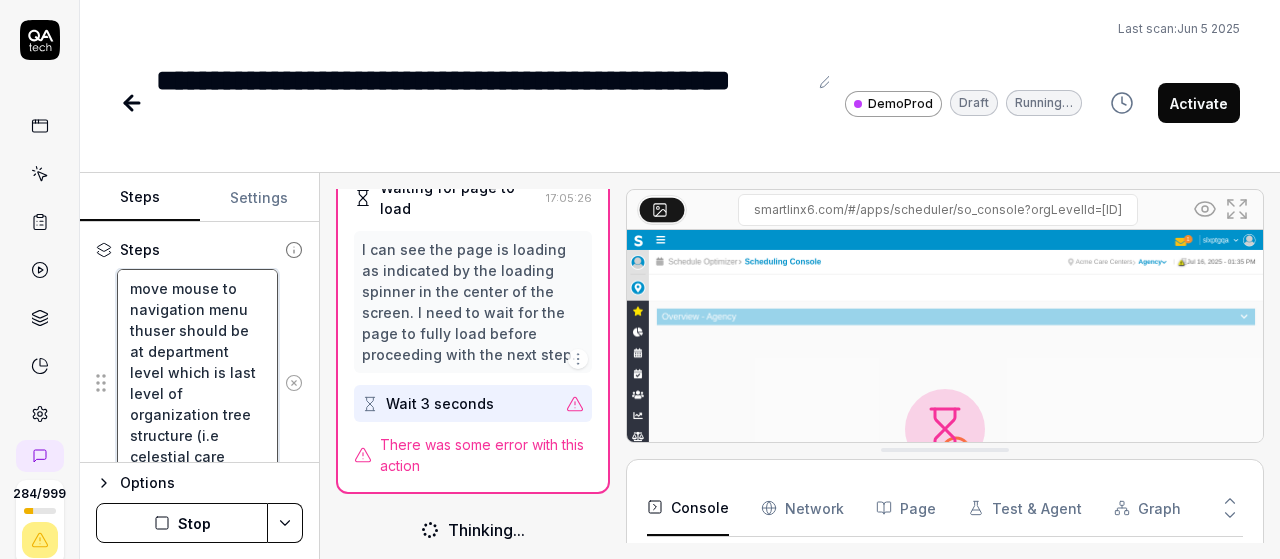 type on "*" 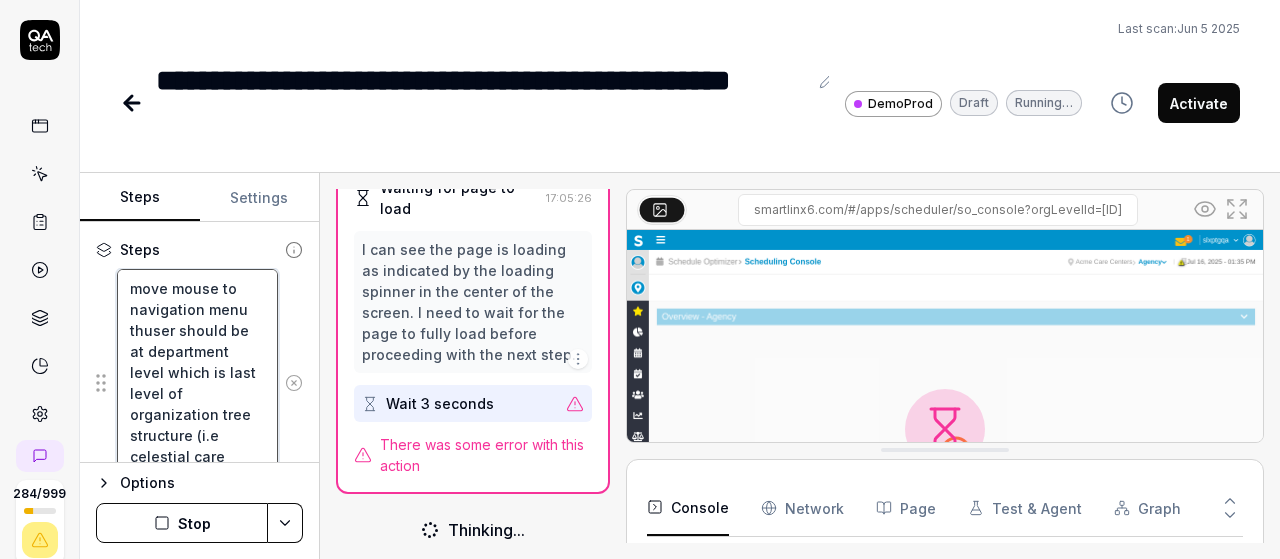 type on "move mouse to navigation menu theuser should be at department level which is last level of organization tree structure (i.e celestial care center > nursing)" 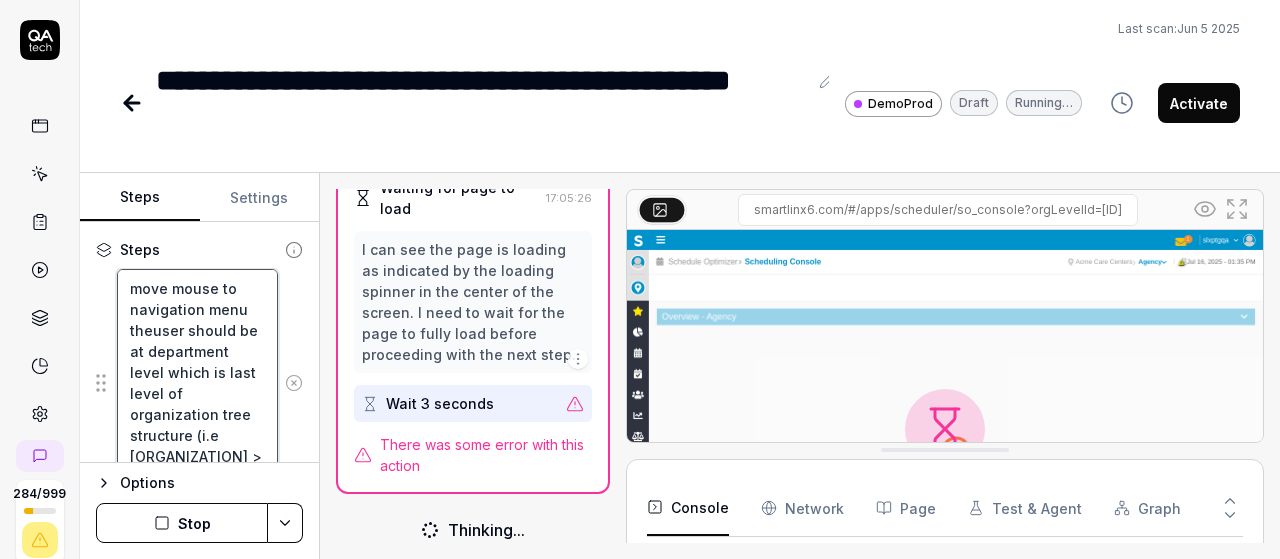 type on "*" 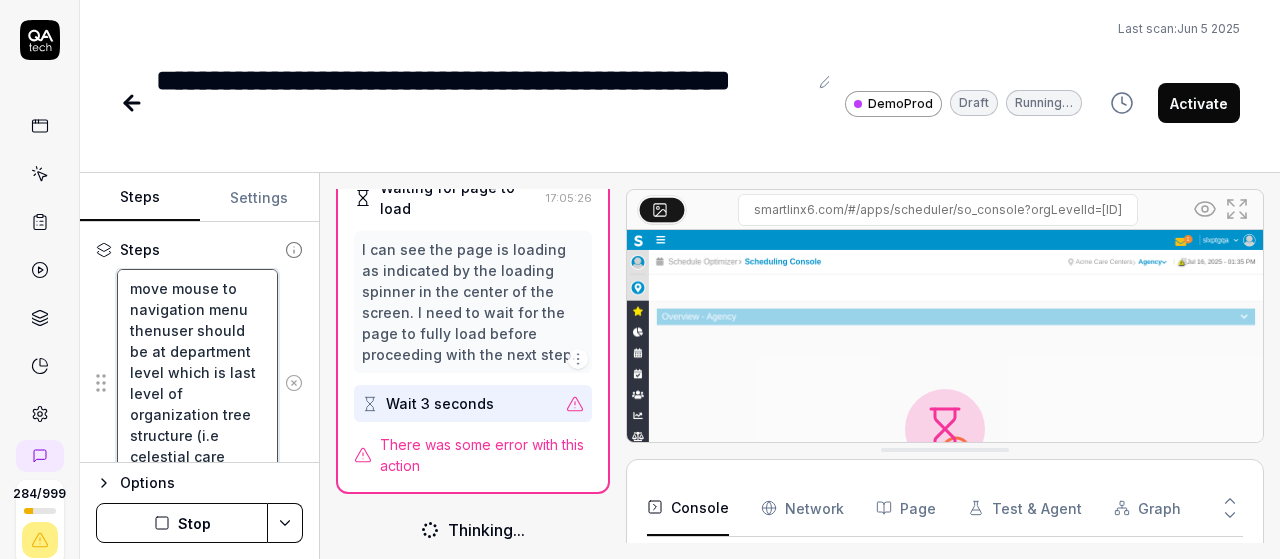 type on "*" 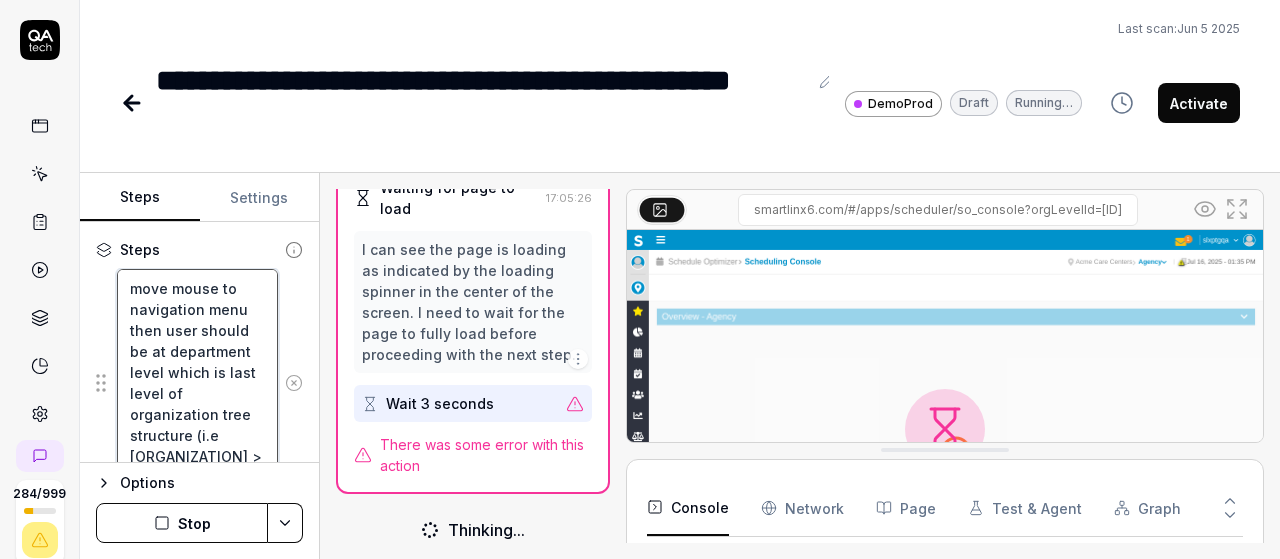 type on "*" 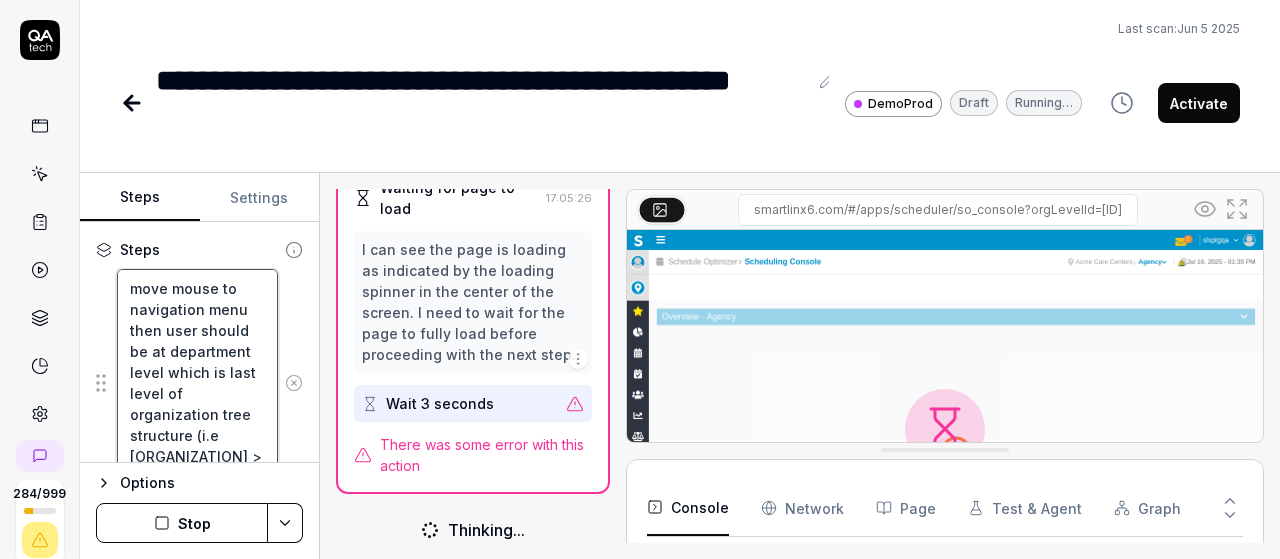 type on "move mouse to navigation menu then huser should be at department level which is last level of organization tree structure (i.e celestial care center > nursing)" 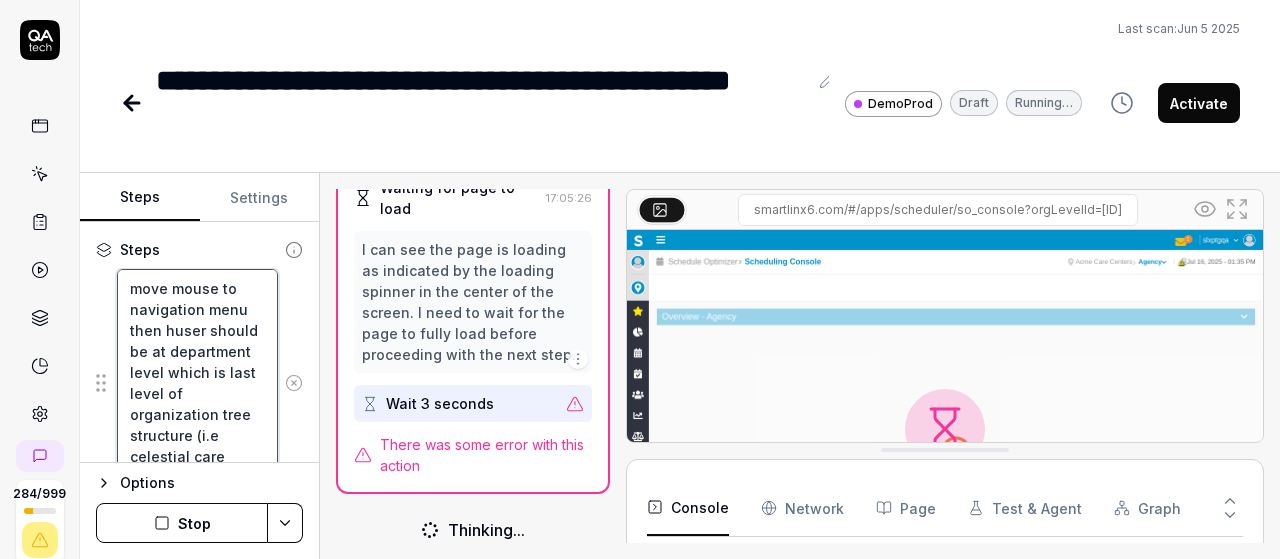 type on "*" 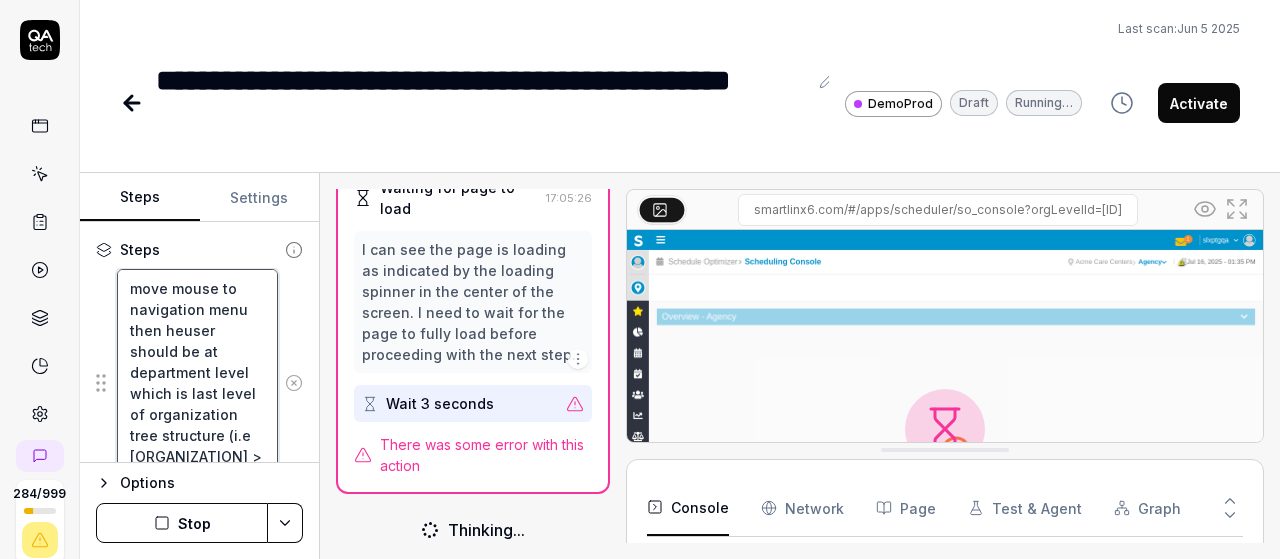 type on "*" 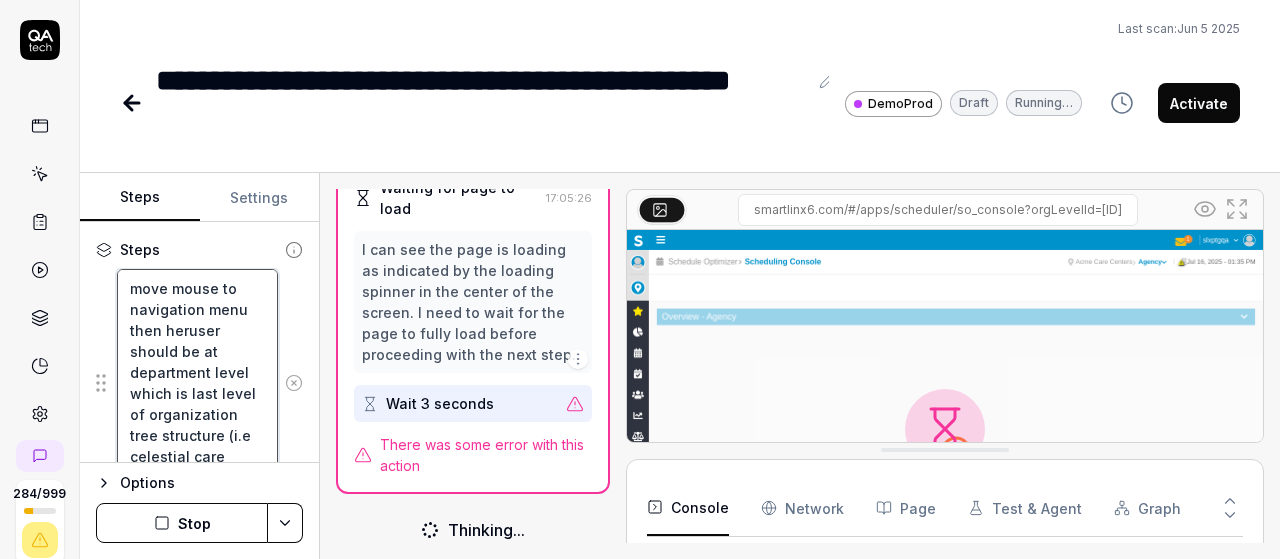 type on "*" 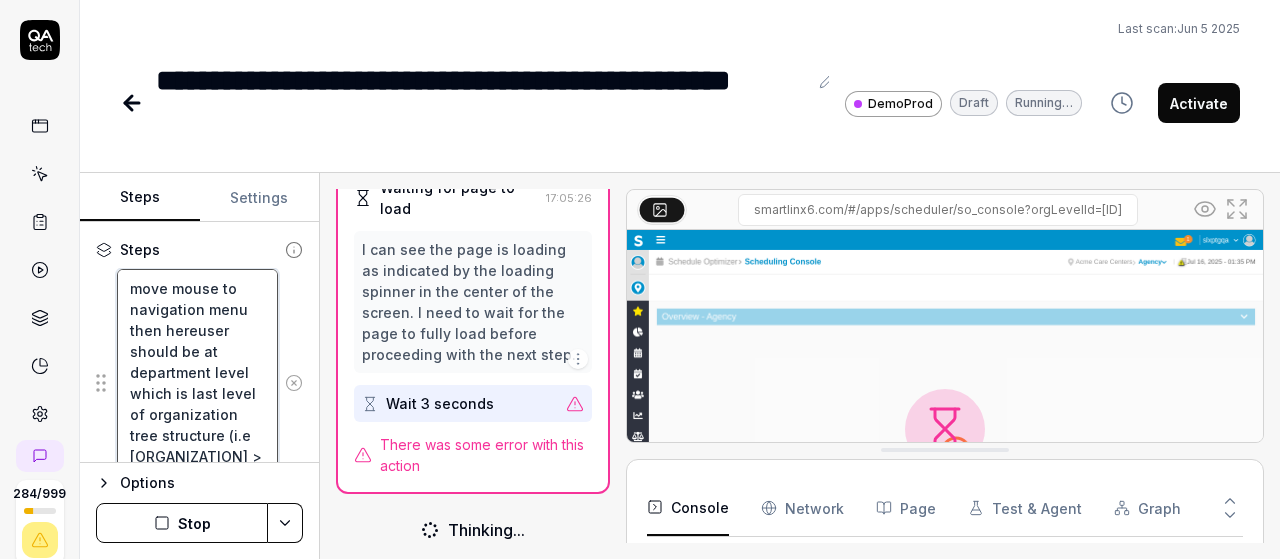type on "*" 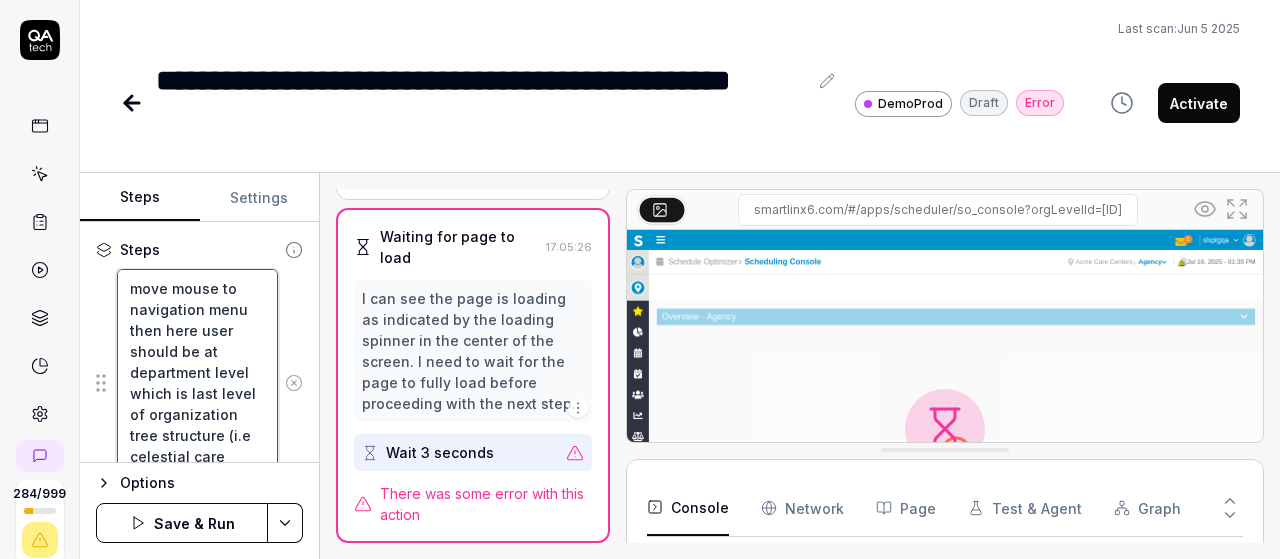 scroll, scrollTop: 261, scrollLeft: 0, axis: vertical 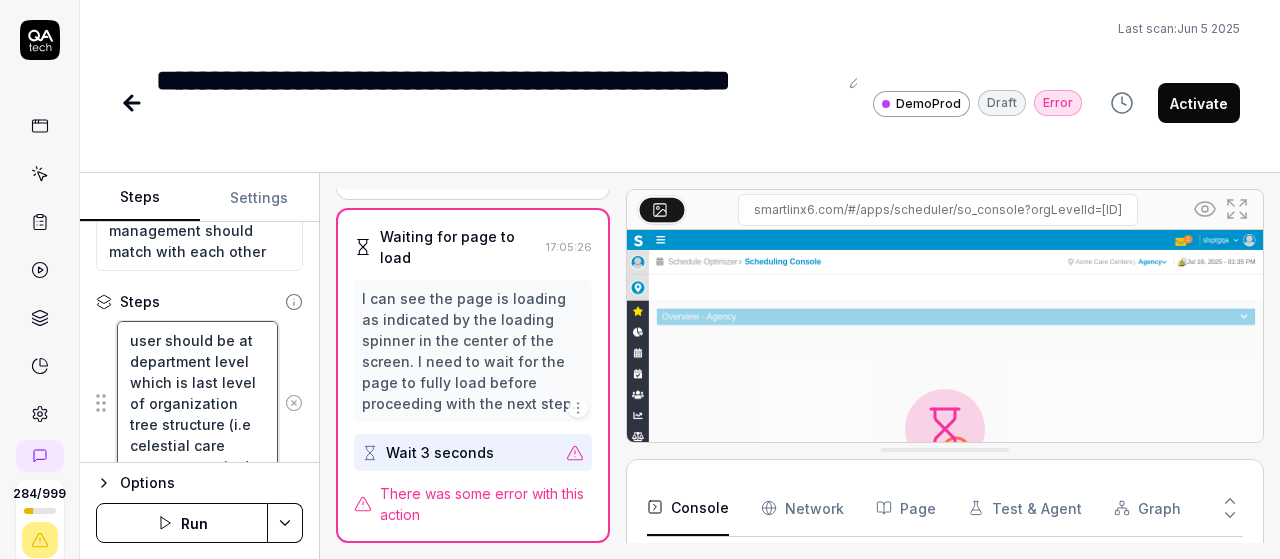 click on "user should be at department level which is last level of organization tree structure (i.e celestial care center > nursing)" at bounding box center [197, 403] 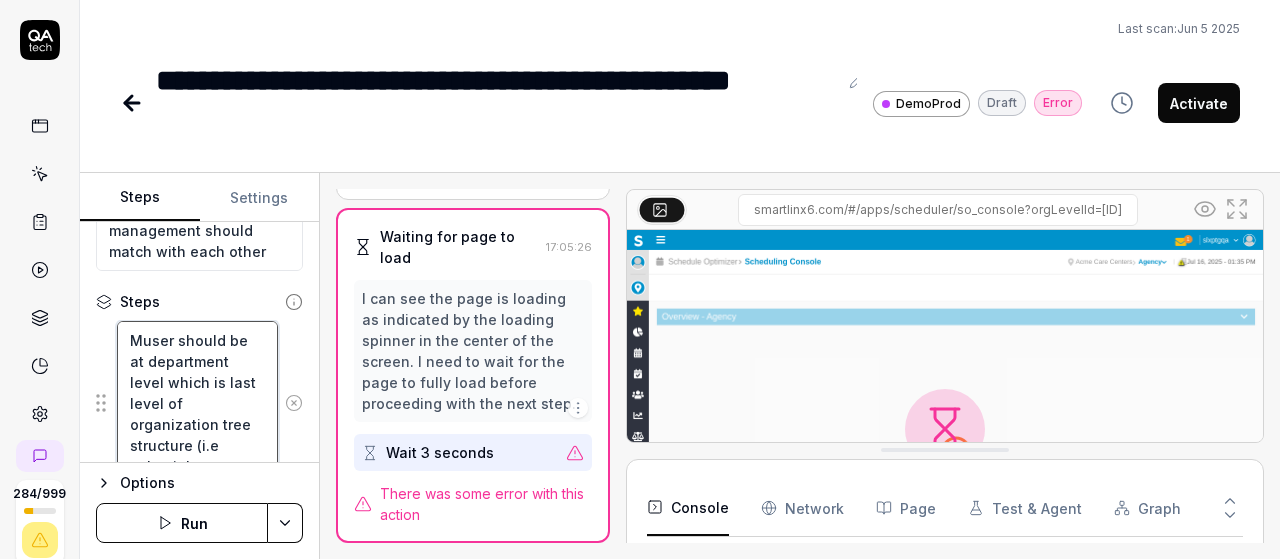type on "*" 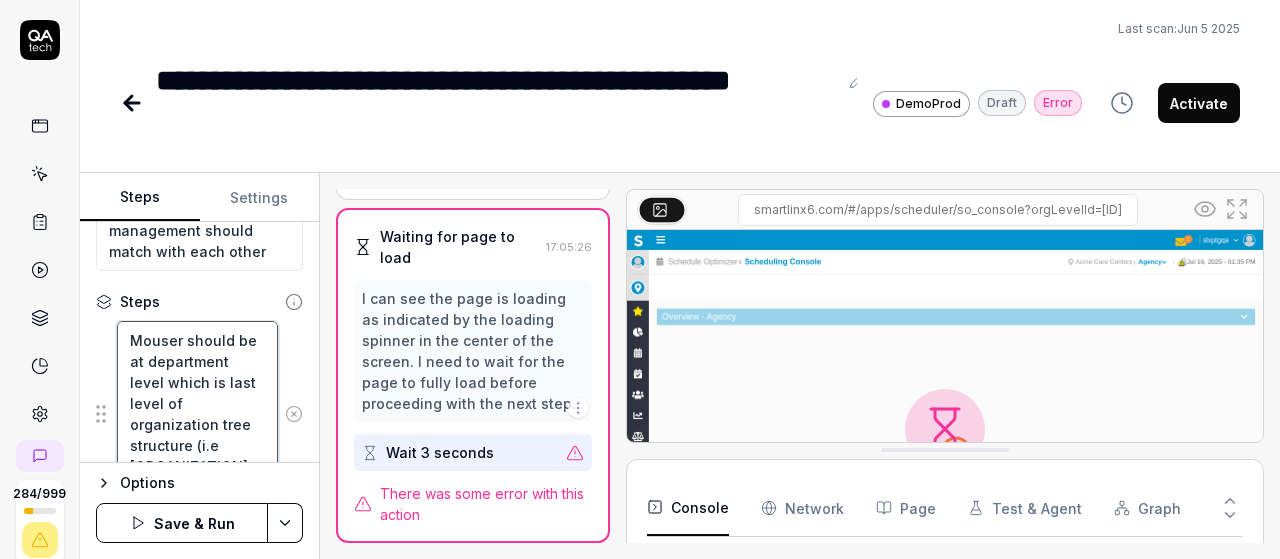 type on "*" 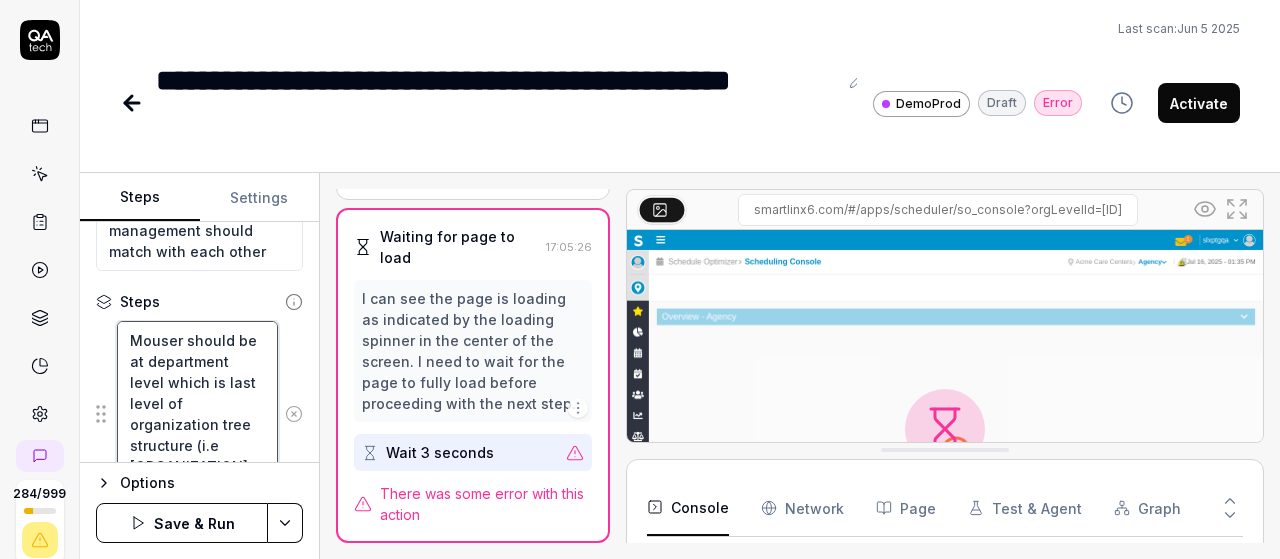 type on "Movuser should be at department level which is last level of organization tree structure (i.e celestial care center > nursing)" 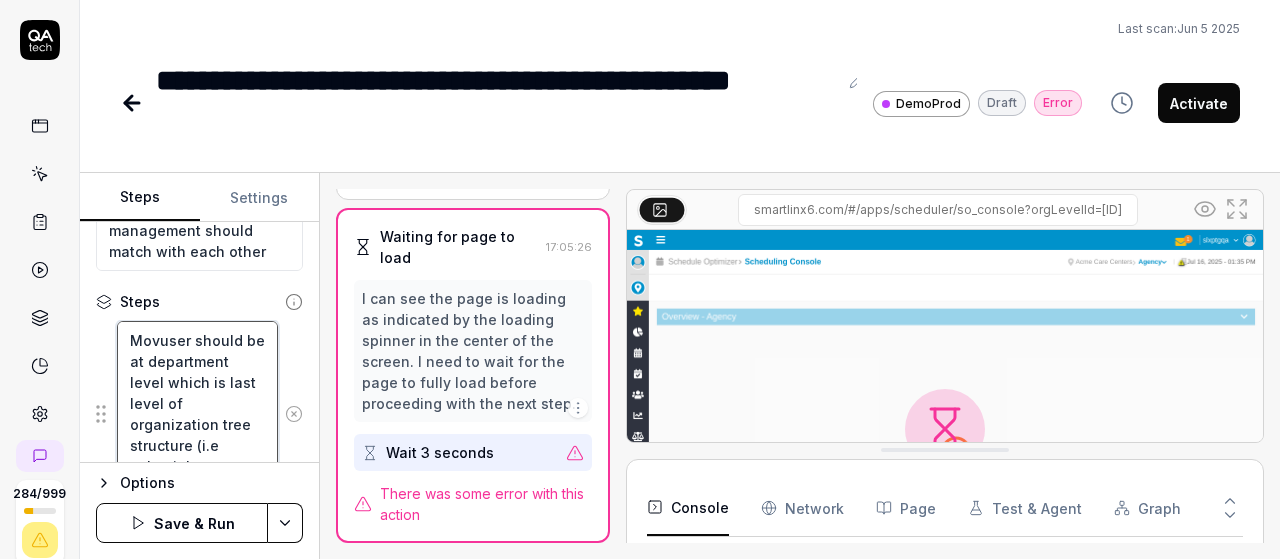 type on "*" 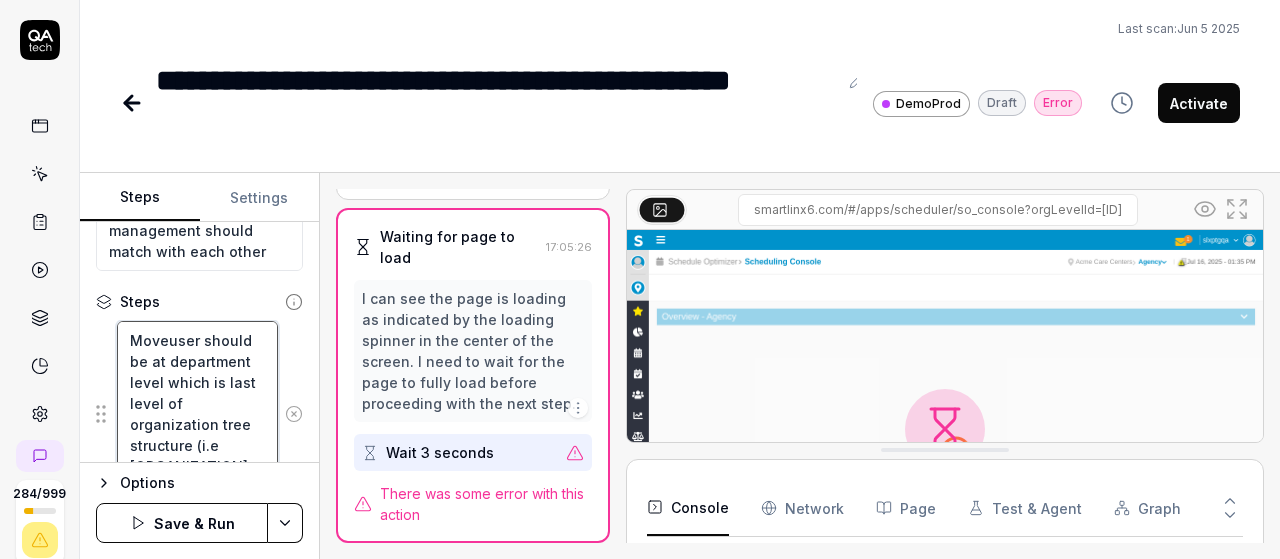 type on "Move user should be at department level which is last level of organization tree structure (i.e celestial care center > nursing)" 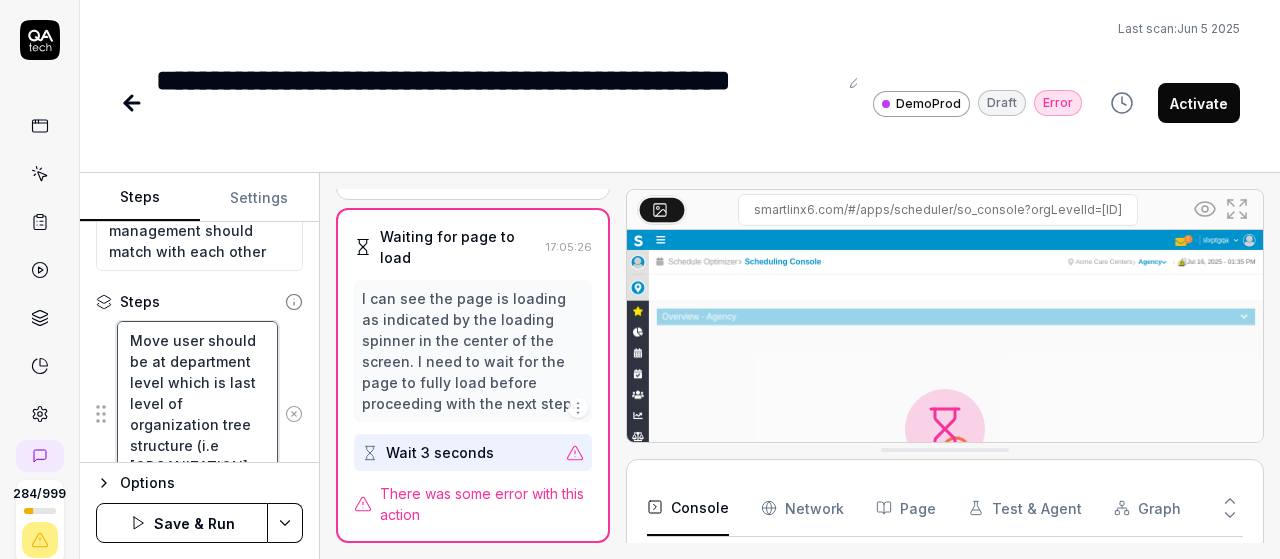 type on "*" 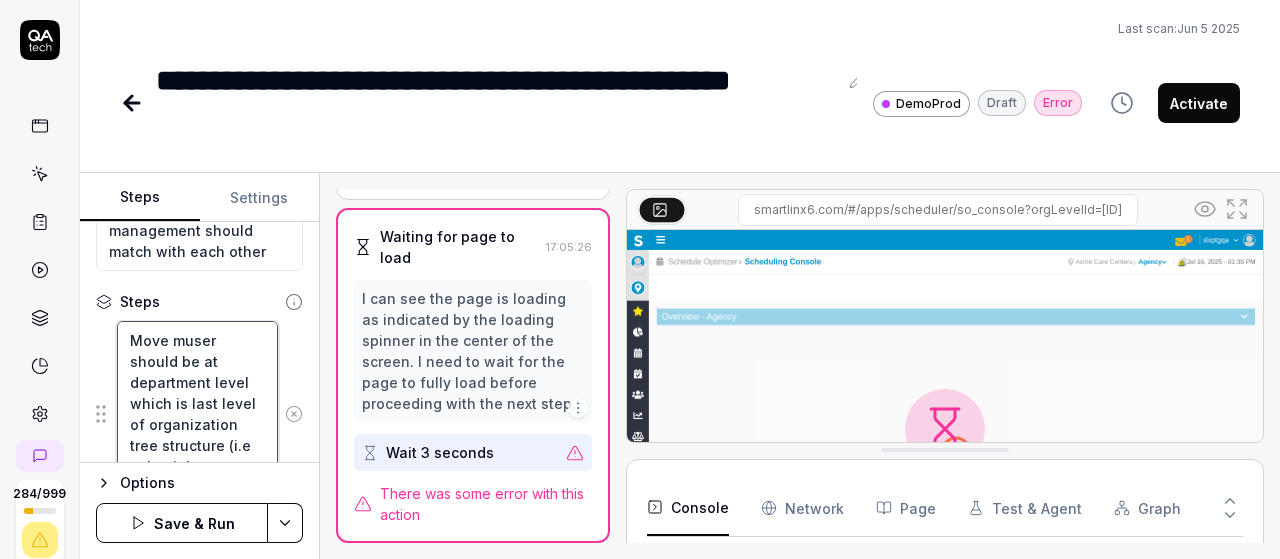 type on "*" 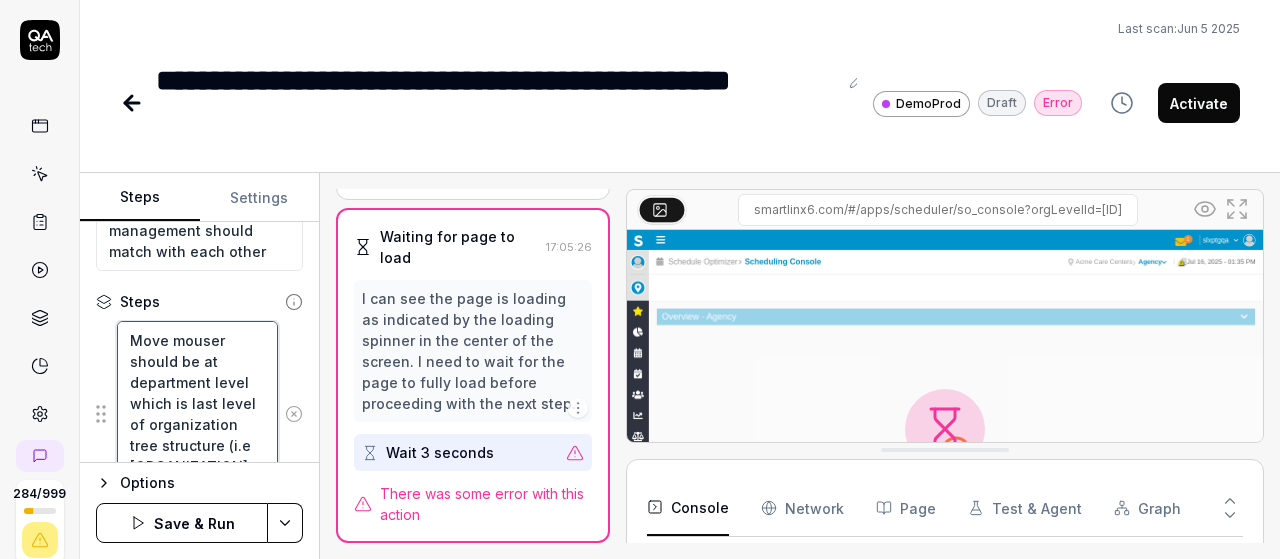 type on "*" 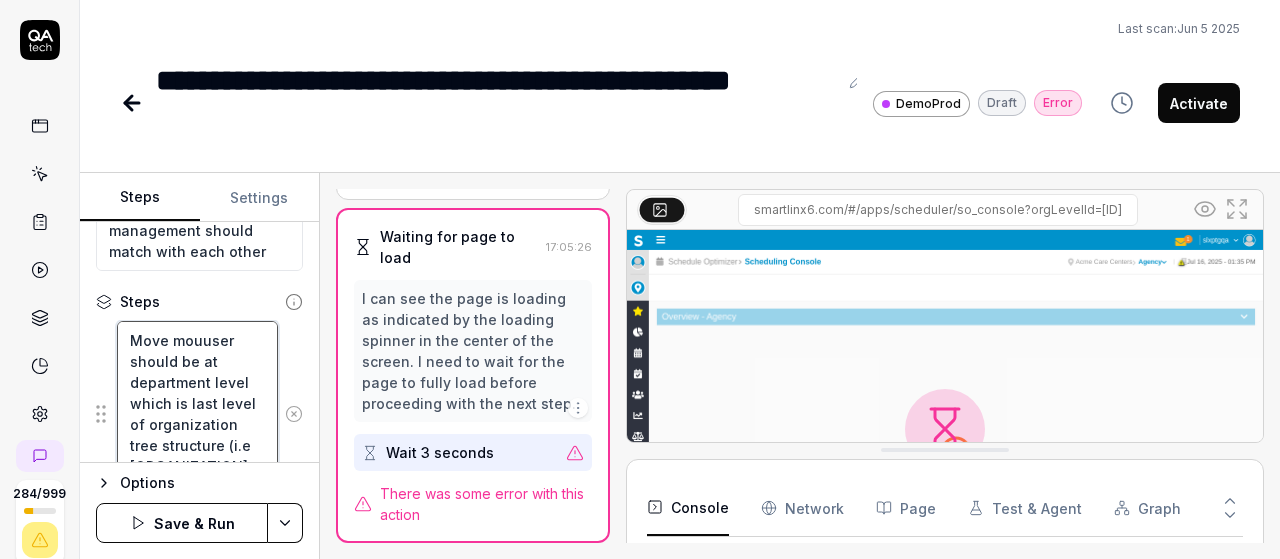type on "*" 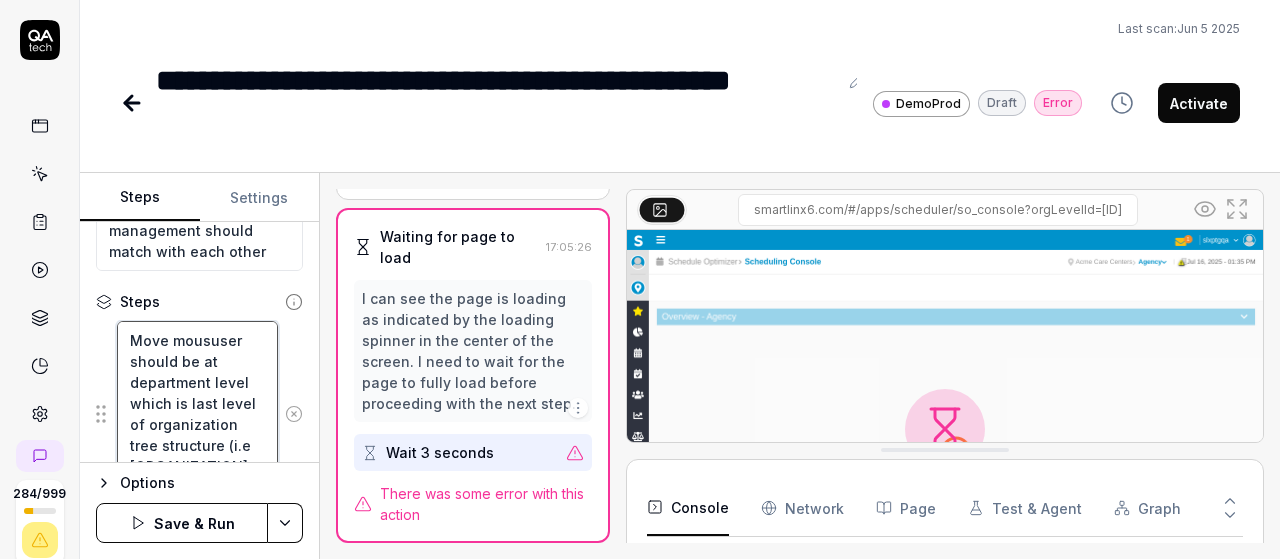 type on "*" 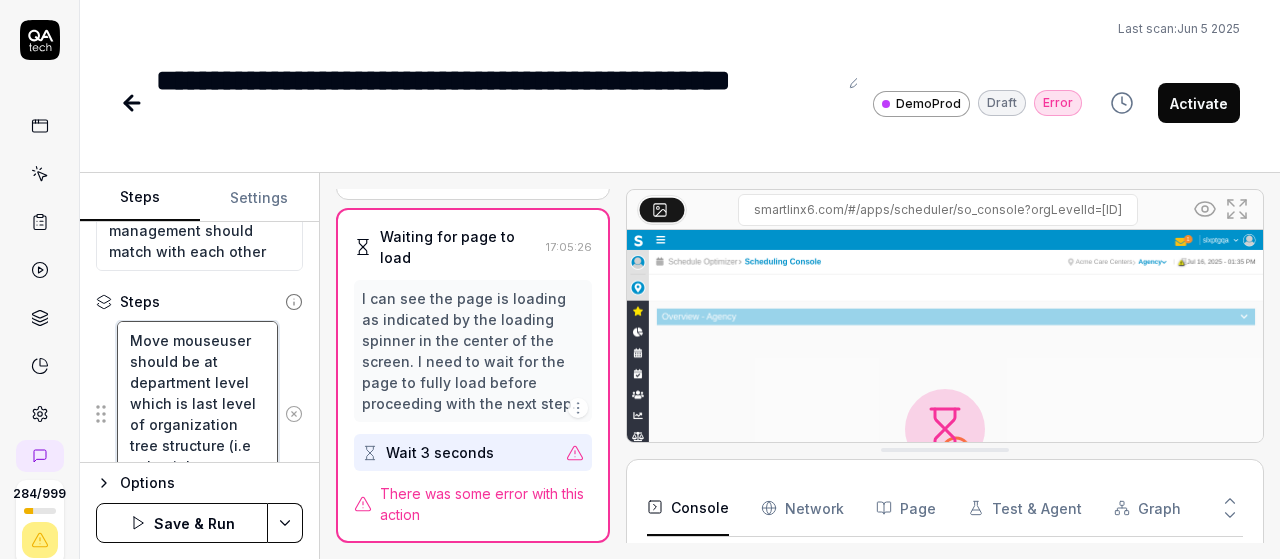 type on "*" 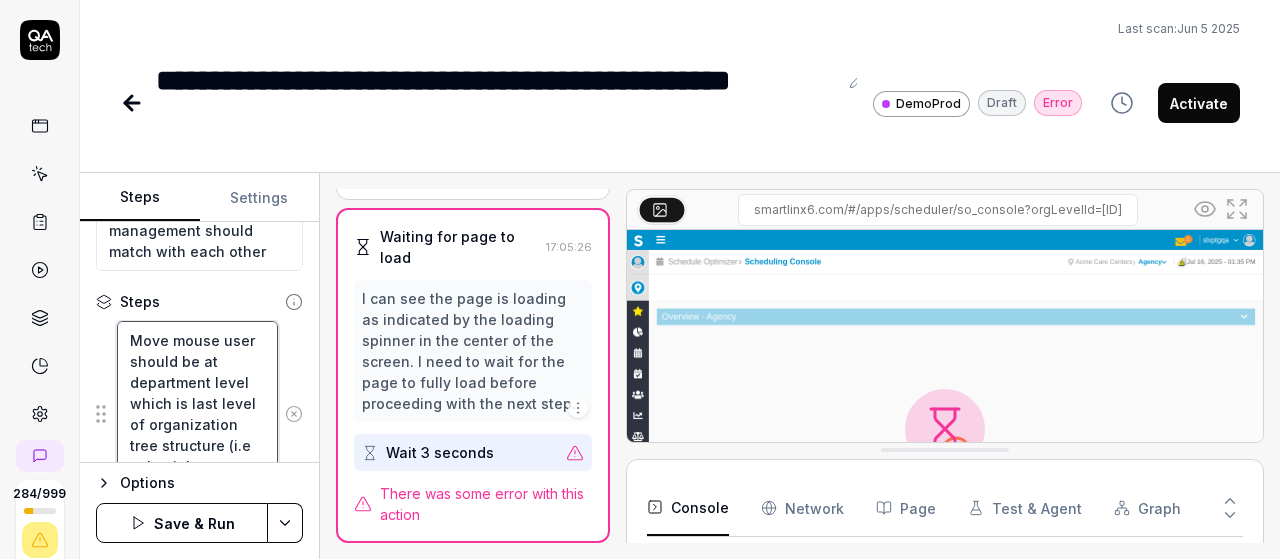 type on "*" 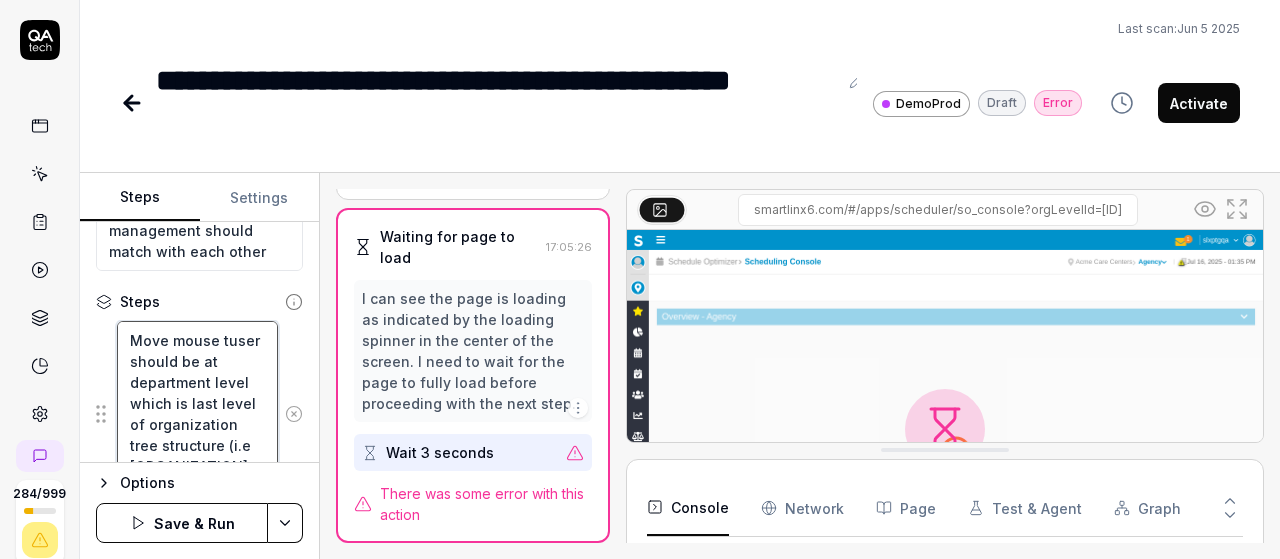 type on "*" 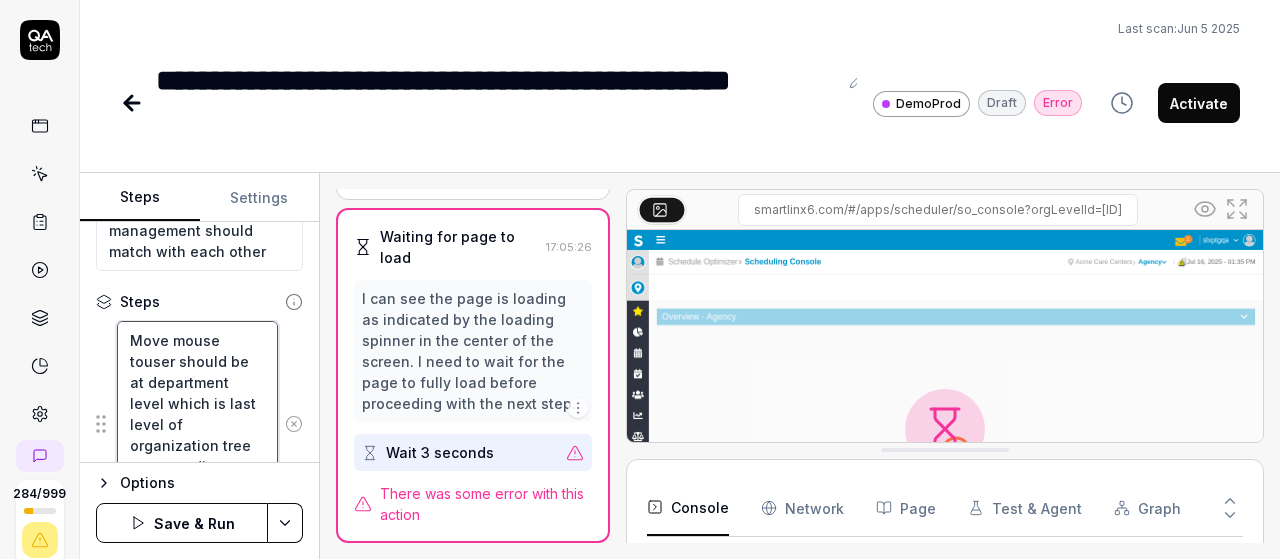 type on "*" 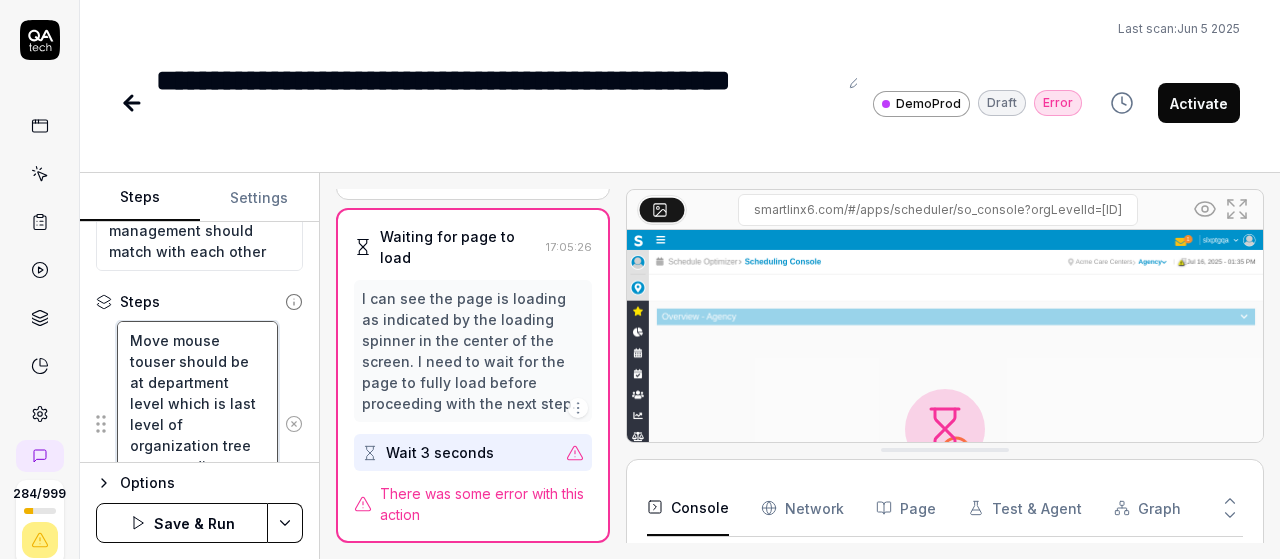 type on "Move mouse to user should be at department level which is last level of organization tree structure (i.e celestial care center > nursing)" 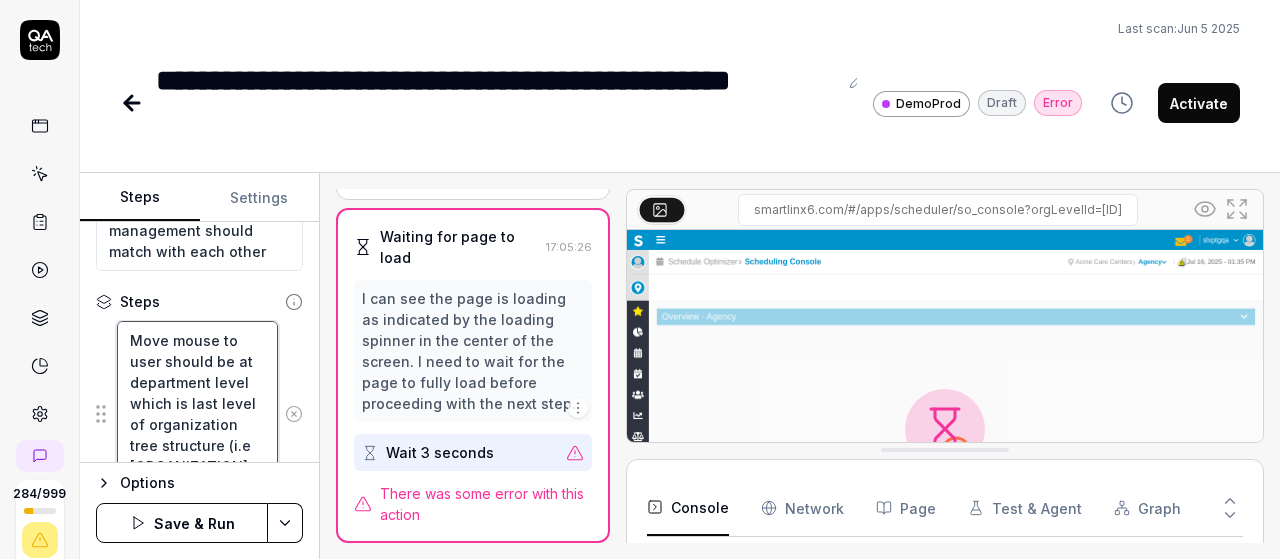 type on "*" 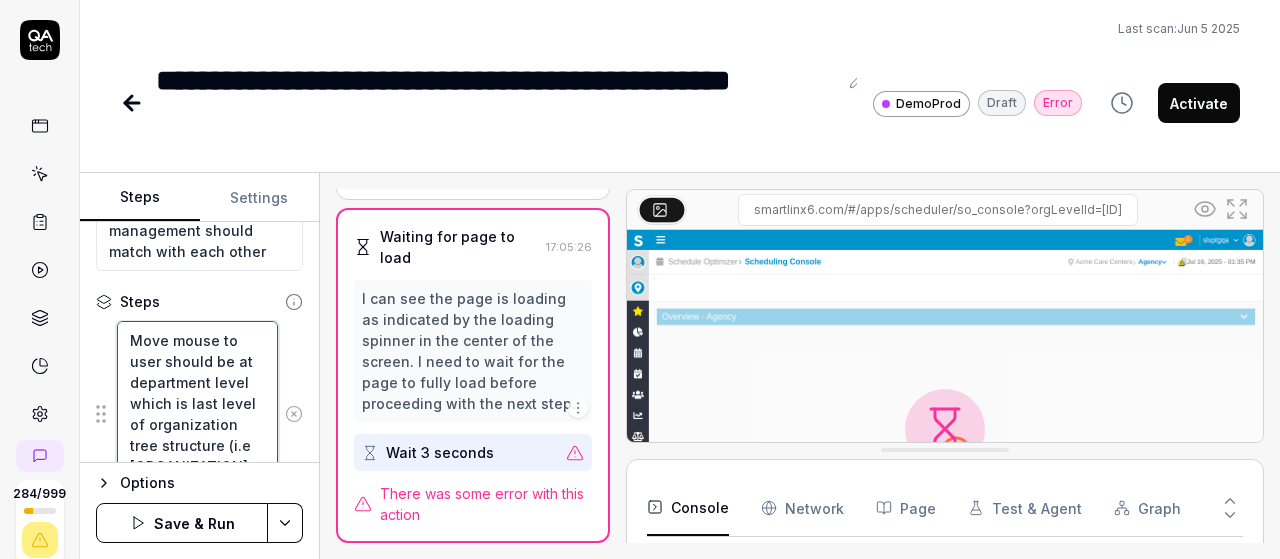 type on "Move mouse to nuser should be at department level which is last level of organization tree structure (i.e celestial care center > nursing)" 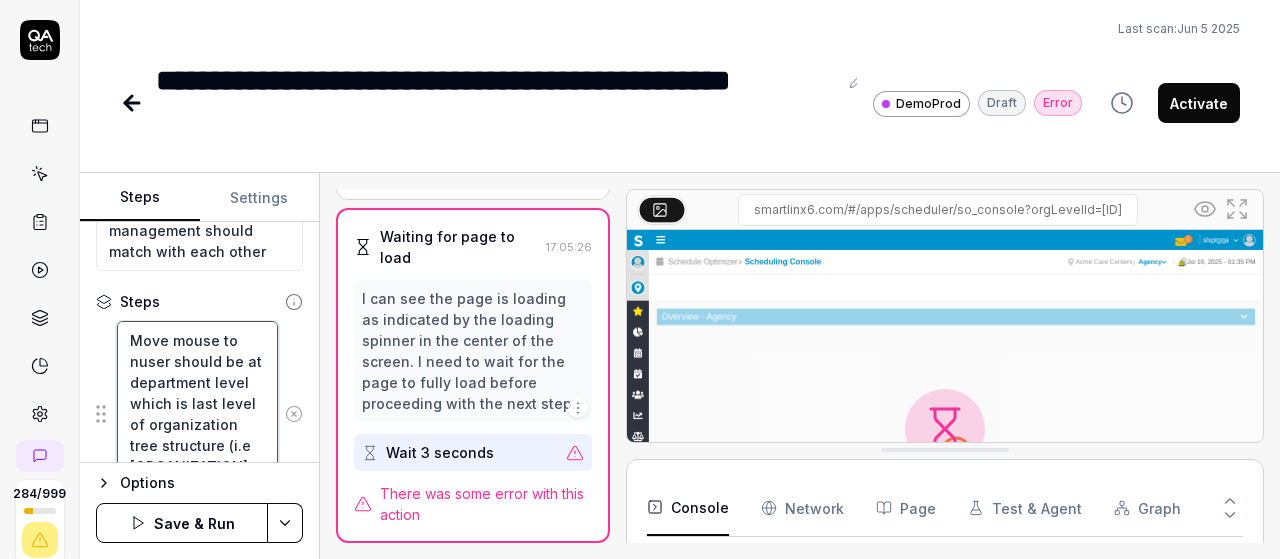 type on "*" 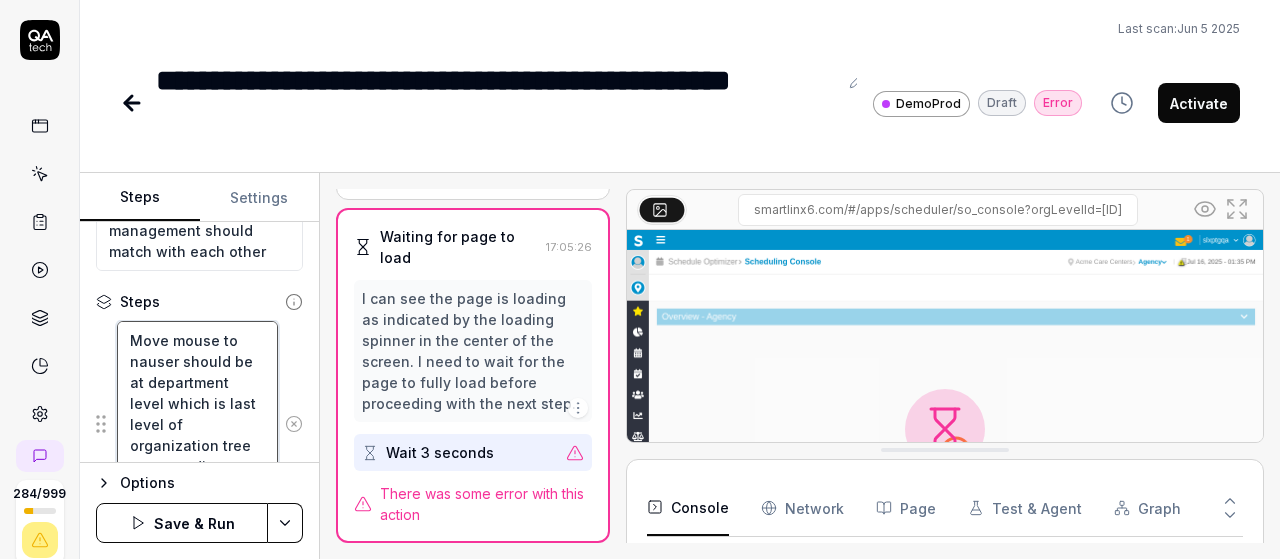 type on "*" 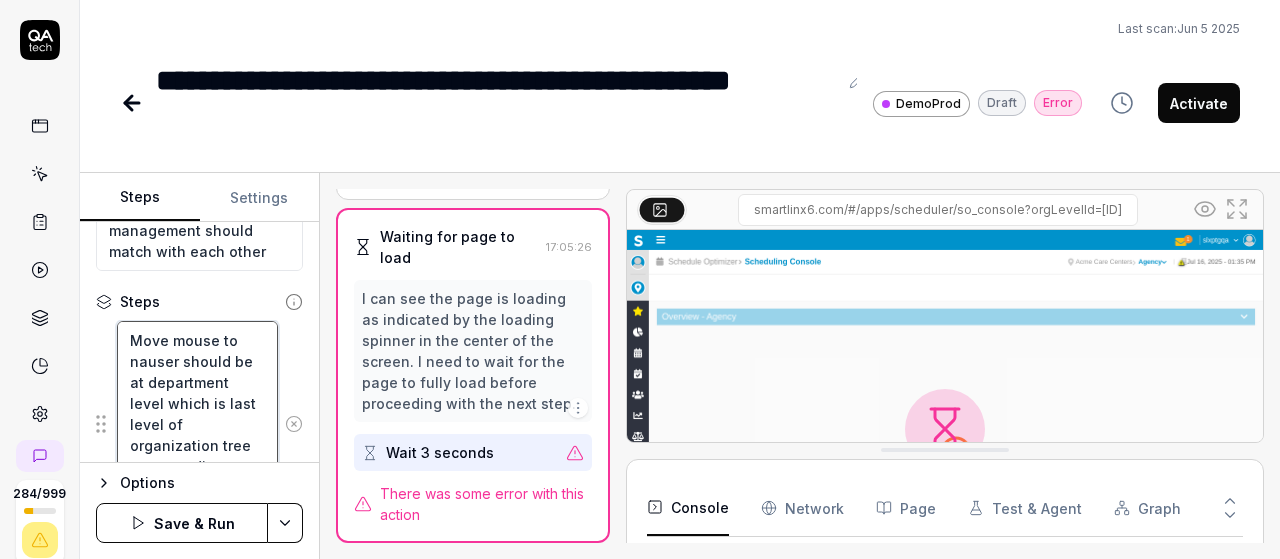 type on "Move mouse to navuser should be at department level which is last level of organization tree structure (i.e celestial care center > nursing)" 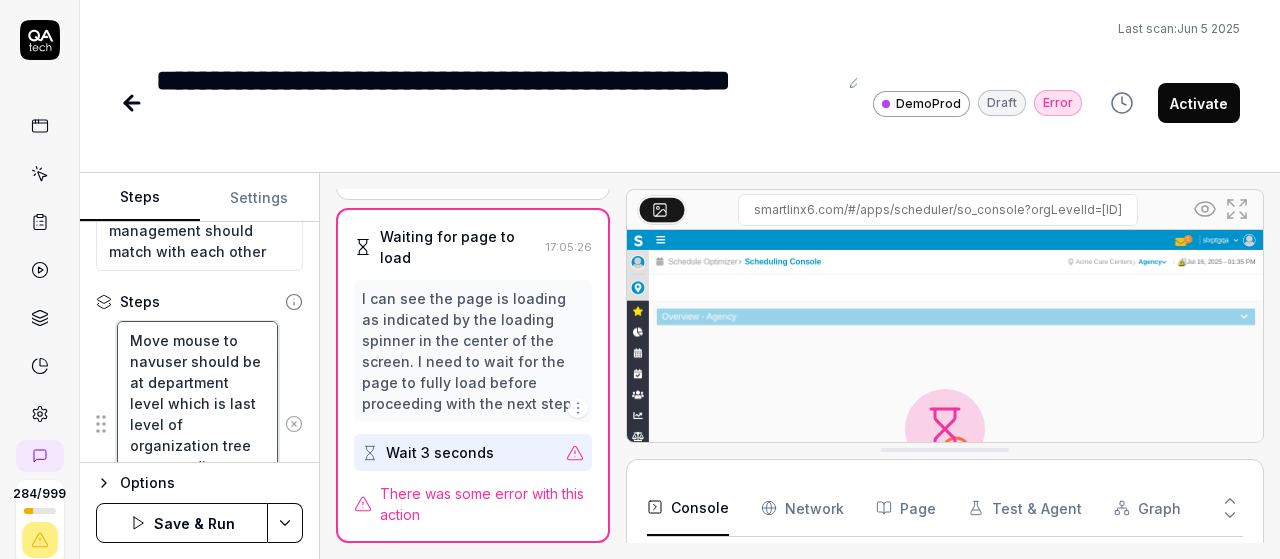 type on "*" 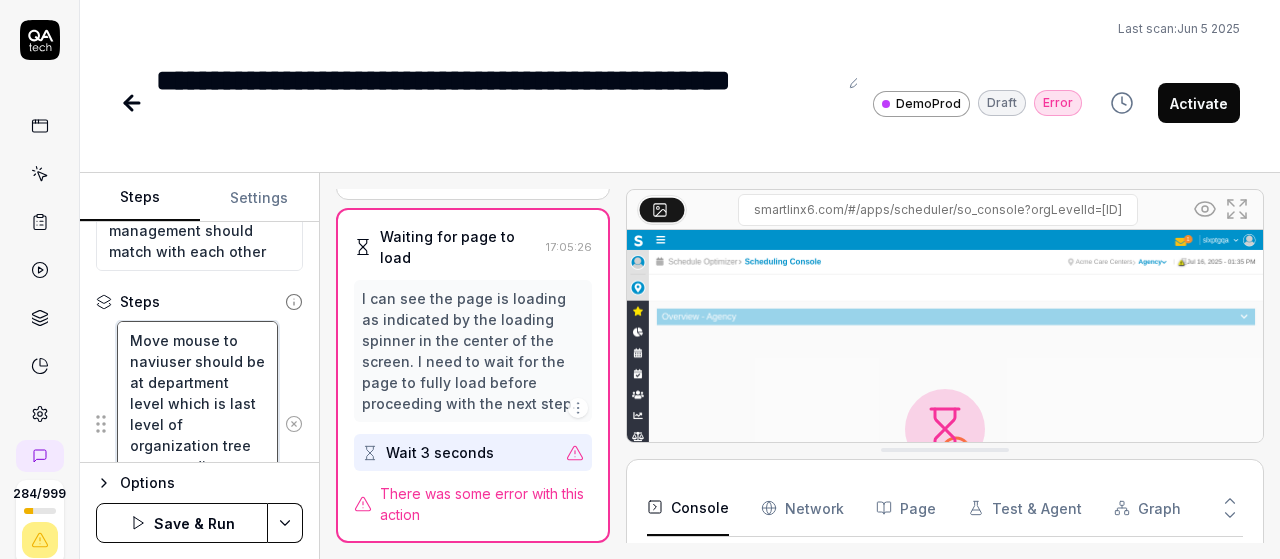 type on "*" 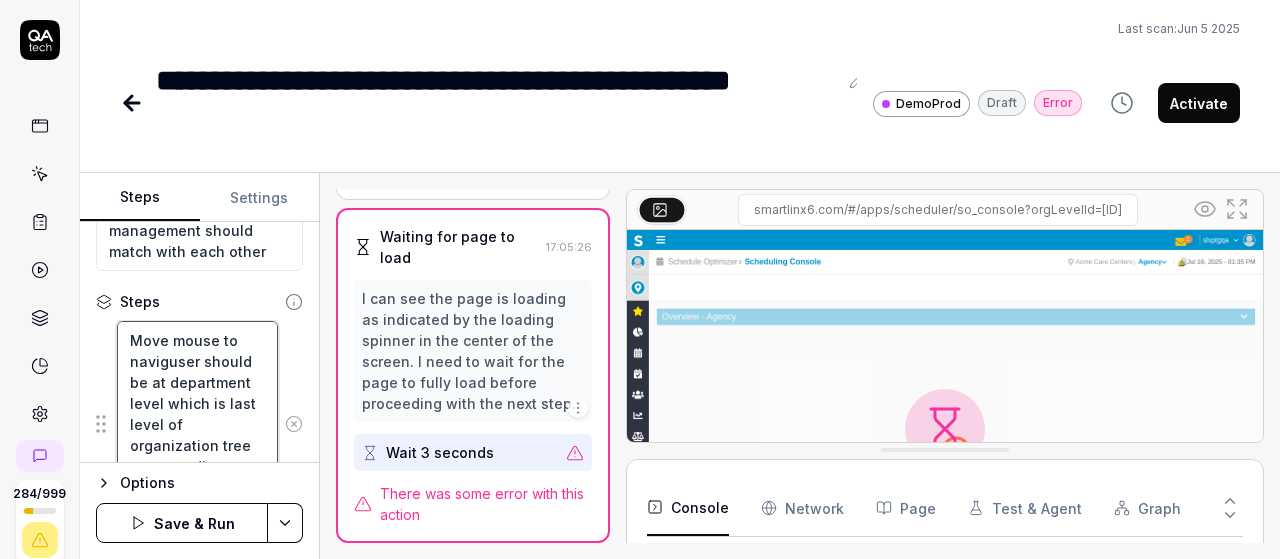 type on "*" 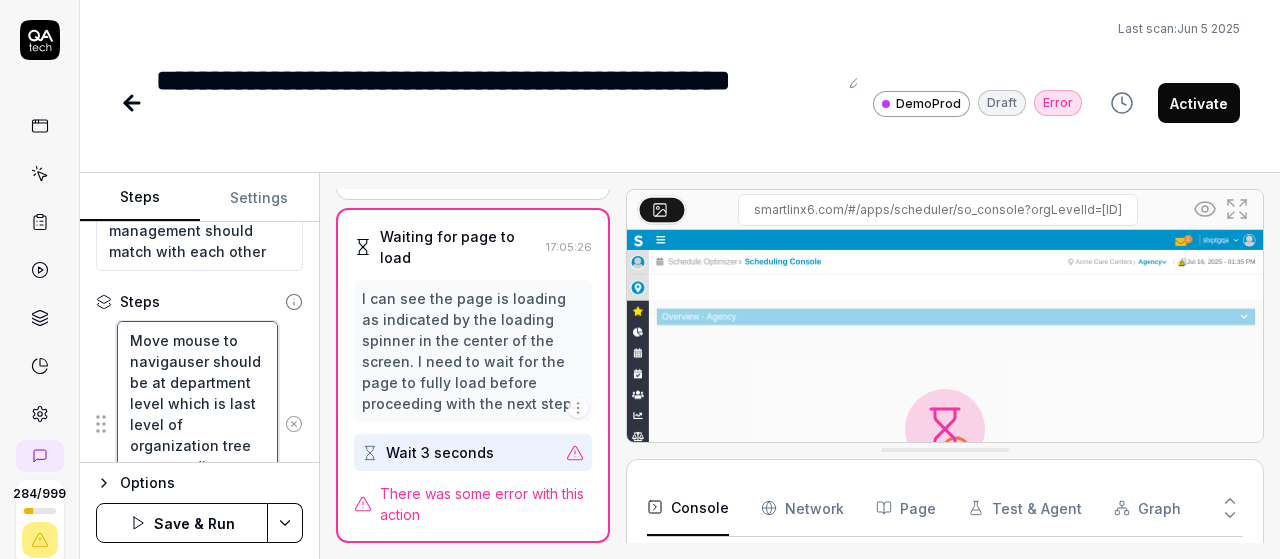 type on "*" 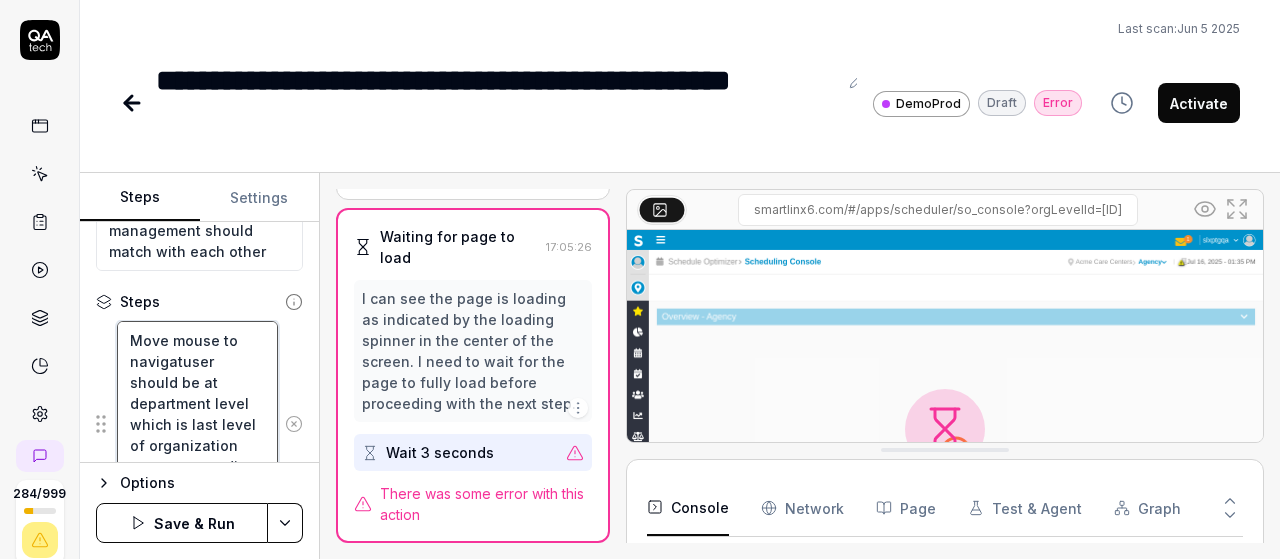 type on "*" 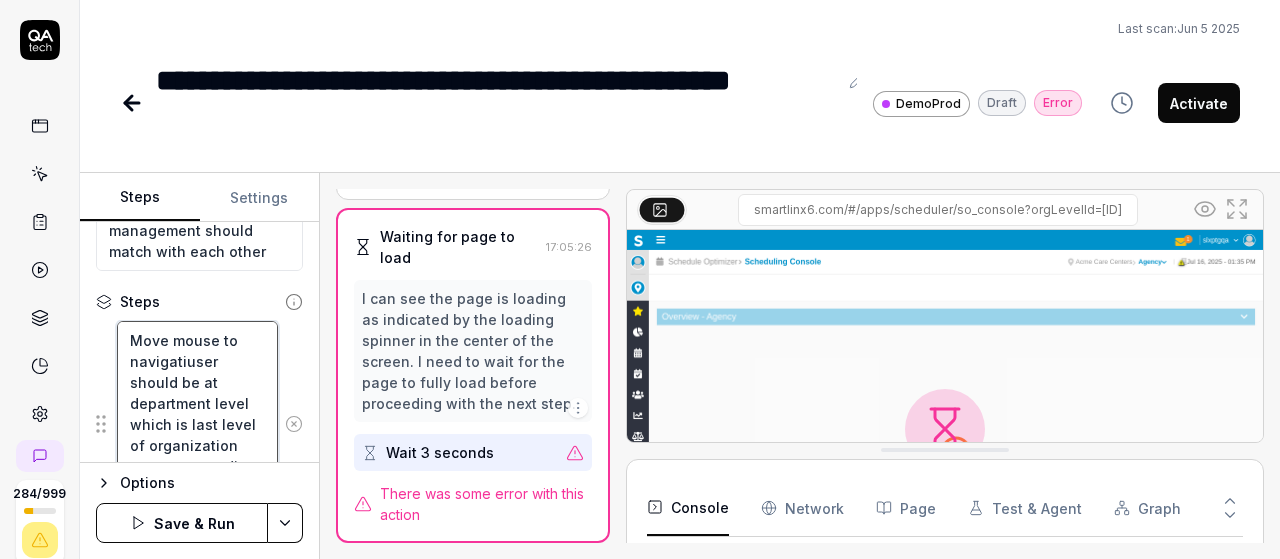 type on "*" 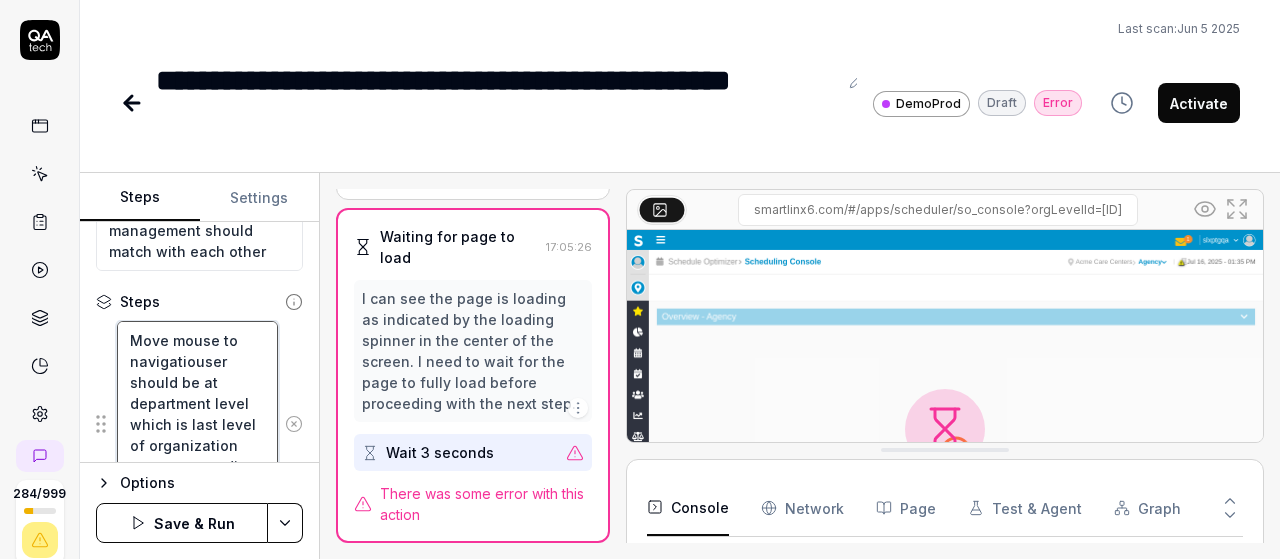 type on "*" 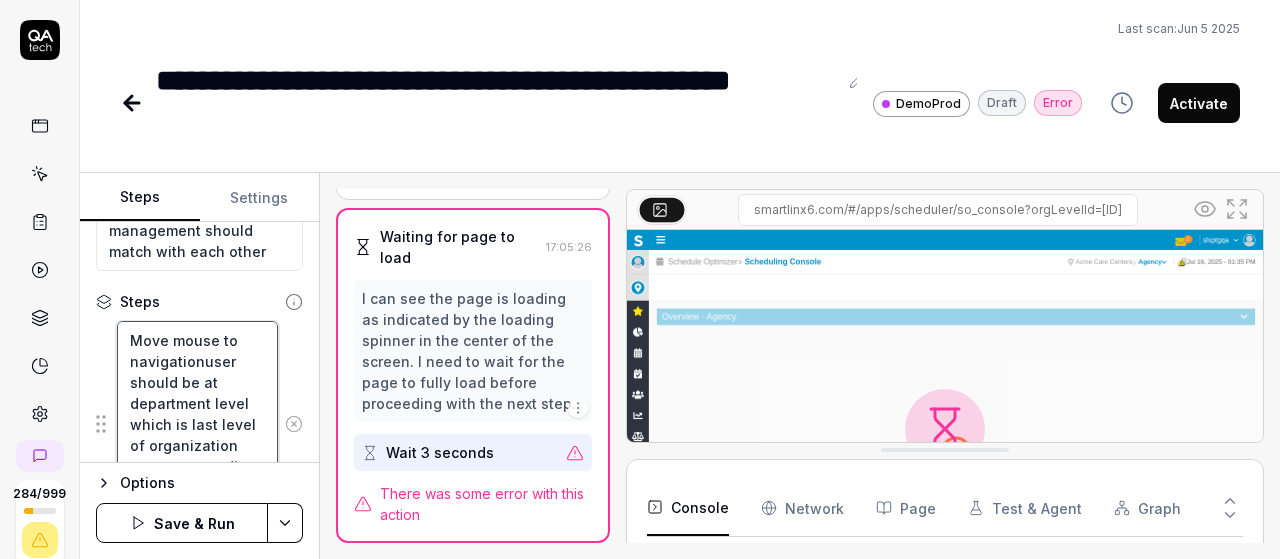 type on "*" 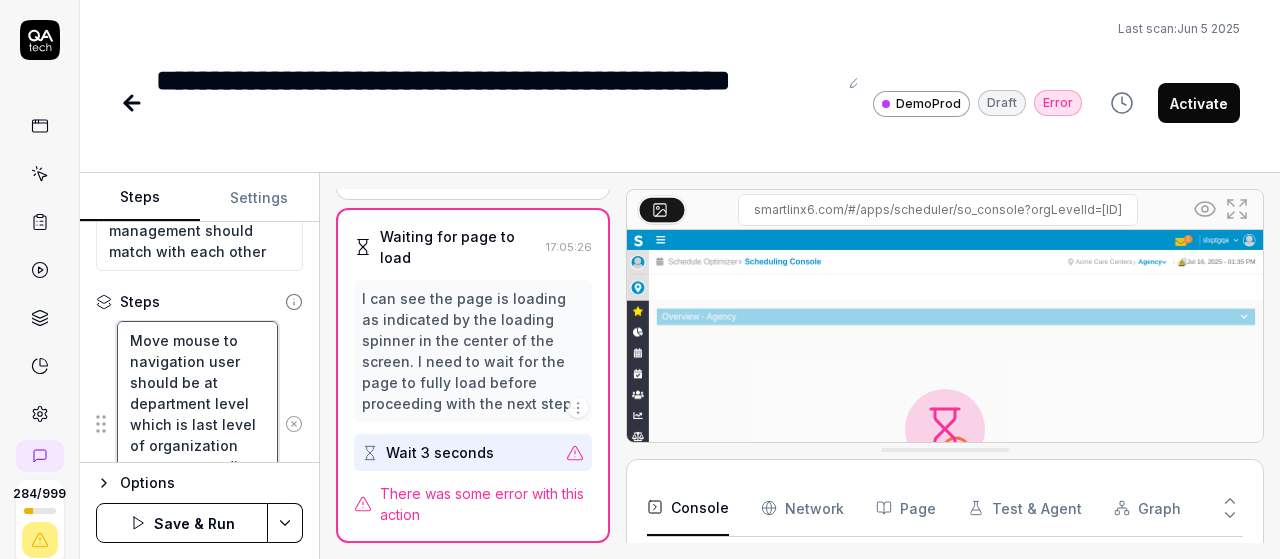 type on "*" 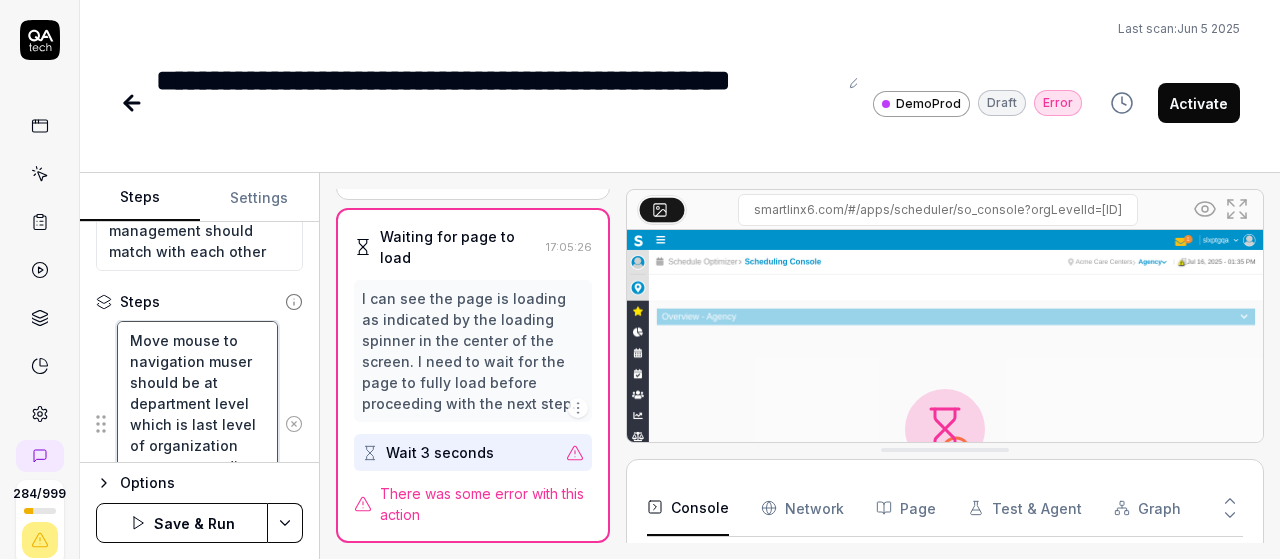 type on "*" 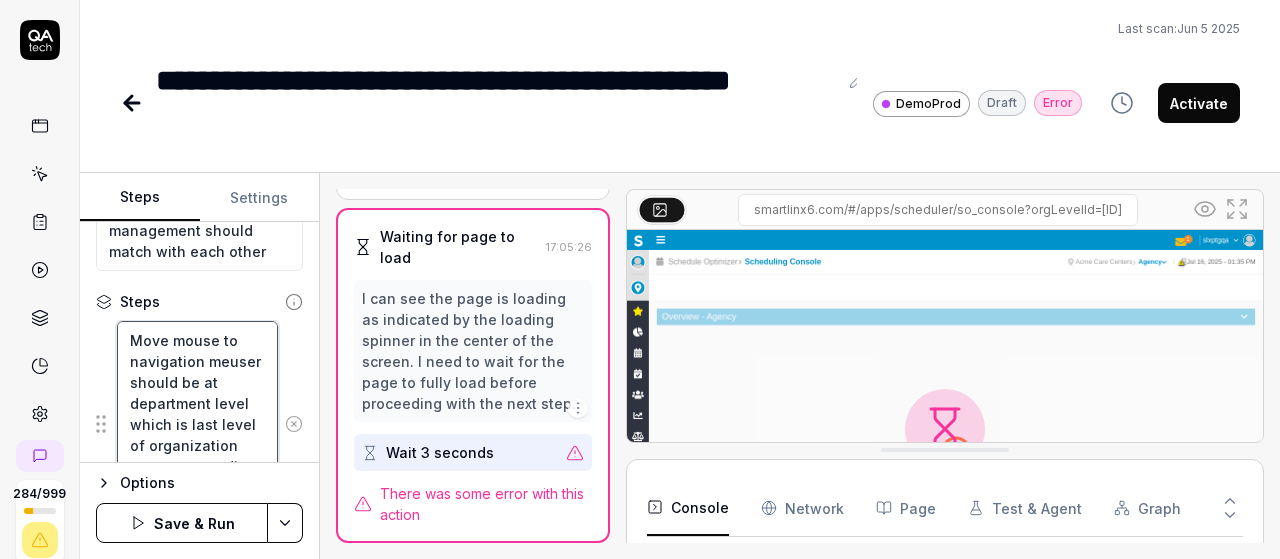 type on "*" 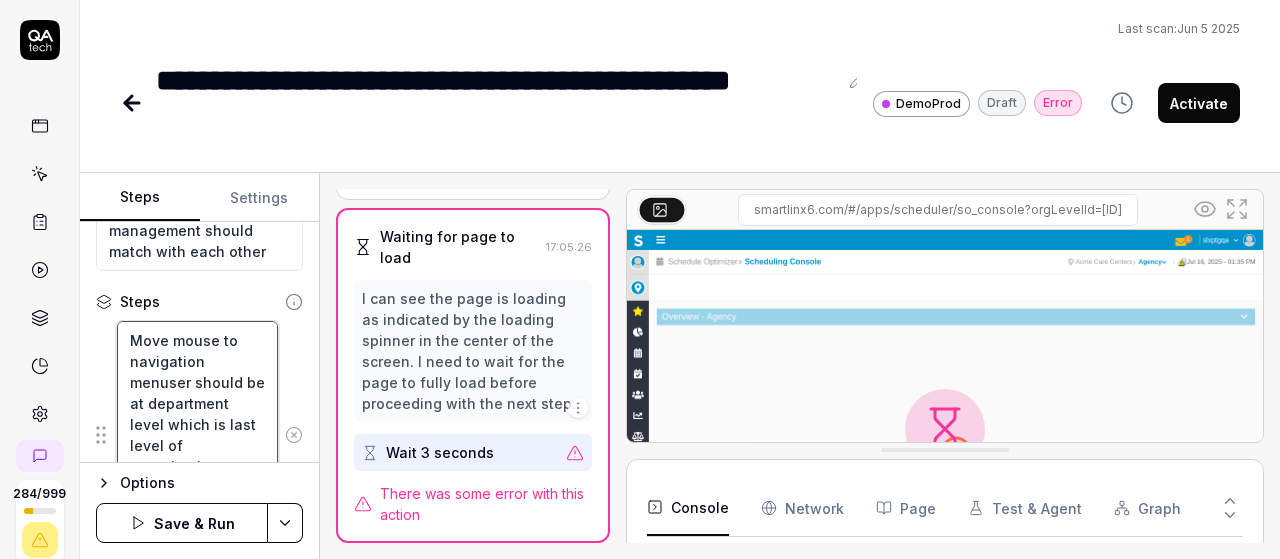 type on "*" 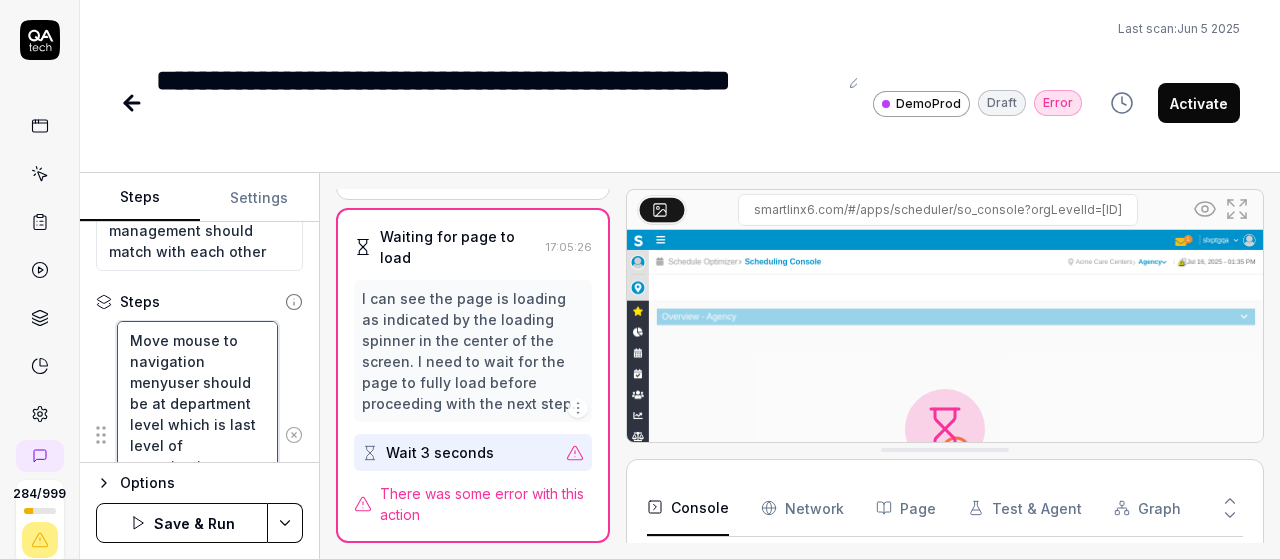 type on "Move mouse to navigation menuser should be at department level which is last level of organization tree structure (i.e celestial care center > nursing)" 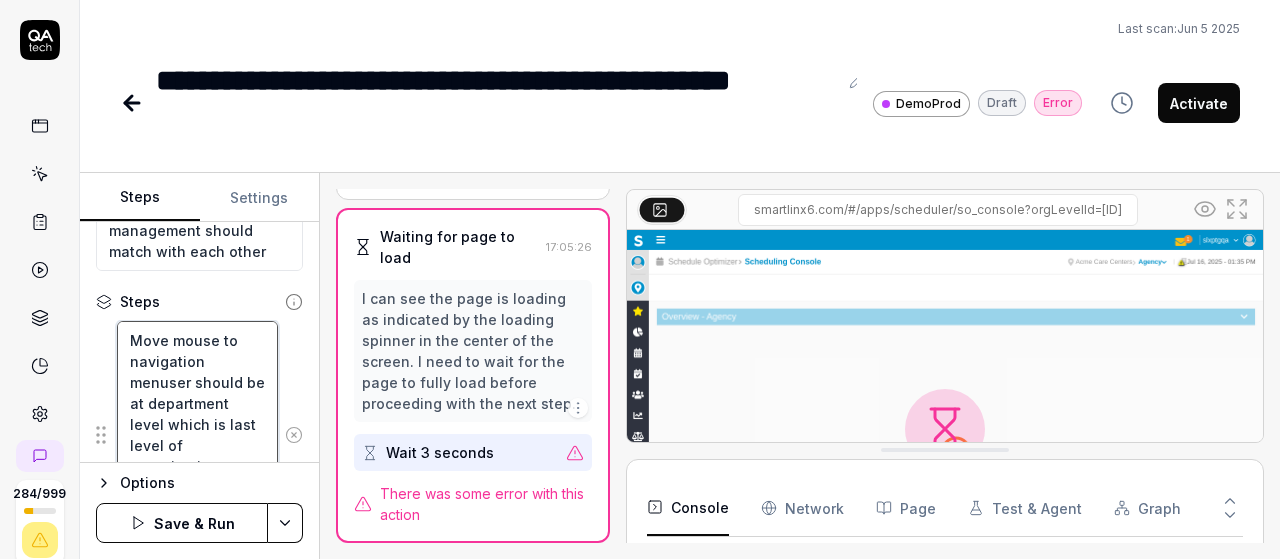 type on "*" 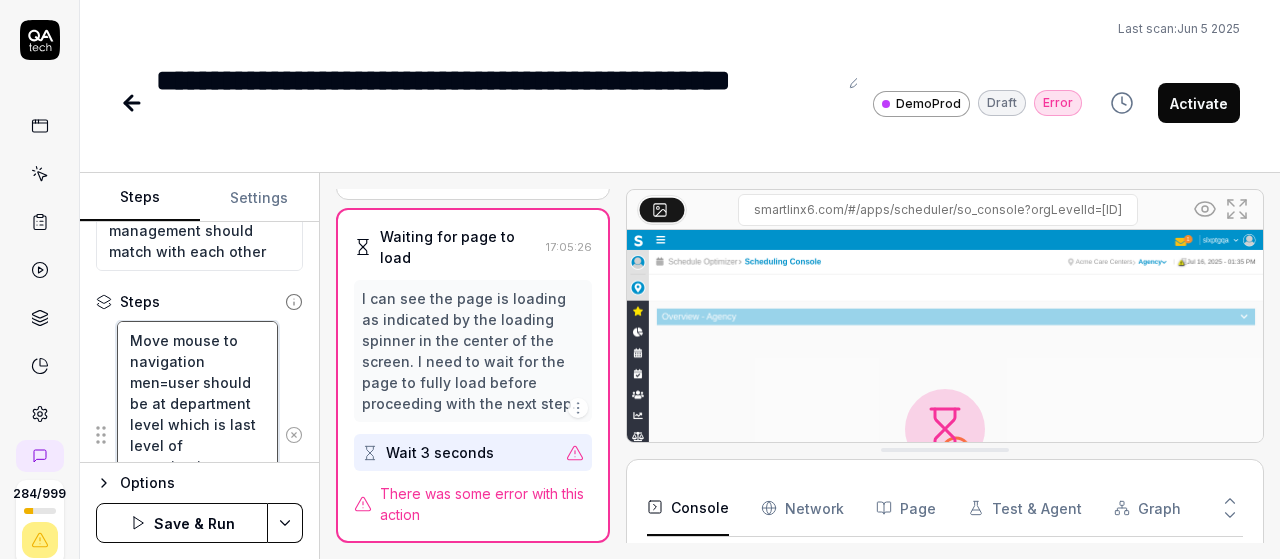 type on "*" 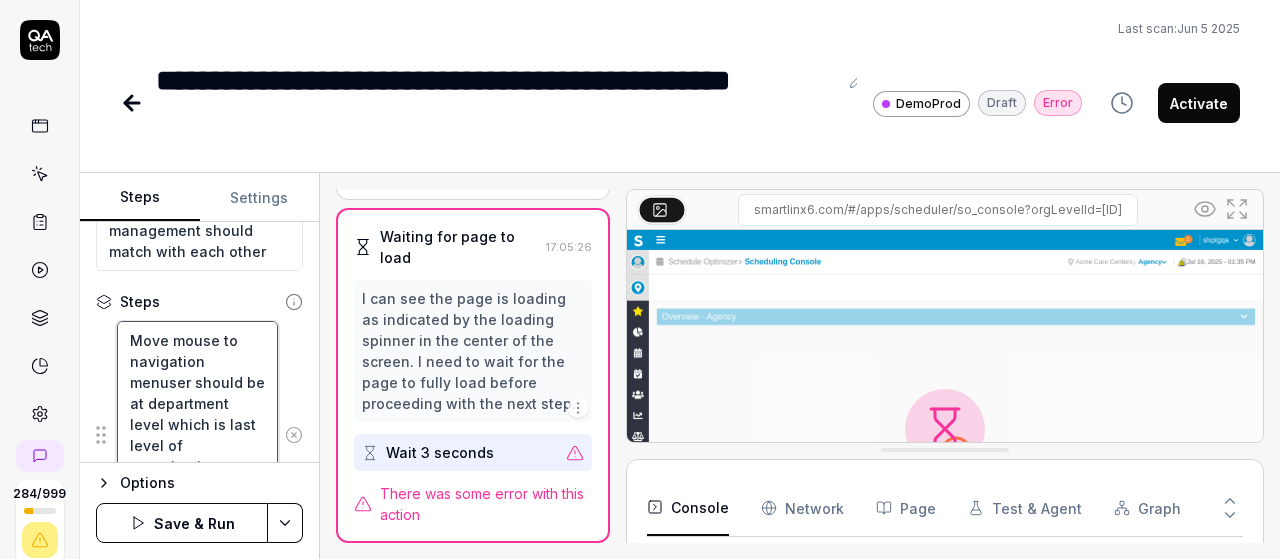 type on "*" 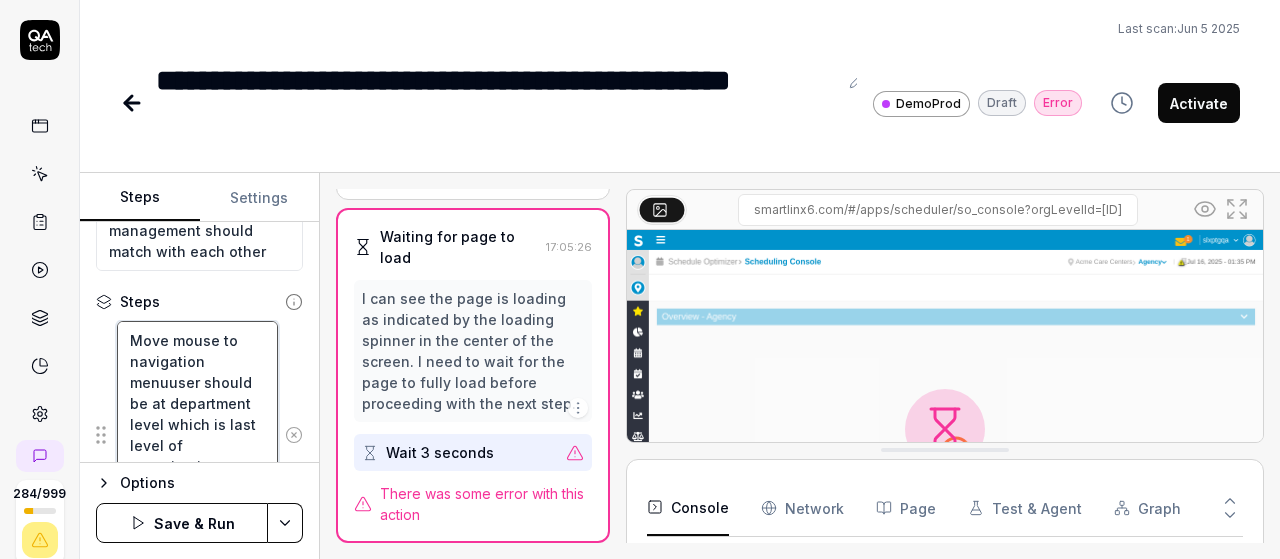 type on "*" 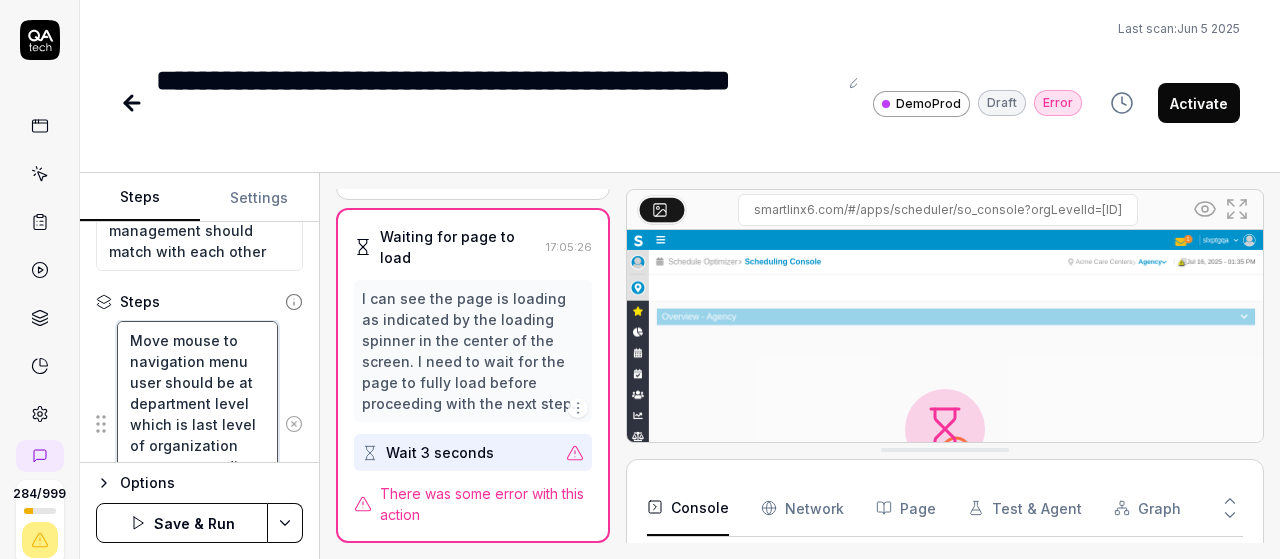 type on "*" 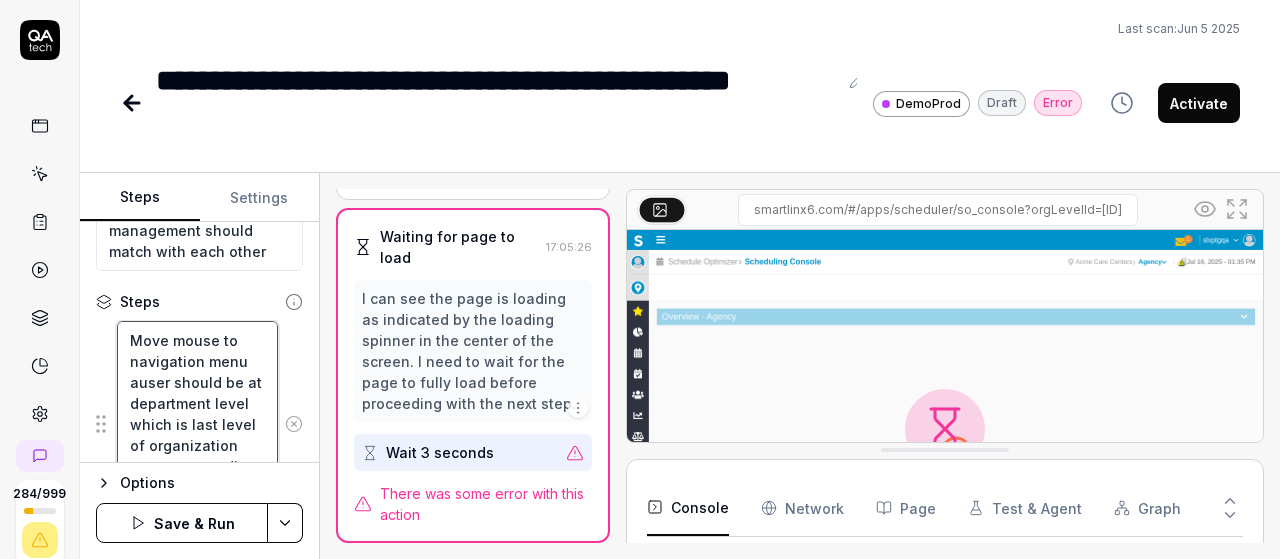 type on "Move mouse to navigation menu anuser should be at department level which is last level of organization tree structure (i.e celestial care center > nursing)" 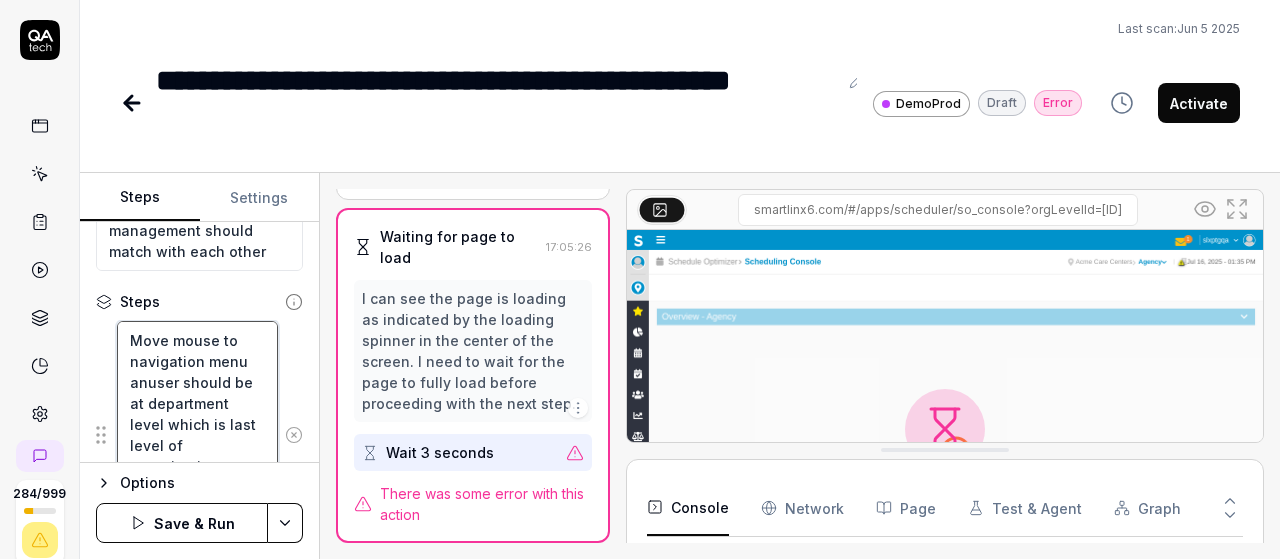 type on "*" 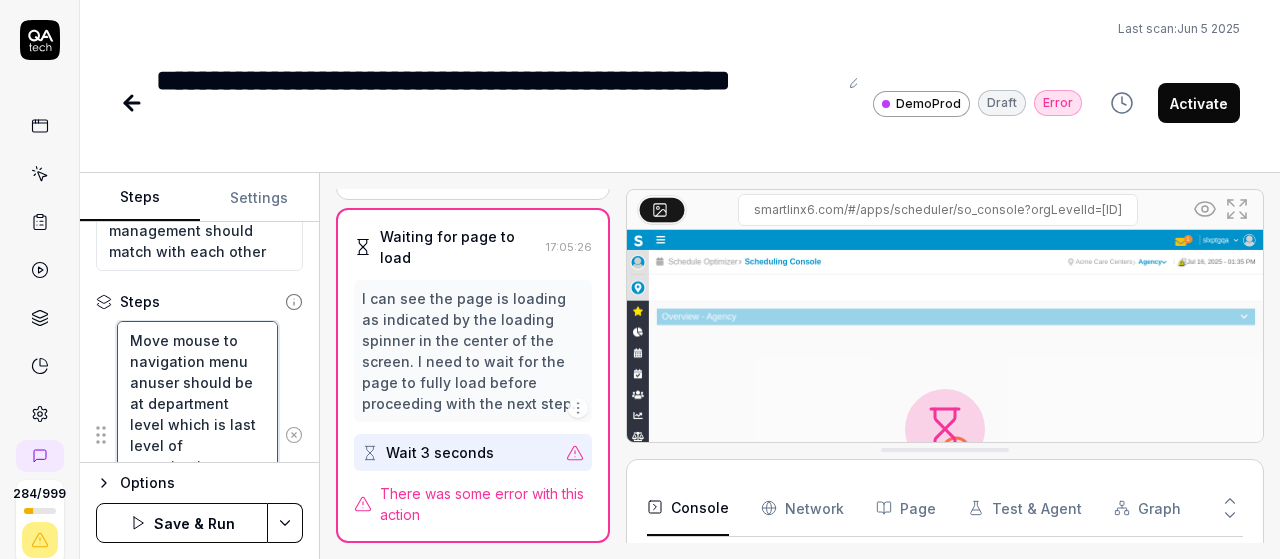 type on "Move mouse to navigation menu anduser should be at department level which is last level of organization tree structure (i.e celestial care center > nursing)" 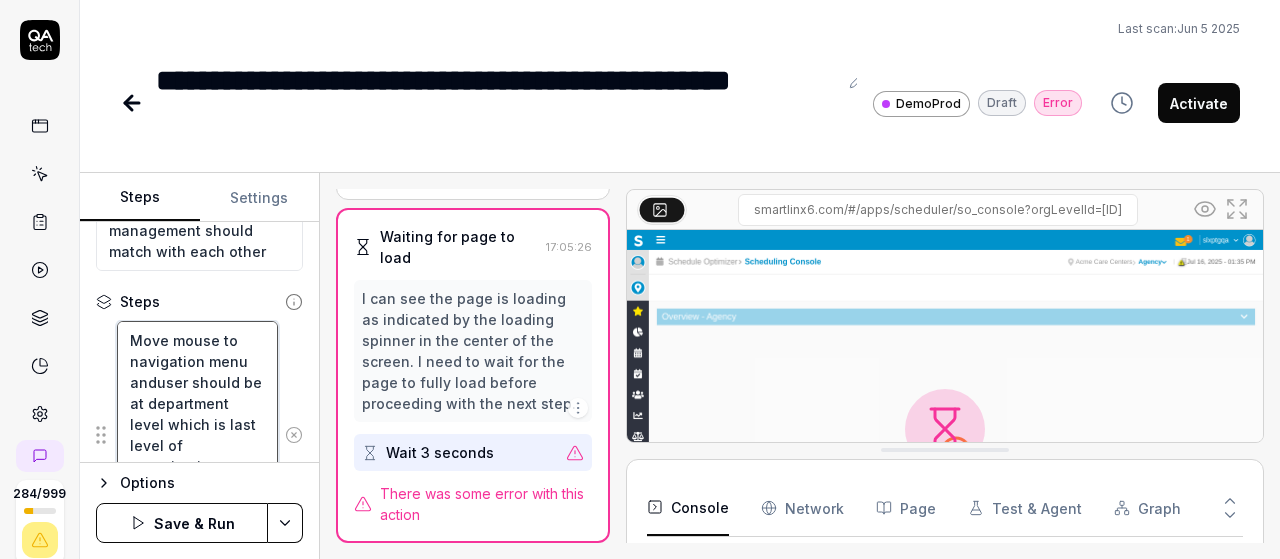 type on "*" 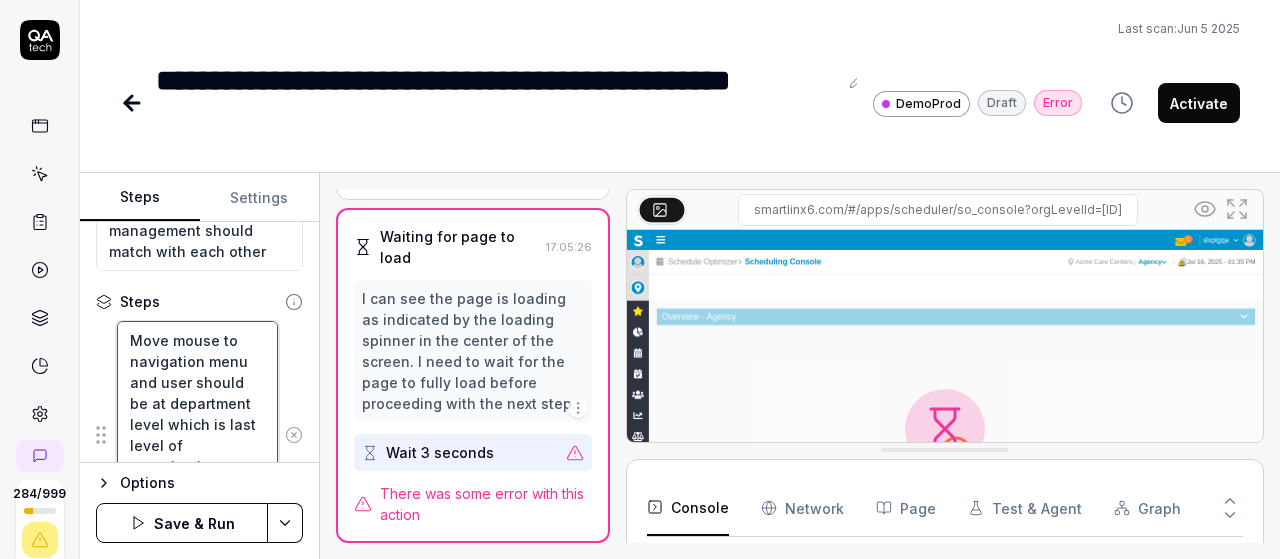 type on "*" 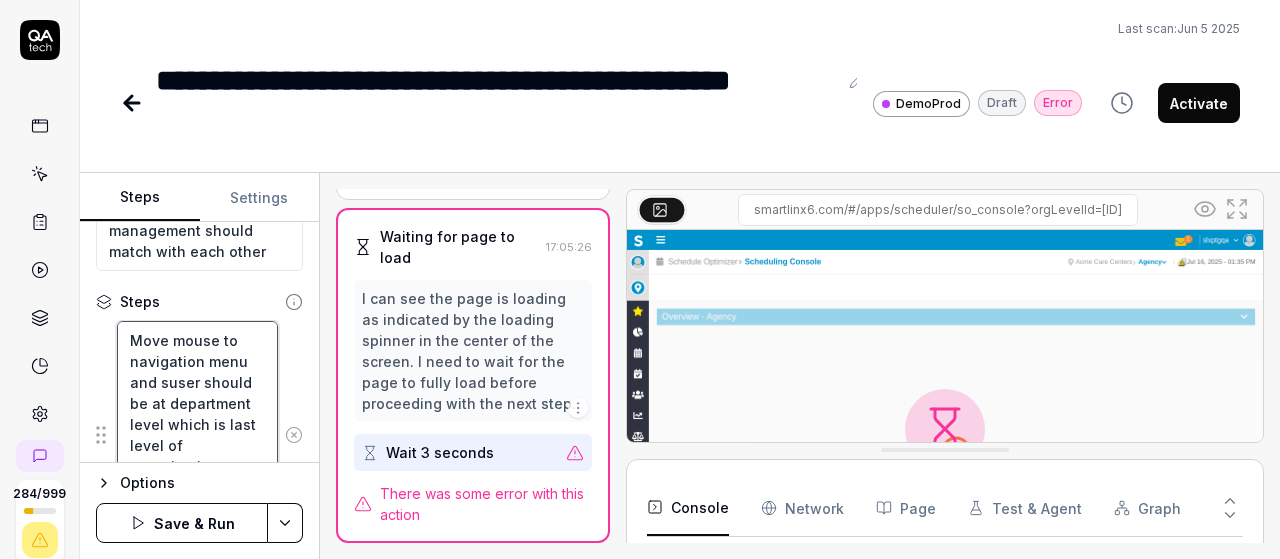 type on "*" 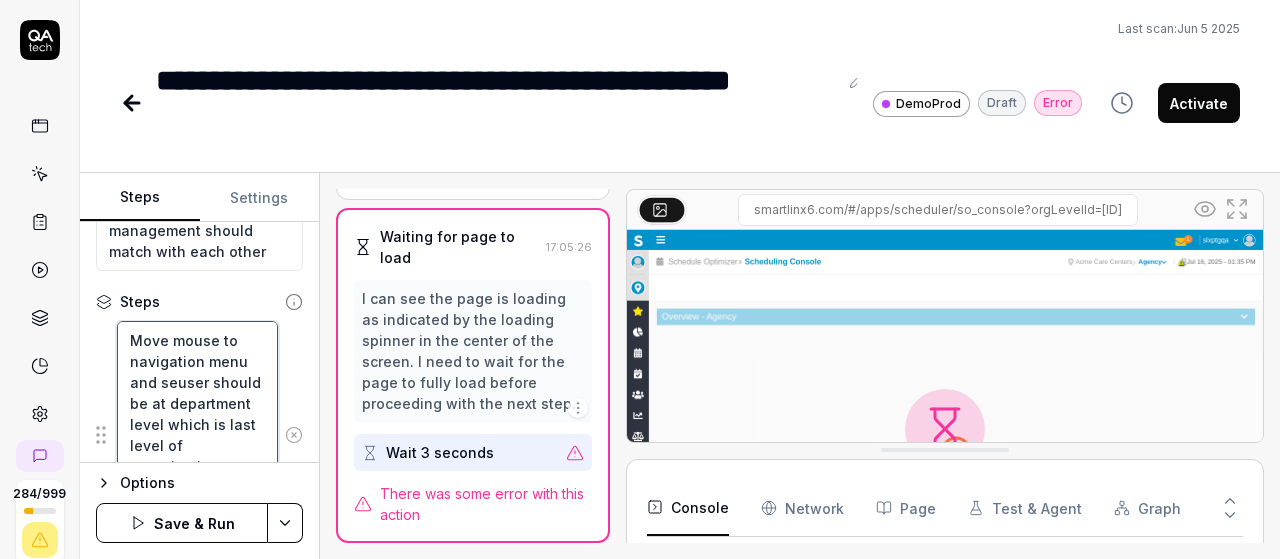 type on "*" 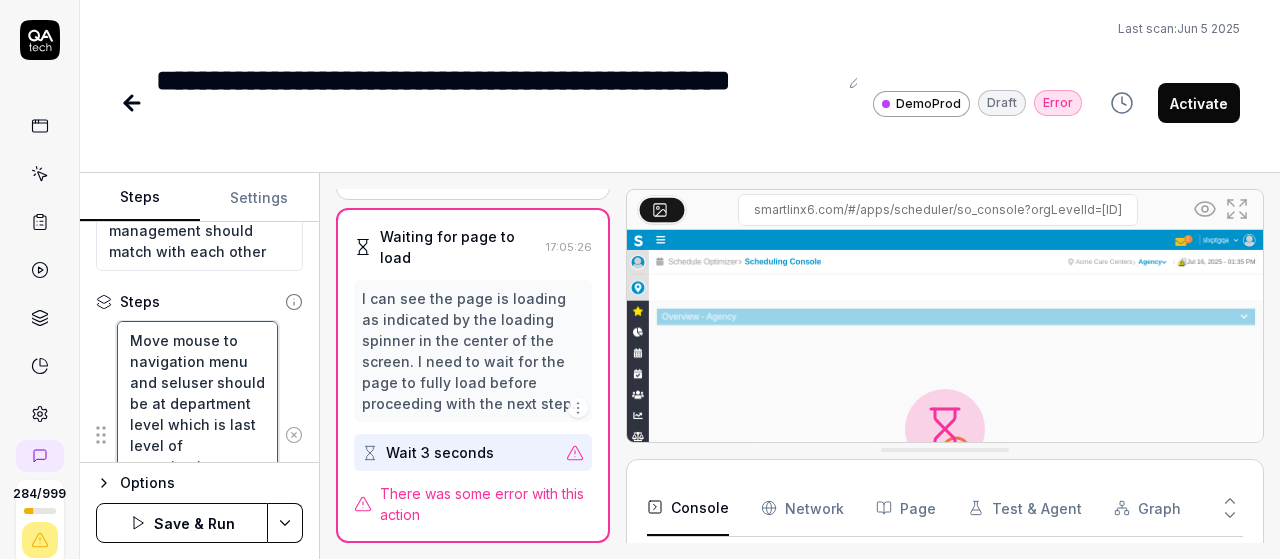 type on "*" 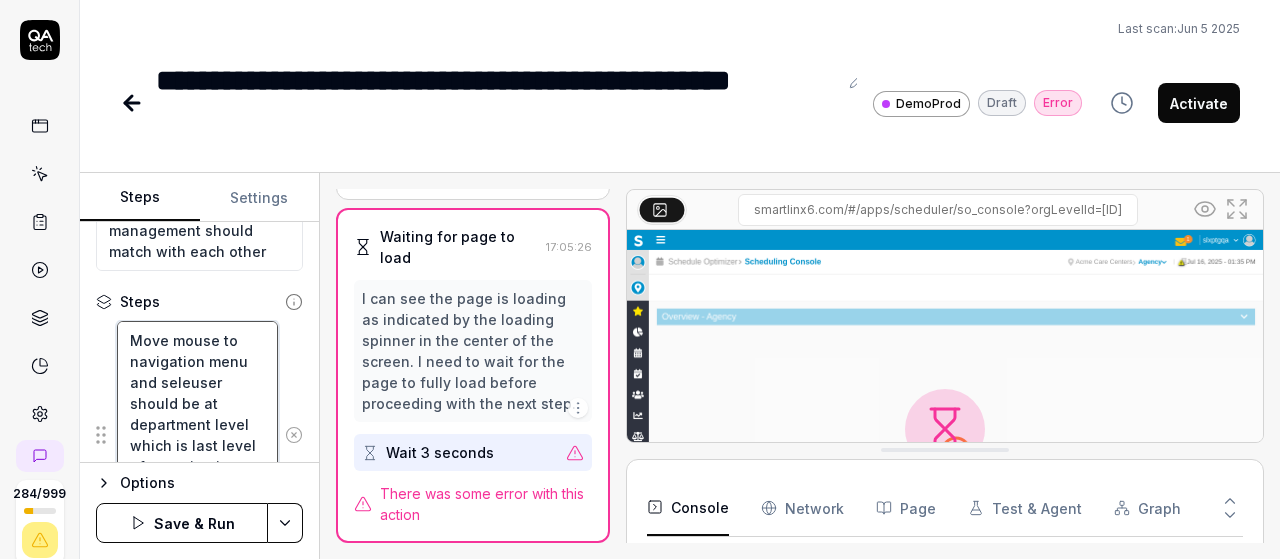 type on "*" 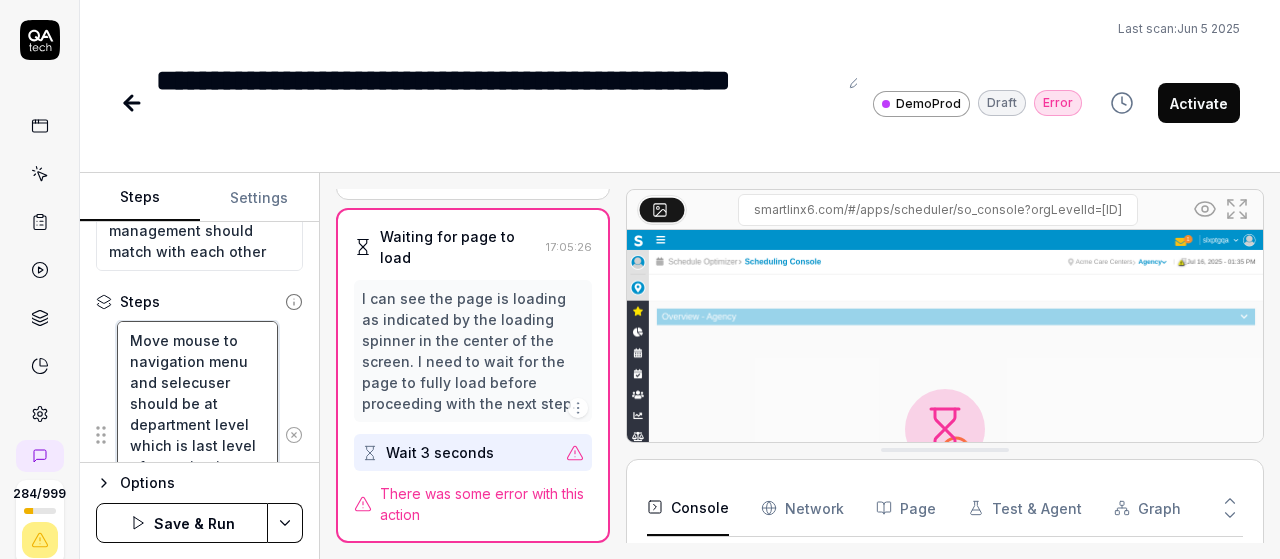 type on "*" 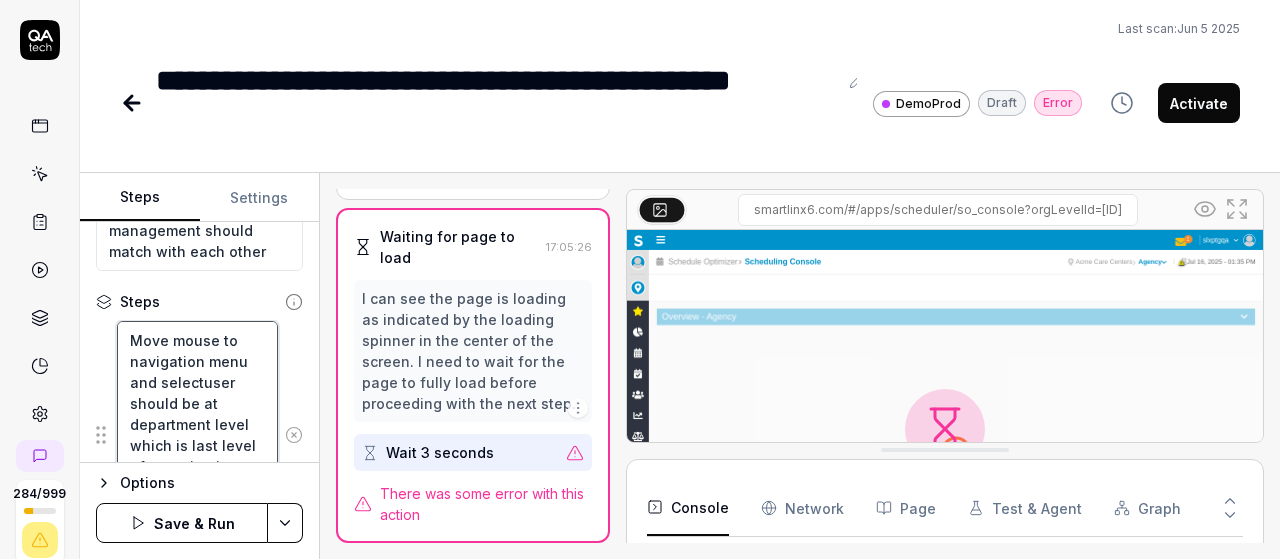 type on "*" 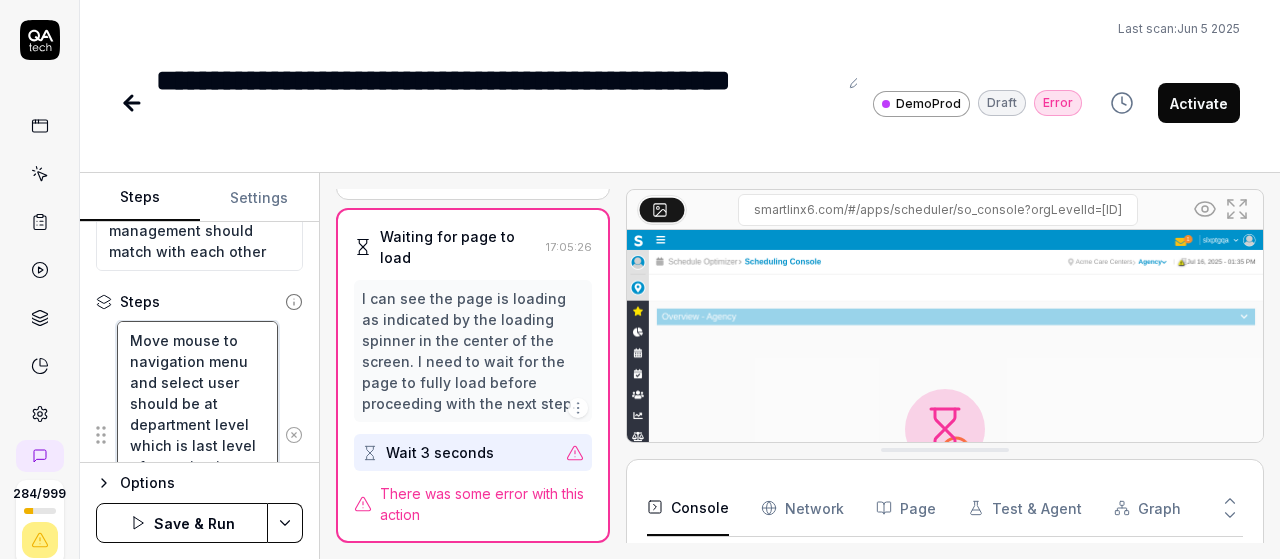 type on "*" 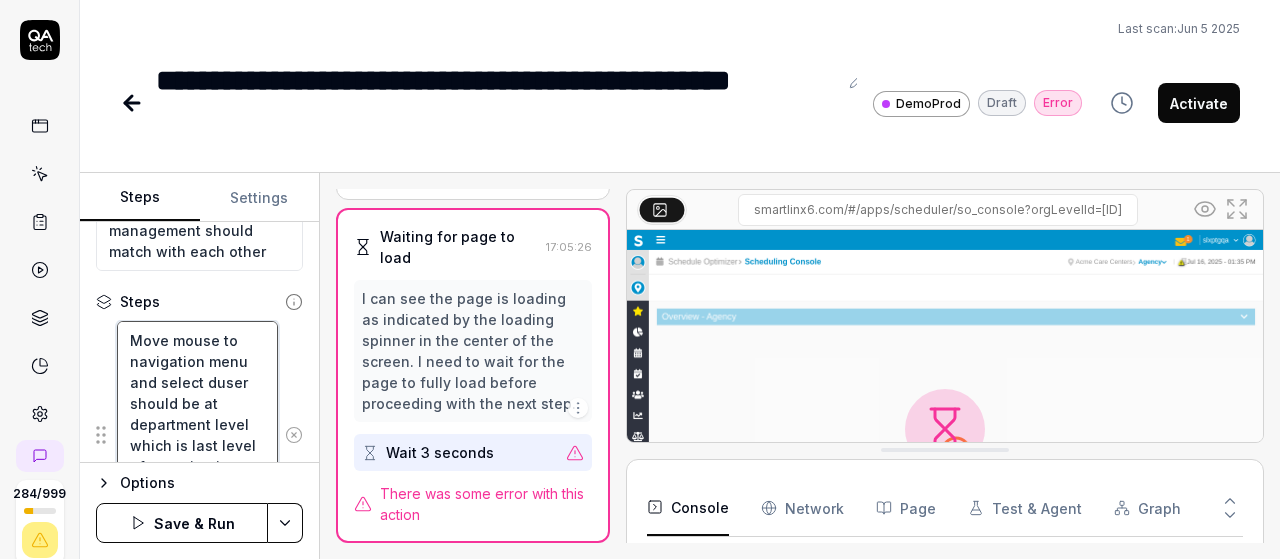 type on "*" 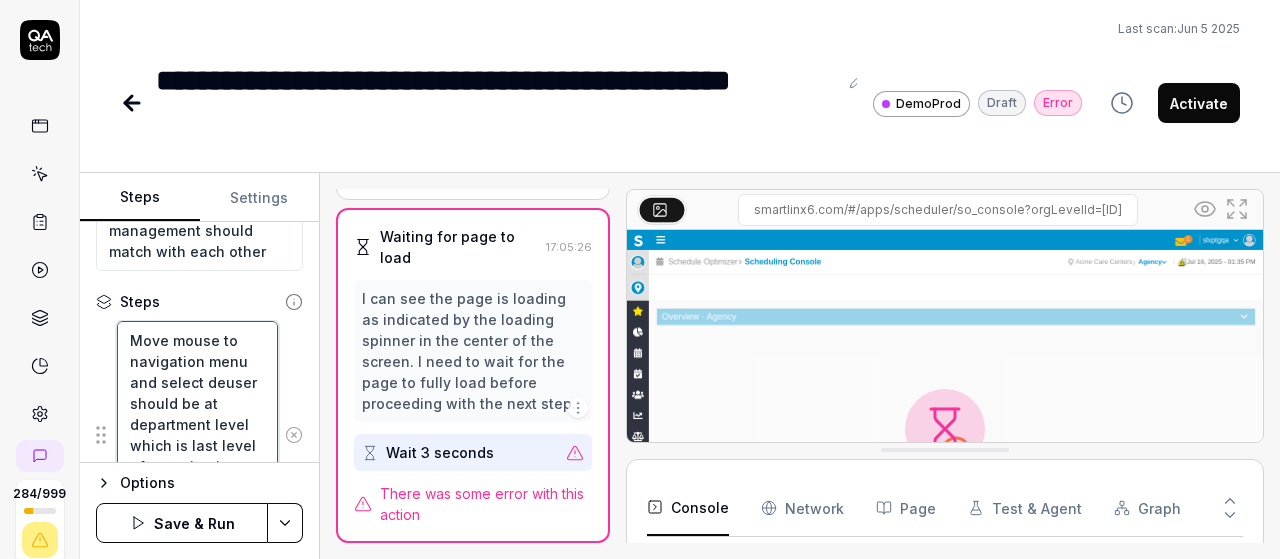 type on "*" 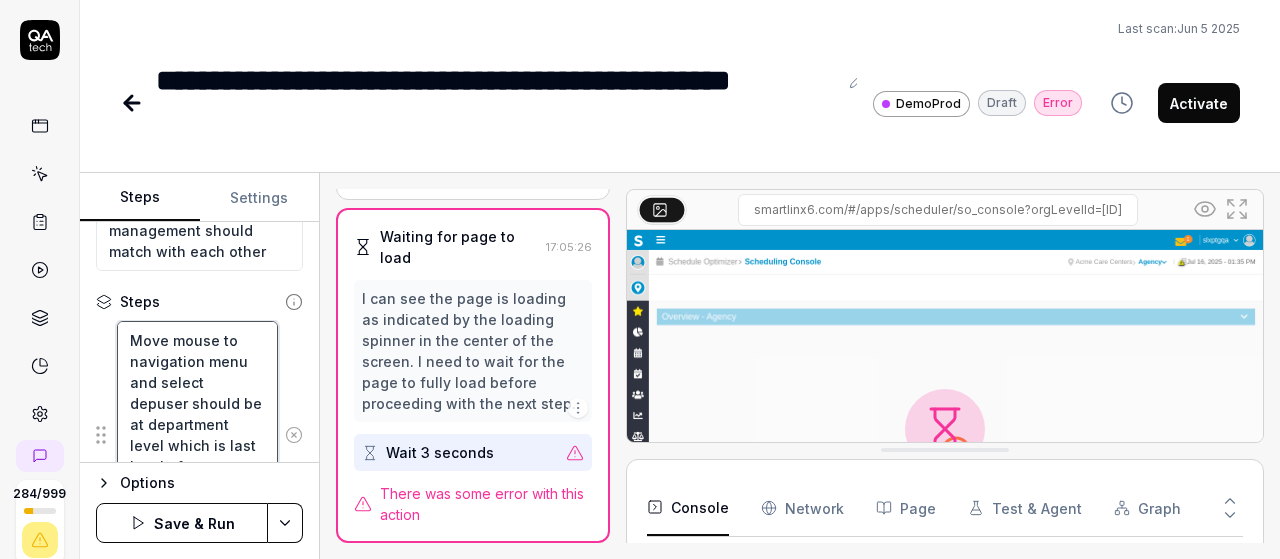 type on "*" 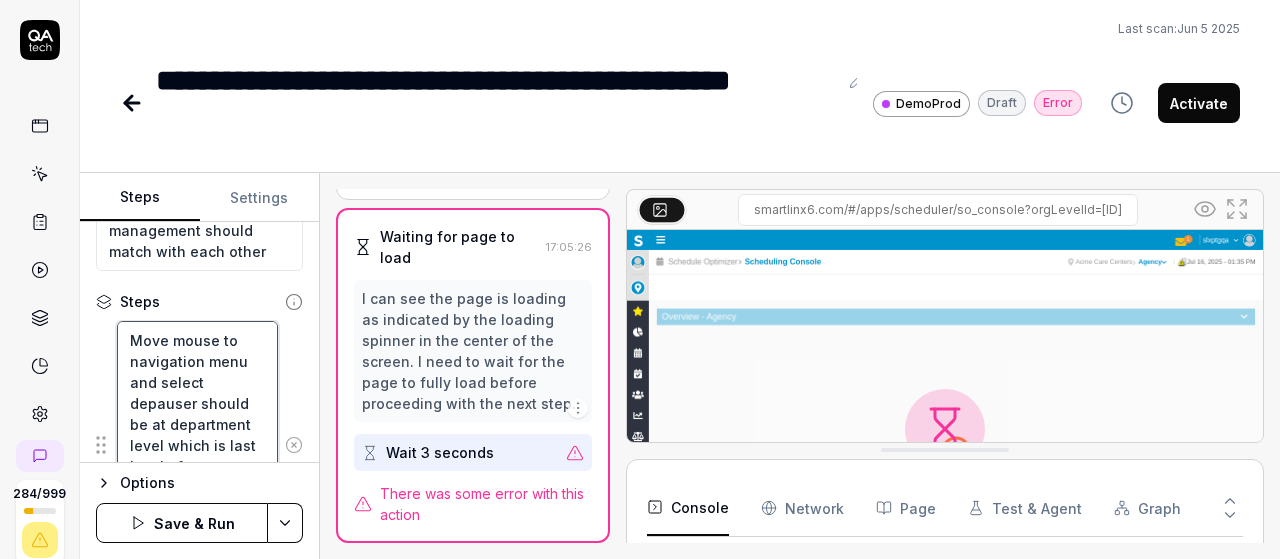 type on "*" 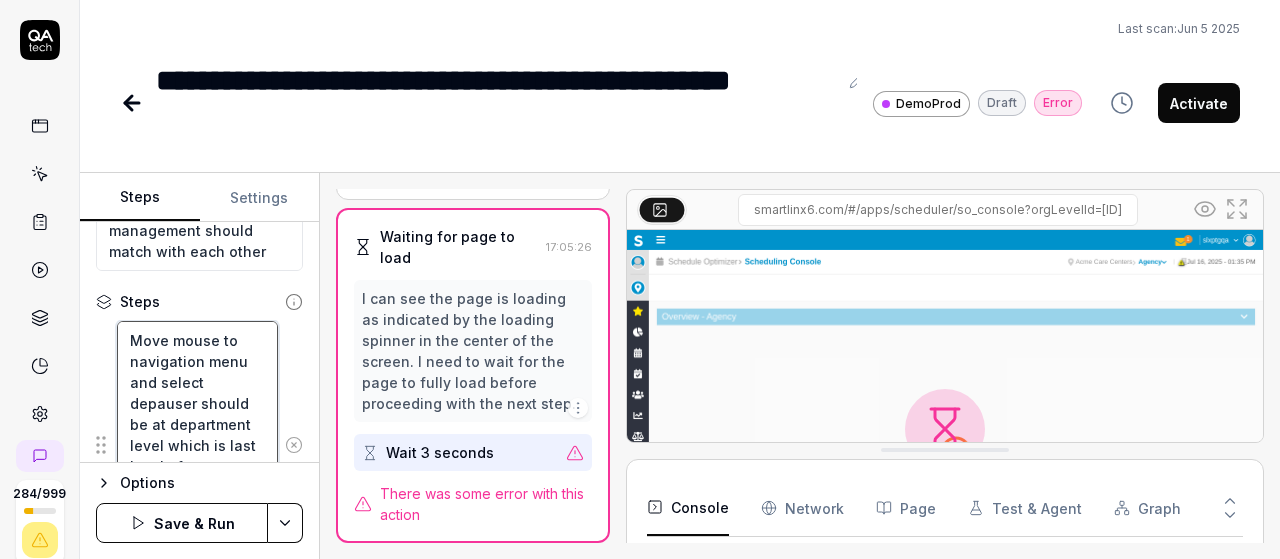 type on "Move mouse to navigation menu and select depuser should be at department level which is last level of organization tree structure (i.e celestial care center > nursing)" 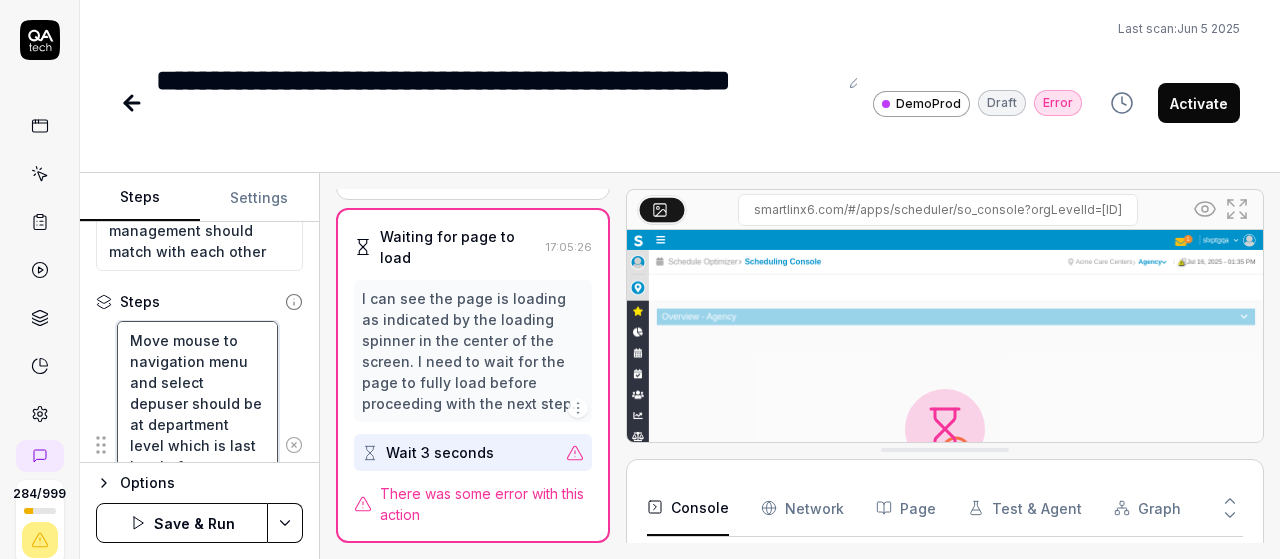 type on "*" 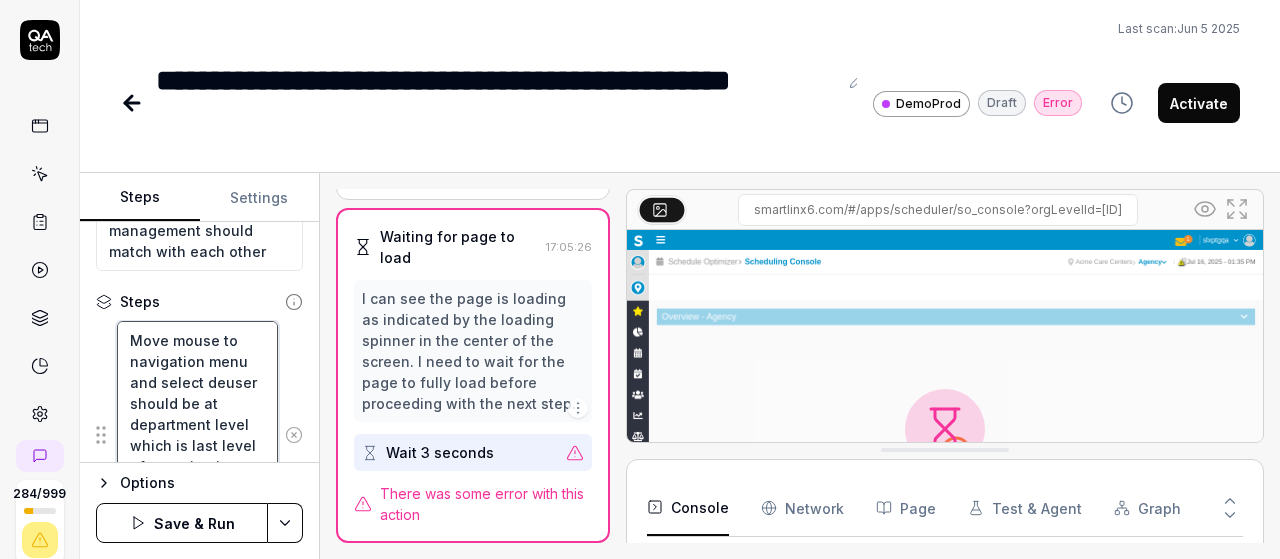 type on "*" 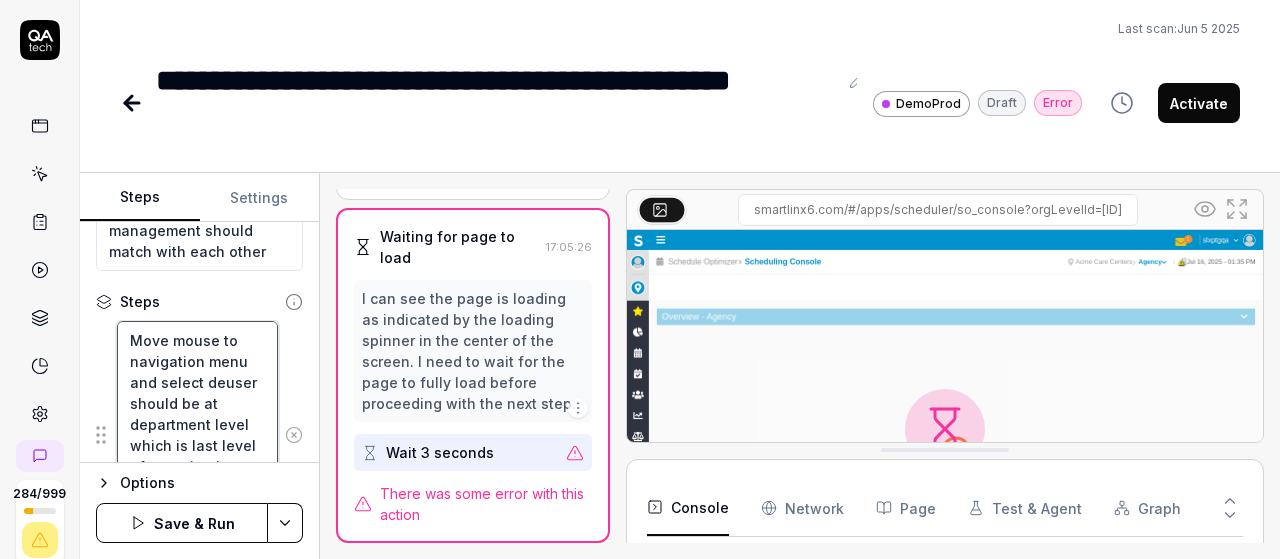 type on "Move mouse to navigation menu and select duser should be at department level which is last level of organization tree structure (i.e celestial care center > nursing)" 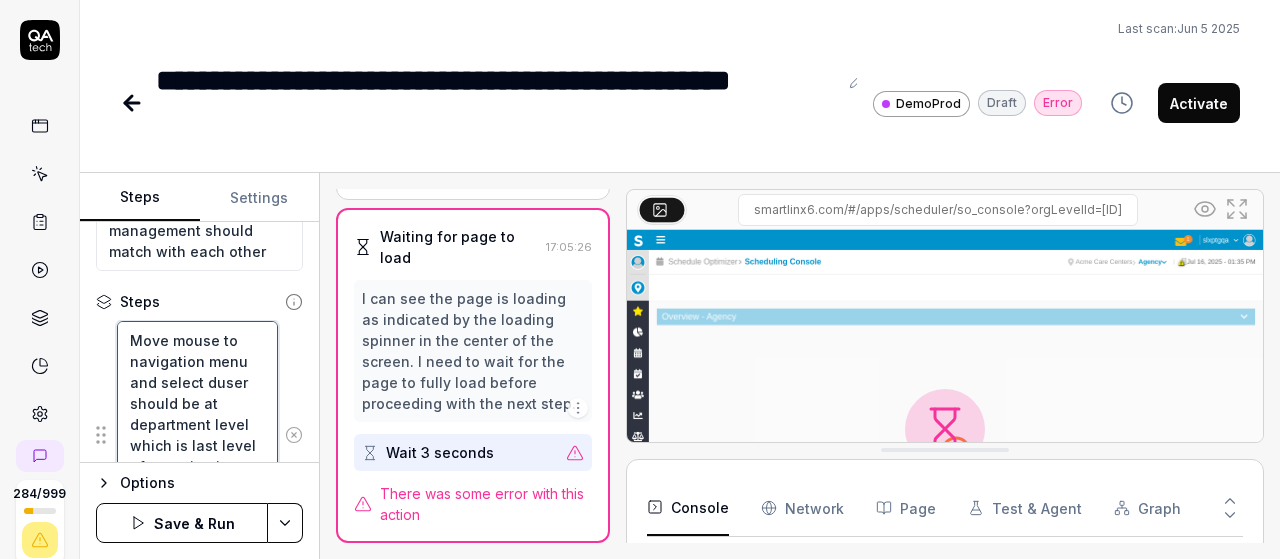 type on "*" 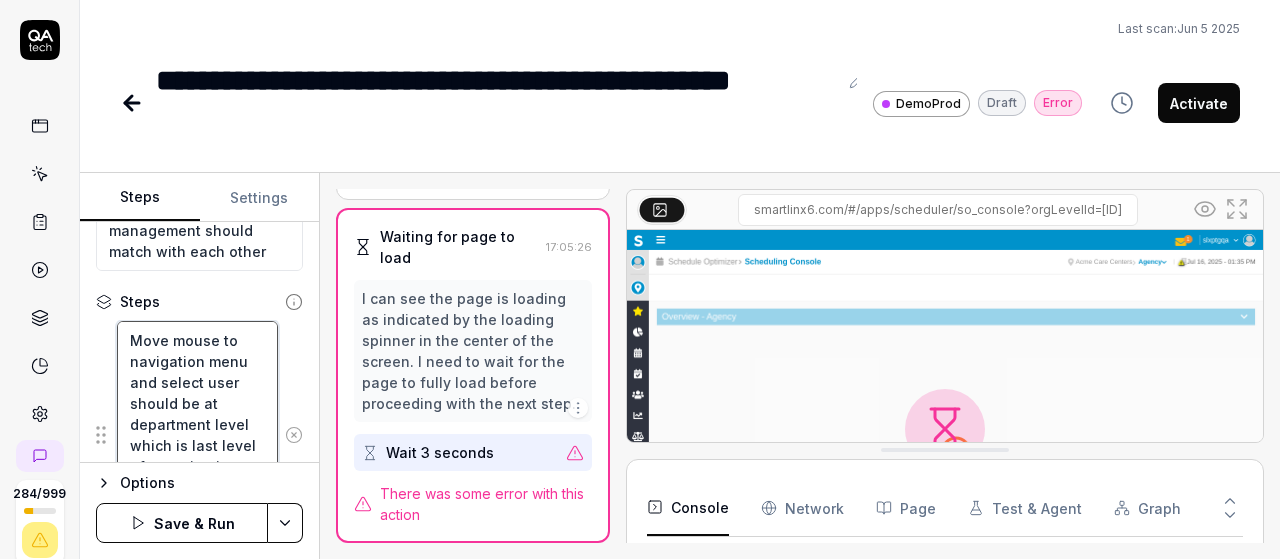 type on "*" 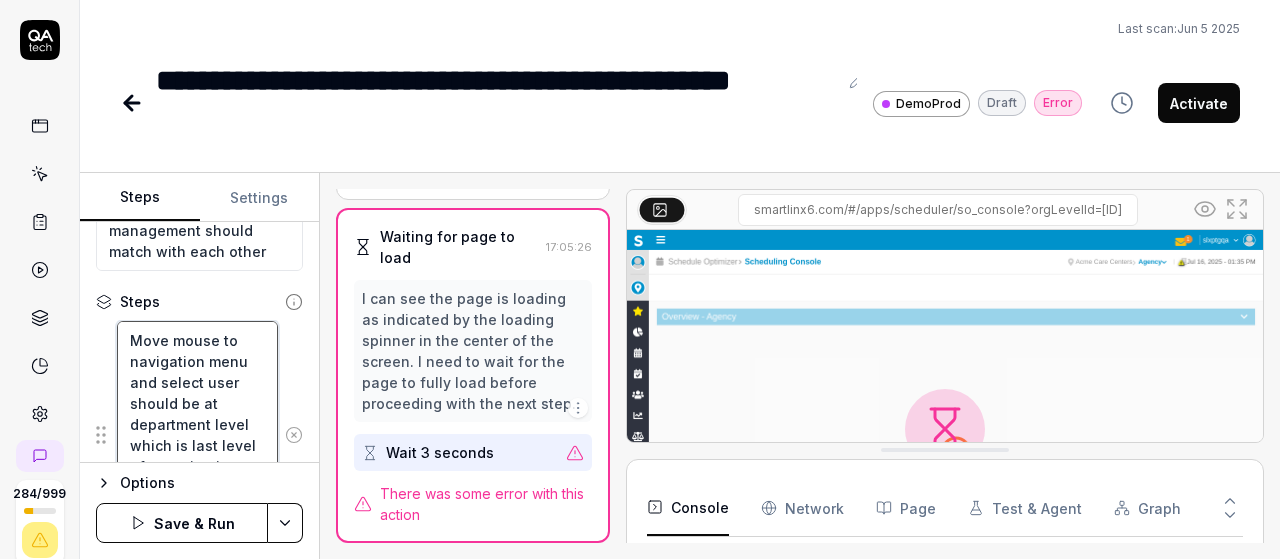 type on "Move mouse to navigation menu and select duser should be at department level which is last level of organization tree structure (i.e celestial care center > nursing)" 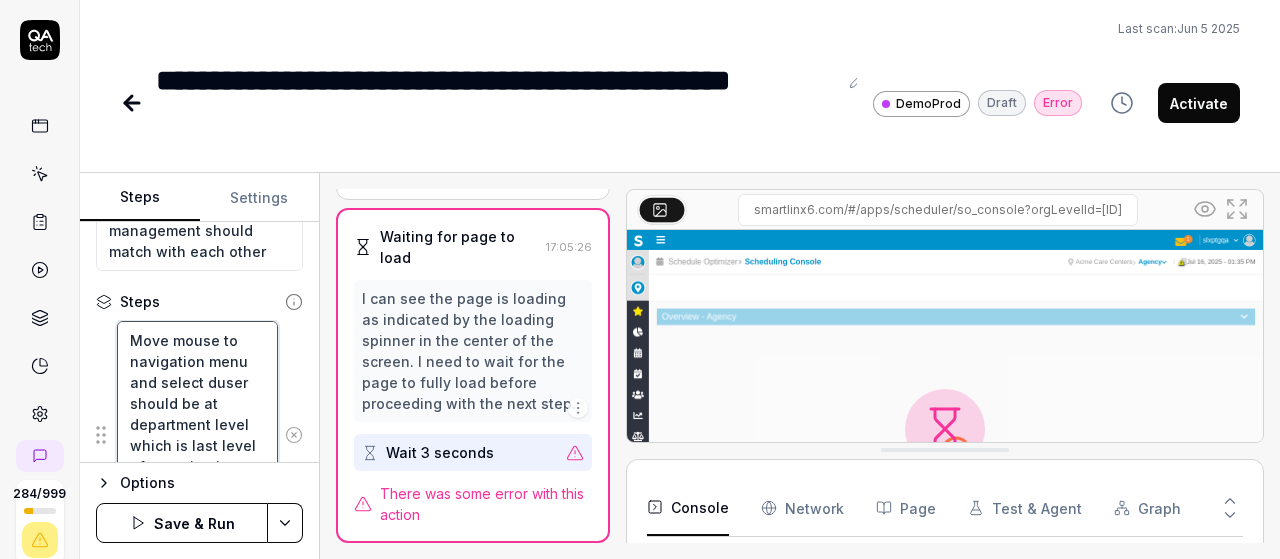 type on "*" 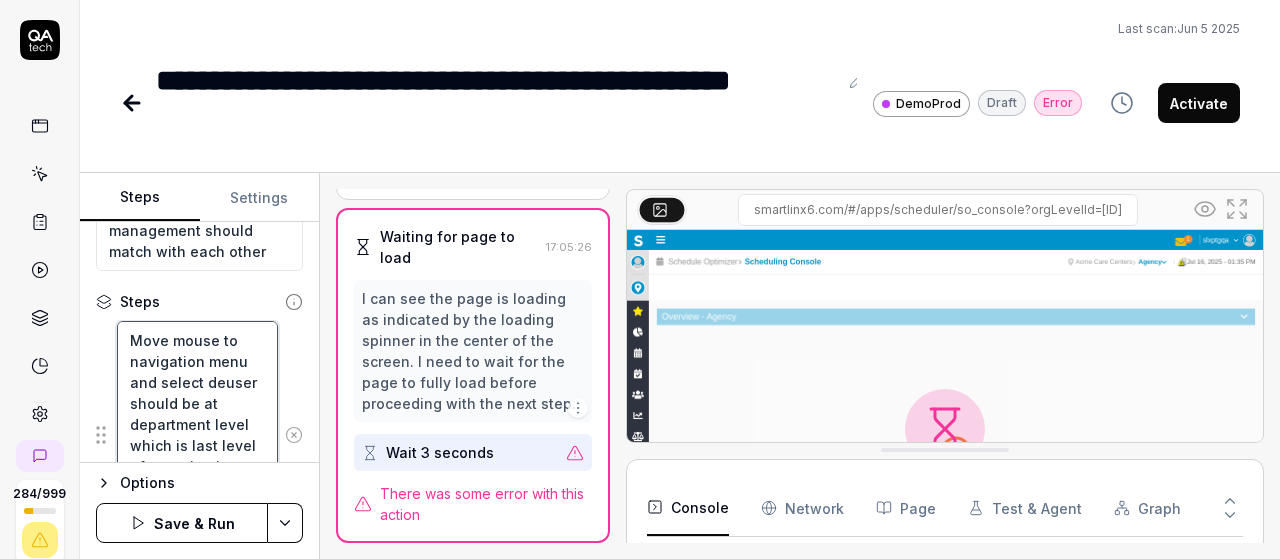 type 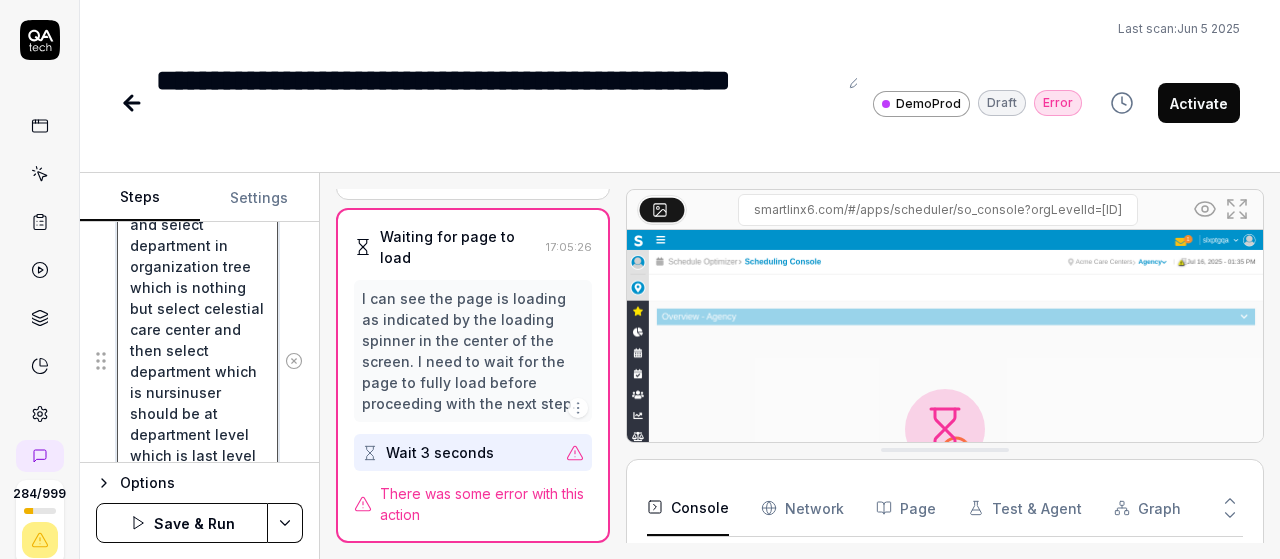 scroll, scrollTop: 458, scrollLeft: 0, axis: vertical 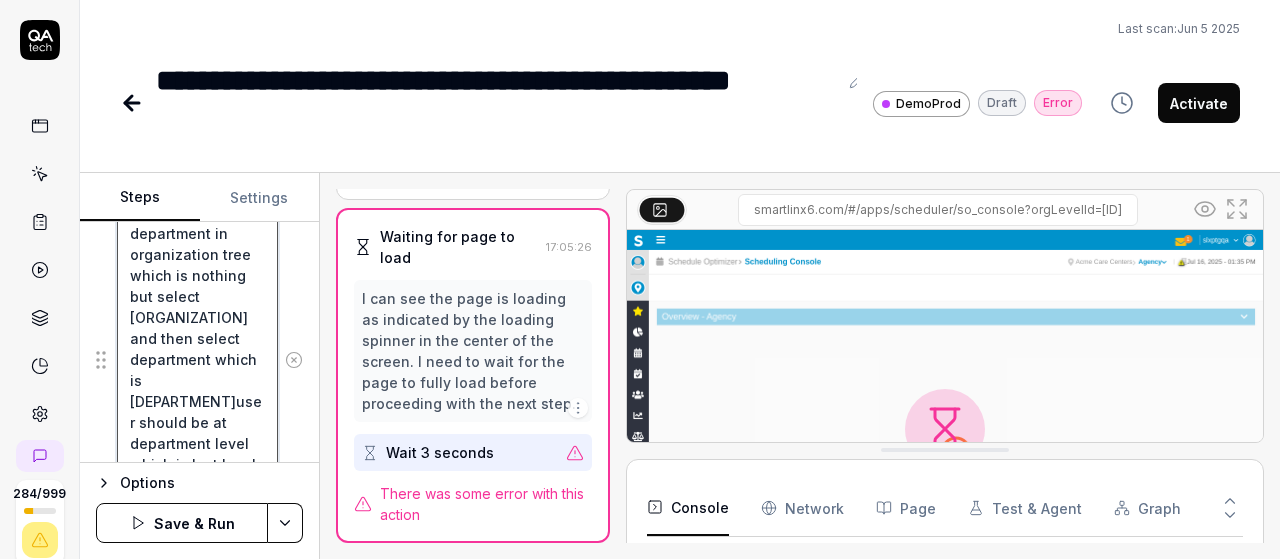 drag, startPoint x: 180, startPoint y: 349, endPoint x: 244, endPoint y: 427, distance: 100.89599 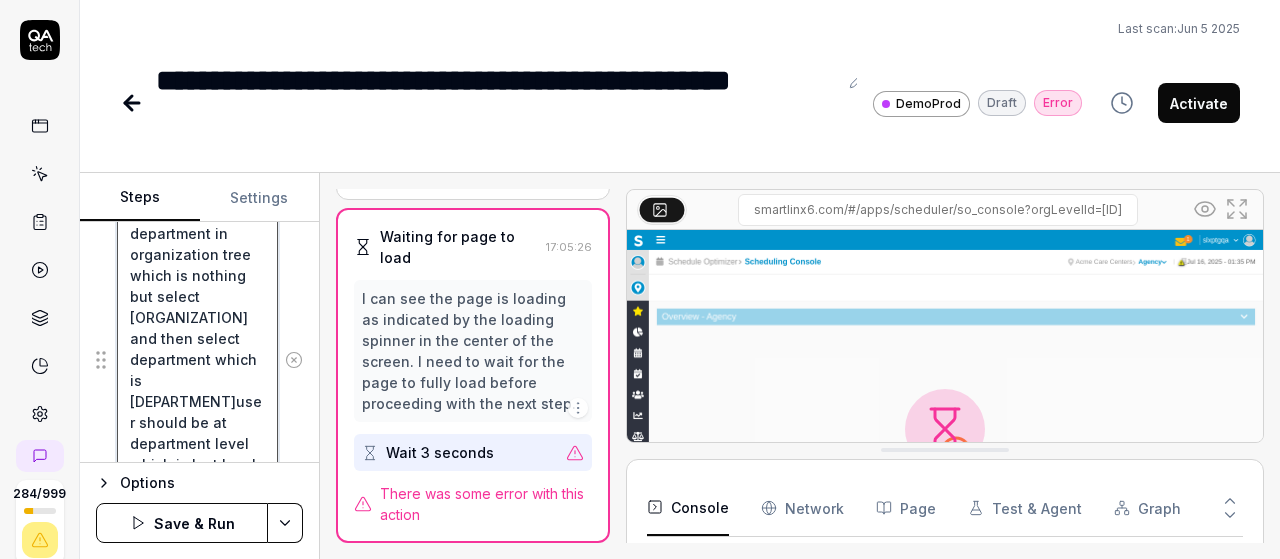 click on "Move mouse to navigation menu and select department in organization tree which is nothing but select celestial care center and then select department which is nursinguser should be at department level which is last level of organization tree structure (i.e celestial care center > nursing)" at bounding box center (197, 360) 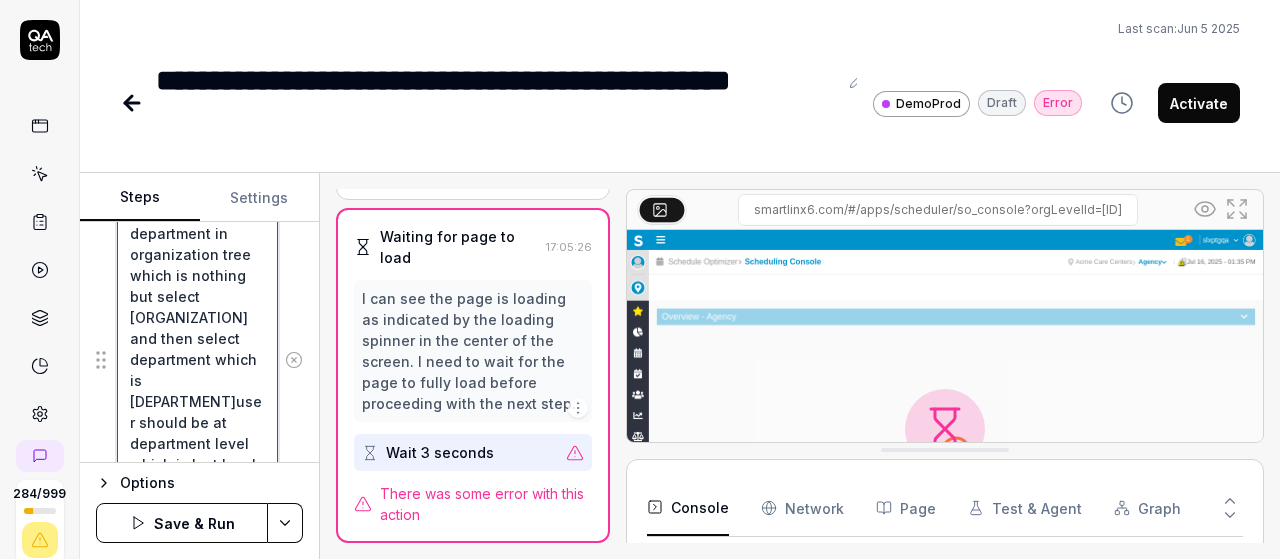 drag, startPoint x: 182, startPoint y: 359, endPoint x: 238, endPoint y: 461, distance: 116.3615 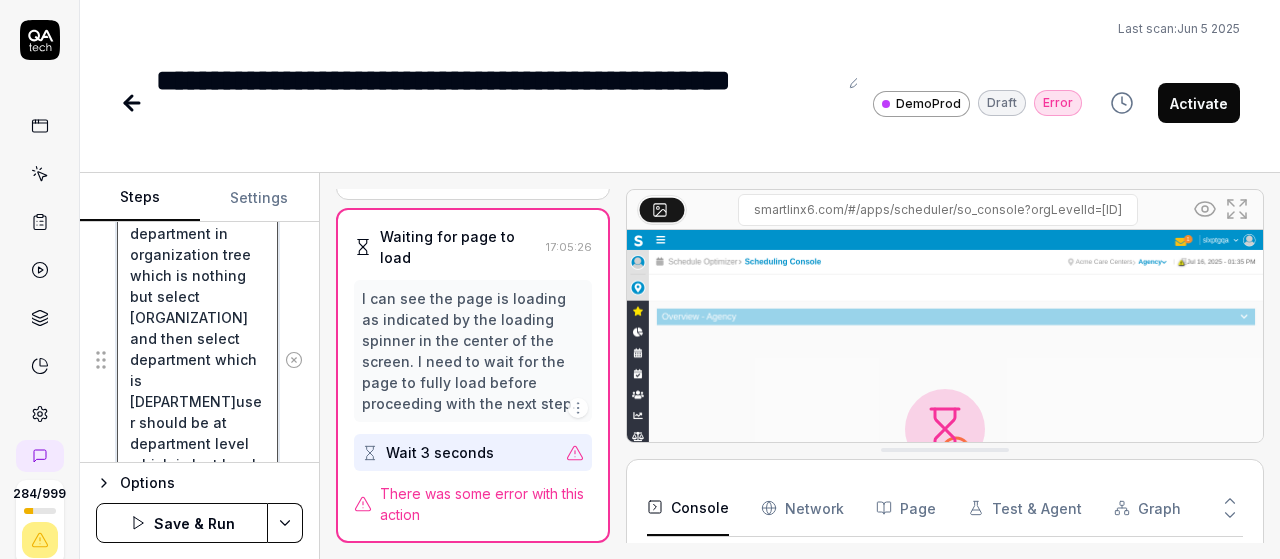 click on "Move mouse to navigation menu and select department in organization tree which is nothing but select celestial care center and then select department which is nursinguser should be at department level which is last level of organization tree structure (i.e celestial care center > nursing)" at bounding box center (197, 360) 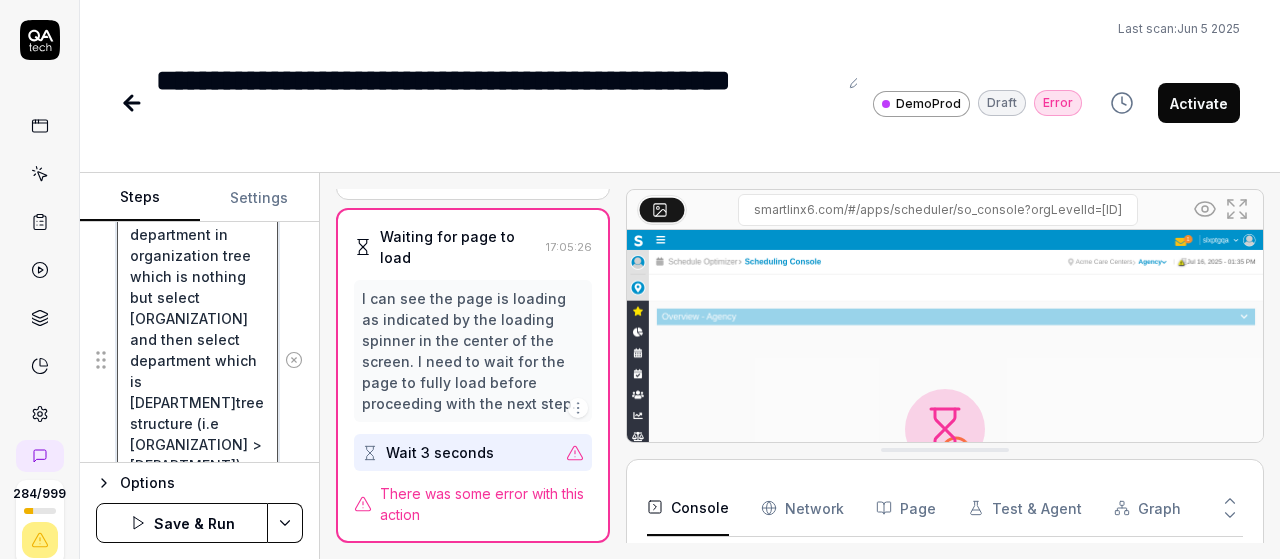 scroll, scrollTop: 0, scrollLeft: 0, axis: both 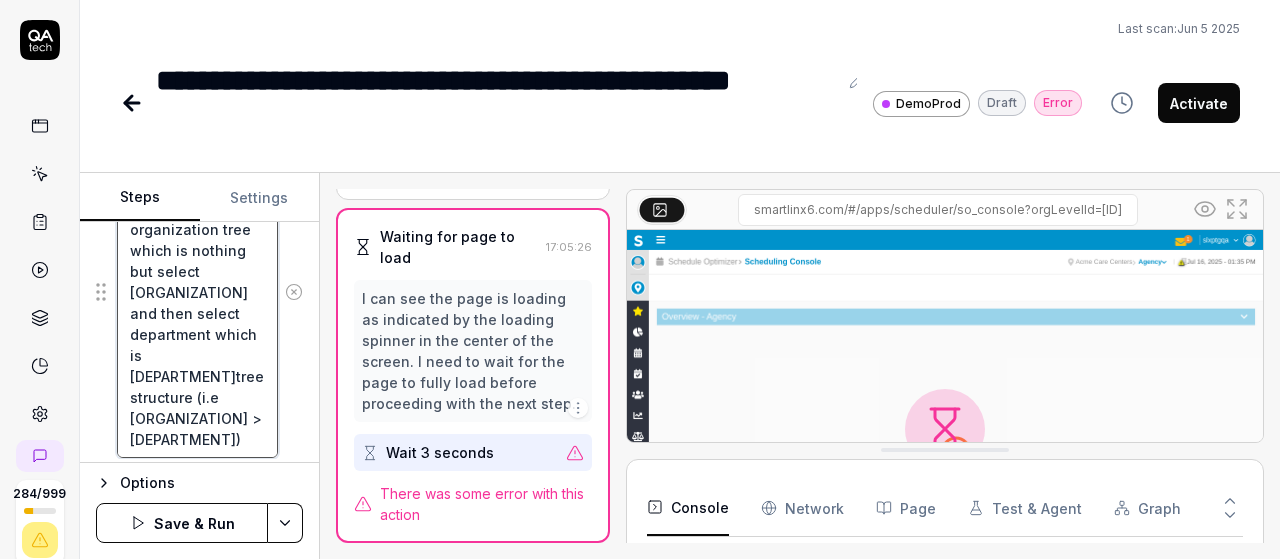 drag, startPoint x: 180, startPoint y: 375, endPoint x: 189, endPoint y: 397, distance: 23.769728 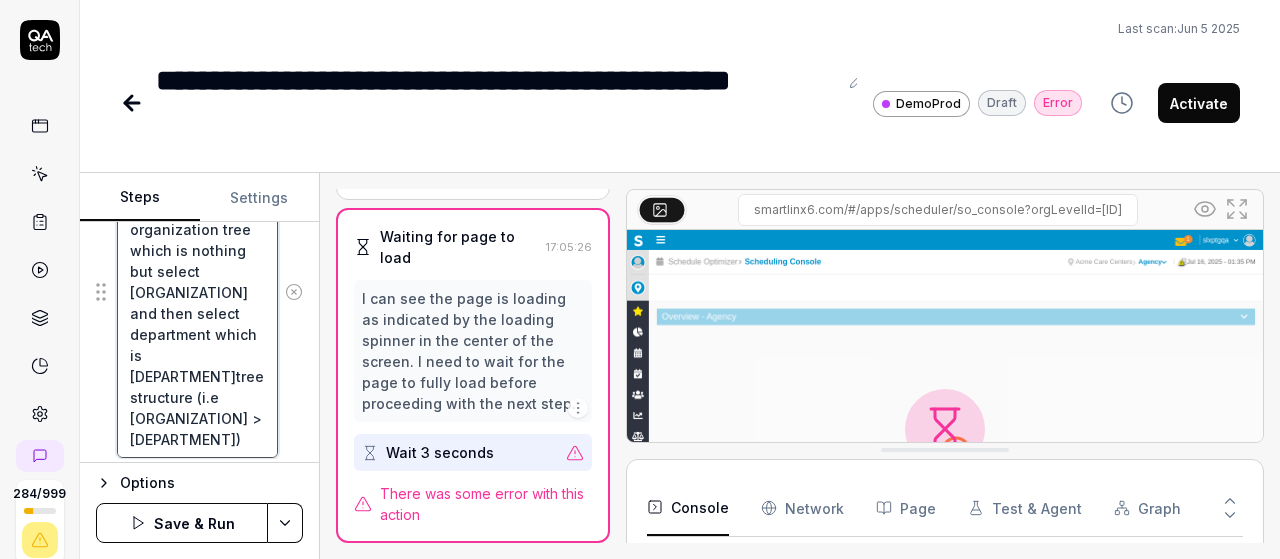 click on "Move mouse to navigation menu and select department in organization tree which is nothing but select celestial care center and then select department which is nursingtree structure (i.e celestial care center > nursing)" at bounding box center (197, 292) 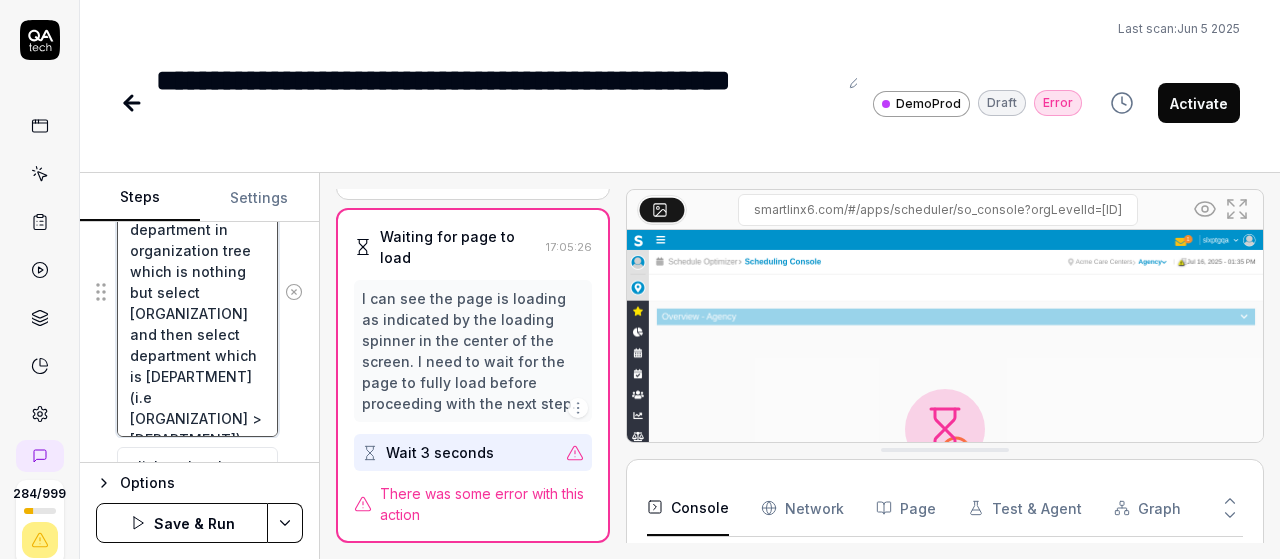 scroll, scrollTop: 485, scrollLeft: 0, axis: vertical 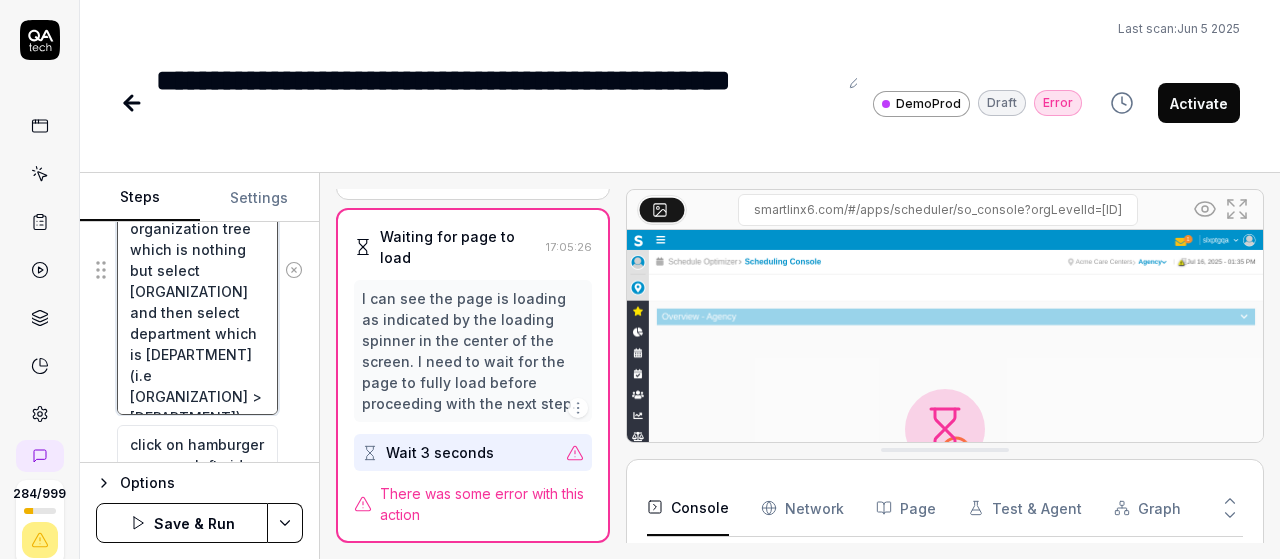 click on "Move mouse to navigation menu and select department in organization tree which is nothing but select celestial care center and then select department which is nursing (i.e celestial care center > nursing)" at bounding box center [197, 270] 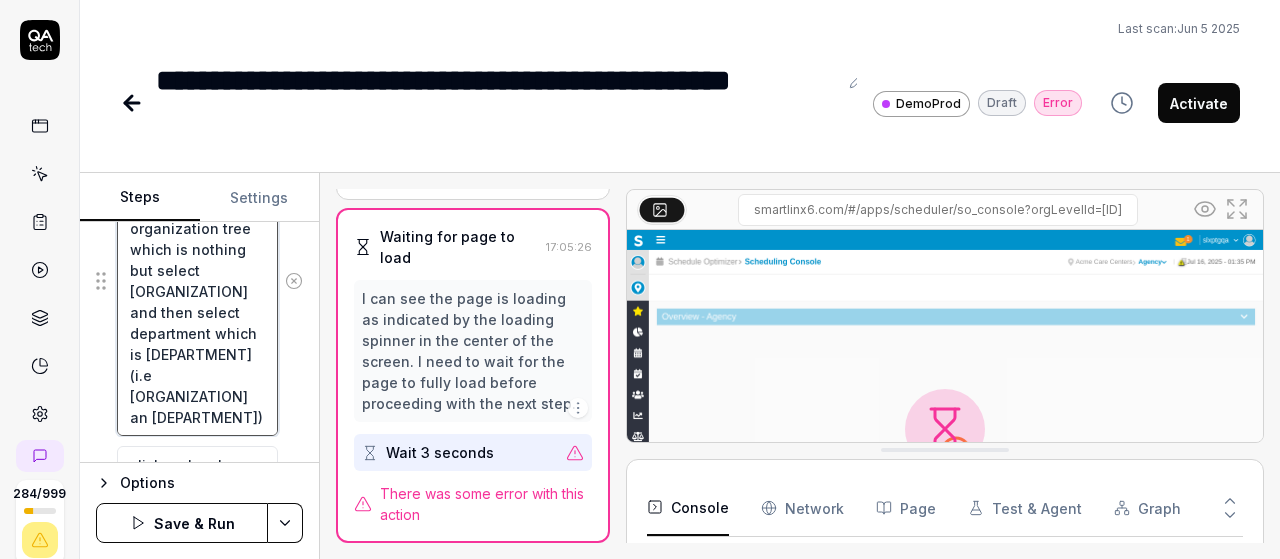 scroll, scrollTop: 32, scrollLeft: 0, axis: vertical 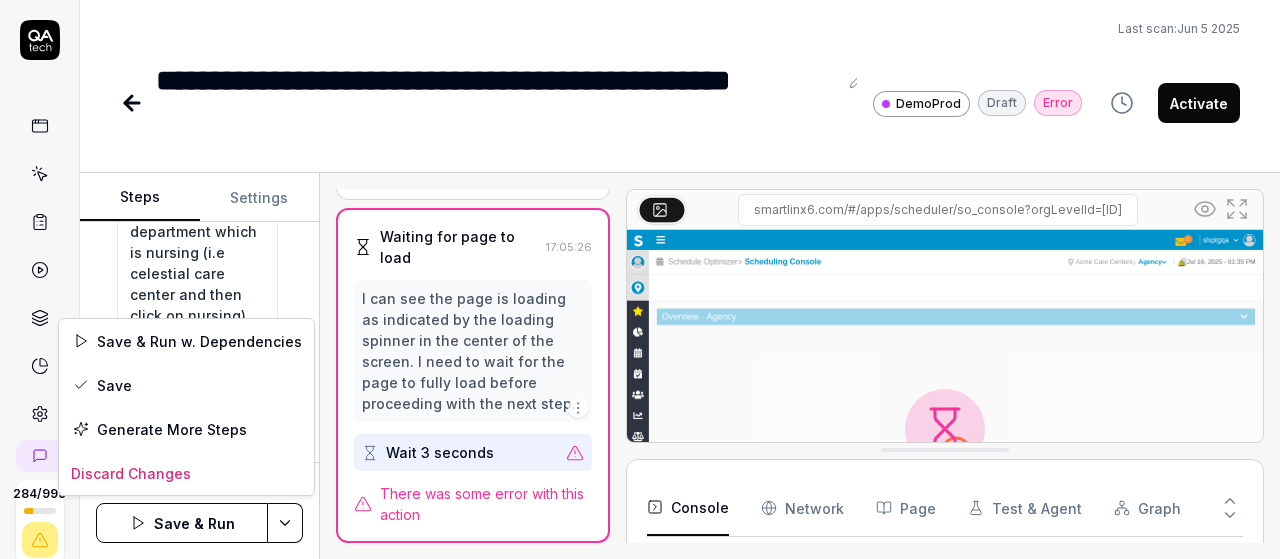 click on "**********" at bounding box center (640, 279) 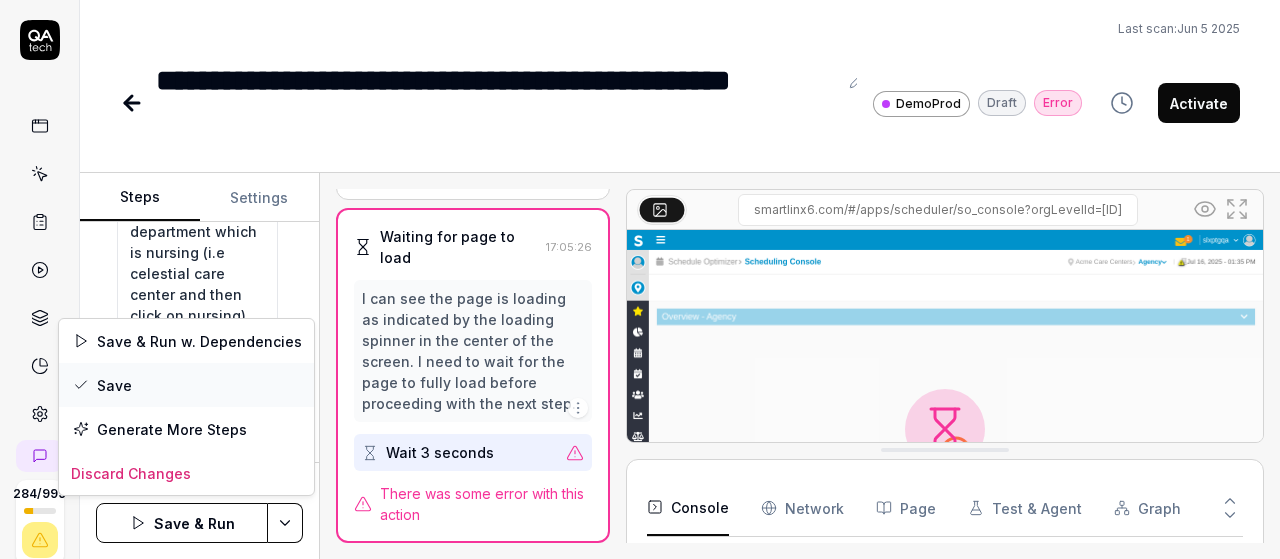 click on "Save" at bounding box center (186, 385) 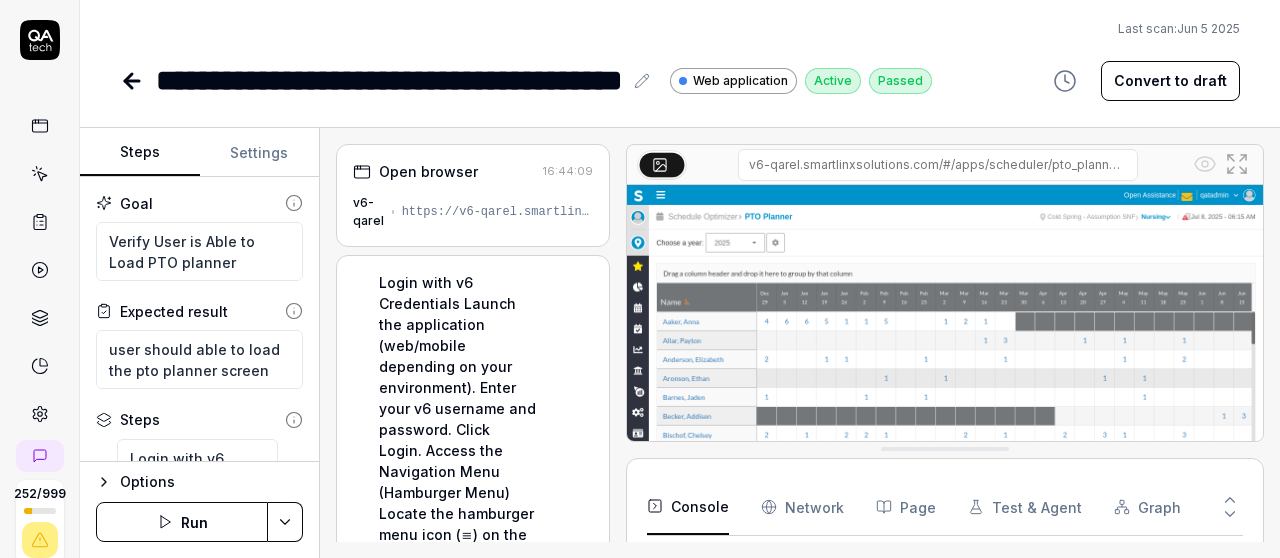 type on "*" 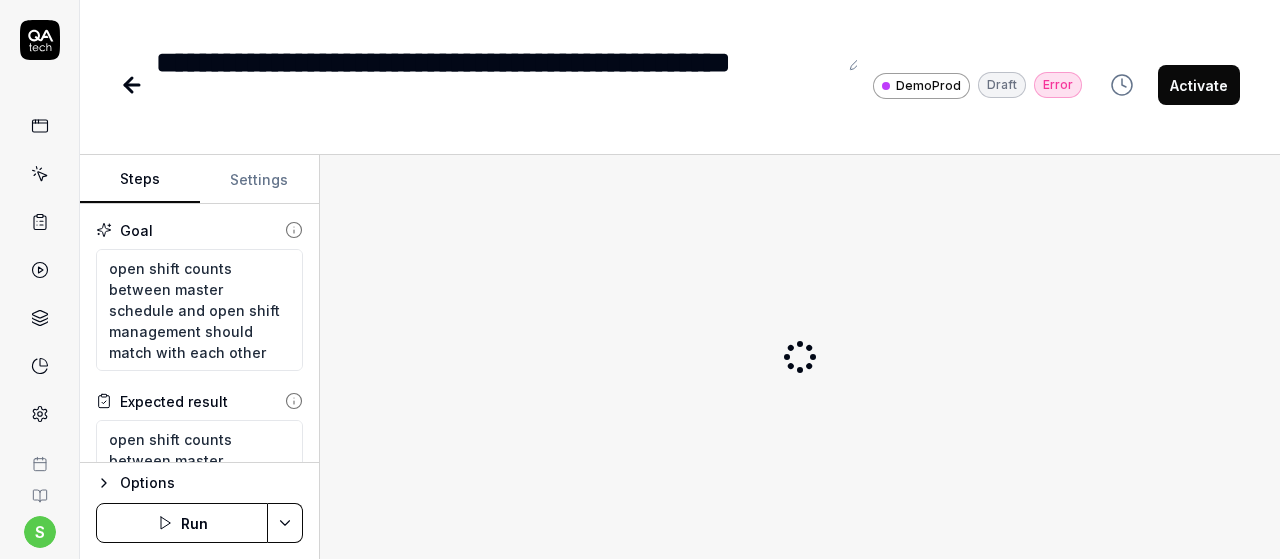 scroll, scrollTop: 0, scrollLeft: 0, axis: both 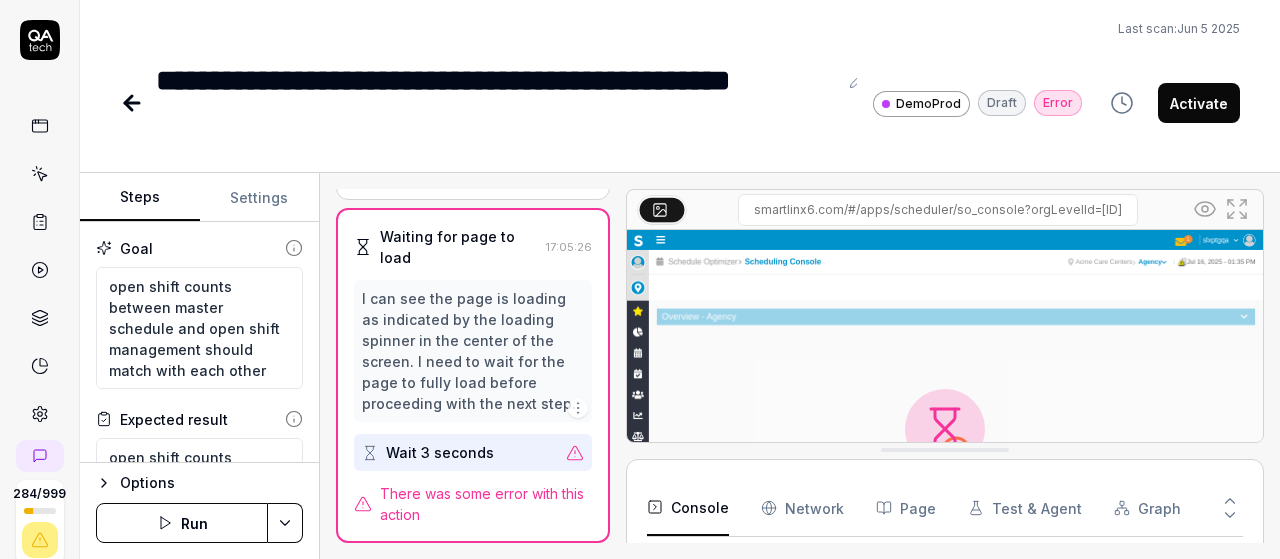 click on "Run" at bounding box center (182, 523) 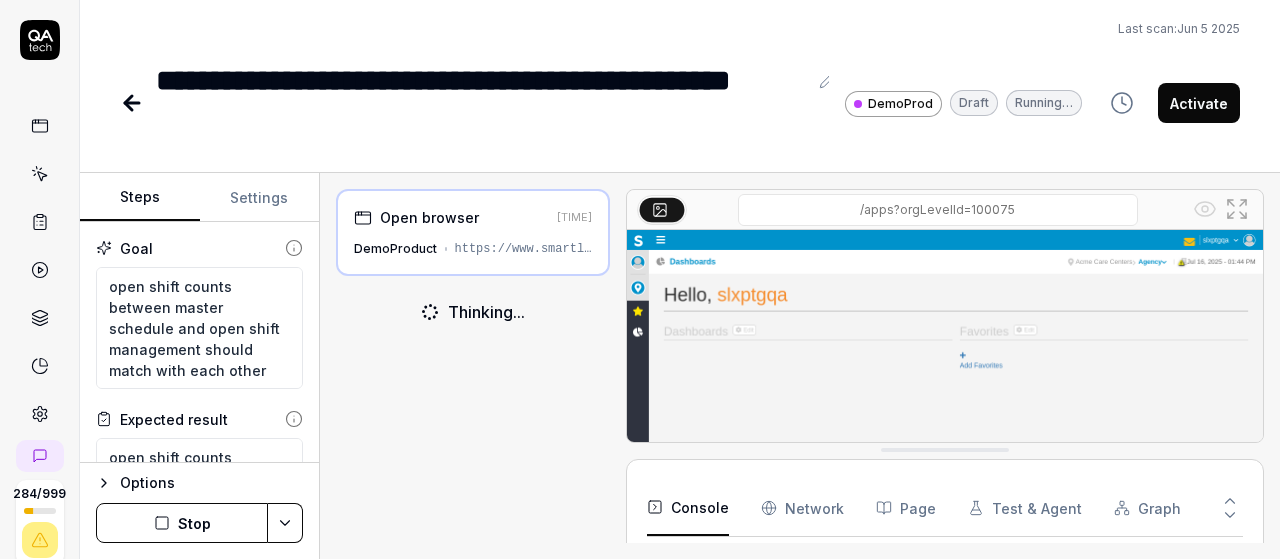 scroll, scrollTop: 32, scrollLeft: 0, axis: vertical 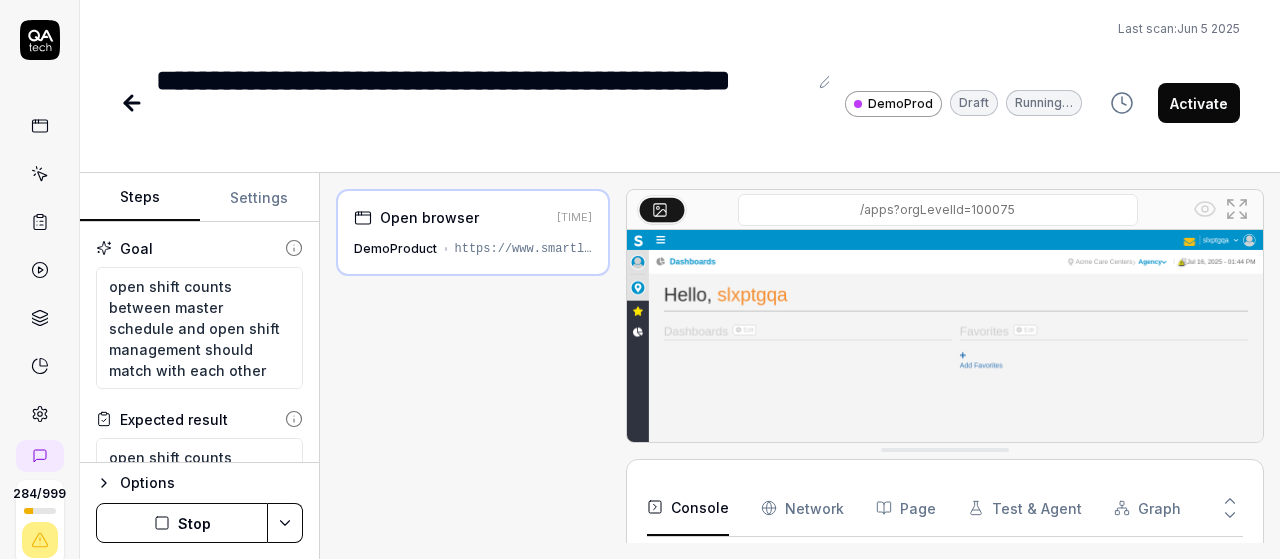 type on "*" 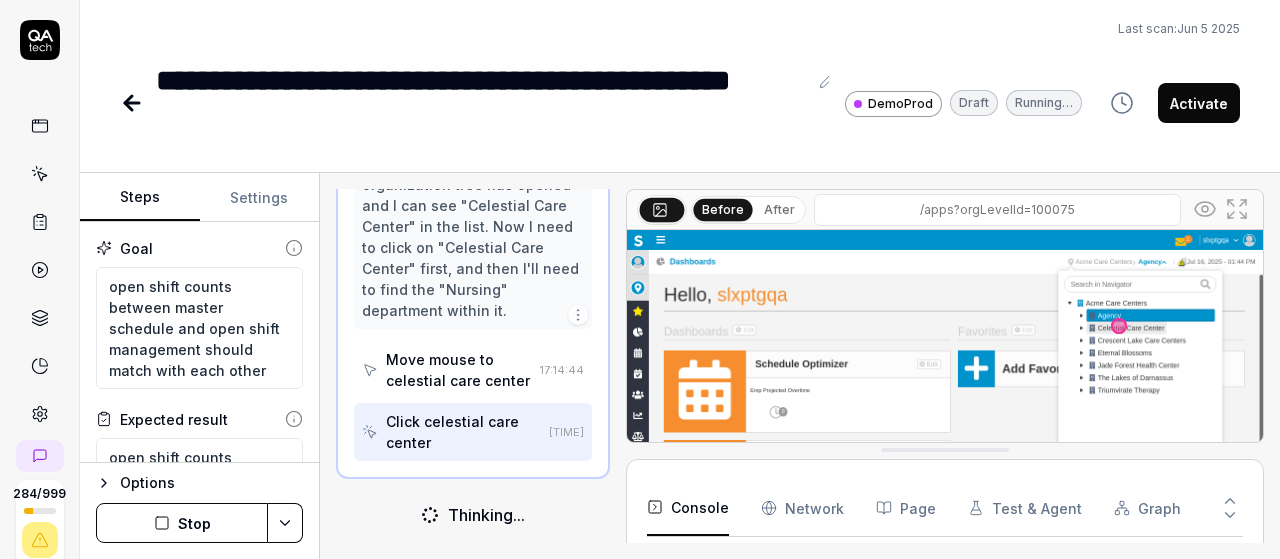 scroll, scrollTop: 892, scrollLeft: 0, axis: vertical 